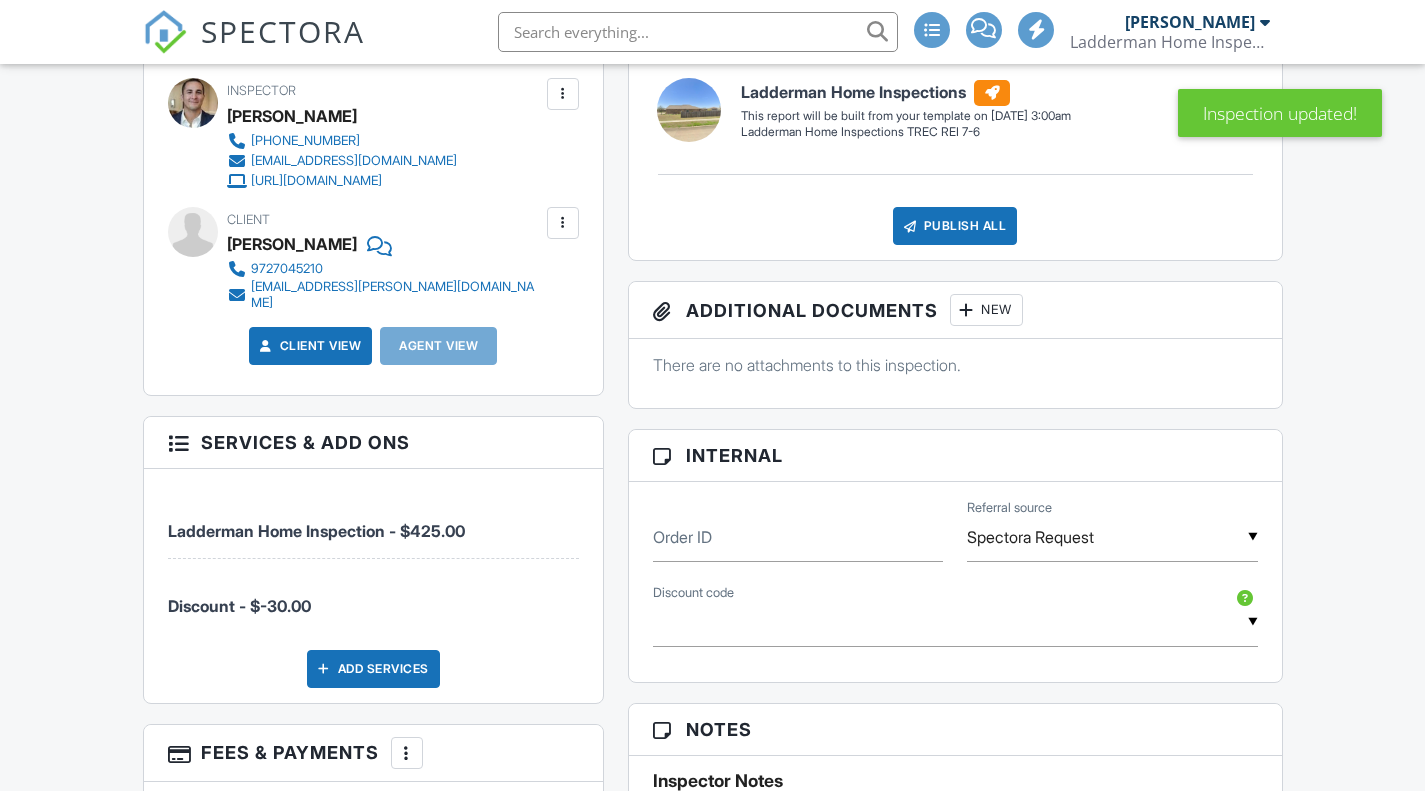 scroll, scrollTop: 838, scrollLeft: 0, axis: vertical 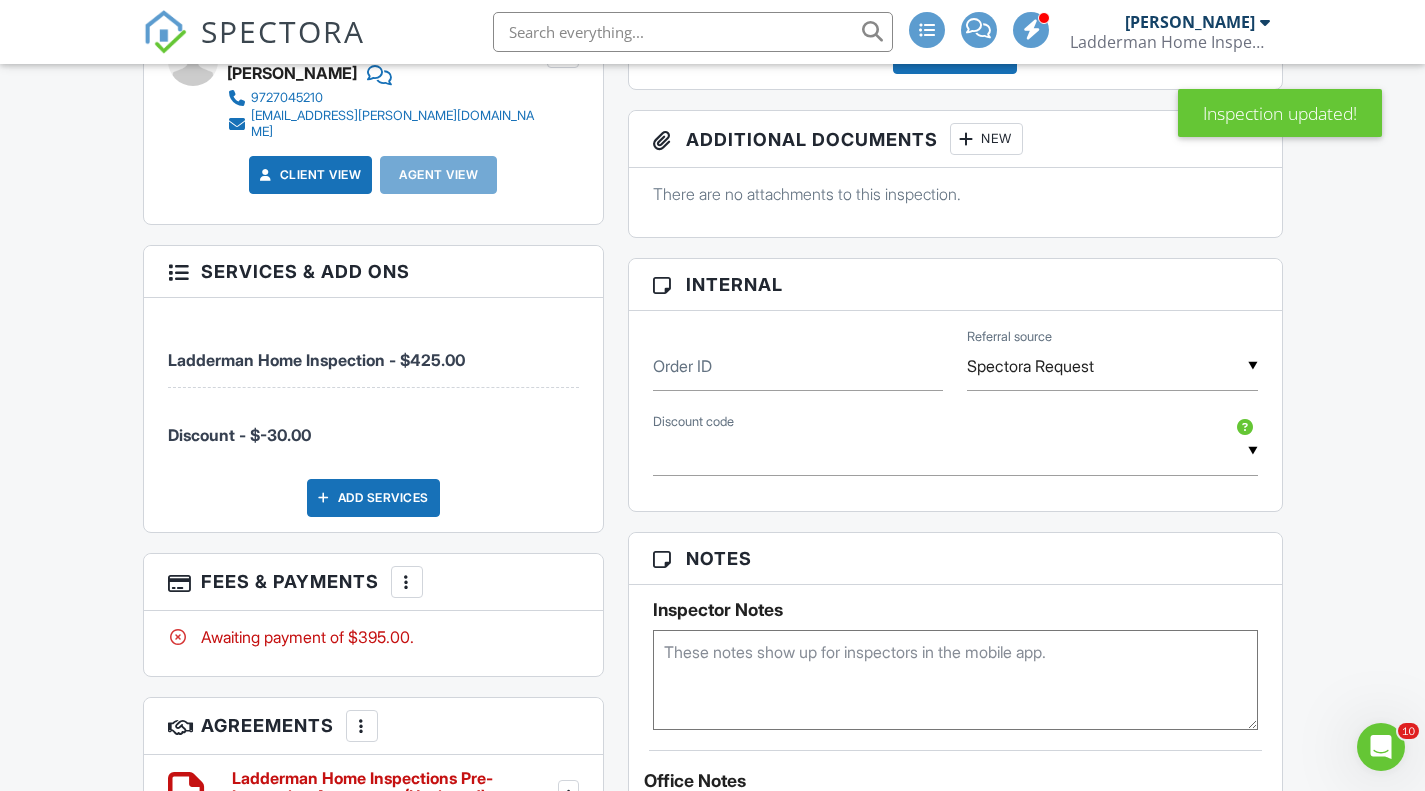 drag, startPoint x: 1432, startPoint y: 190, endPoint x: 1416, endPoint y: 431, distance: 241.53053 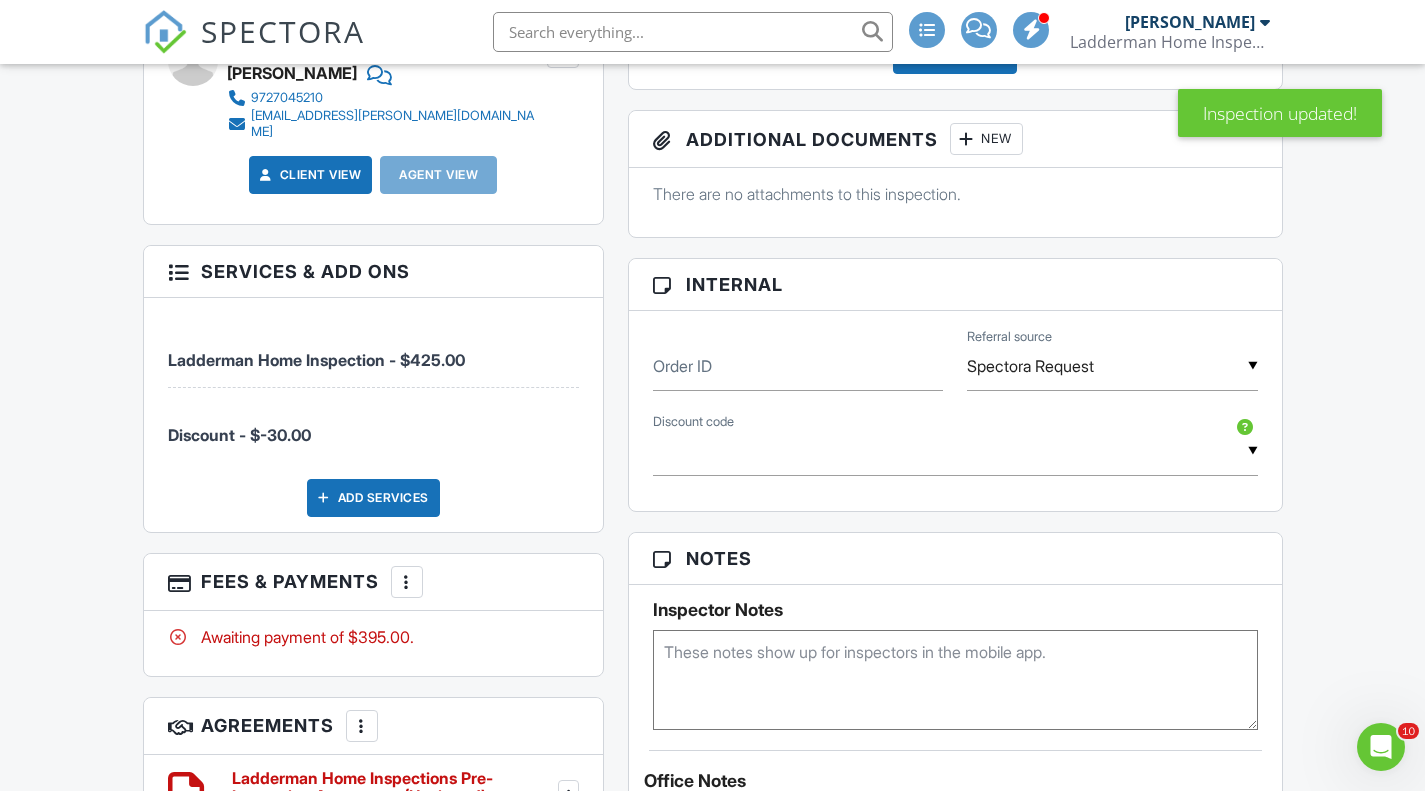click on "SPECTORA
[PERSON_NAME]
Ladderman Home Inspections
Role:
Inspector
Change Role
Dashboard
New Inspection
Inspections
Calendar
Template Editor
Contacts
Automations
Team
Metrics
Payments
Data Exports
Billing
Conversations
Tasks
Reporting
Advanced
Equipment
Settings
What's New
Sign Out
Change Active Role
Your account has more than one possible role. Please choose how you'd like to view the site:
Company/Agency
City
Role
Dashboard
Templates
Contacts
Metrics
Automations
Settings
Inspections
Calendar
Payments
Data
New Inspection
Support Center" at bounding box center [712, 556] 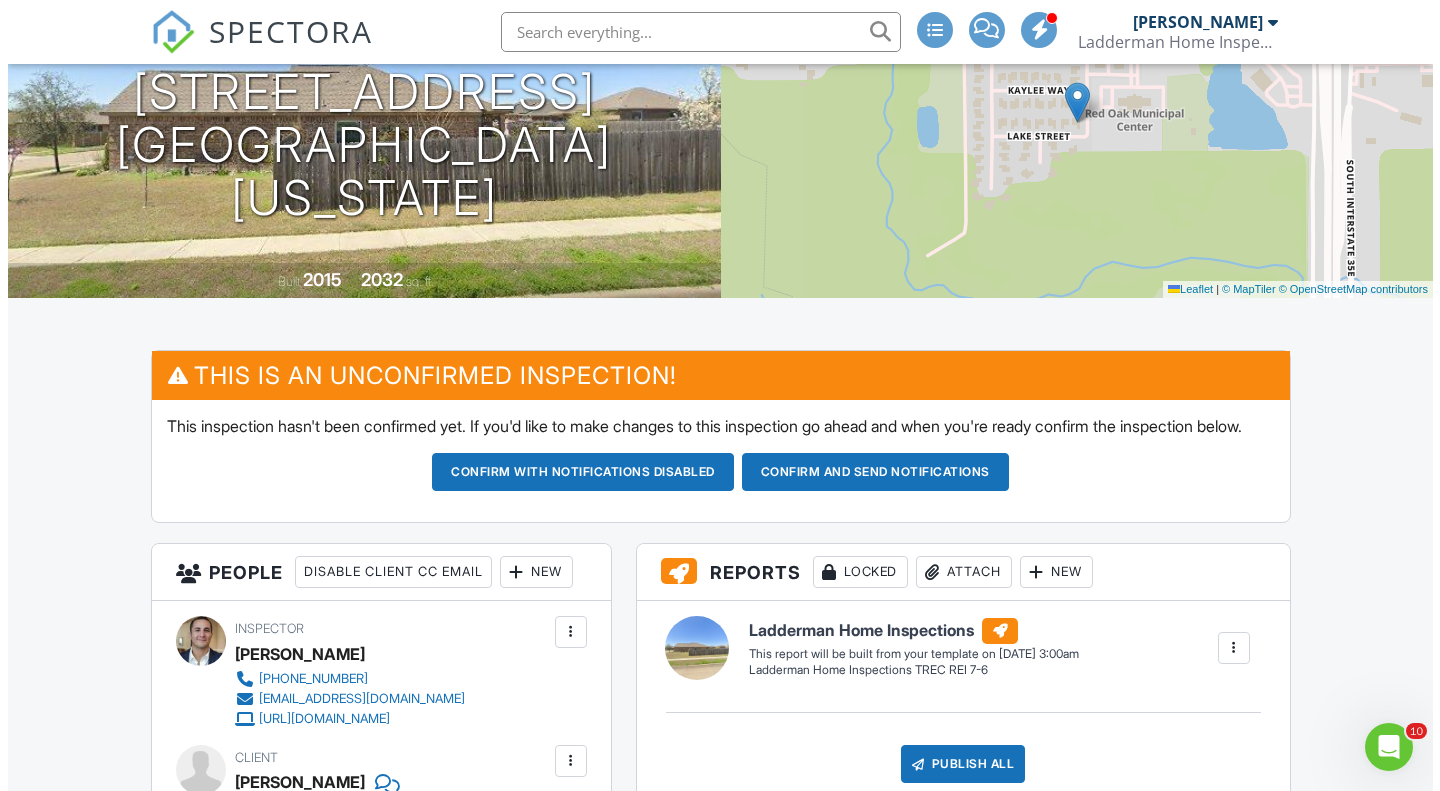 scroll, scrollTop: 0, scrollLeft: 0, axis: both 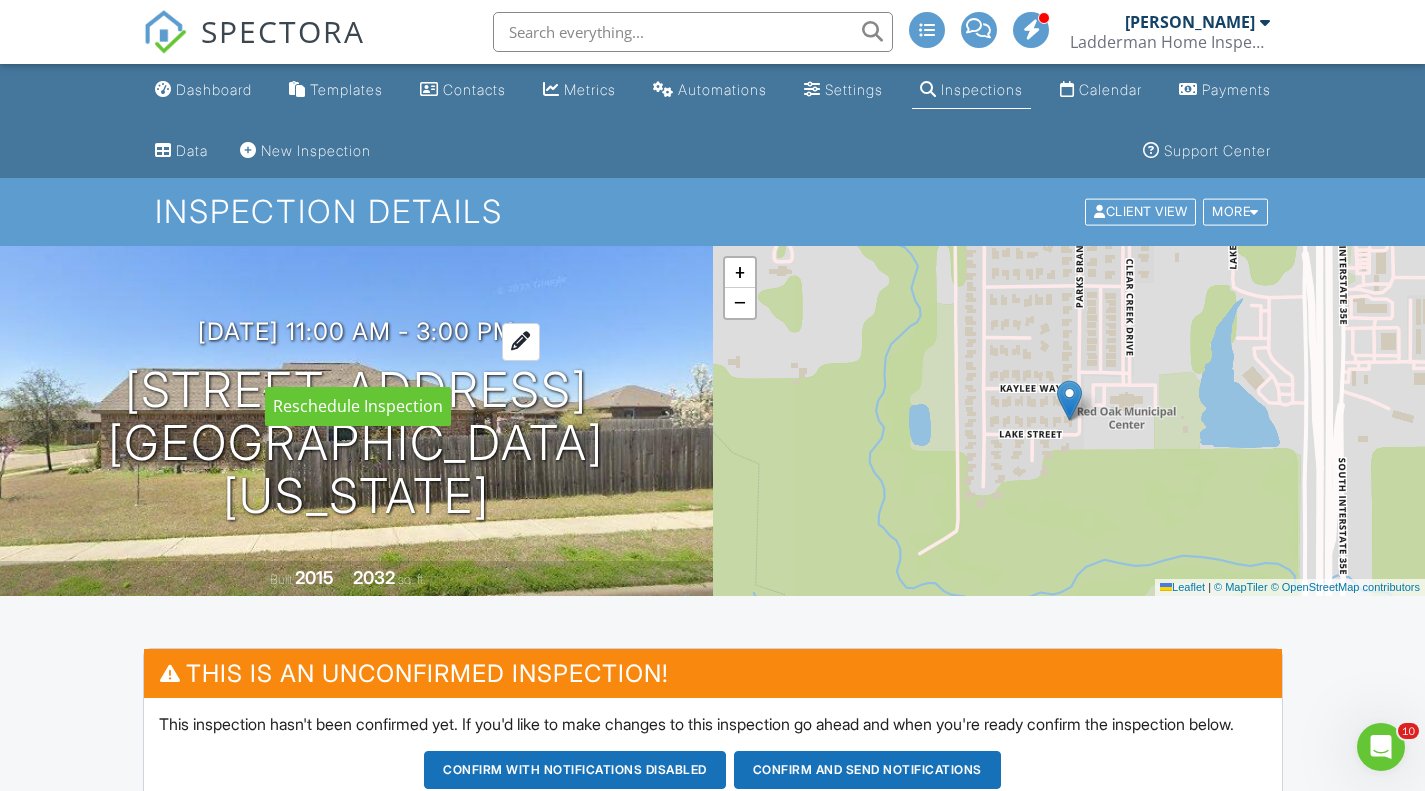 click at bounding box center [521, 341] 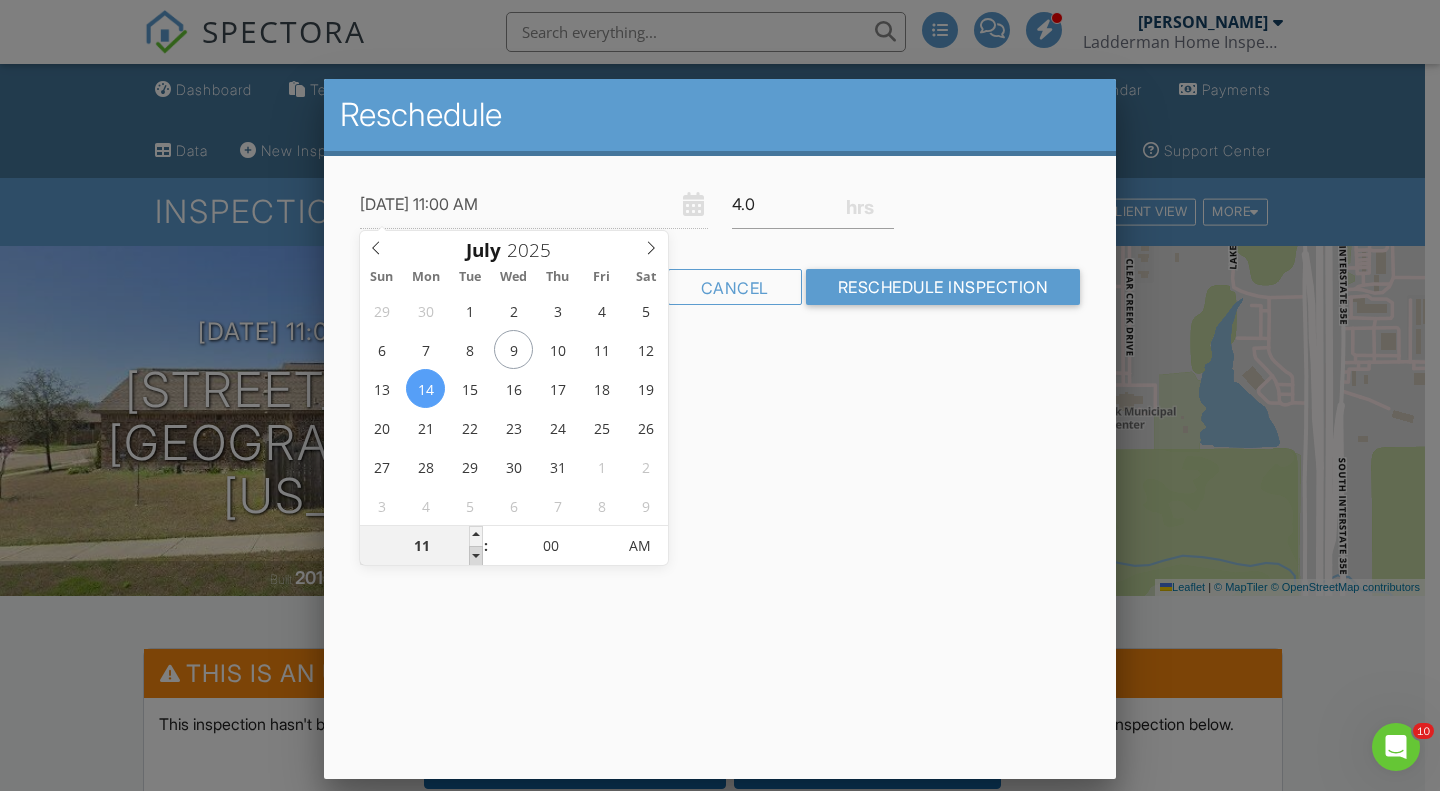 type on "07/14/2025 10:00 AM" 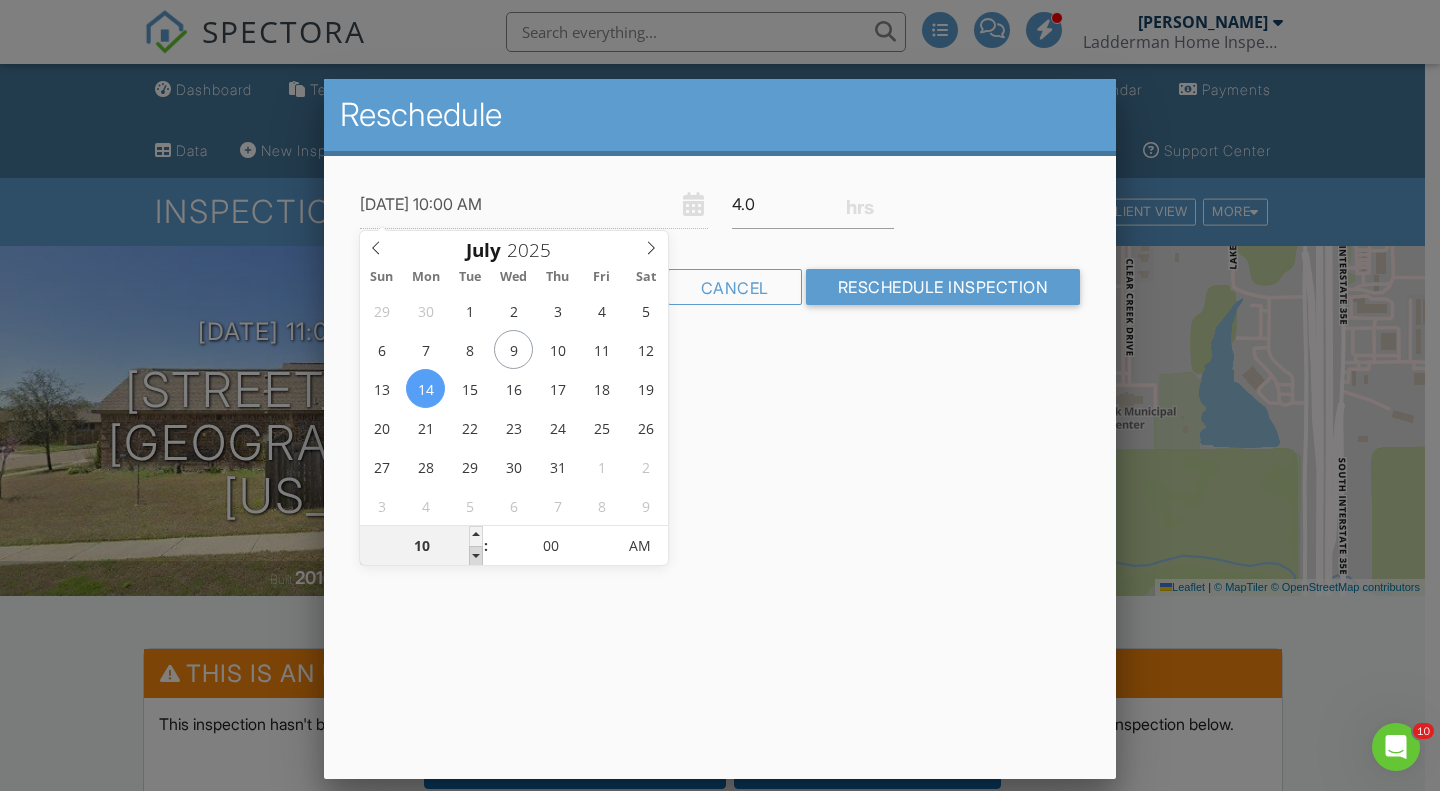 click at bounding box center (476, 556) 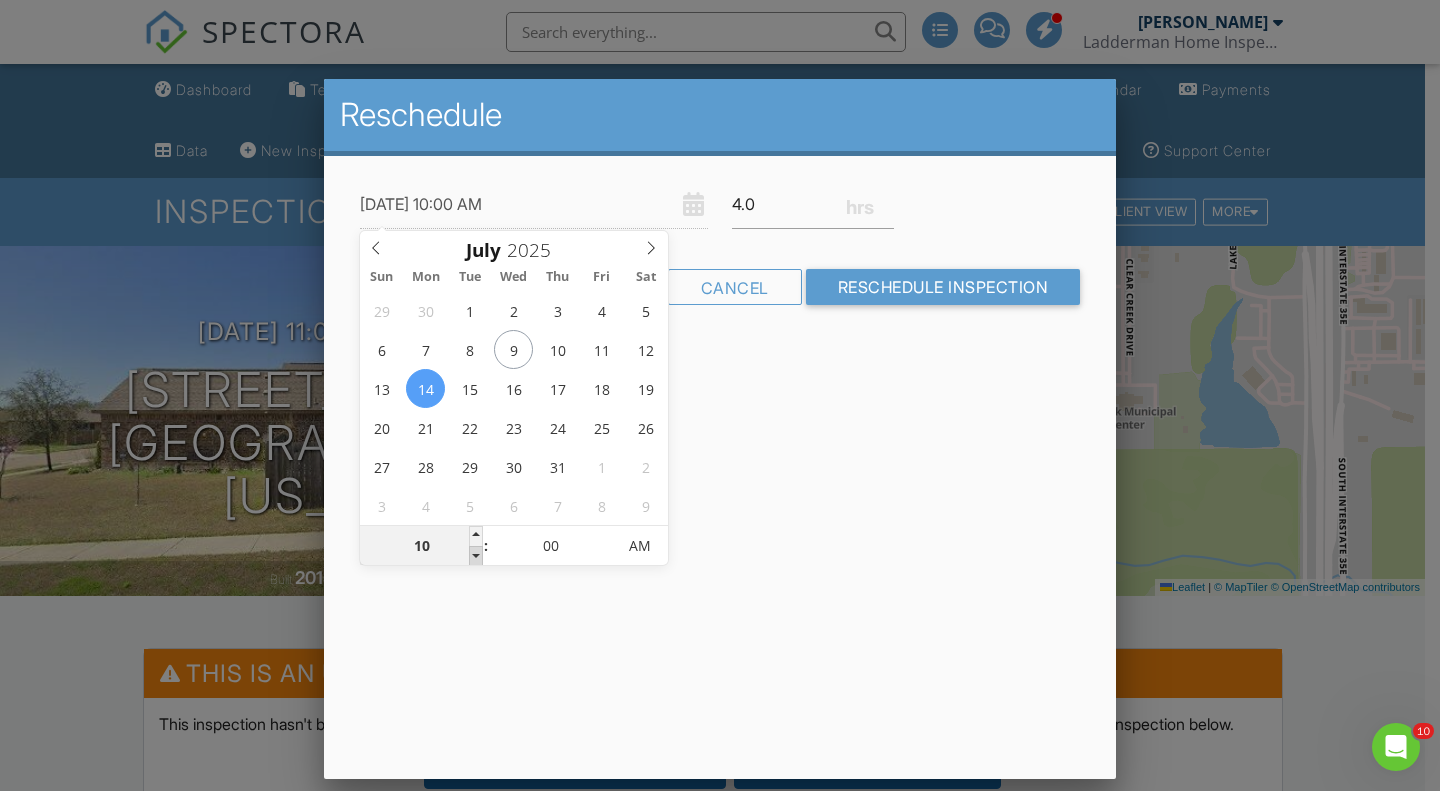 type on "07/14/2025 9:00 AM" 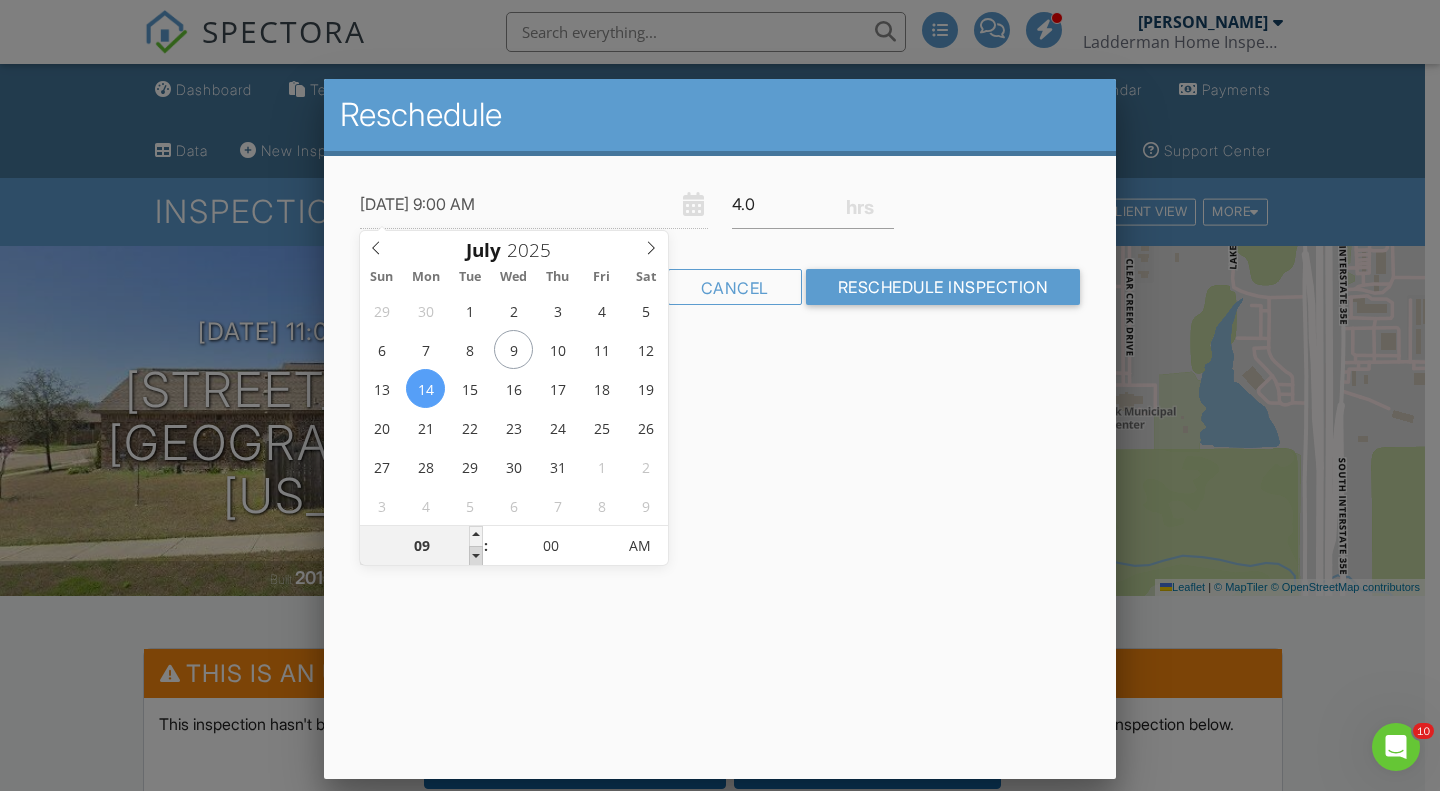 click at bounding box center (476, 556) 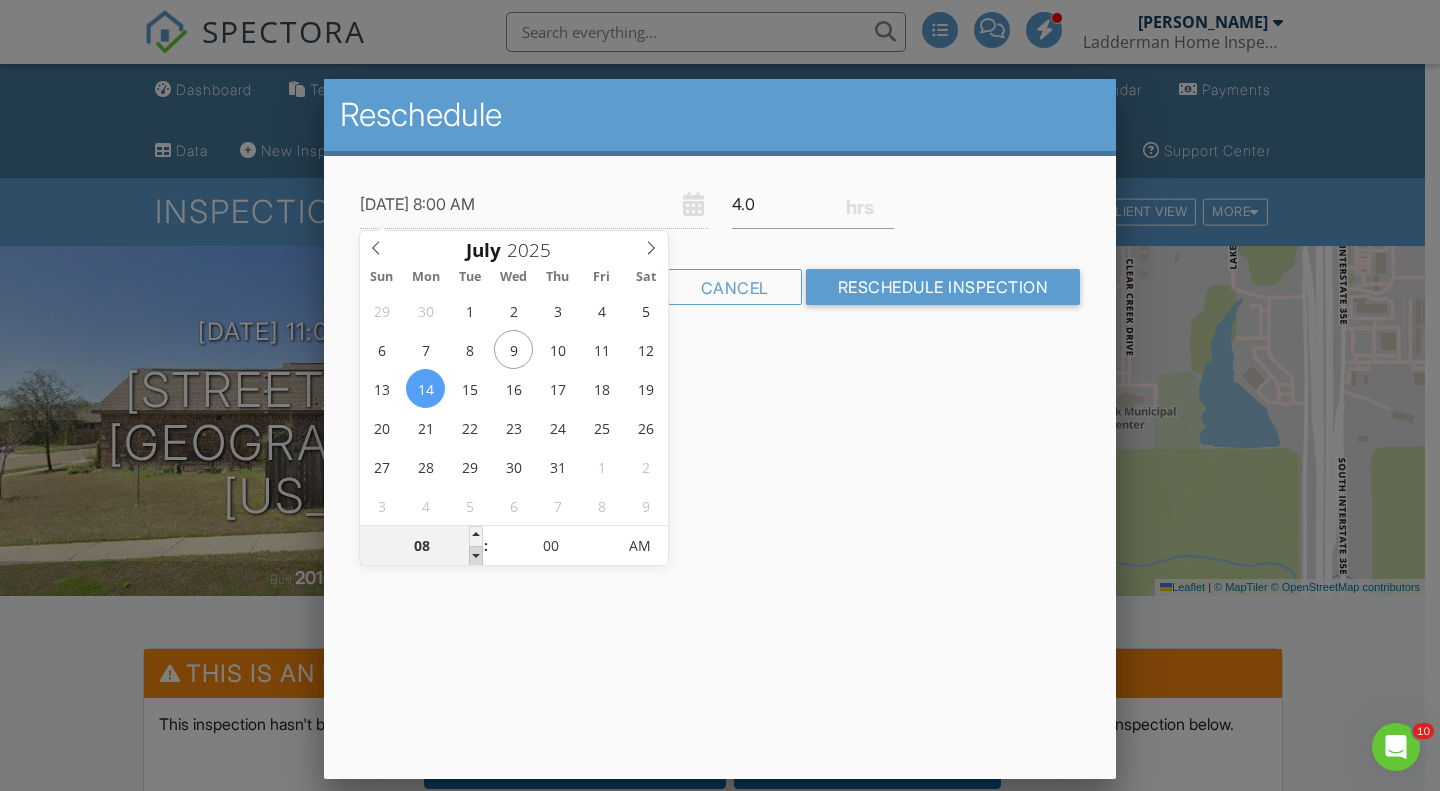 click at bounding box center (476, 556) 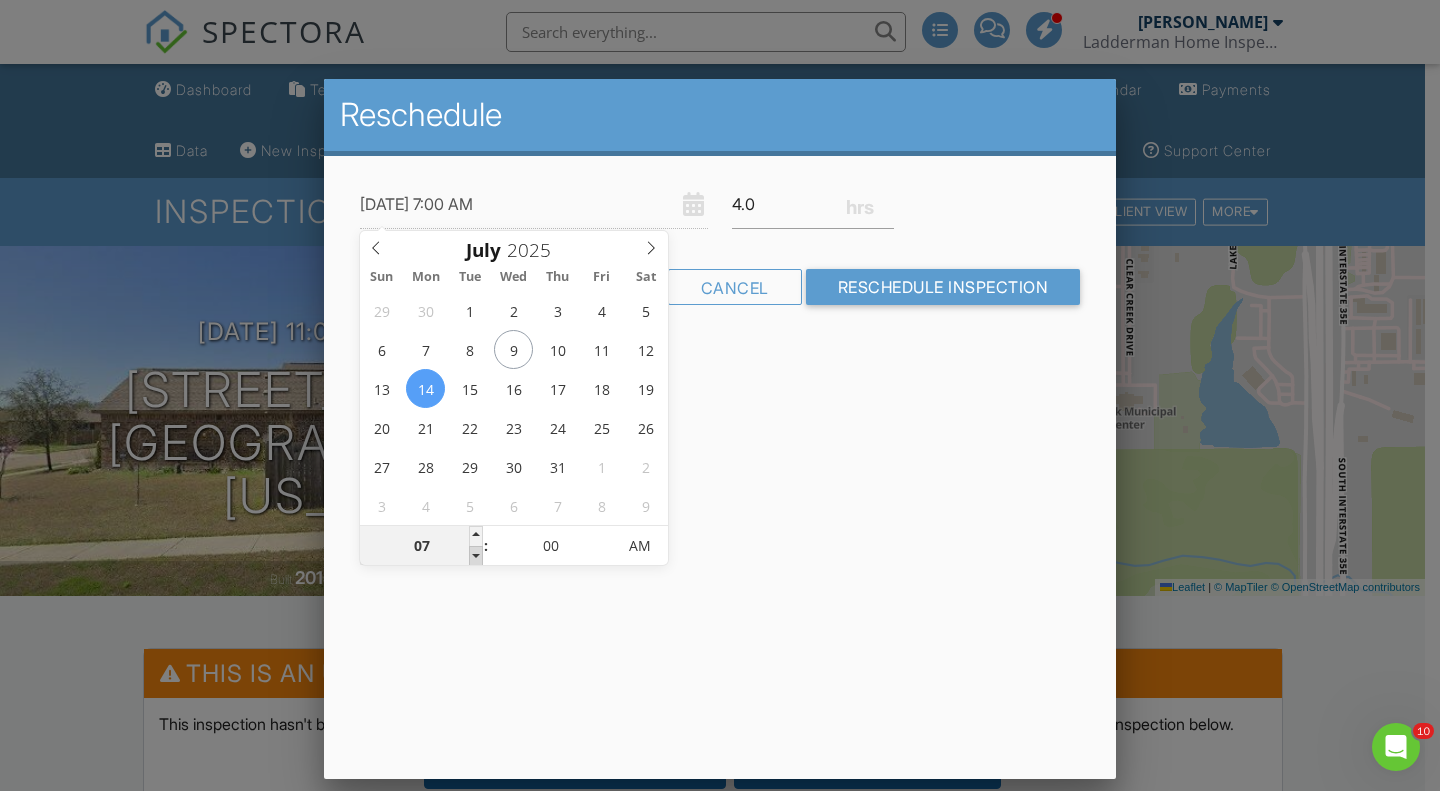 click at bounding box center (476, 556) 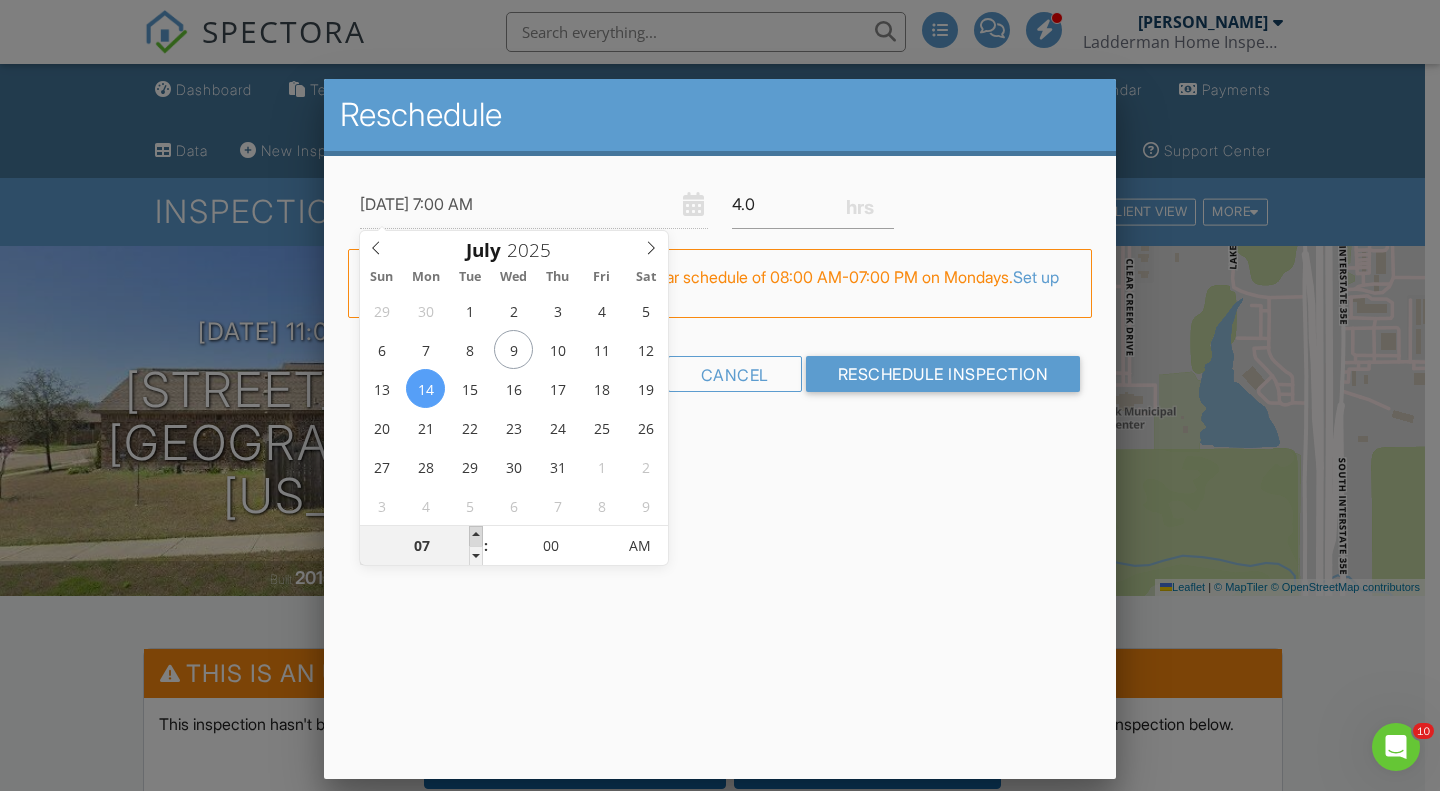 type on "07/14/2025 8:00 AM" 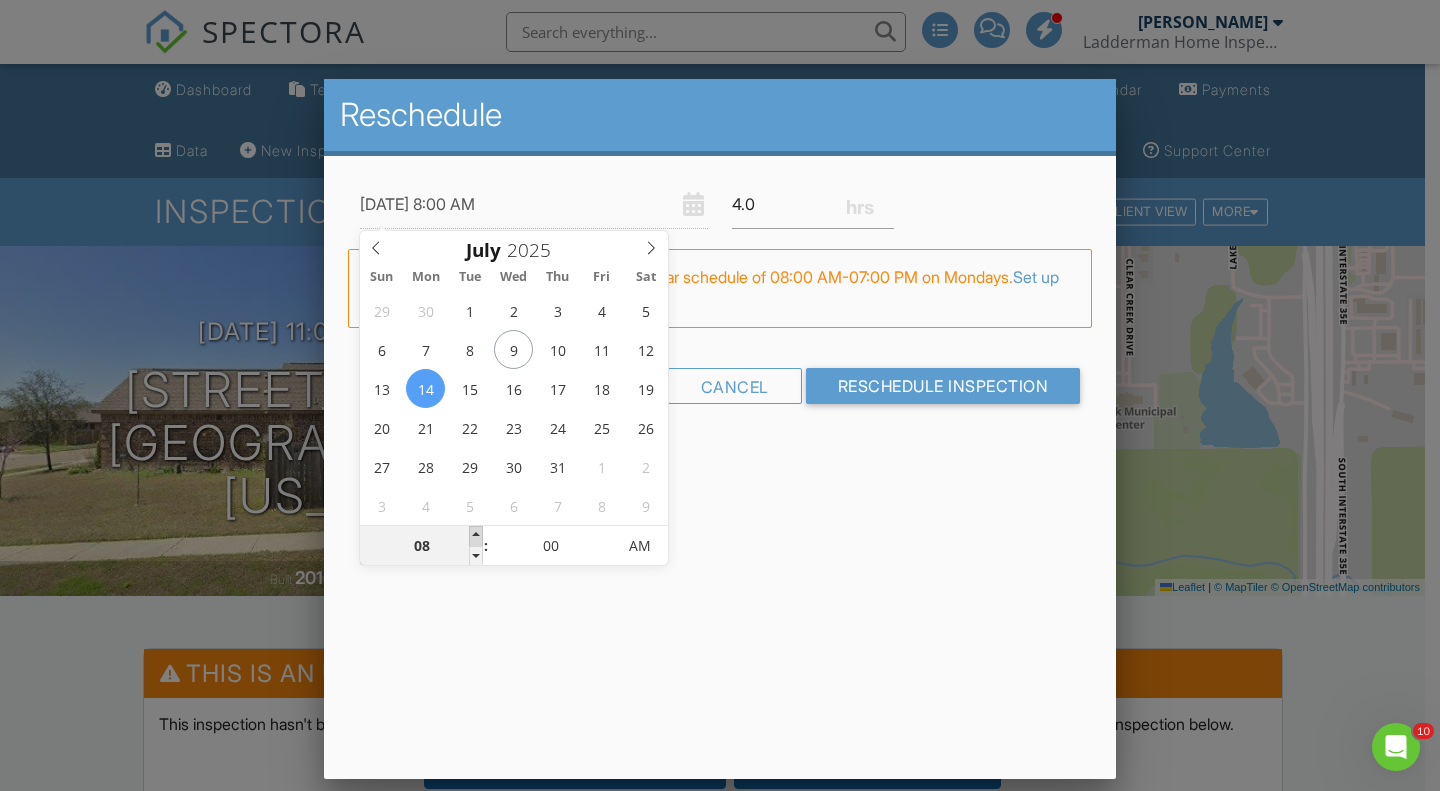 click at bounding box center [476, 536] 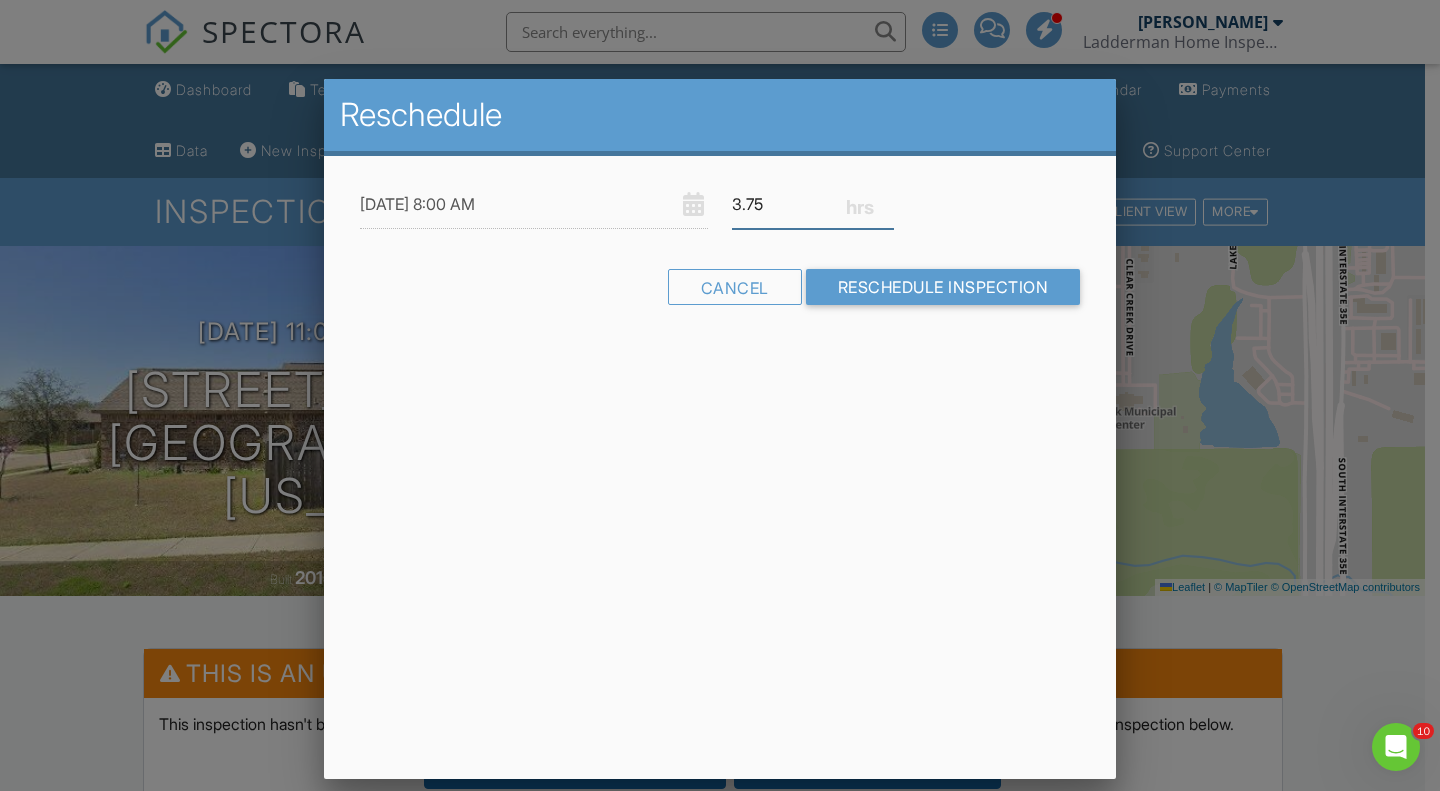 click on "3.75" at bounding box center (813, 204) 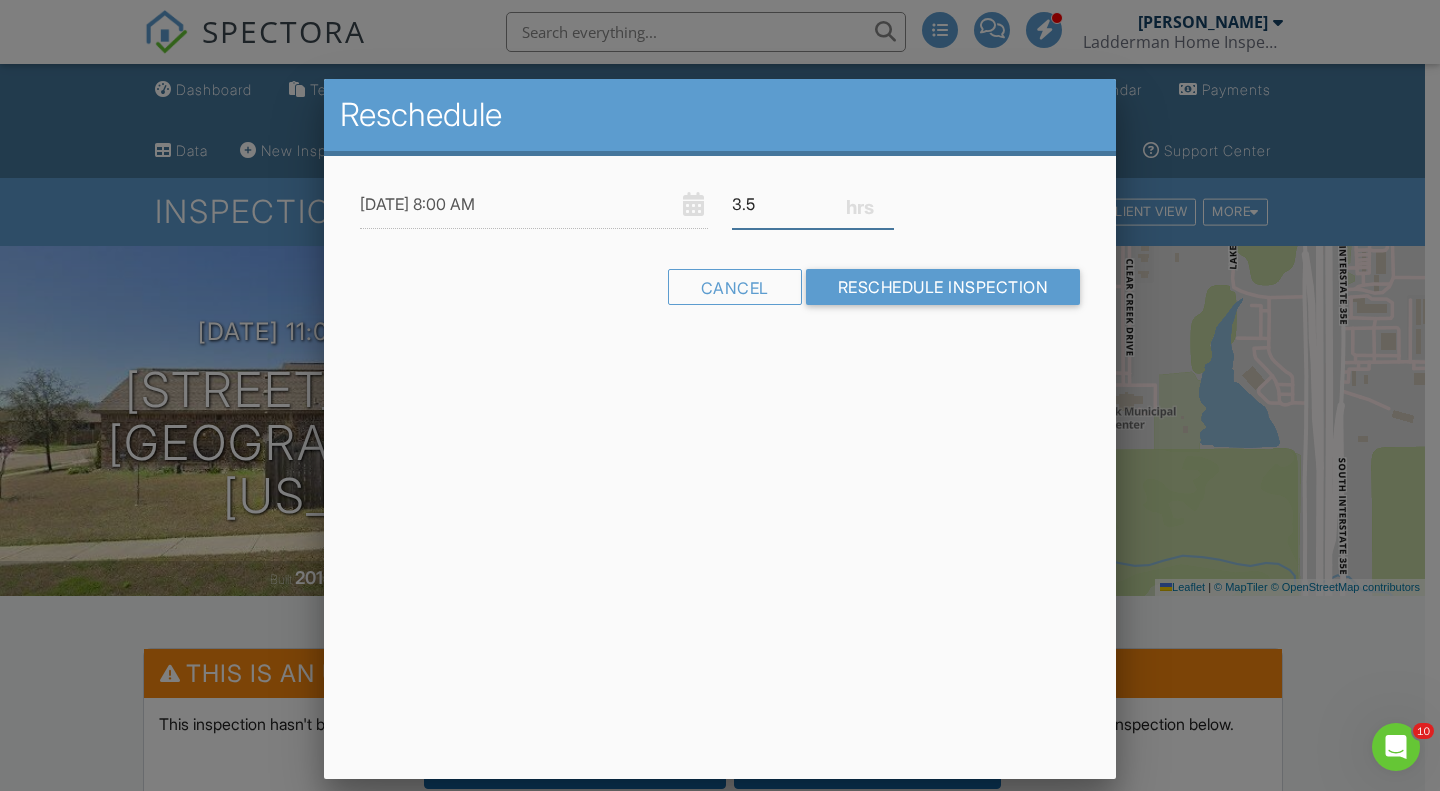 click on "3.5" at bounding box center [813, 204] 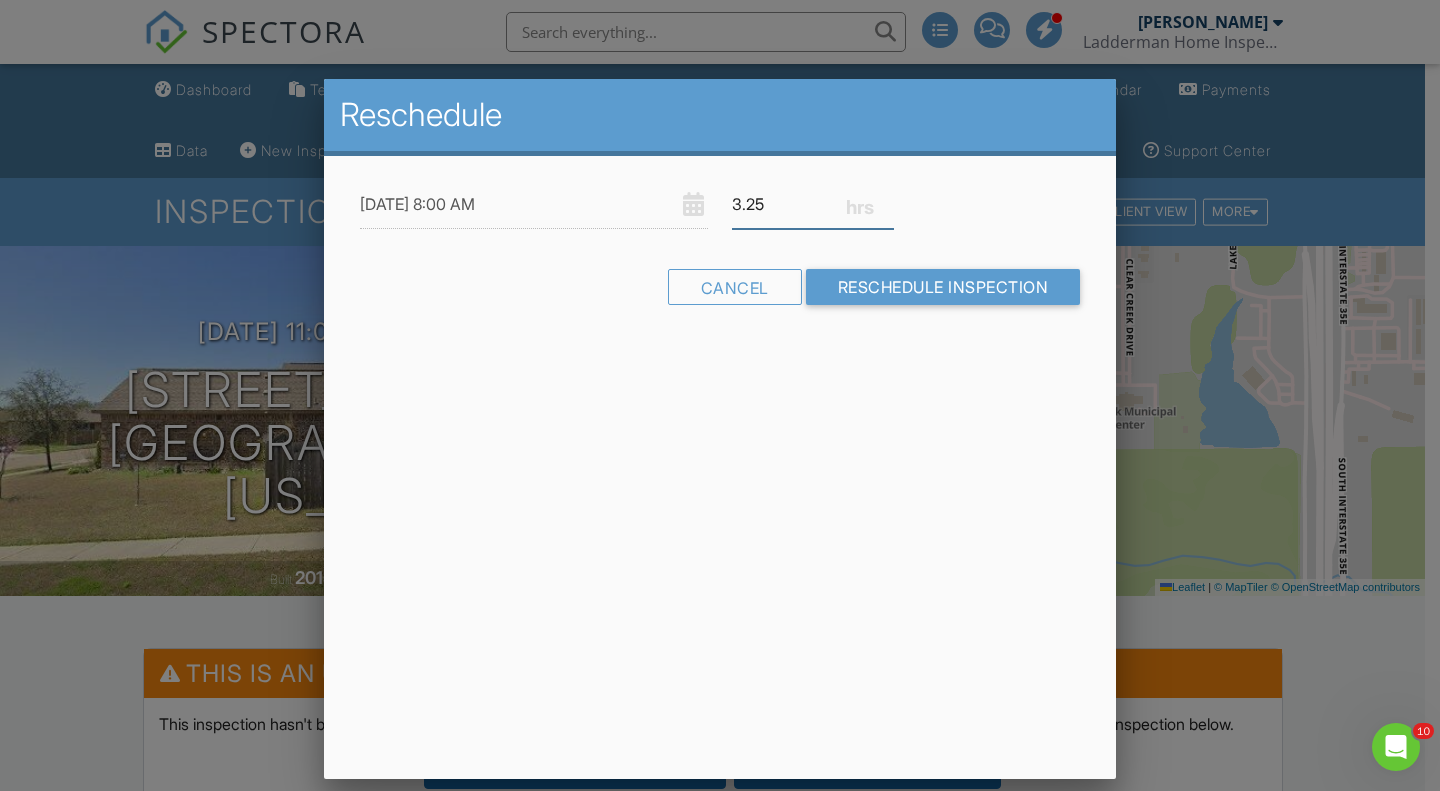 click on "3.25" at bounding box center [813, 204] 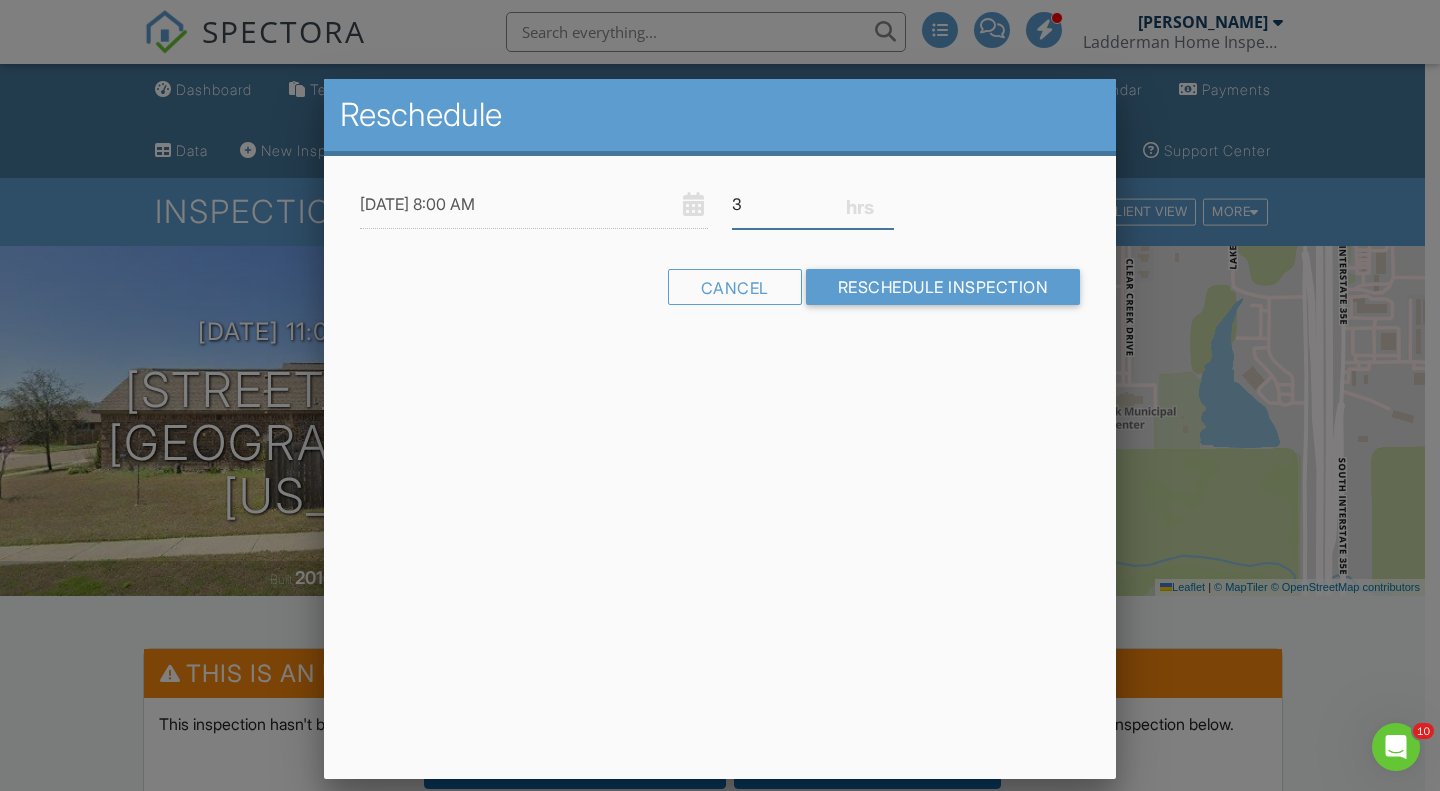 type on "3" 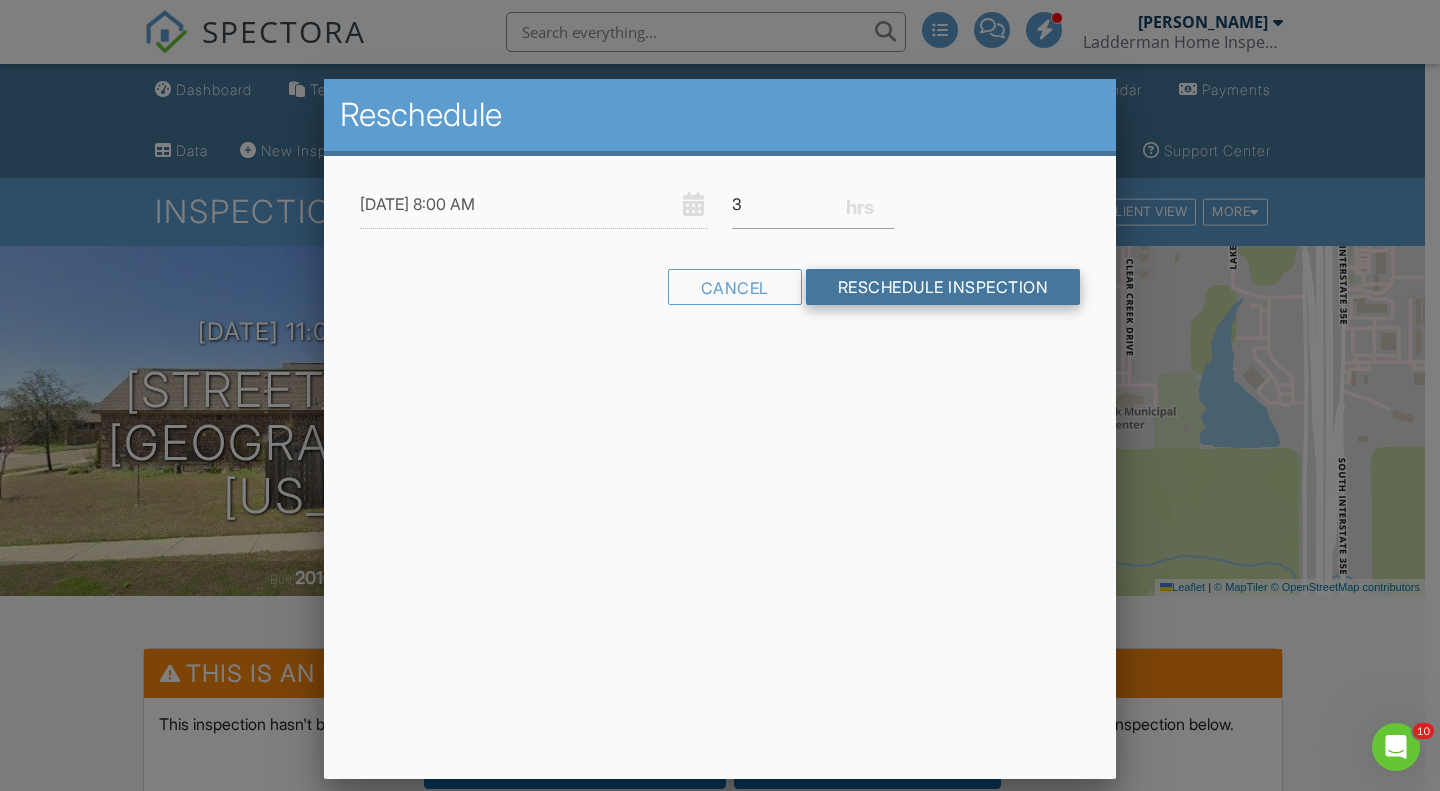 click on "Reschedule Inspection" at bounding box center [943, 287] 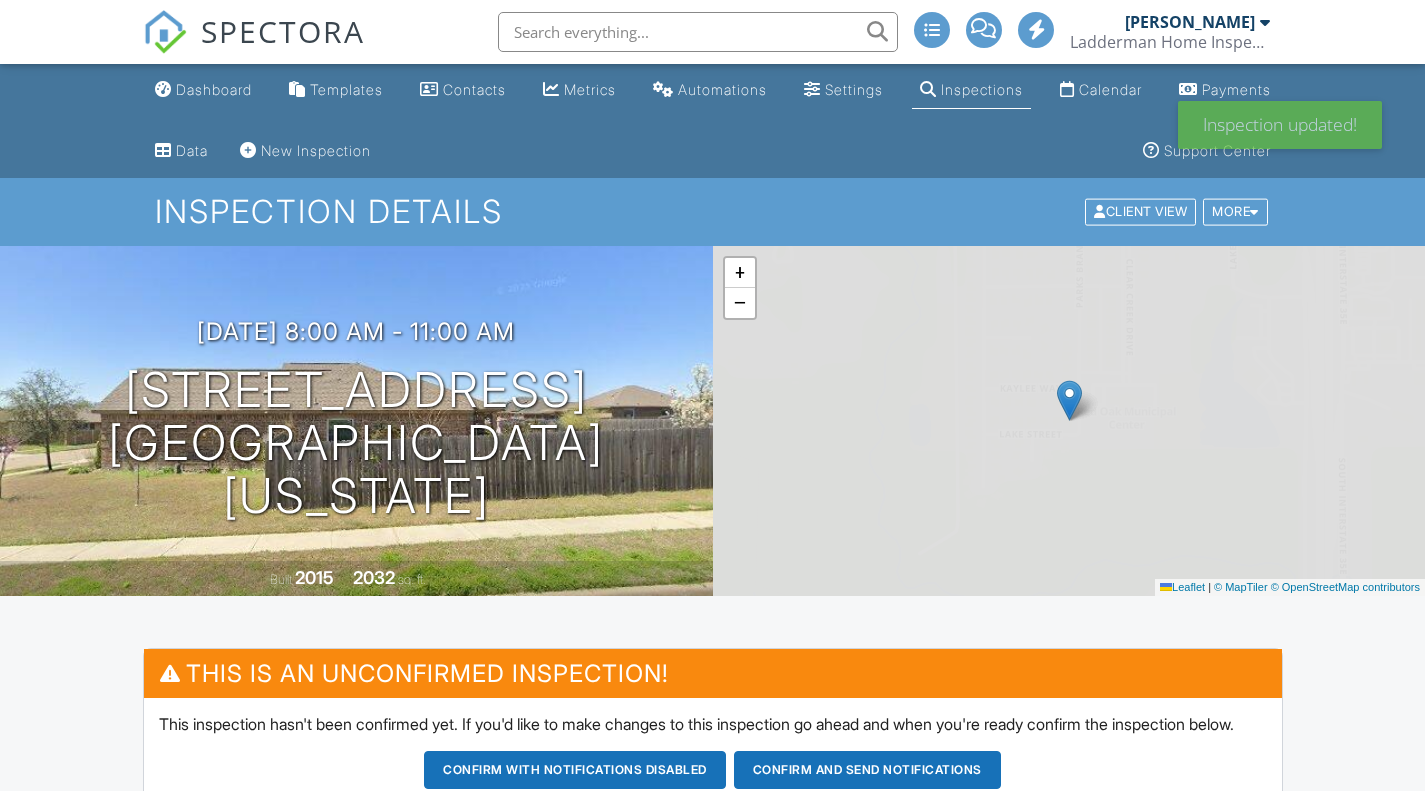 scroll, scrollTop: 0, scrollLeft: 0, axis: both 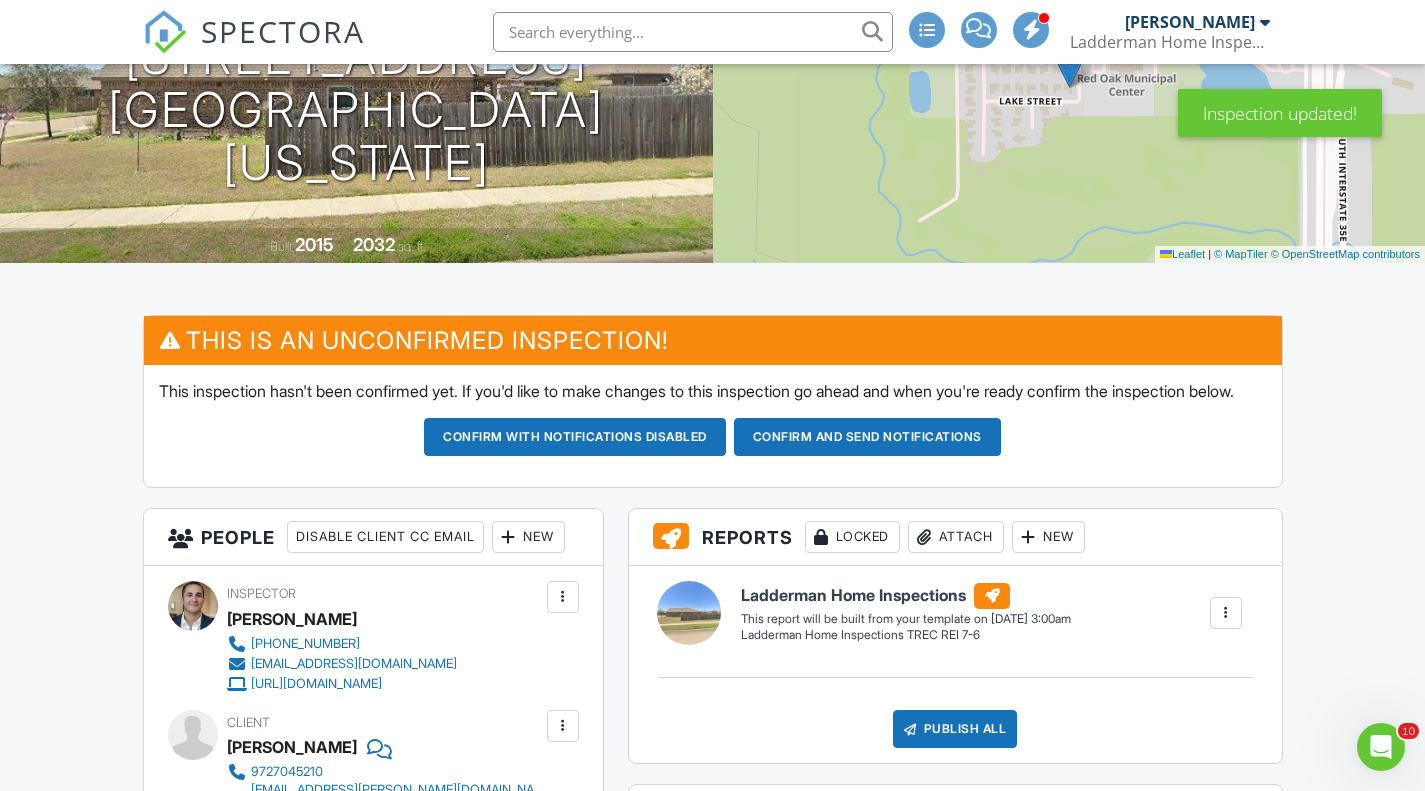click on "SPECTORA
Oscar Vazquez
Ladderman Home Inspections
Role:
Inspector
Change Role
Dashboard
New Inspection
Inspections
Calendar
Template Editor
Contacts
Automations
Team
Metrics
Payments
Data Exports
Billing
Conversations
Tasks
Reporting
Advanced
Equipment
Settings
What's New
Sign Out
Change Active Role
Your account has more than one possible role. Please choose how you'd like to view the site:
Company/Agency
City
Role
Dashboard
Templates
Contacts
Metrics
Automations
Settings
Inspections
Calendar
Payments
Data
New Inspection
Support Center" at bounding box center [712, 1230] 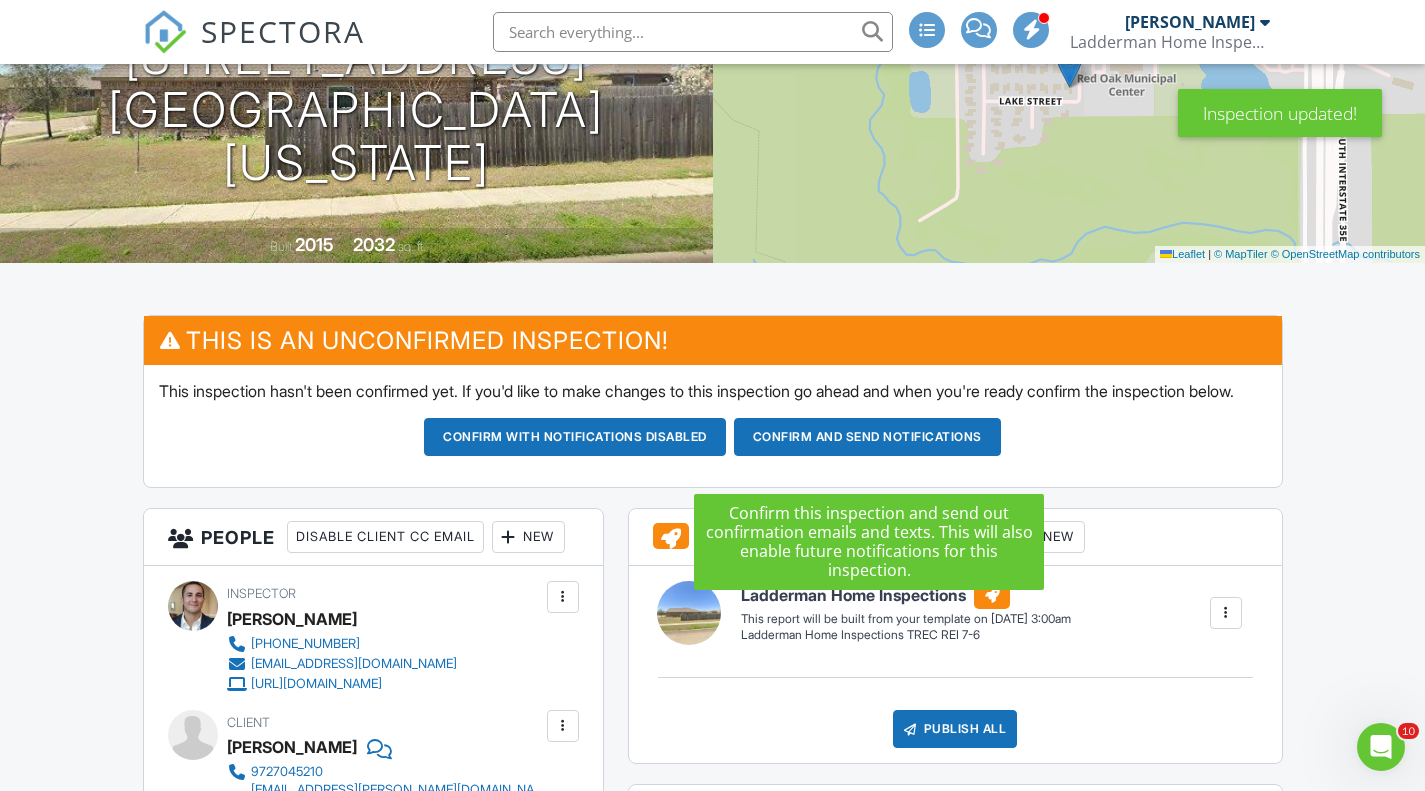 click on "Confirm and send notifications" at bounding box center (575, 437) 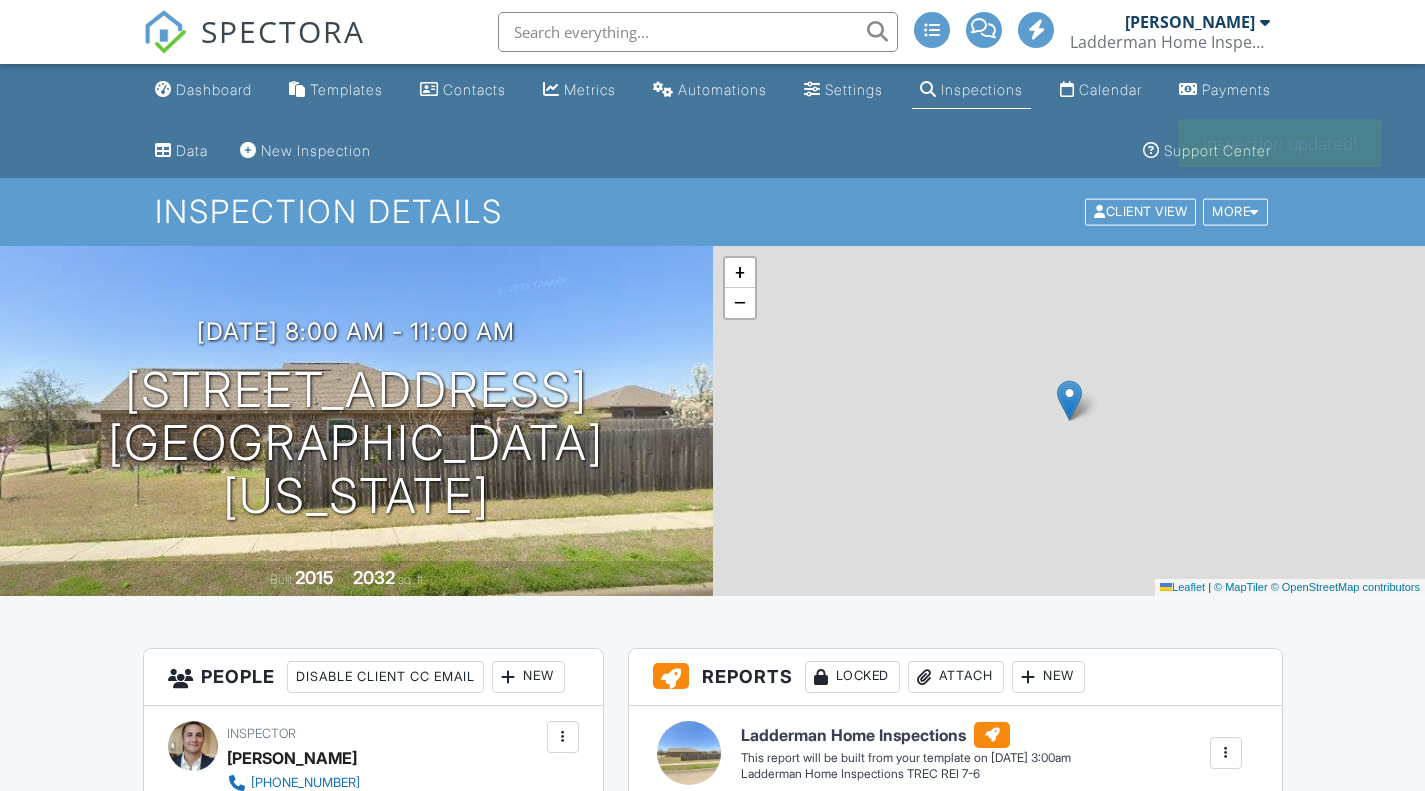 scroll, scrollTop: 0, scrollLeft: 0, axis: both 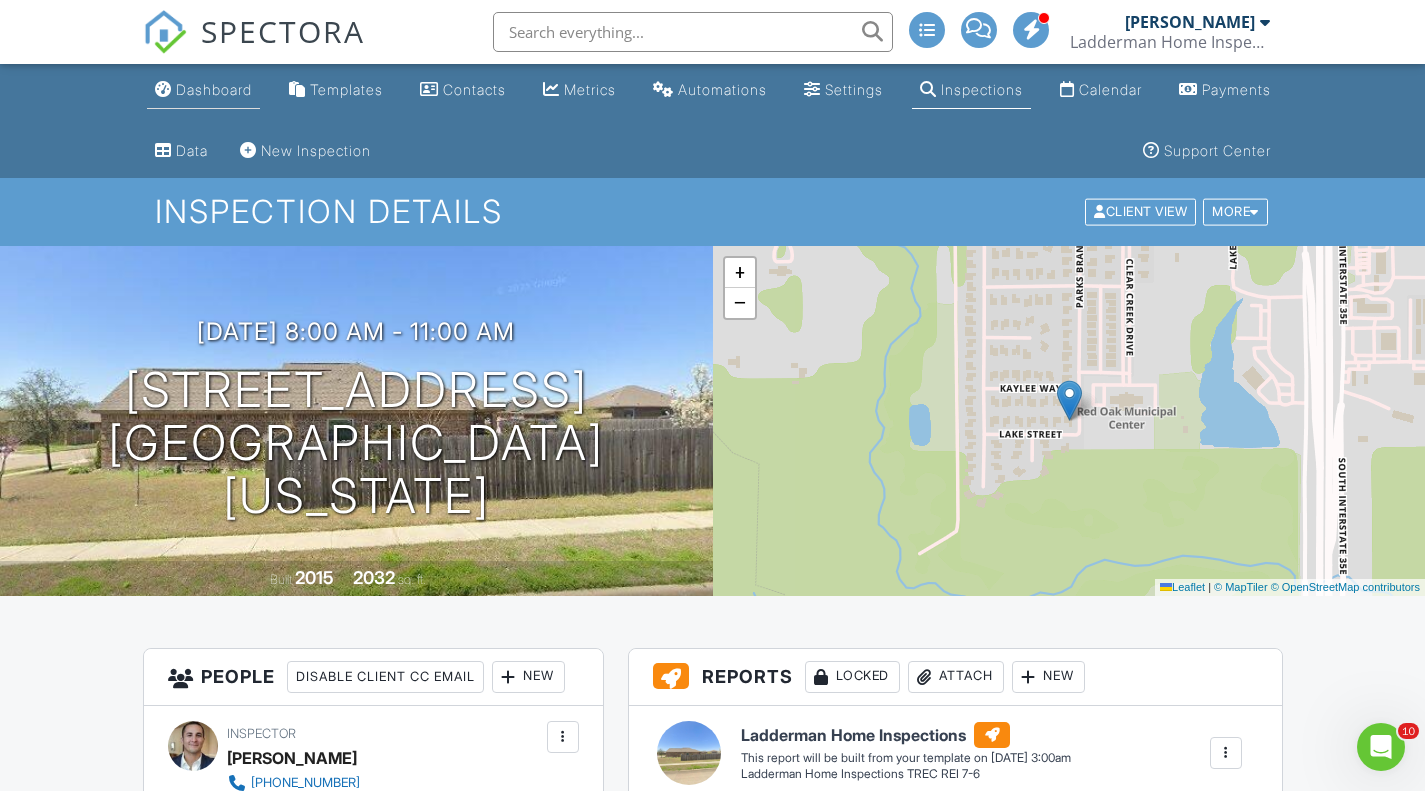 click on "Dashboard" at bounding box center (214, 89) 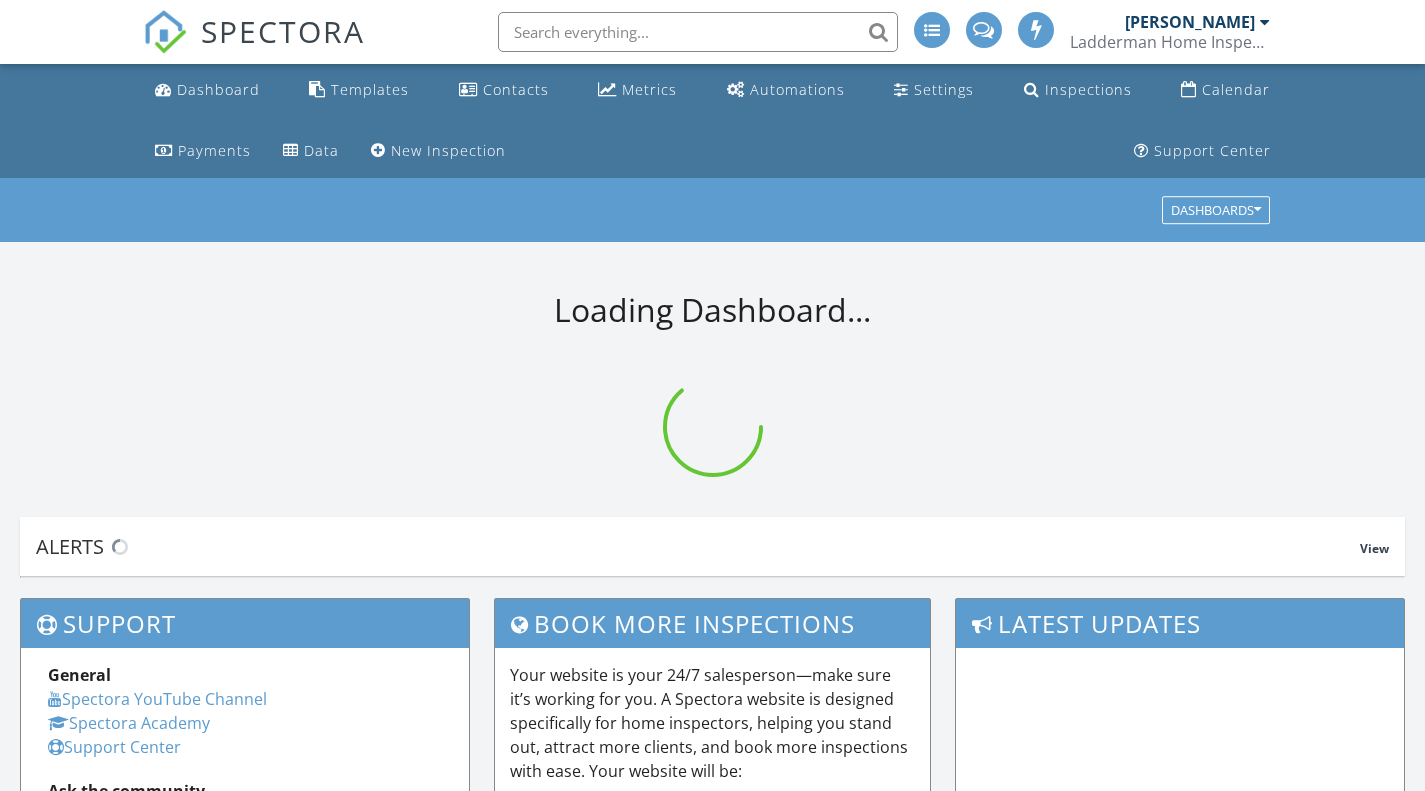 scroll, scrollTop: 0, scrollLeft: 0, axis: both 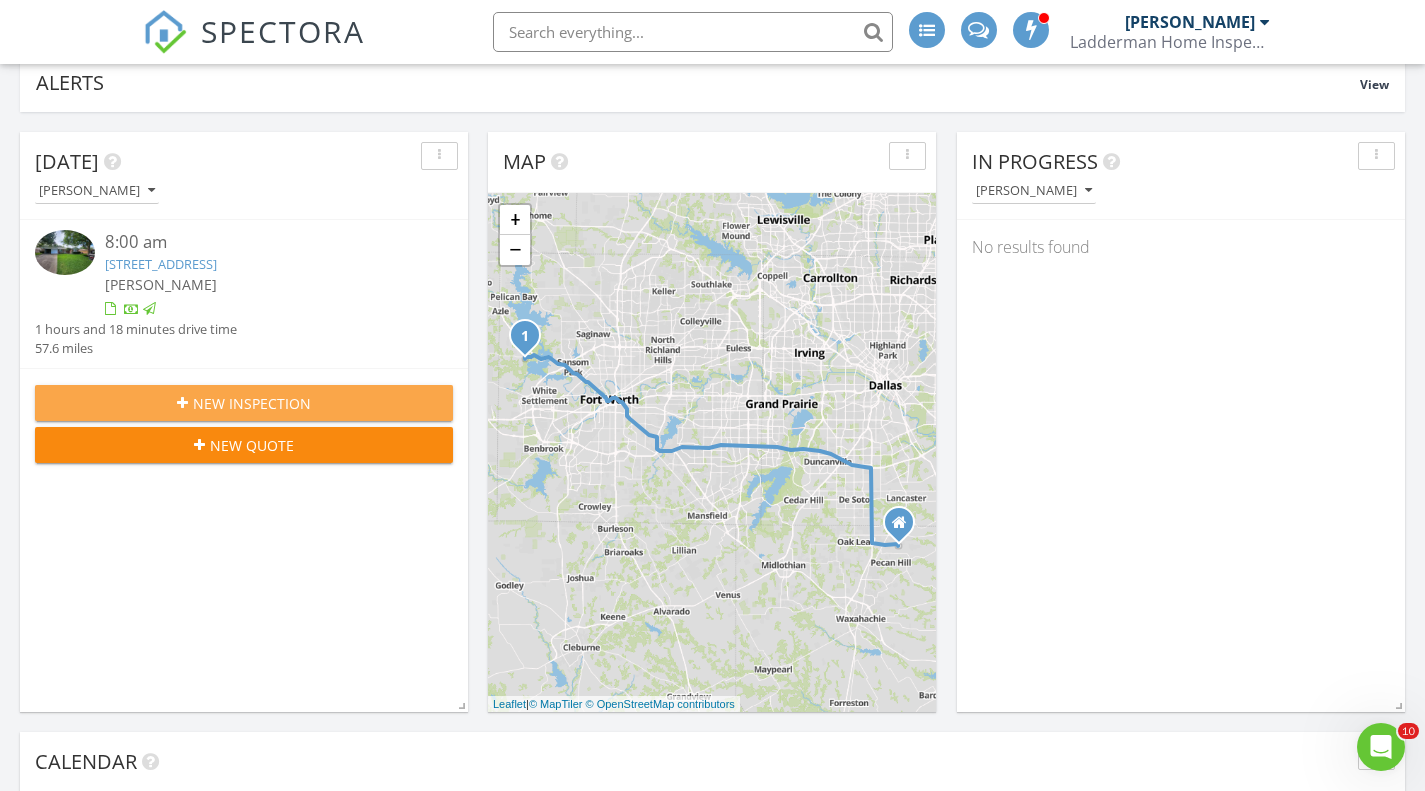 click on "New Inspection" at bounding box center (252, 403) 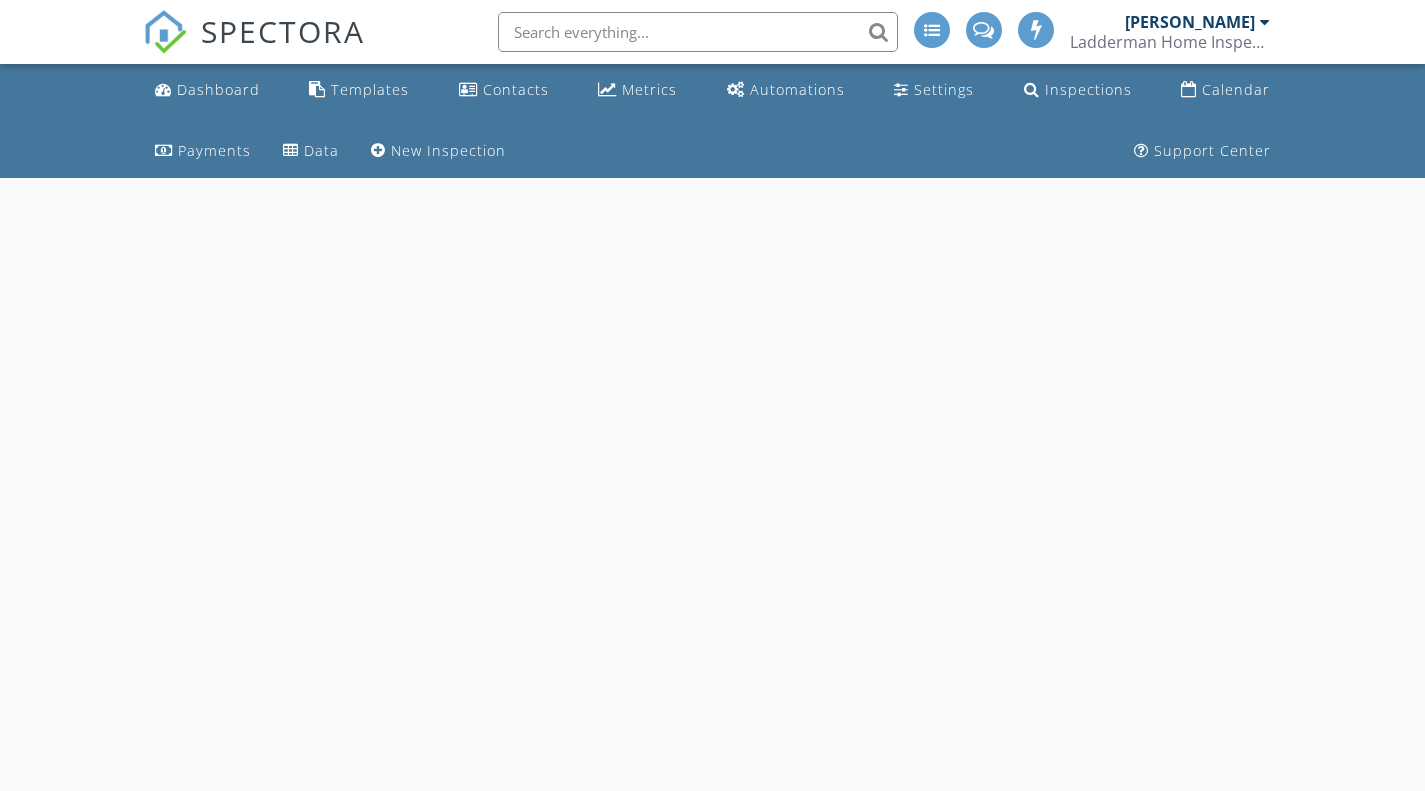 scroll, scrollTop: 0, scrollLeft: 0, axis: both 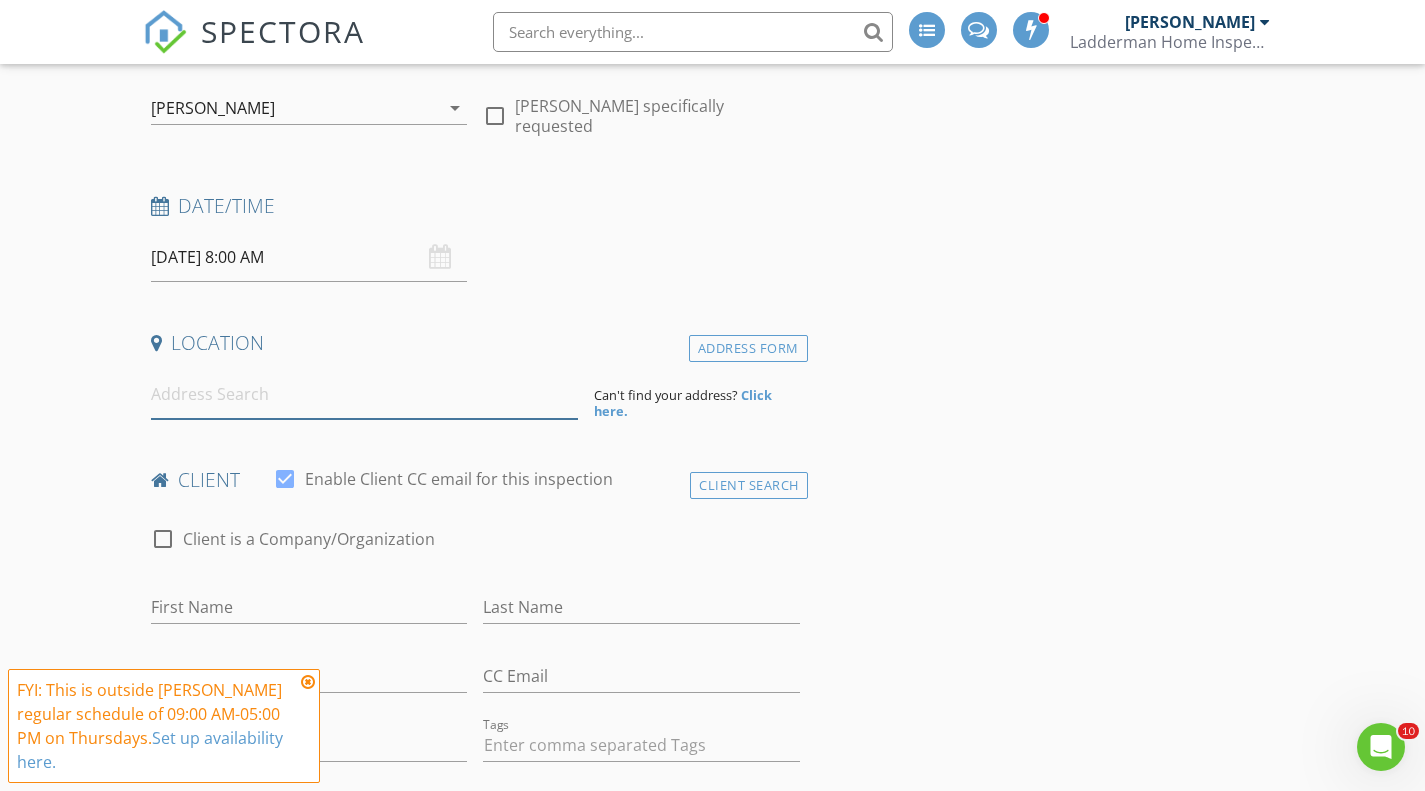 click at bounding box center [364, 394] 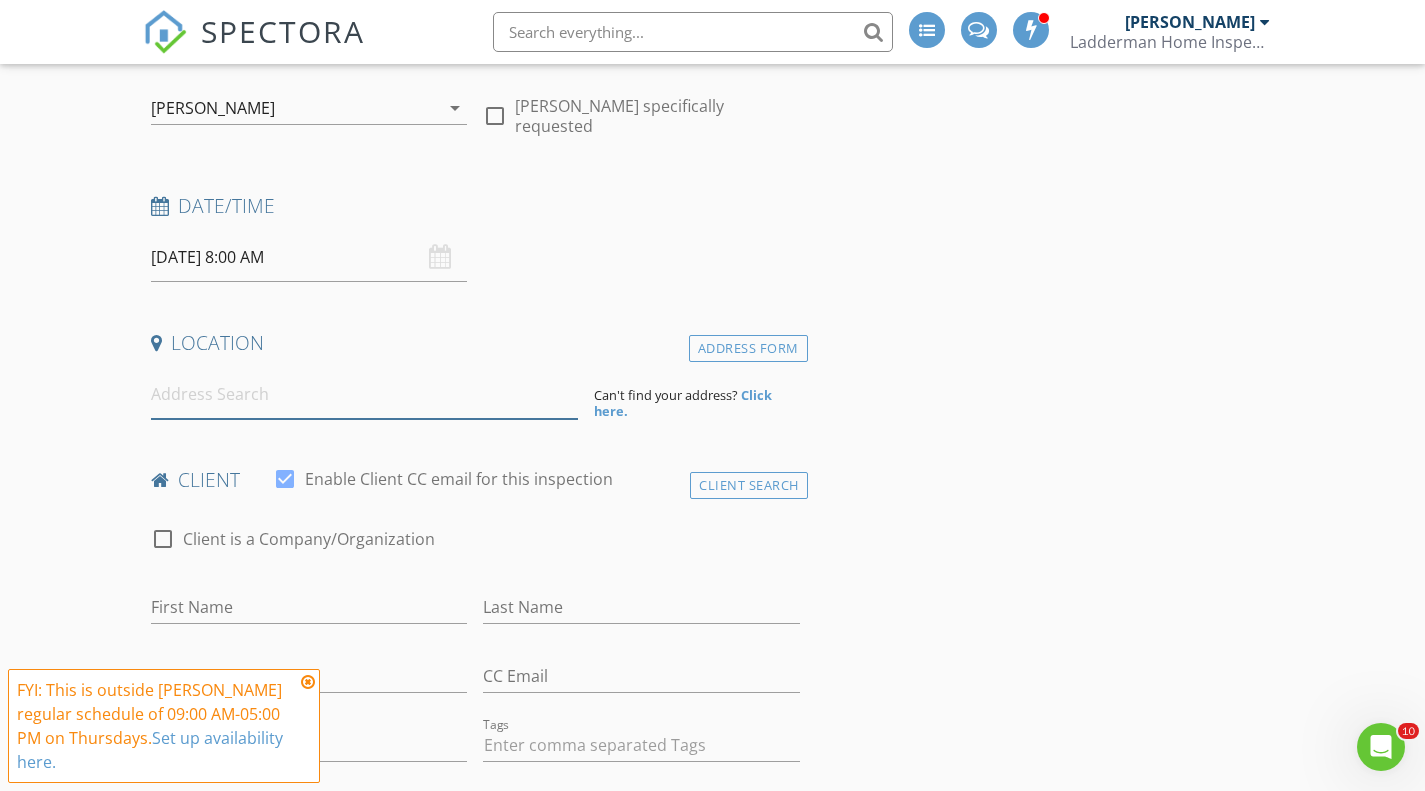 click at bounding box center (364, 394) 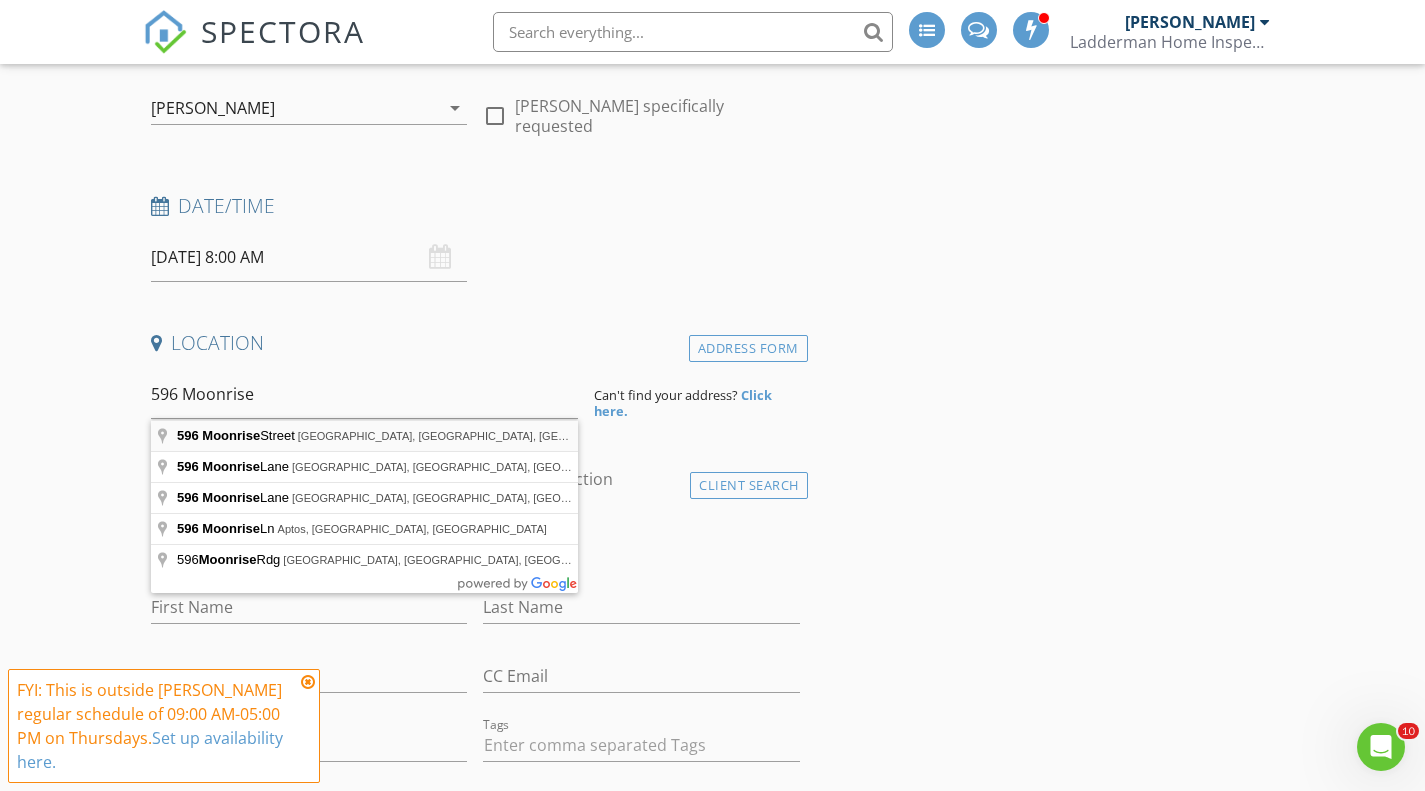 type on "[STREET_ADDRESS]" 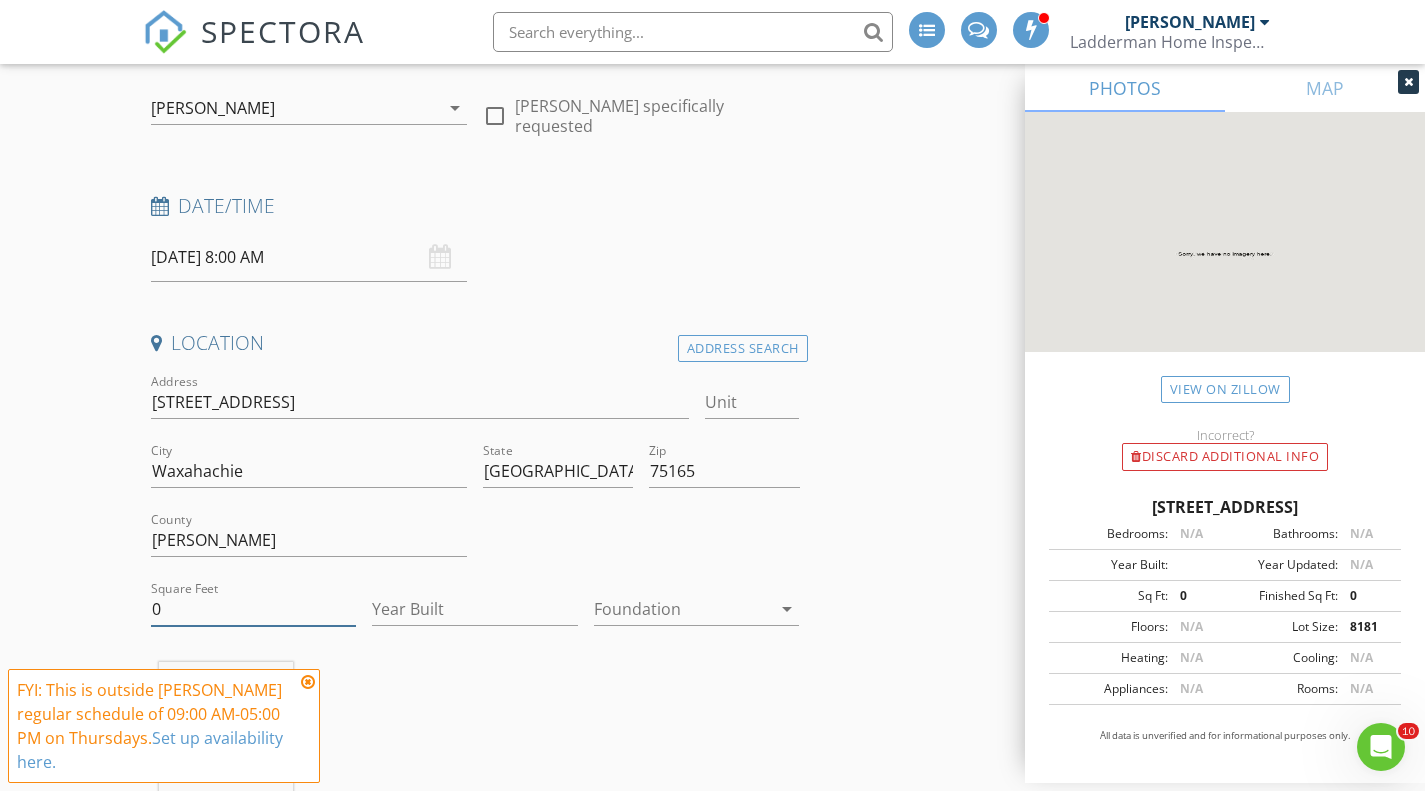 click on "0" at bounding box center (254, 609) 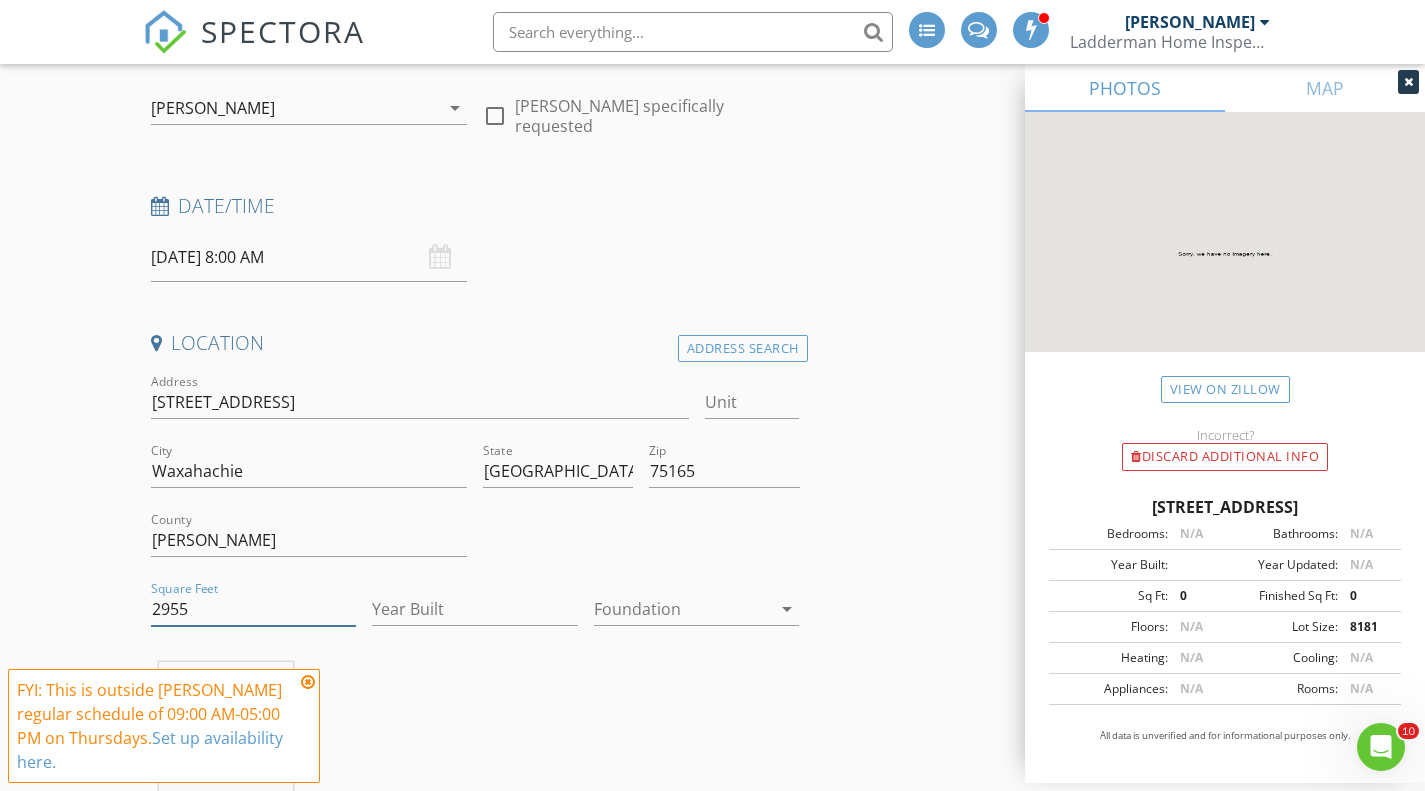 type on "2955" 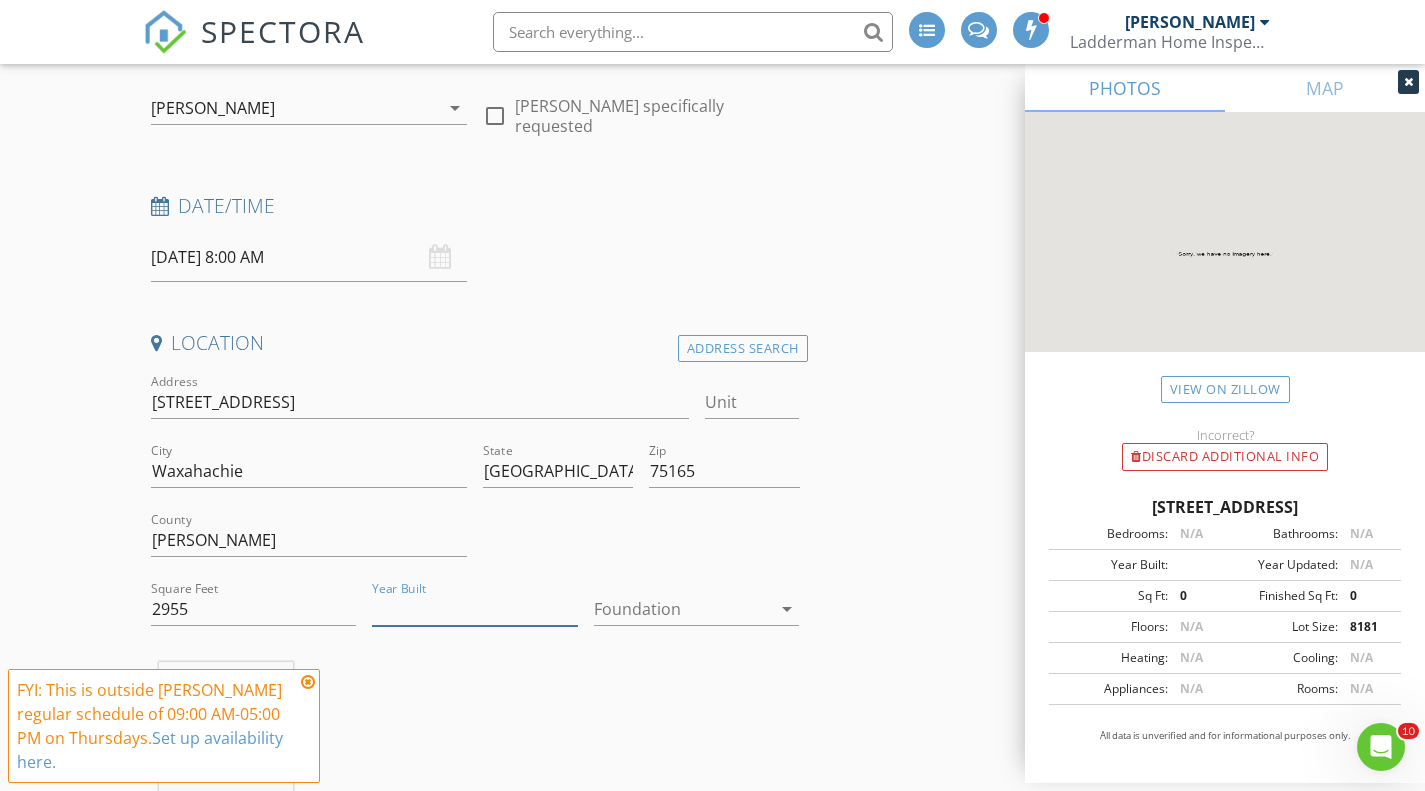 click on "Year Built" at bounding box center (475, 609) 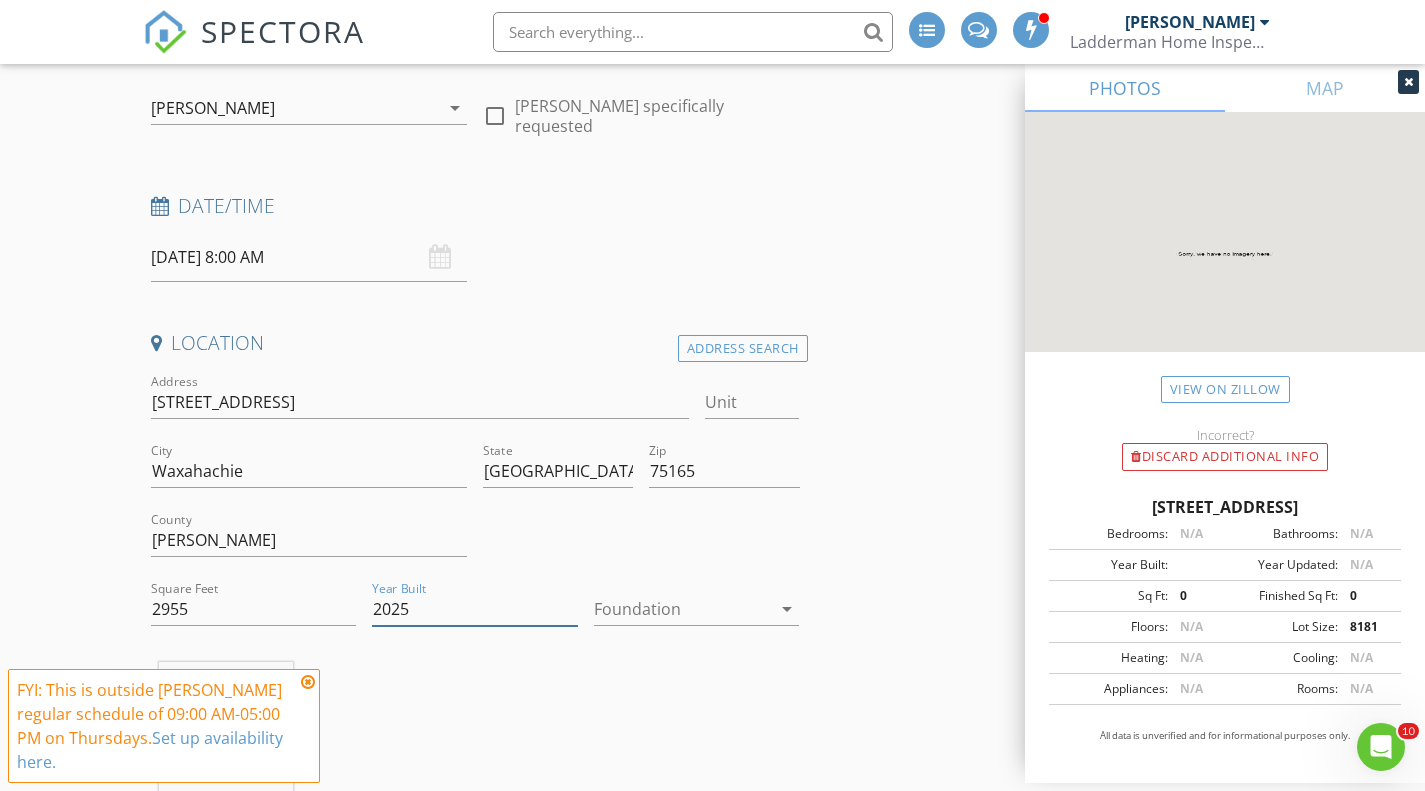 type on "2025" 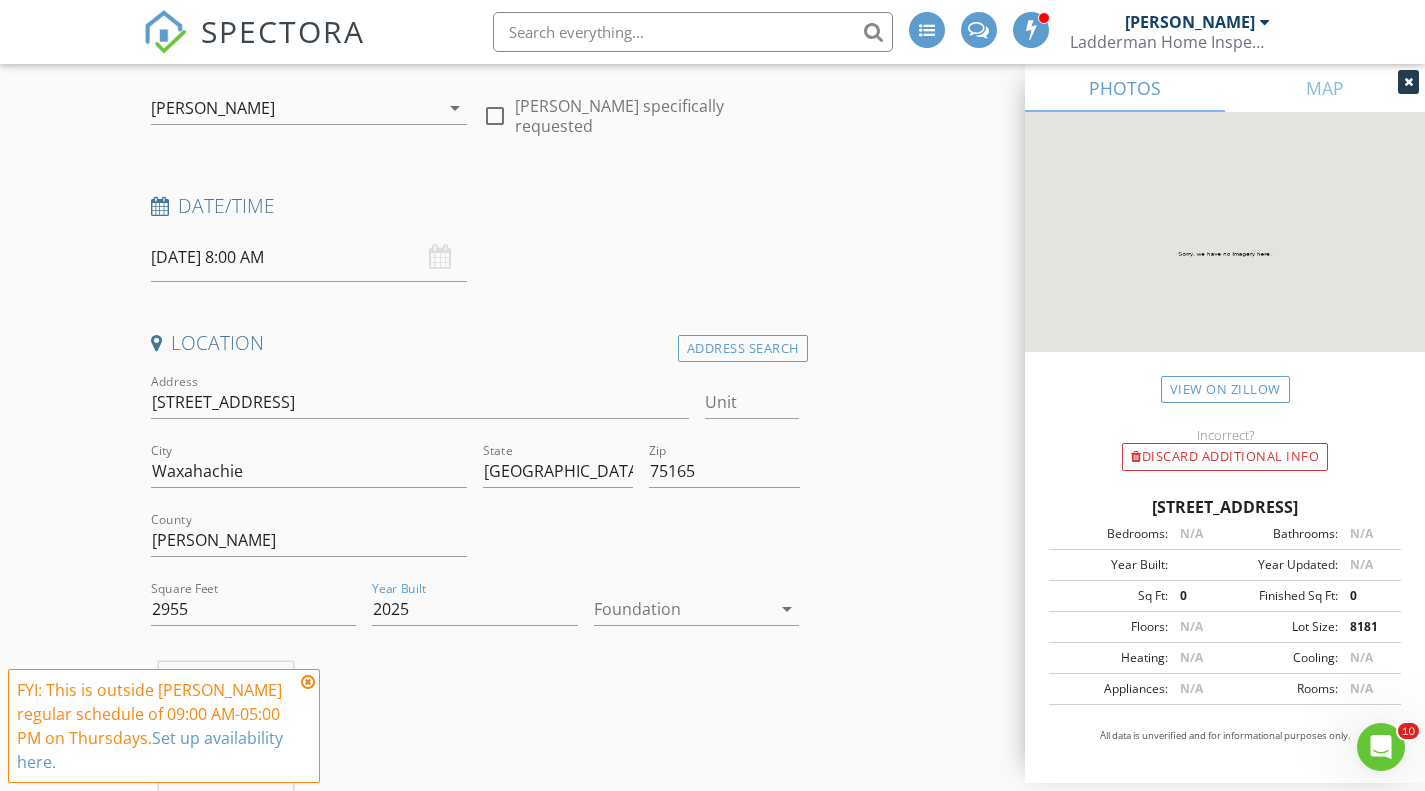 click at bounding box center (683, 609) 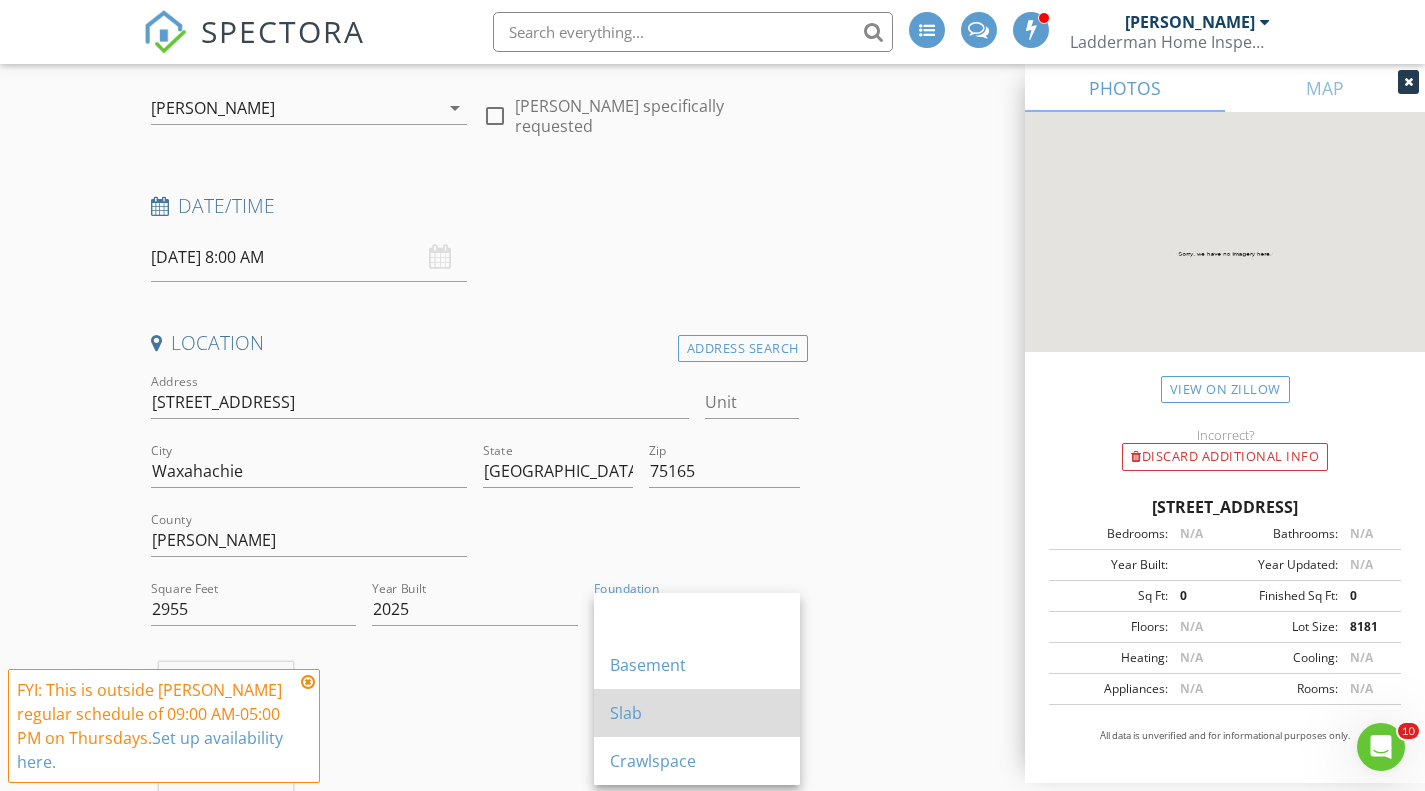 click on "Slab" at bounding box center (697, 713) 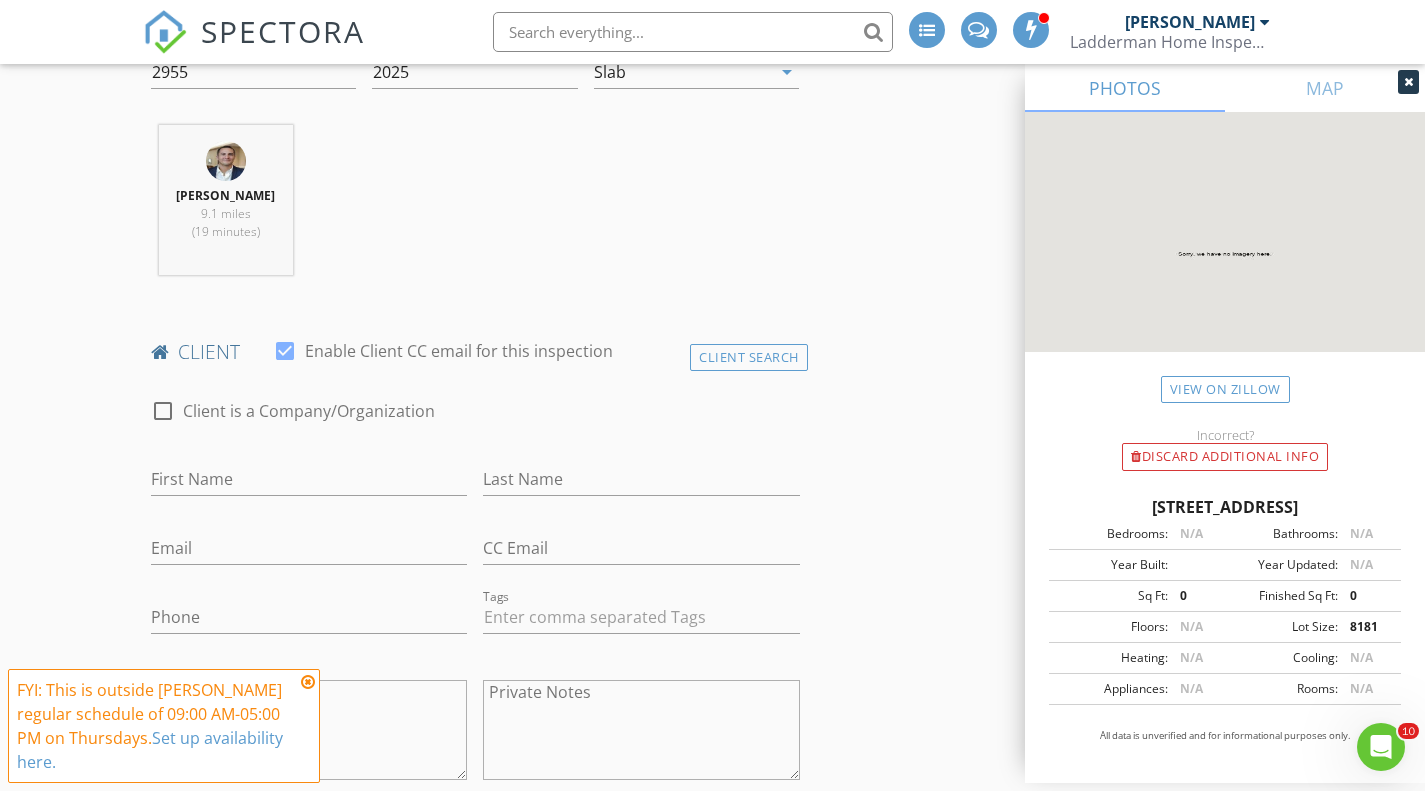 scroll, scrollTop: 807, scrollLeft: 0, axis: vertical 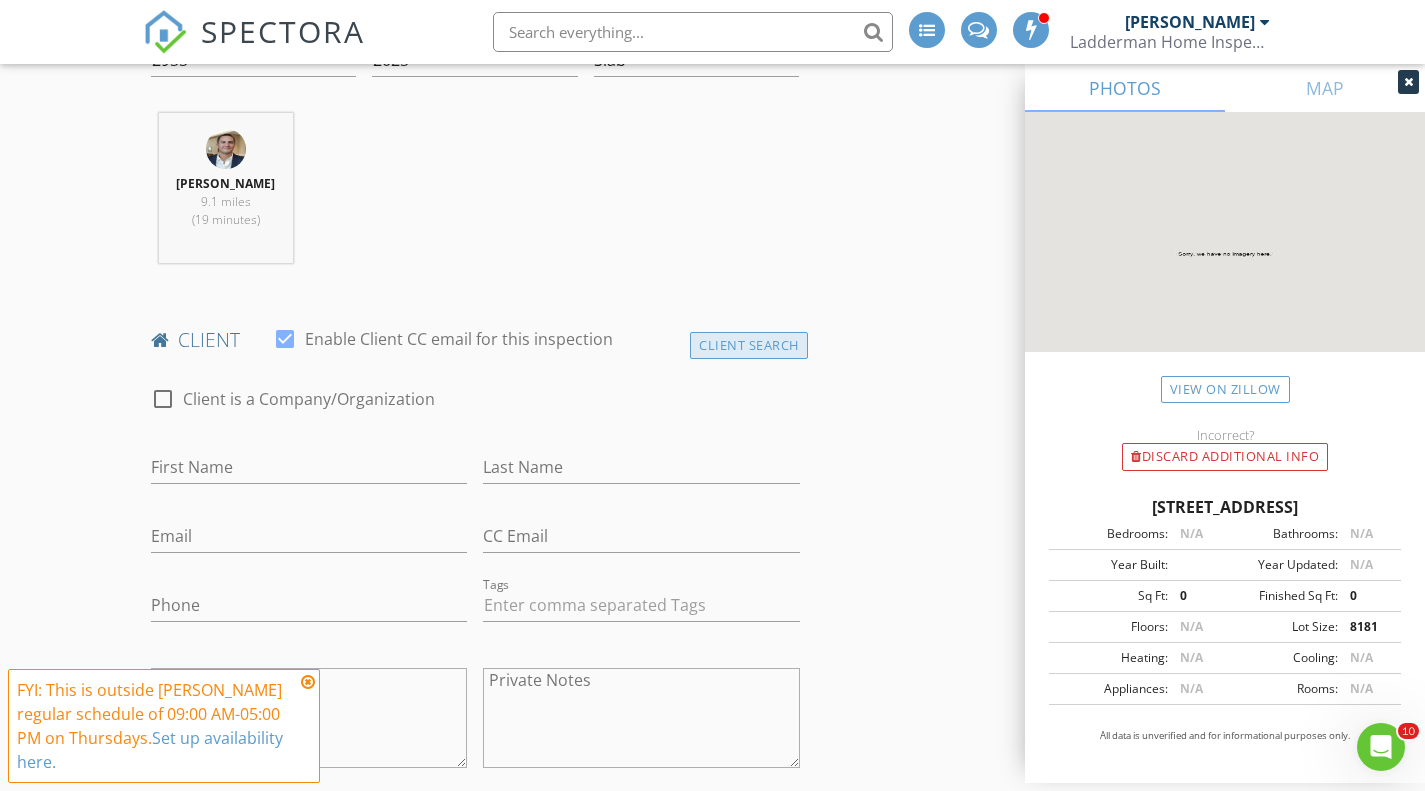 click on "Client Search" at bounding box center [749, 345] 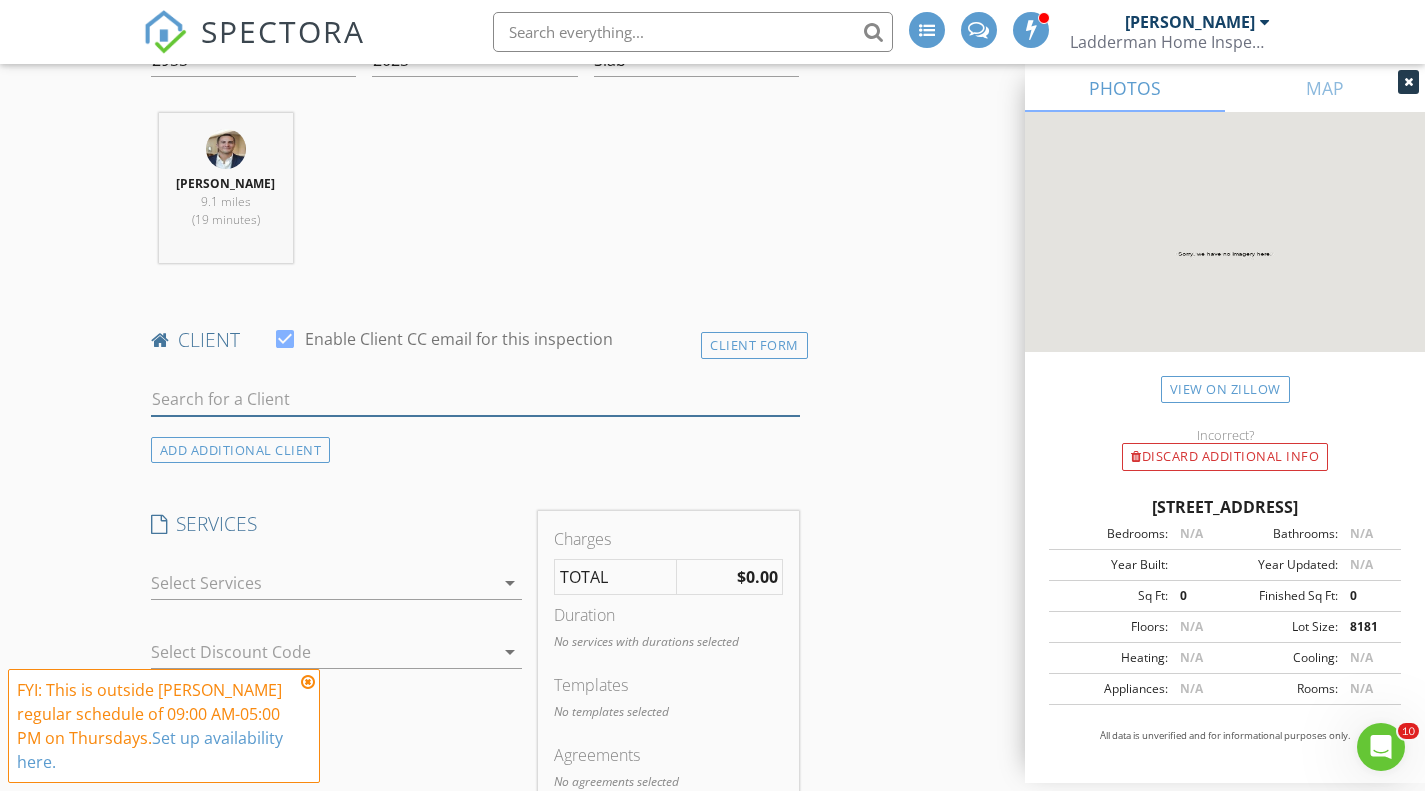 click at bounding box center (475, 399) 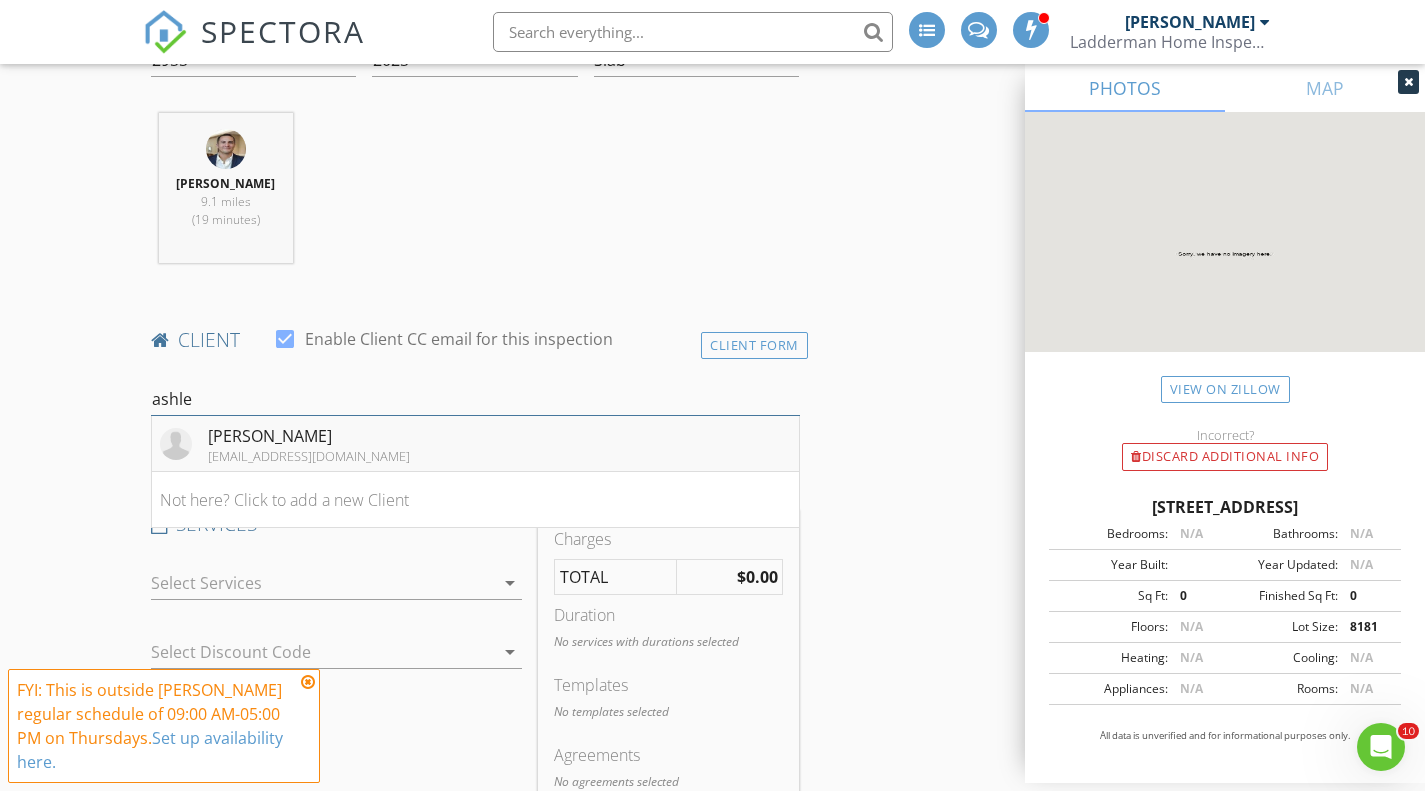 type on "ashle" 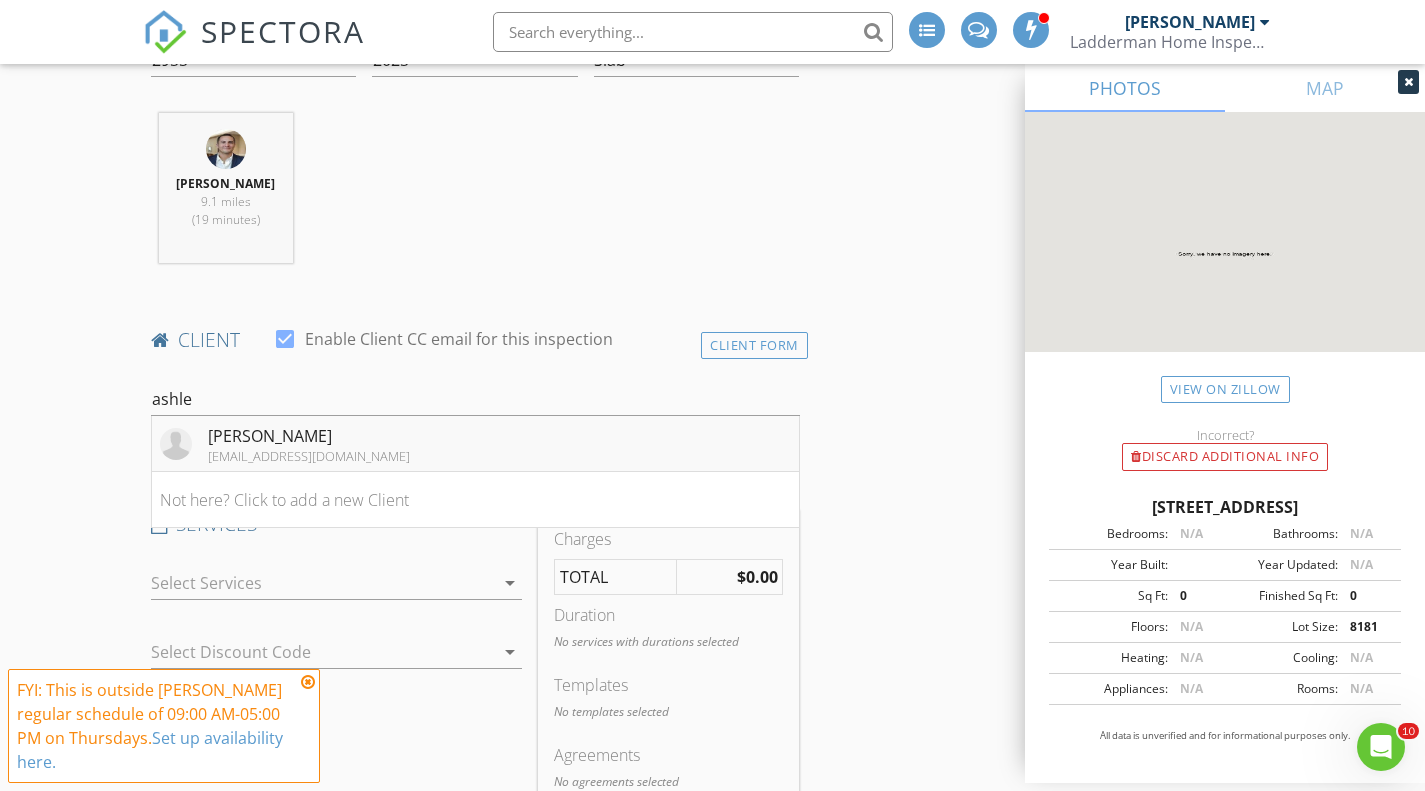 click on "Ashlee Baker
ashleejane16@hotmail.com" at bounding box center [475, 444] 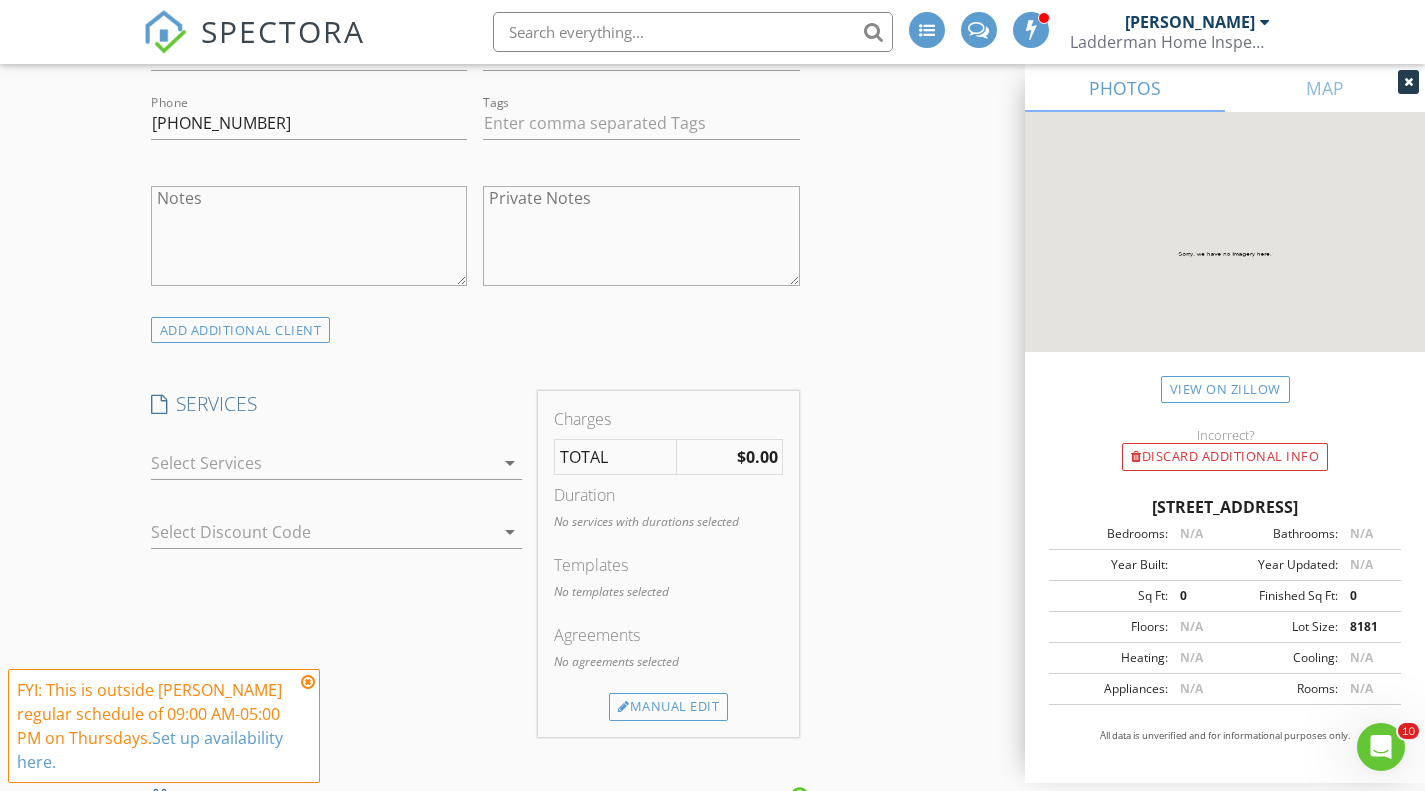 scroll, scrollTop: 1329, scrollLeft: 0, axis: vertical 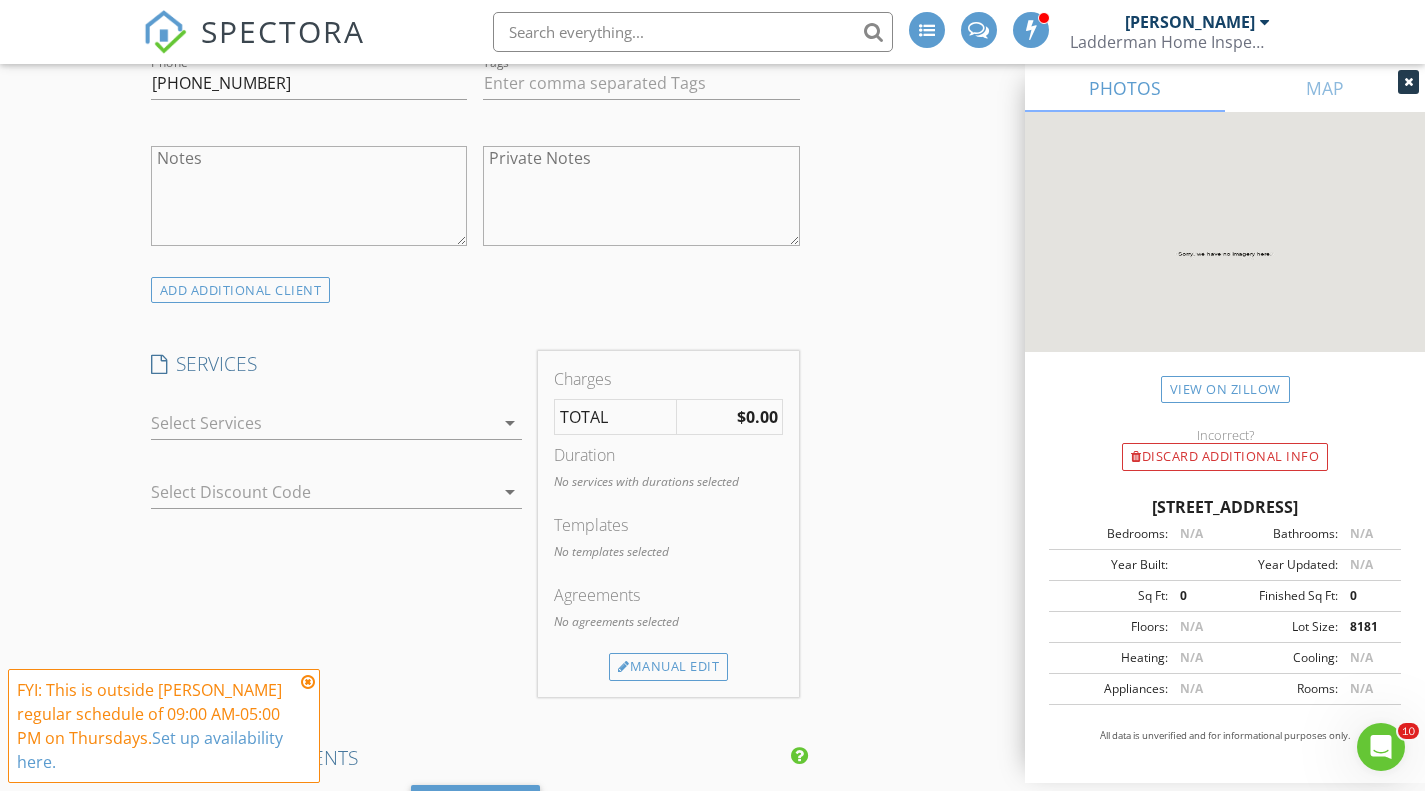 click at bounding box center [323, 423] 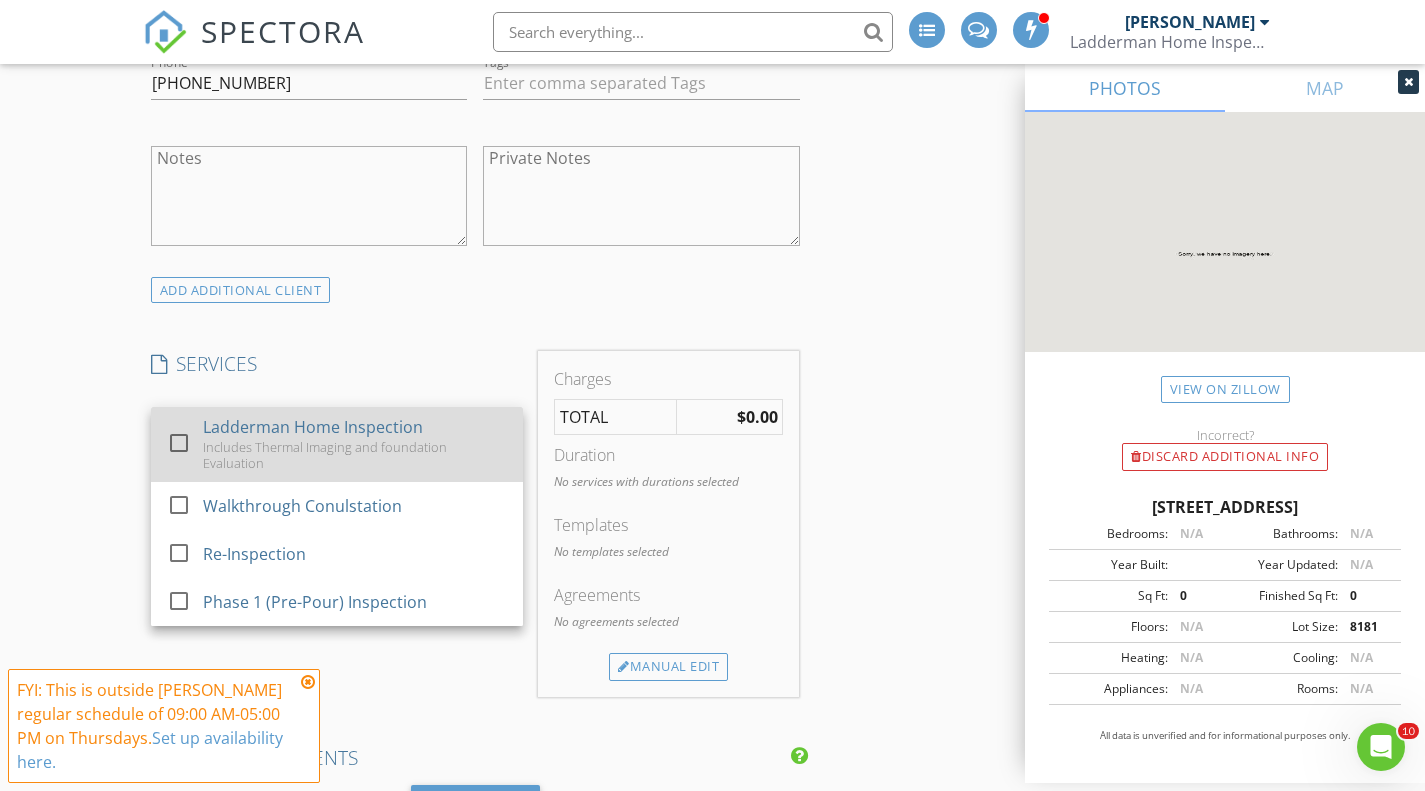 click on "Includes Thermal Imaging and foundation Evaluation" at bounding box center (355, 455) 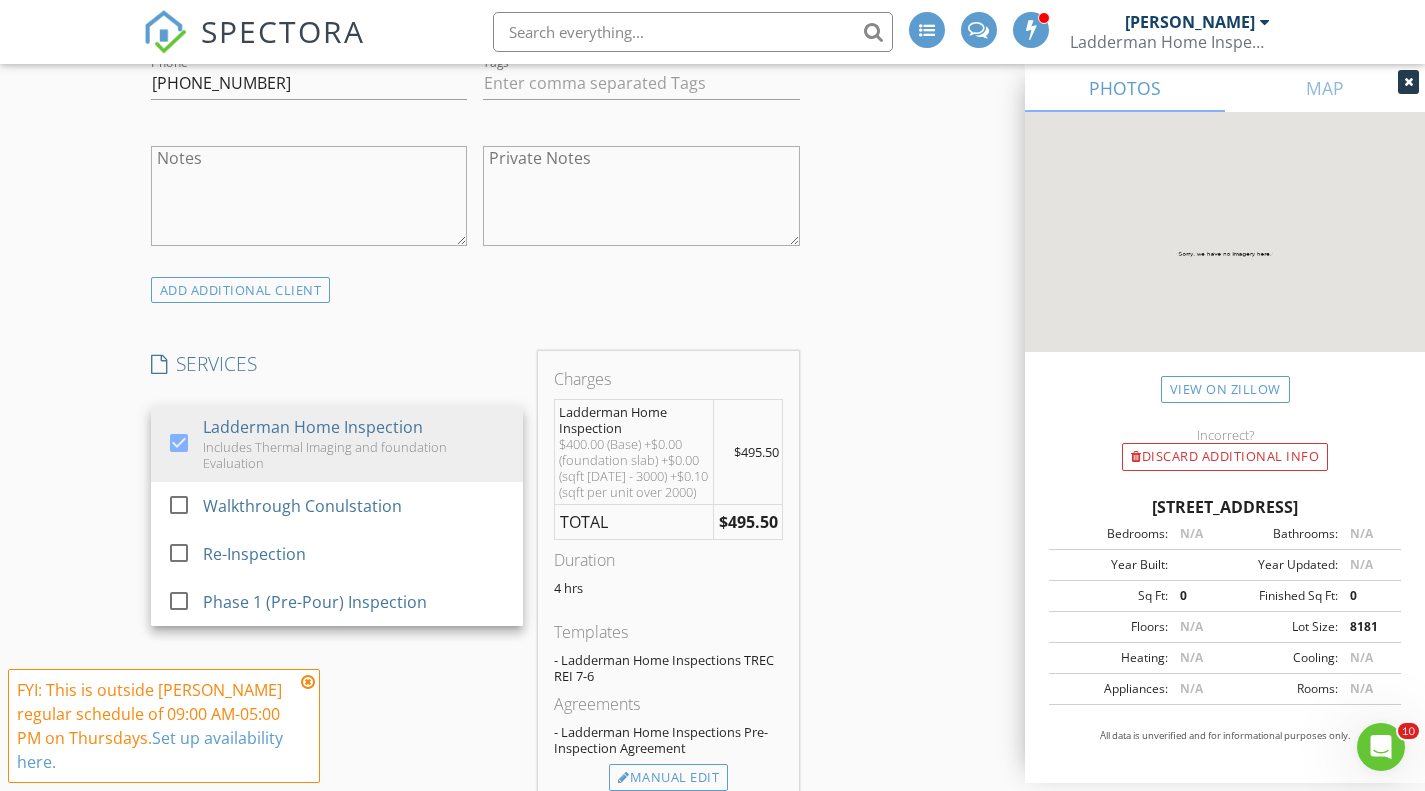 click on "INSPECTOR(S)
check_box   Oscar Vazquez   PRIMARY   Oscar Vazquez arrow_drop_down   check_box_outline_blank Oscar Vazquez specifically requested
Date/Time
07/10/2025 8:00 AM
Location
Address Search       Address 596 Moonrise St   Unit   City Waxahachie   State TX   Zip 75165   County Ellis     Square Feet 2955   Year Built 2025   Foundation Slab arrow_drop_down     Oscar Vazquez     9.1 miles     (19 minutes)
client
check_box Enable Client CC email for this inspection   Client Search     check_box_outline_blank Client is a Company/Organization     First Name Ashlee   Last Name Baker   Email ashleejane16@hotmail.com   CC Email   Phone 940-999-6797         Tags         Notes   Private Notes
ADD ADDITIONAL client
SERVICES
check_box   Ladderman Home Inspection" at bounding box center (713, 762) 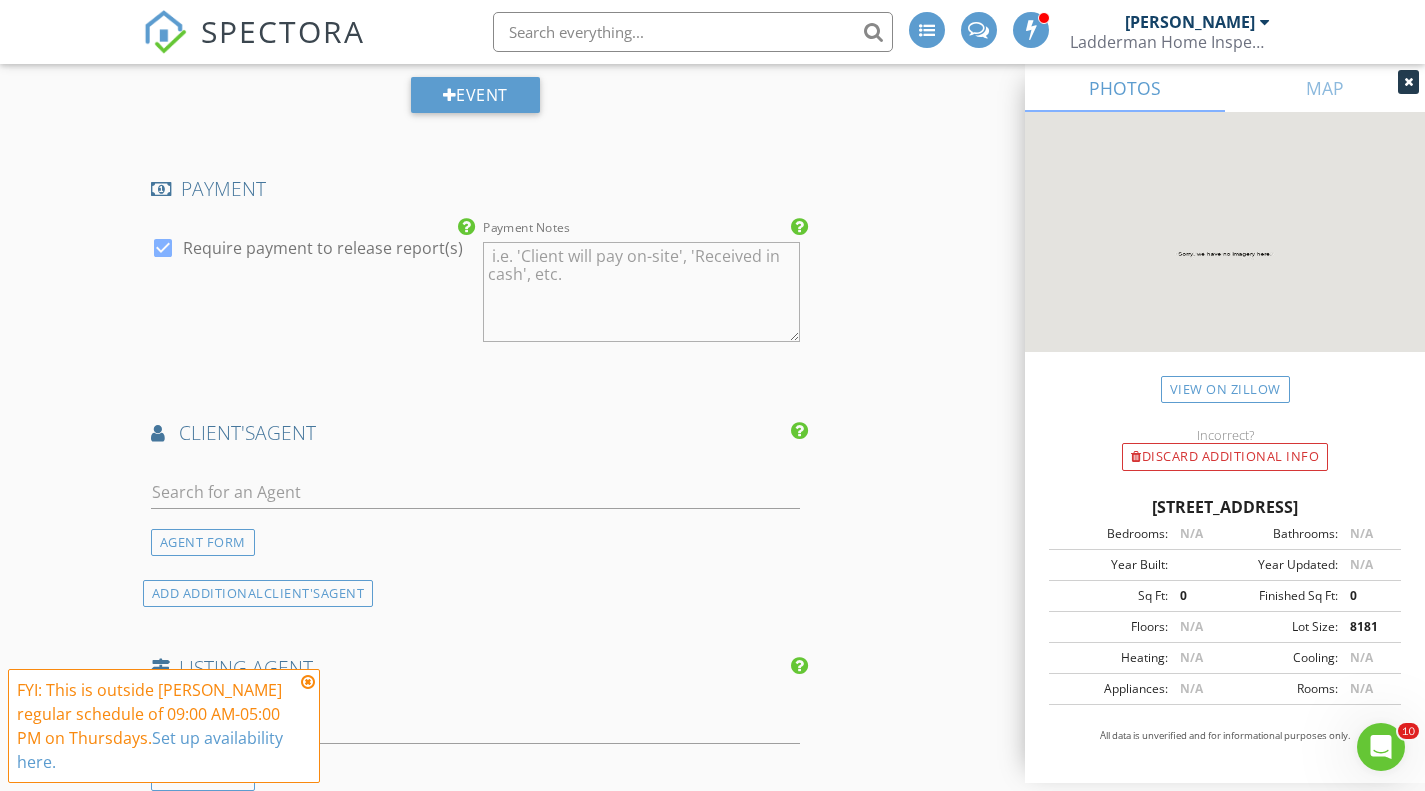 scroll, scrollTop: 2161, scrollLeft: 0, axis: vertical 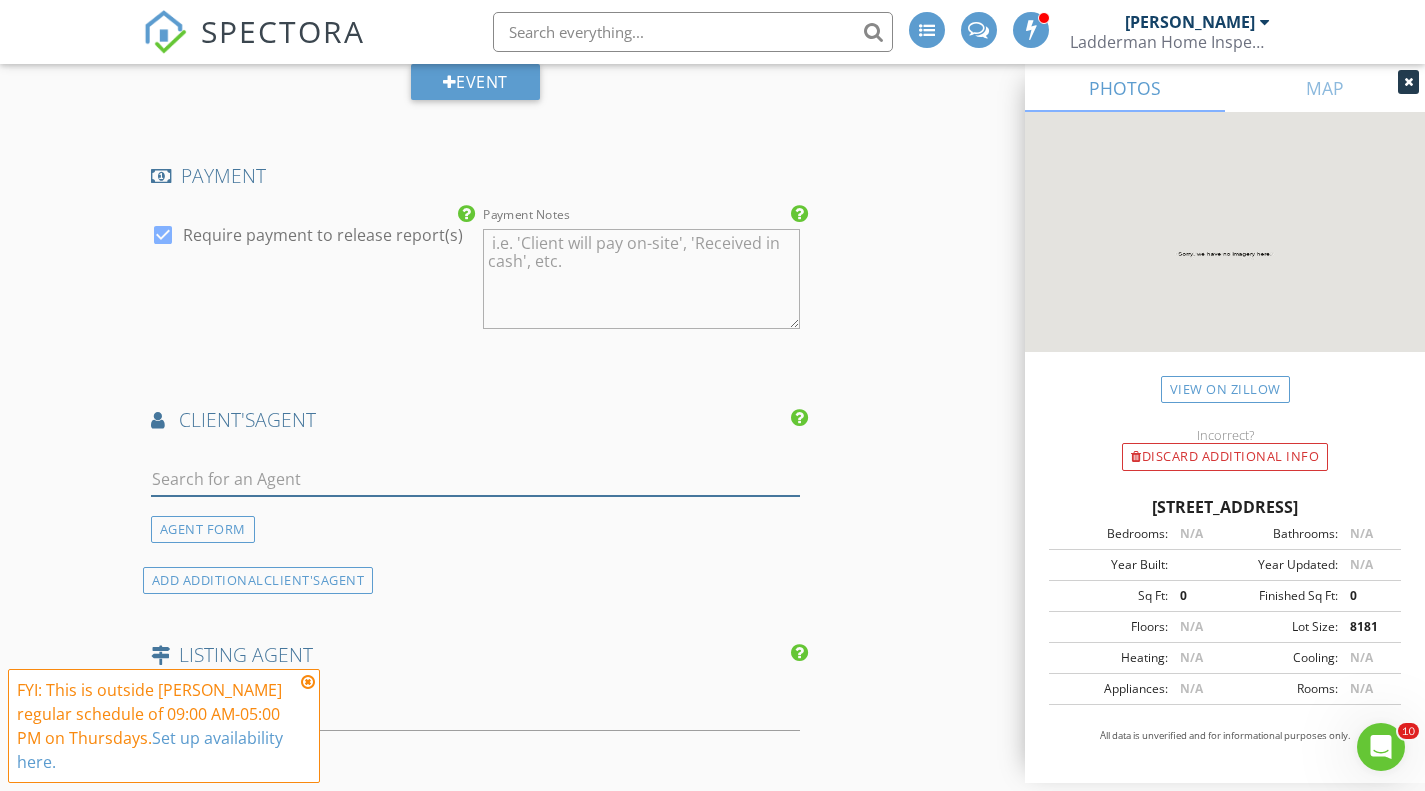 click at bounding box center [475, 479] 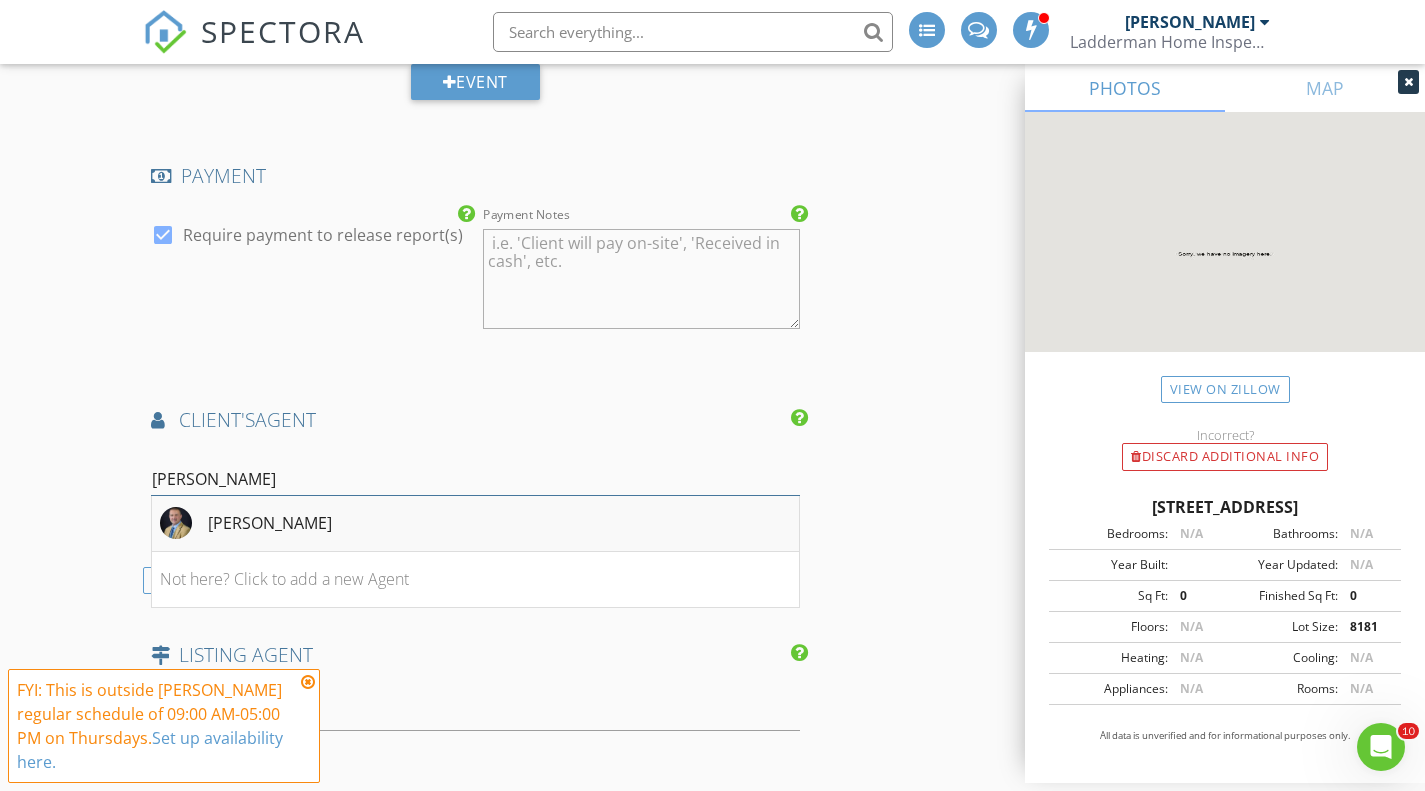 type on "[PERSON_NAME]" 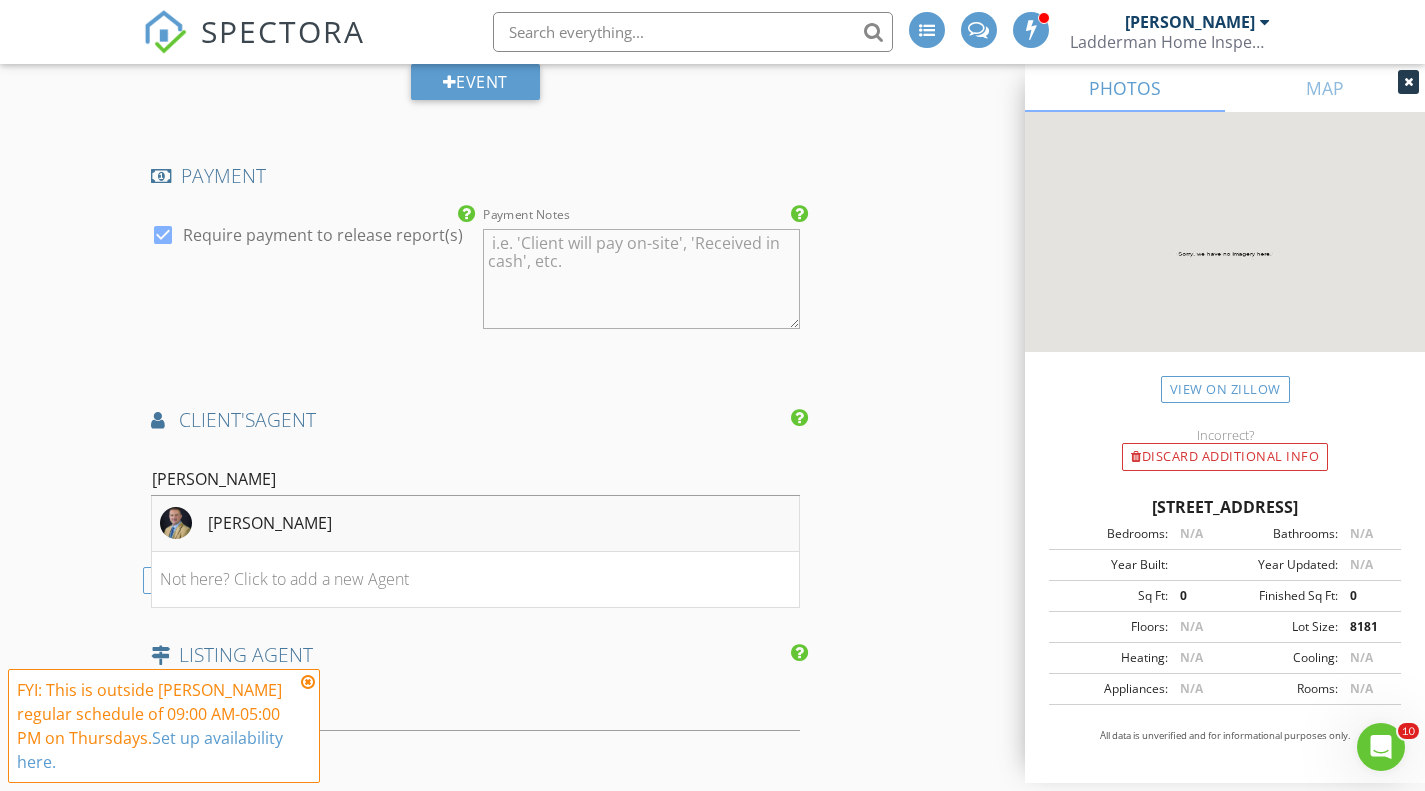 click on "[PERSON_NAME]" at bounding box center [475, 524] 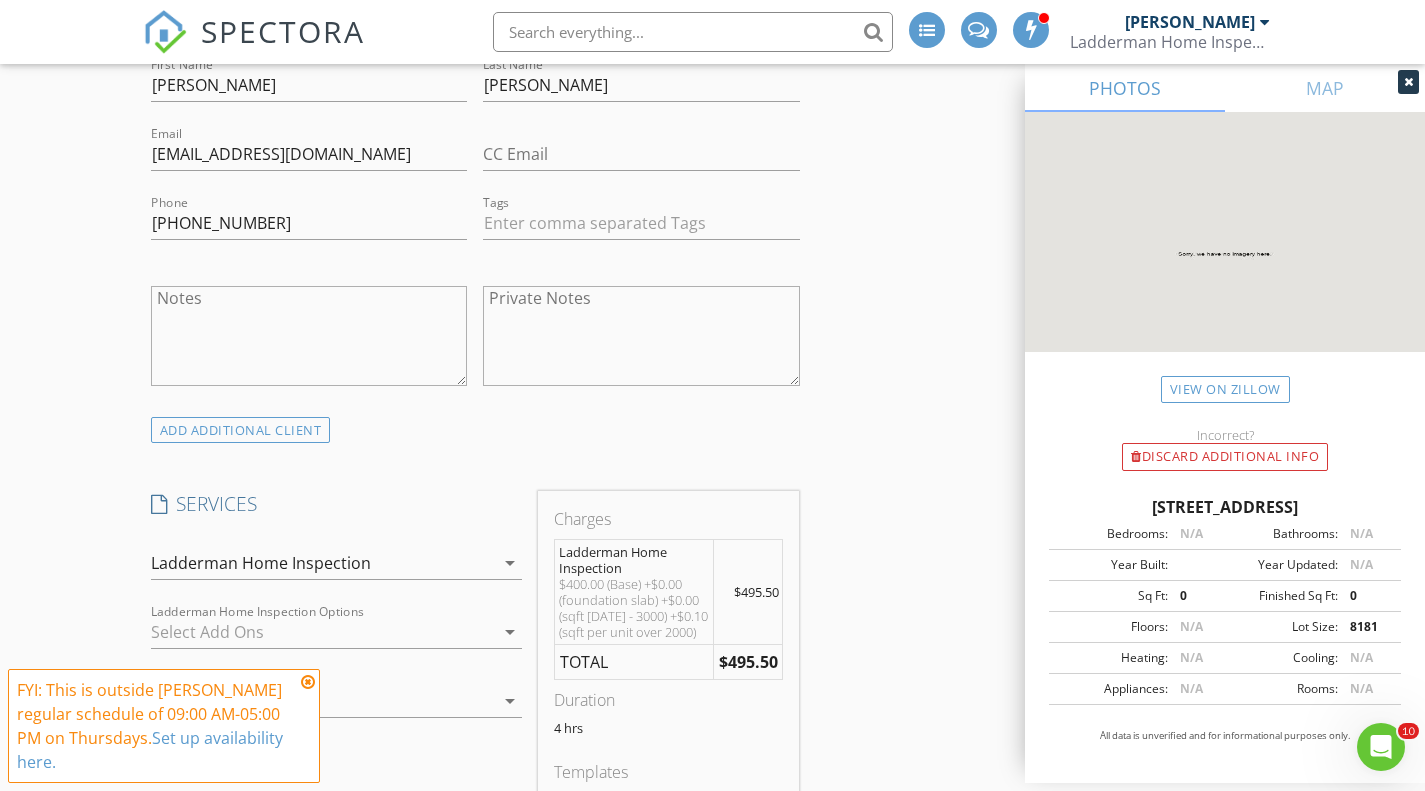scroll, scrollTop: 1269, scrollLeft: 0, axis: vertical 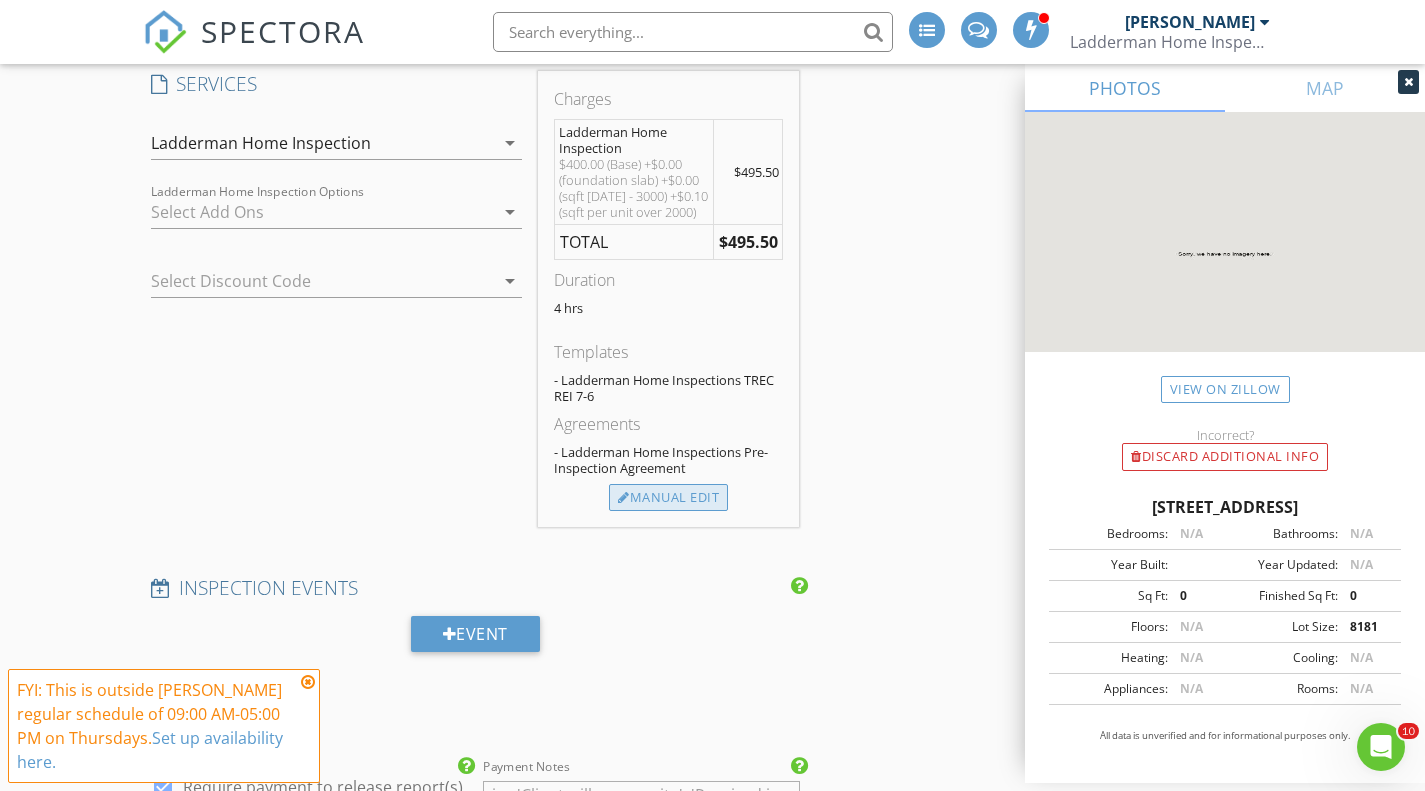click on "Manual Edit" at bounding box center [668, 498] 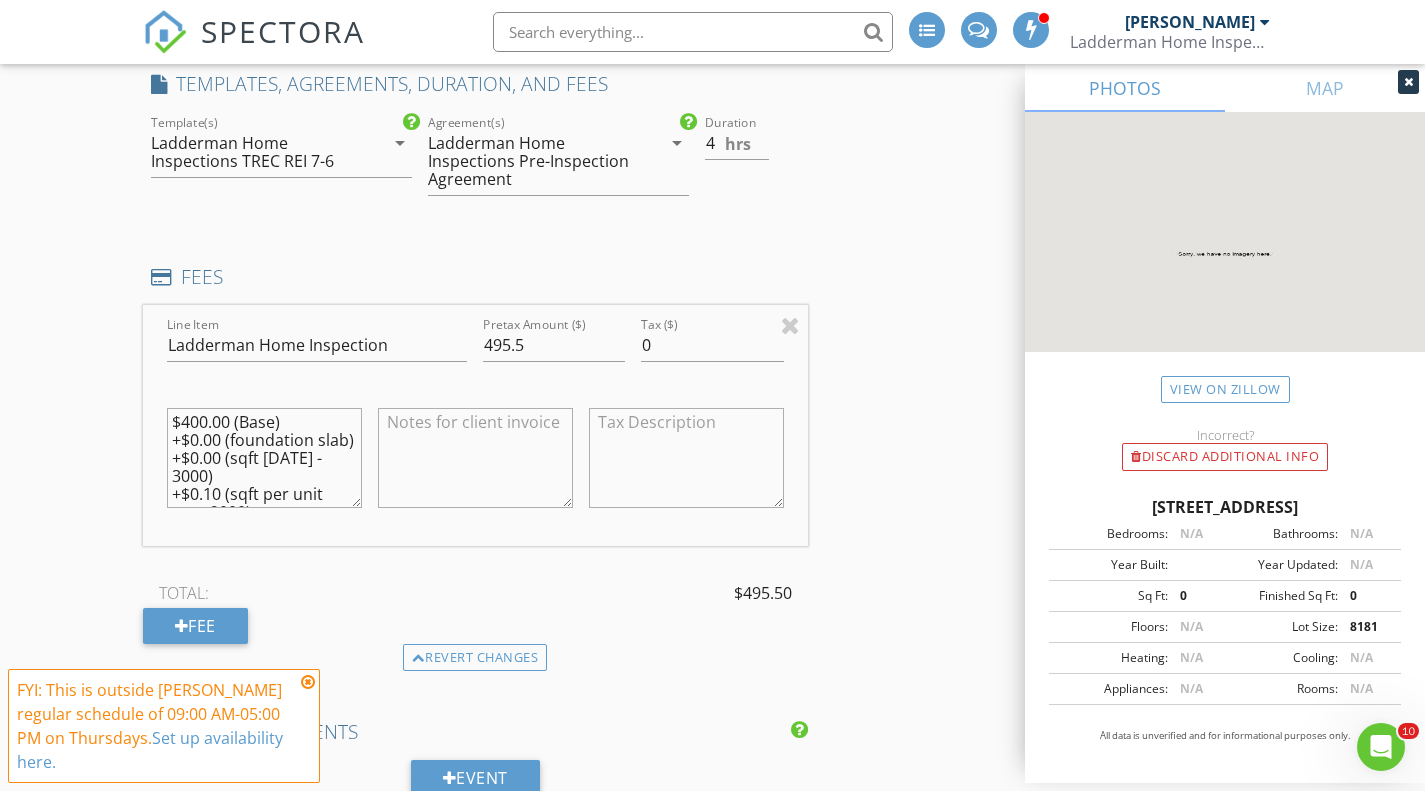 scroll, scrollTop: 54, scrollLeft: 0, axis: vertical 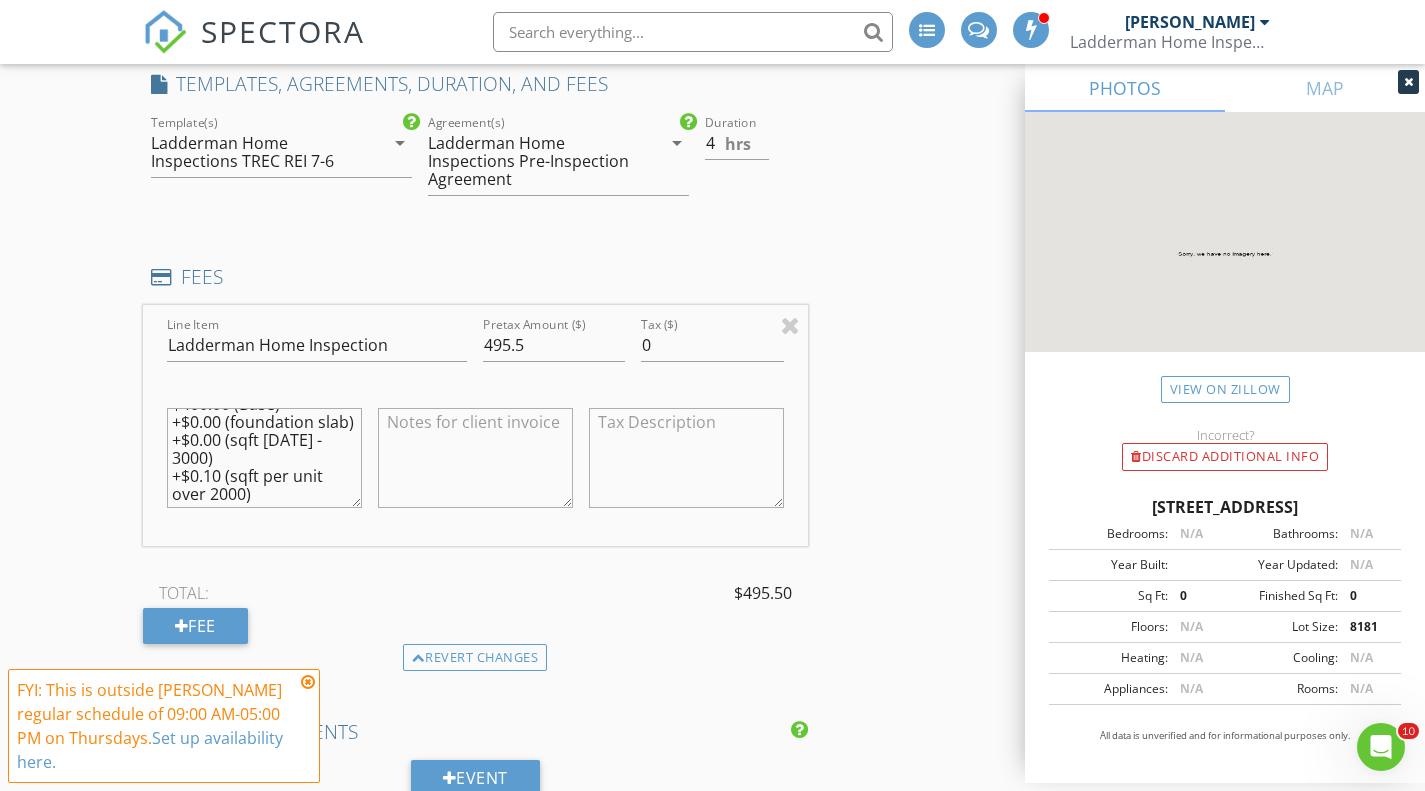 drag, startPoint x: 171, startPoint y: 416, endPoint x: 391, endPoint y: 609, distance: 292.6585 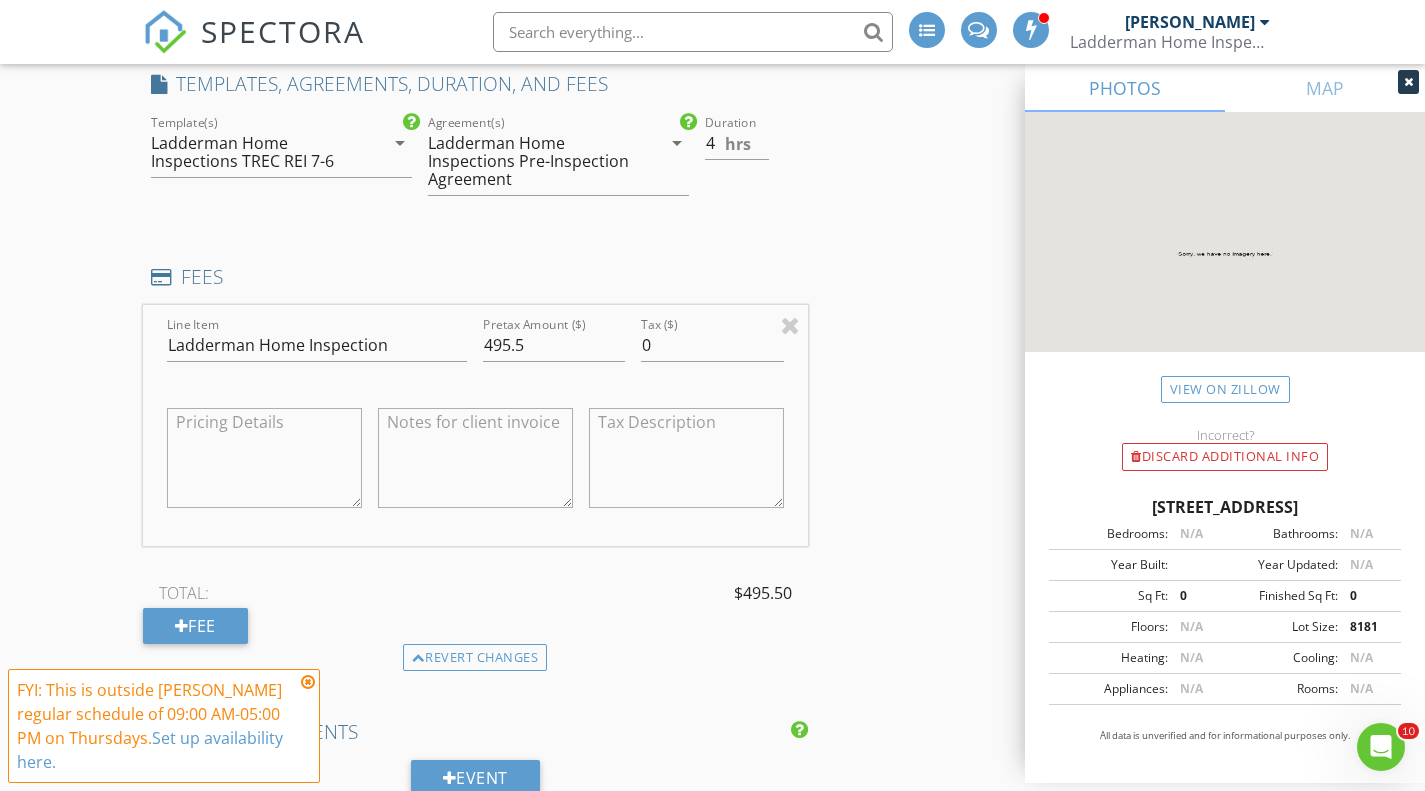 scroll, scrollTop: 0, scrollLeft: 0, axis: both 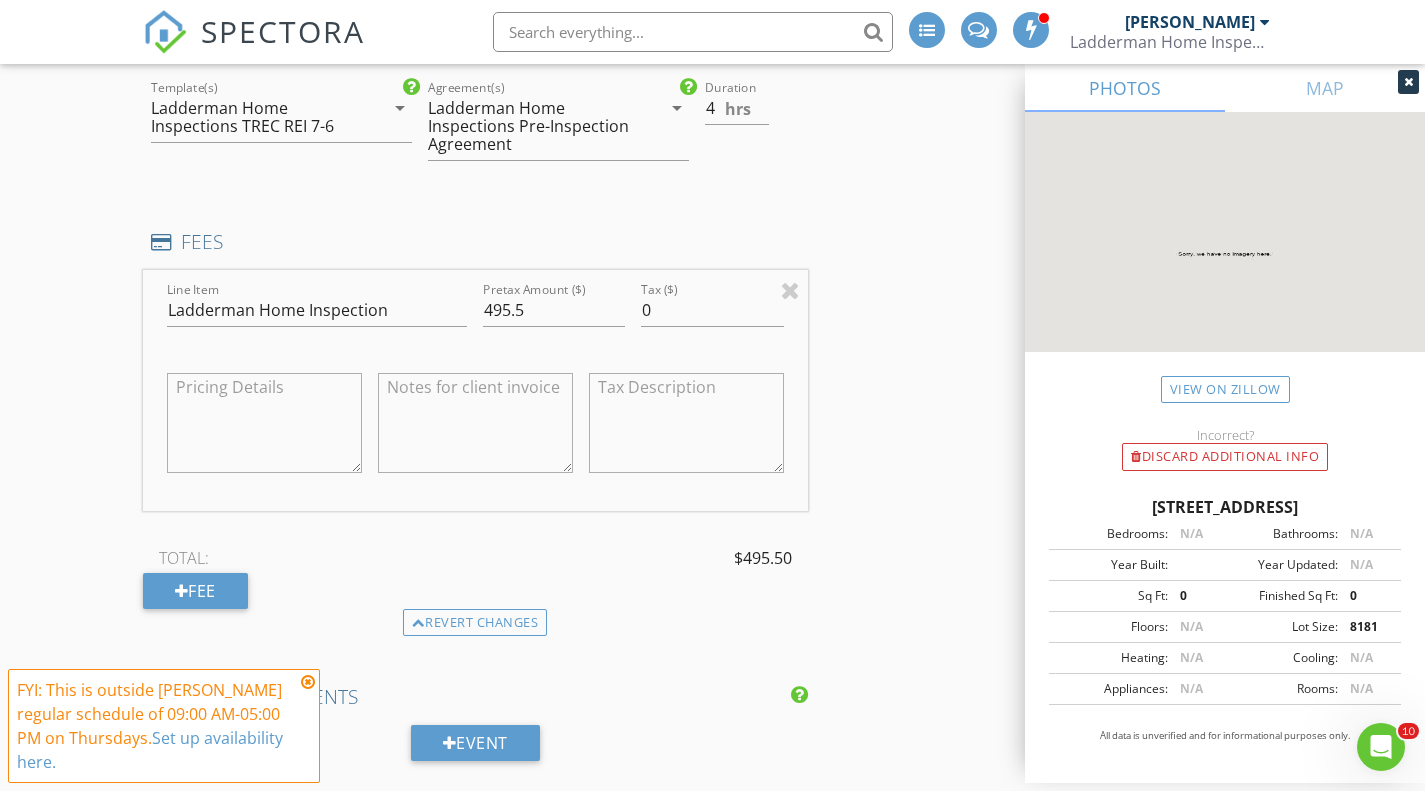 click at bounding box center [264, 423] 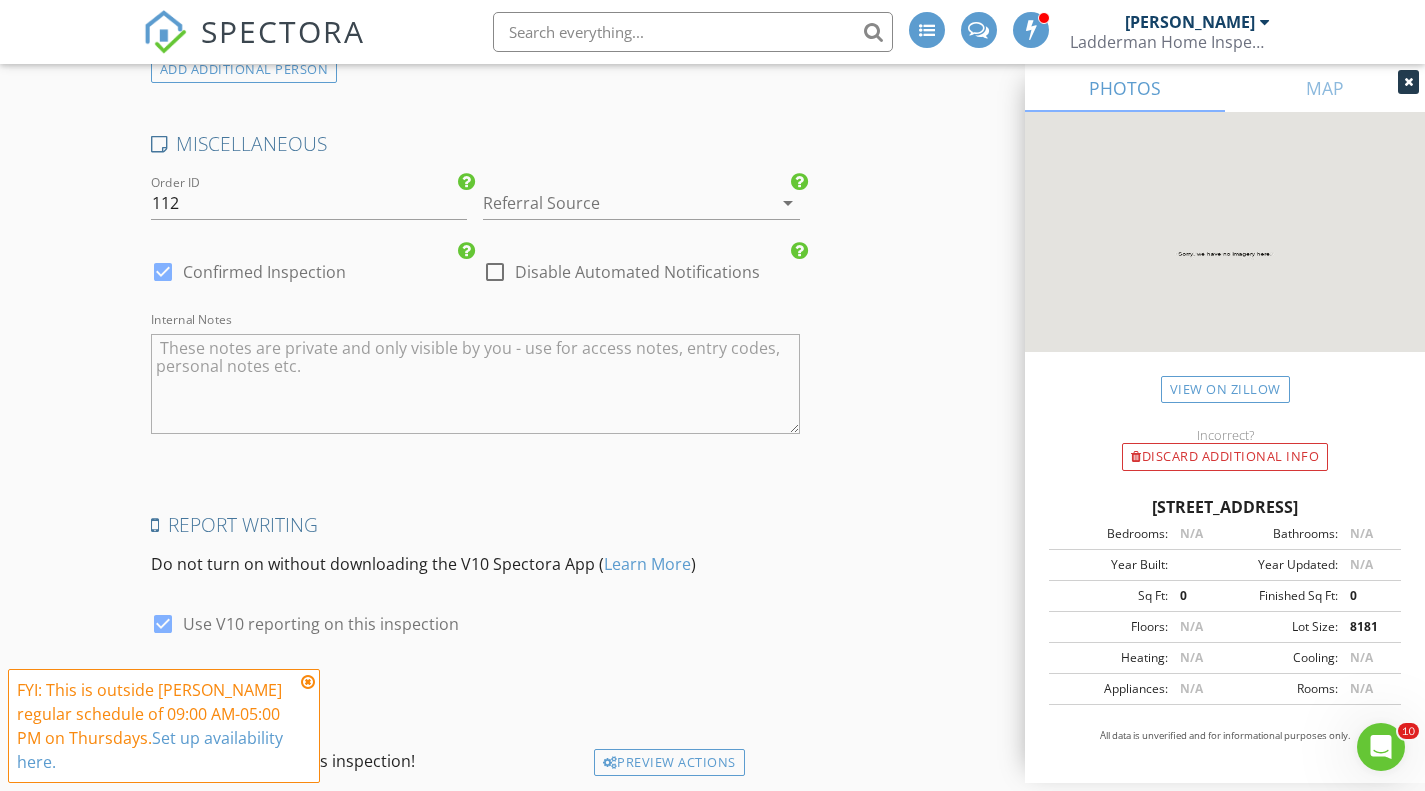 scroll, scrollTop: 3669, scrollLeft: 0, axis: vertical 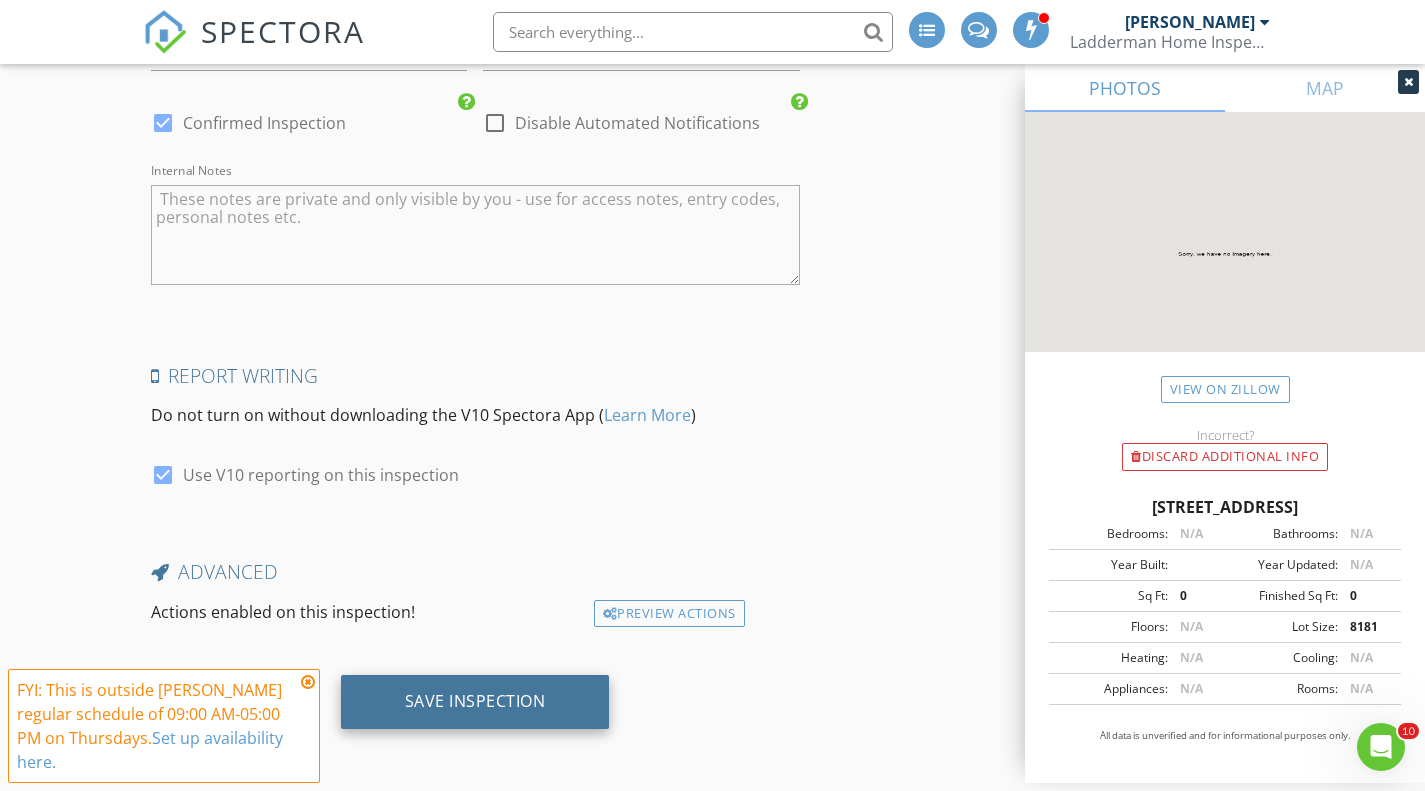 type on "2955 sq/ft, 2025 yr, Slab Foundation" 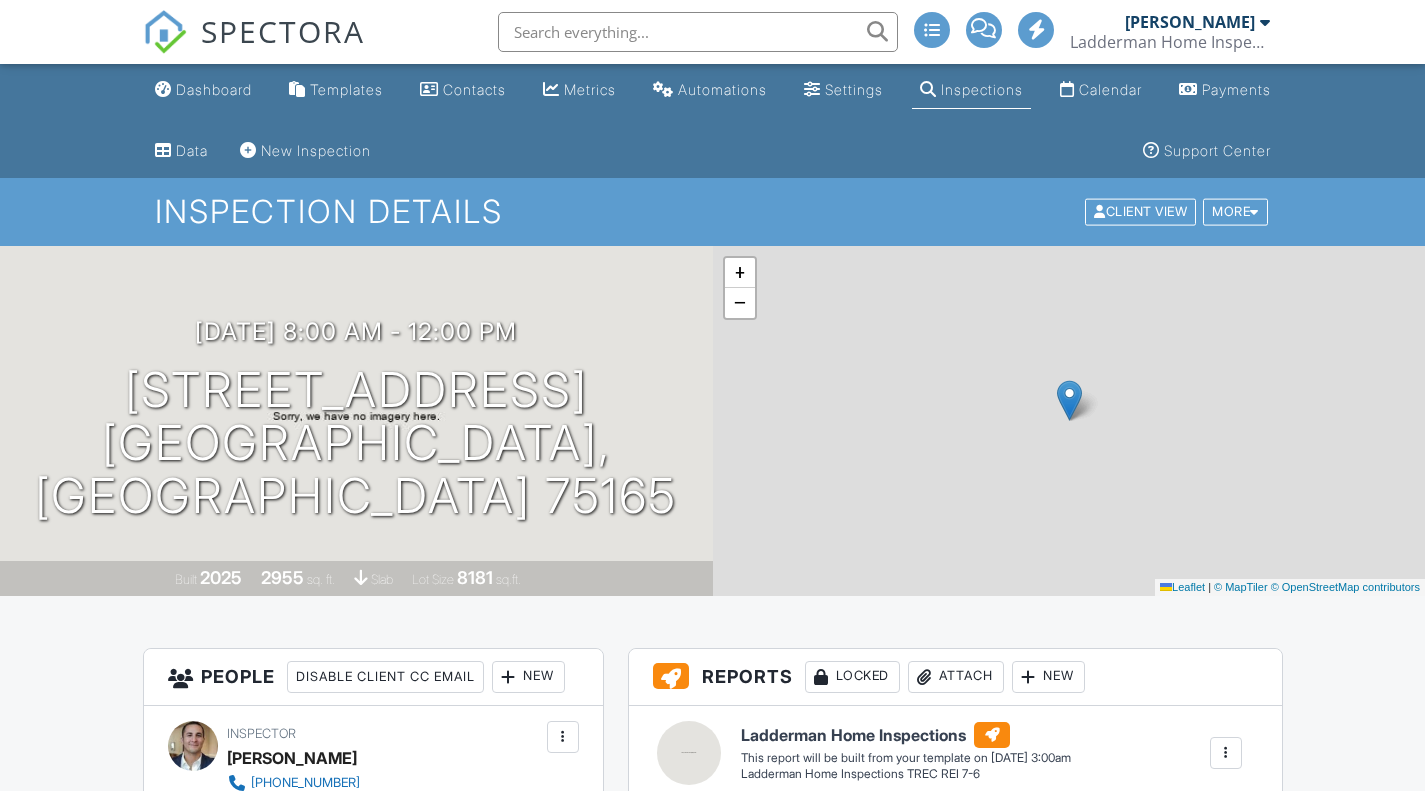 scroll, scrollTop: 0, scrollLeft: 0, axis: both 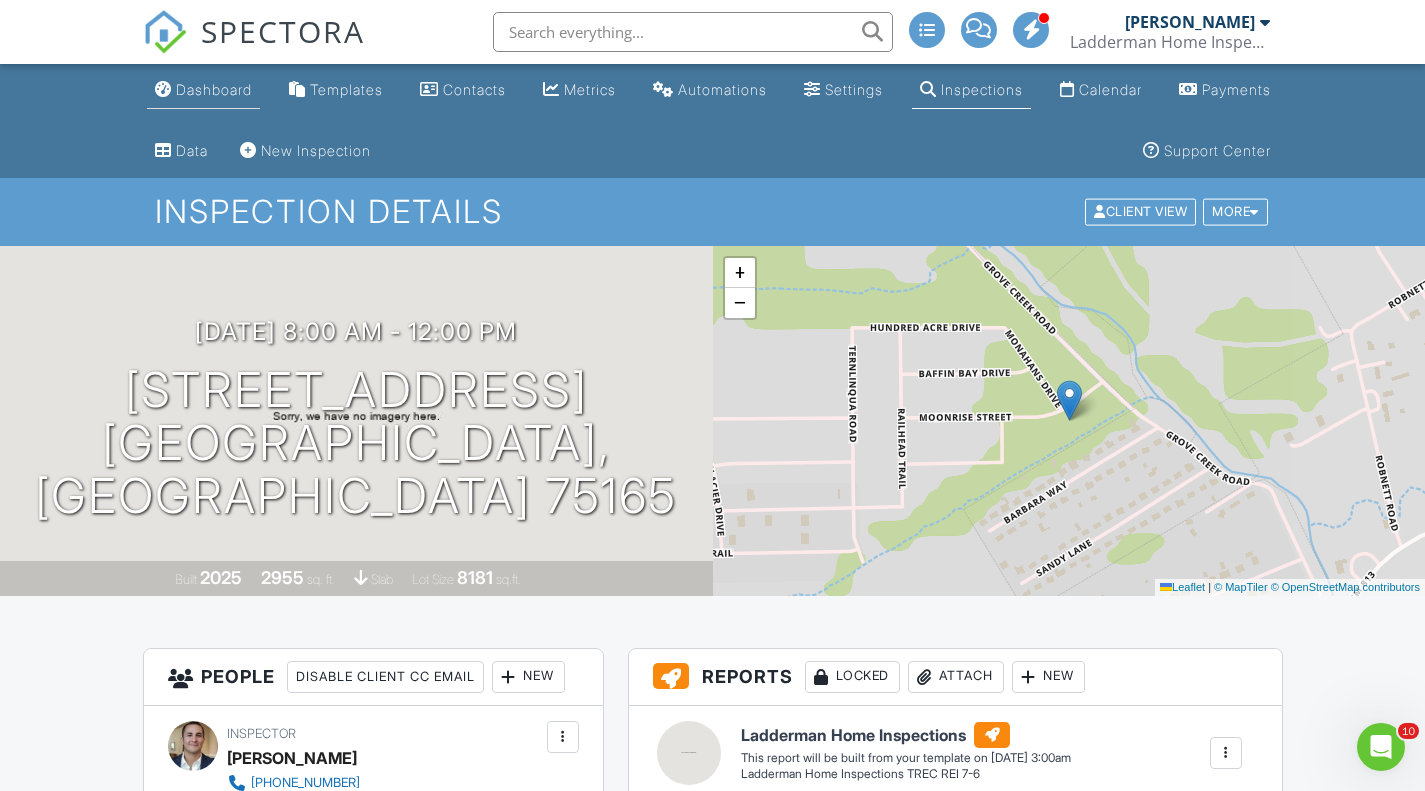 click on "Dashboard" at bounding box center [214, 89] 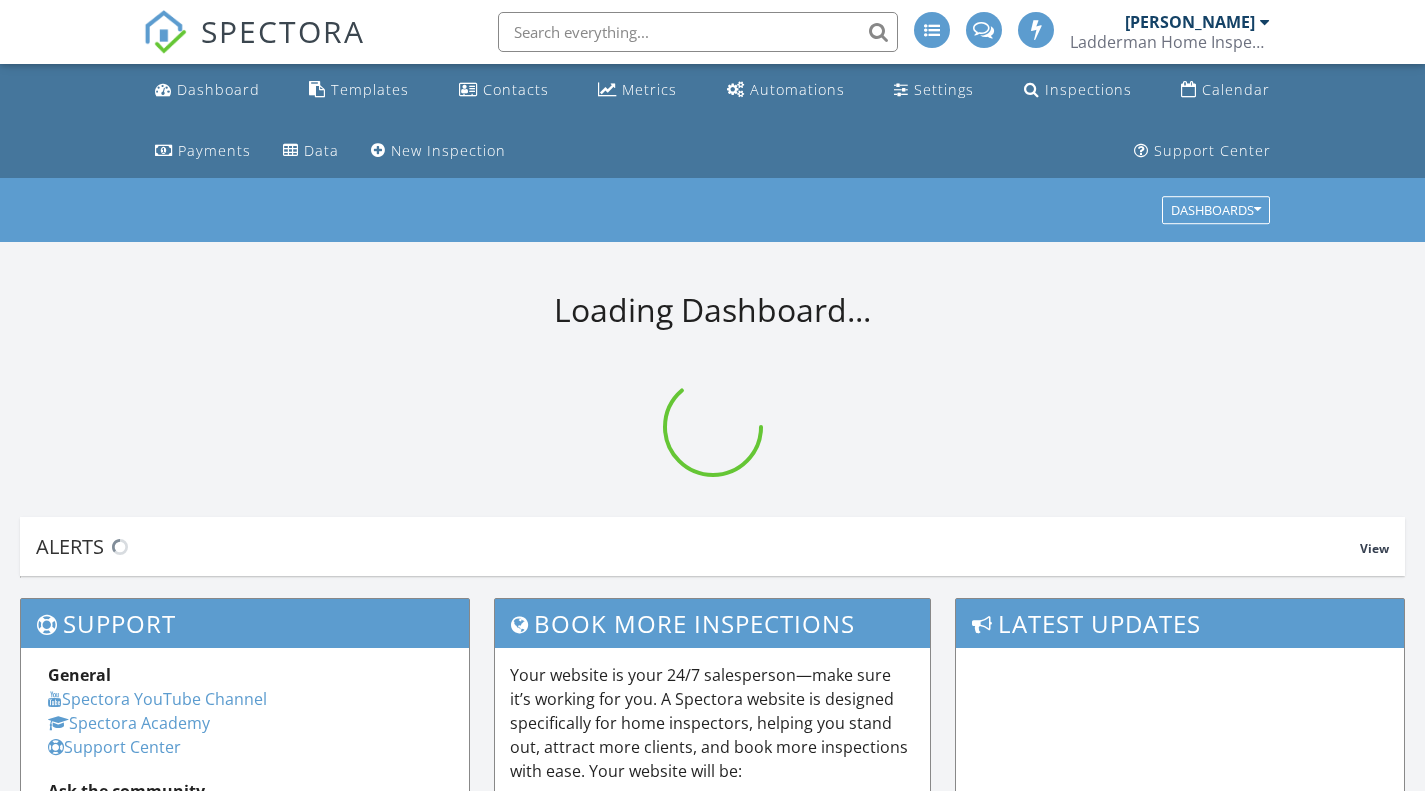 scroll, scrollTop: 0, scrollLeft: 0, axis: both 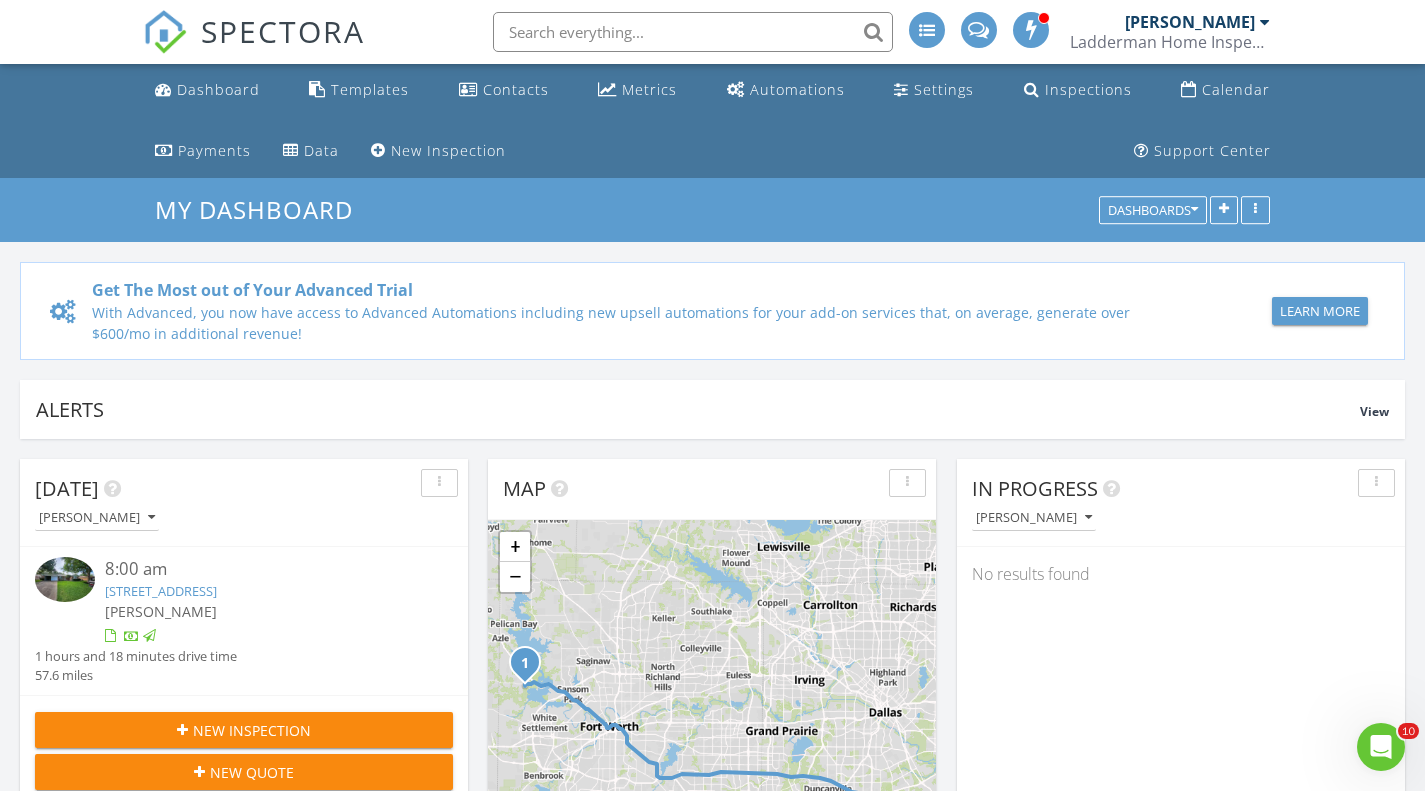 click on "New Inspection" at bounding box center [252, 730] 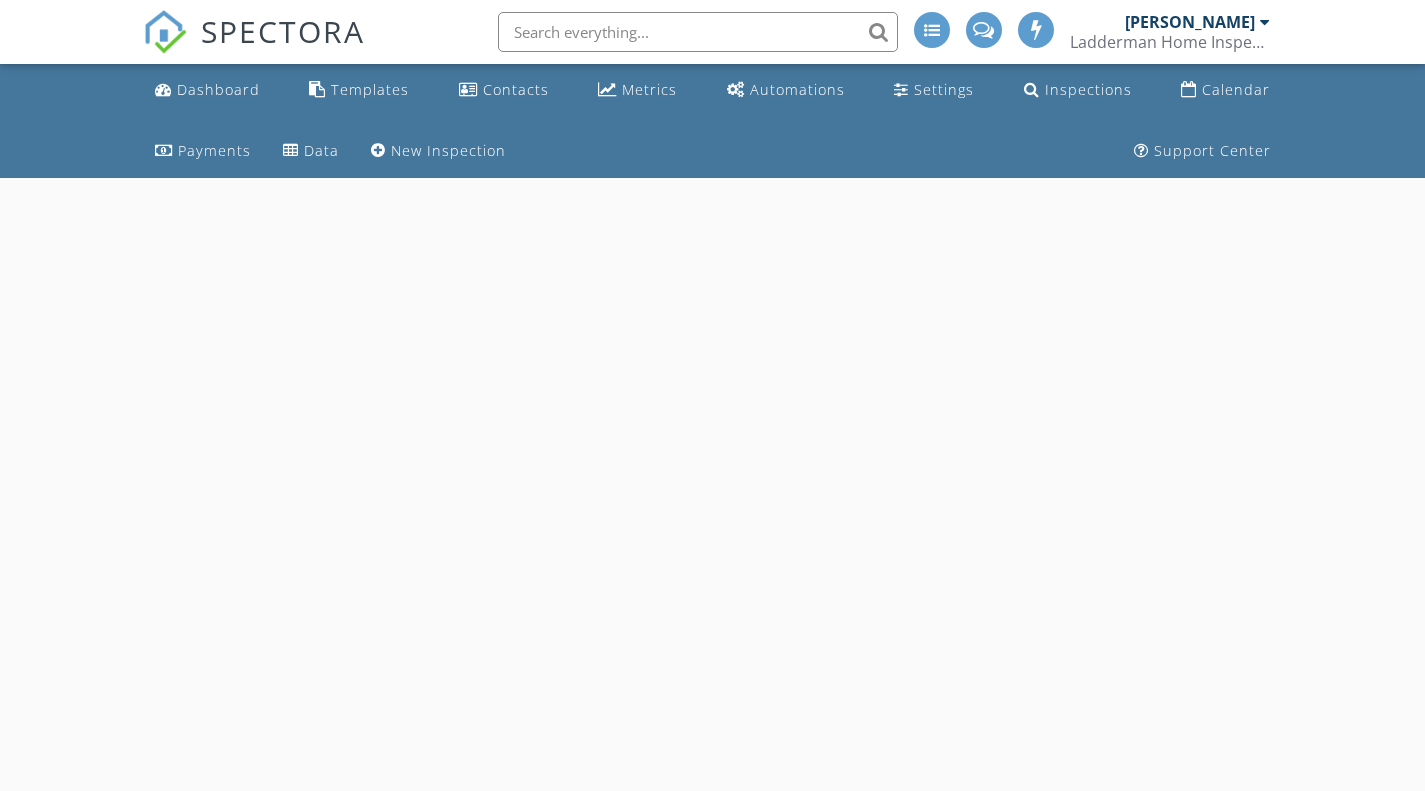 scroll, scrollTop: 0, scrollLeft: 0, axis: both 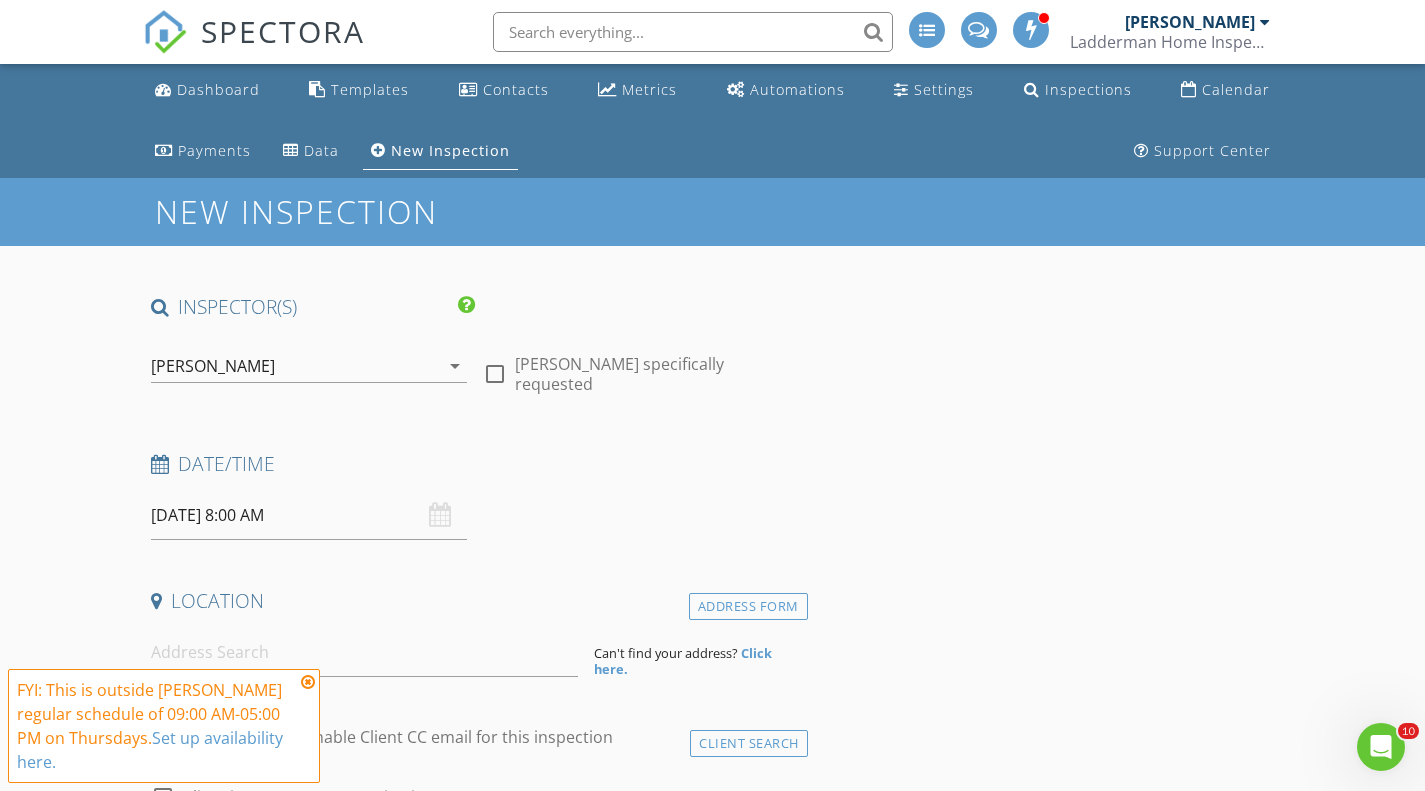 click on "[DATE] 8:00 AM" at bounding box center (309, 515) 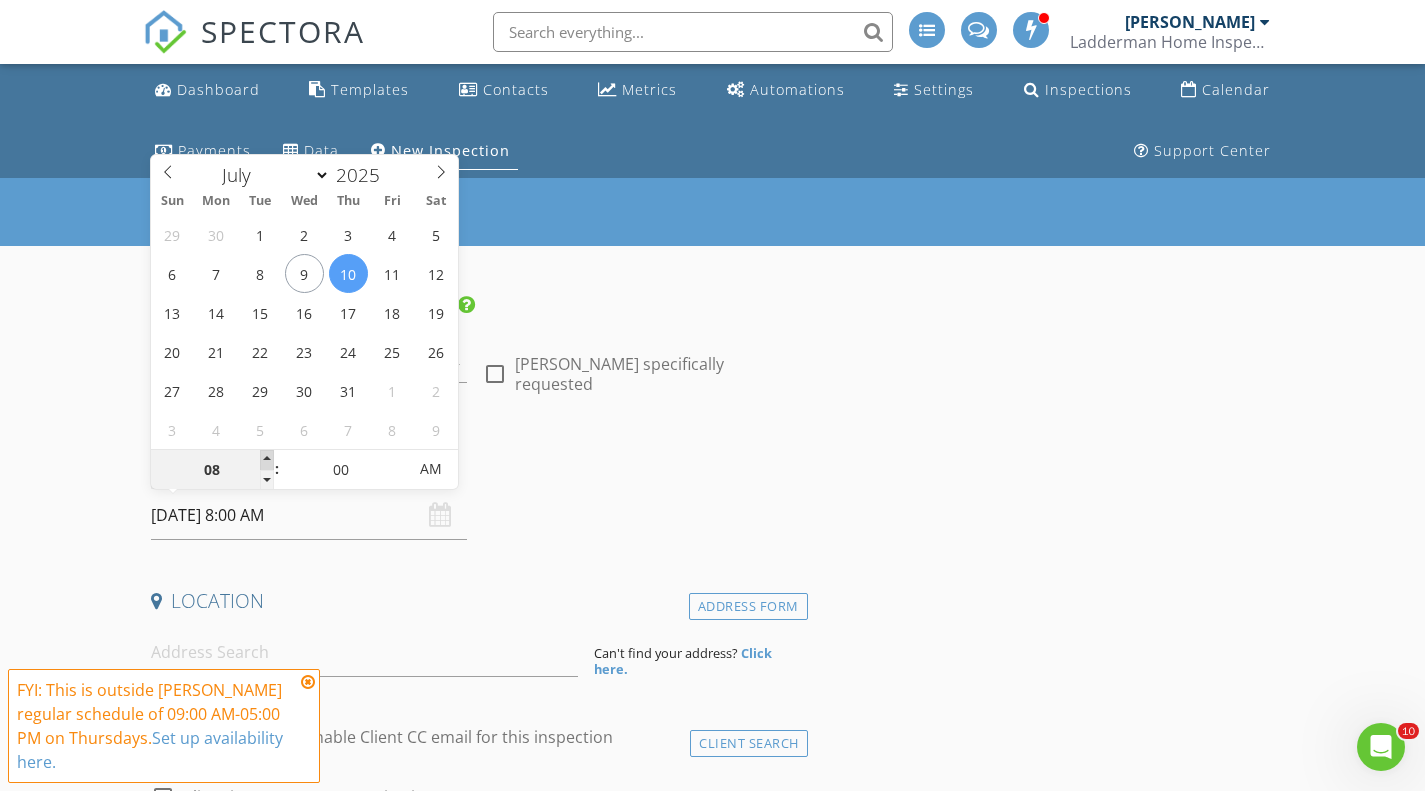 type on "09" 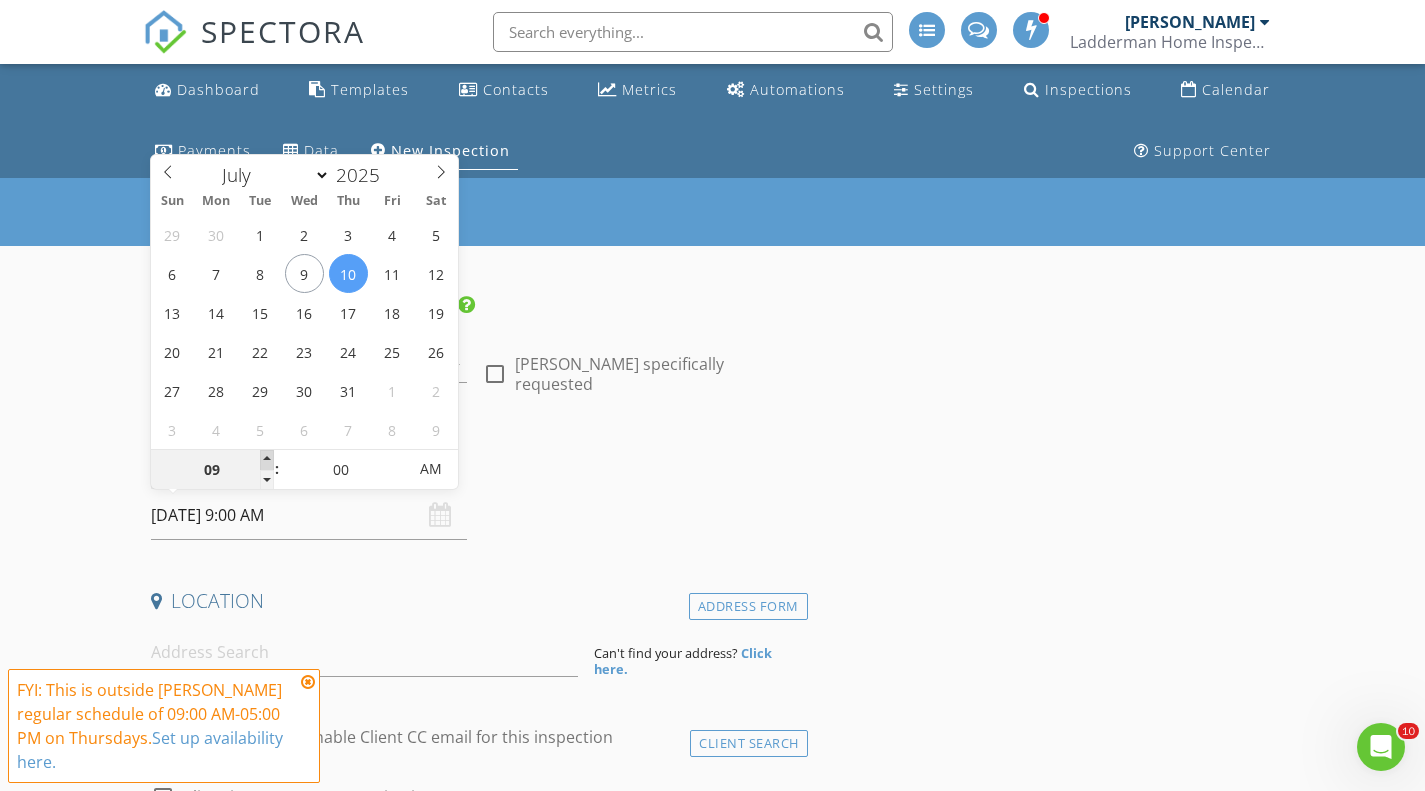click at bounding box center [267, 460] 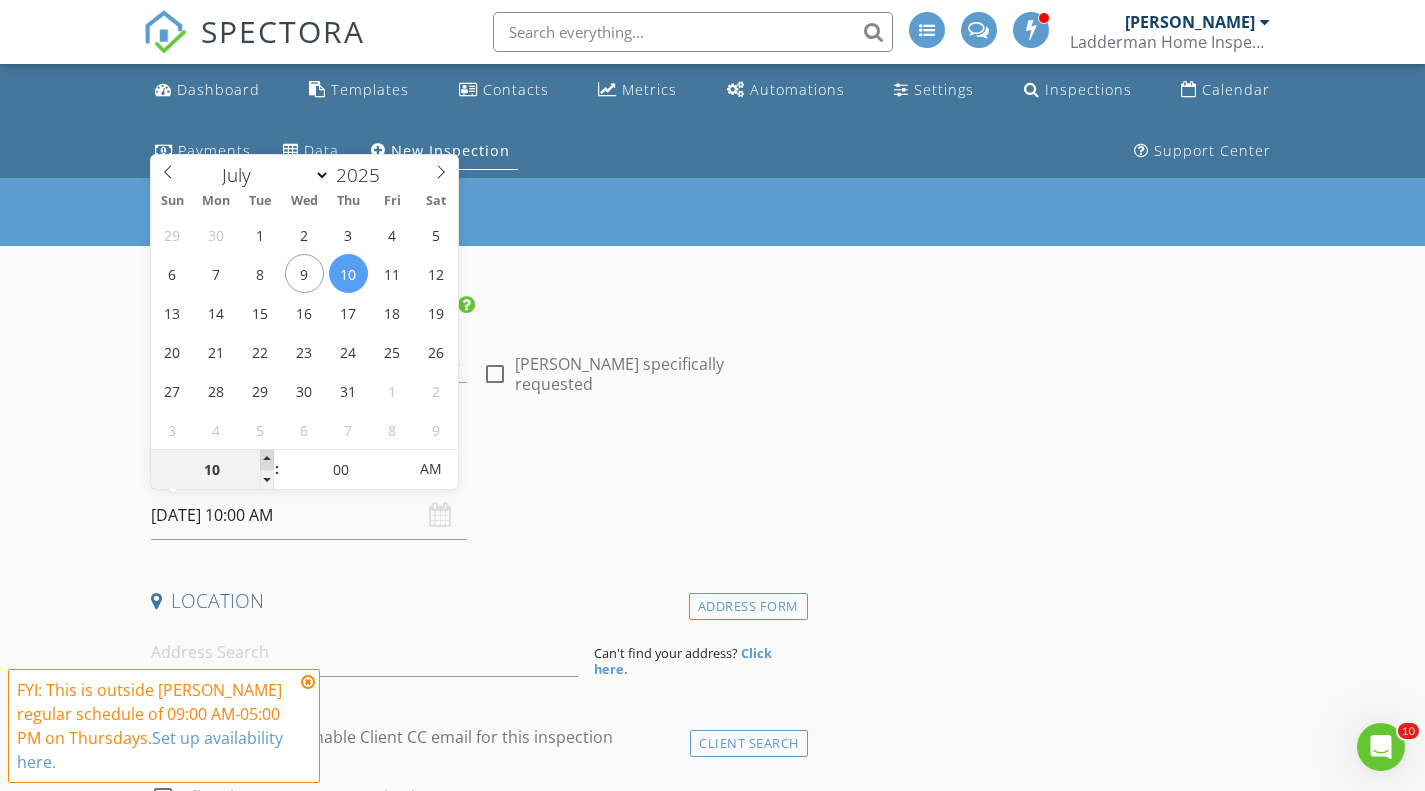 click at bounding box center [267, 460] 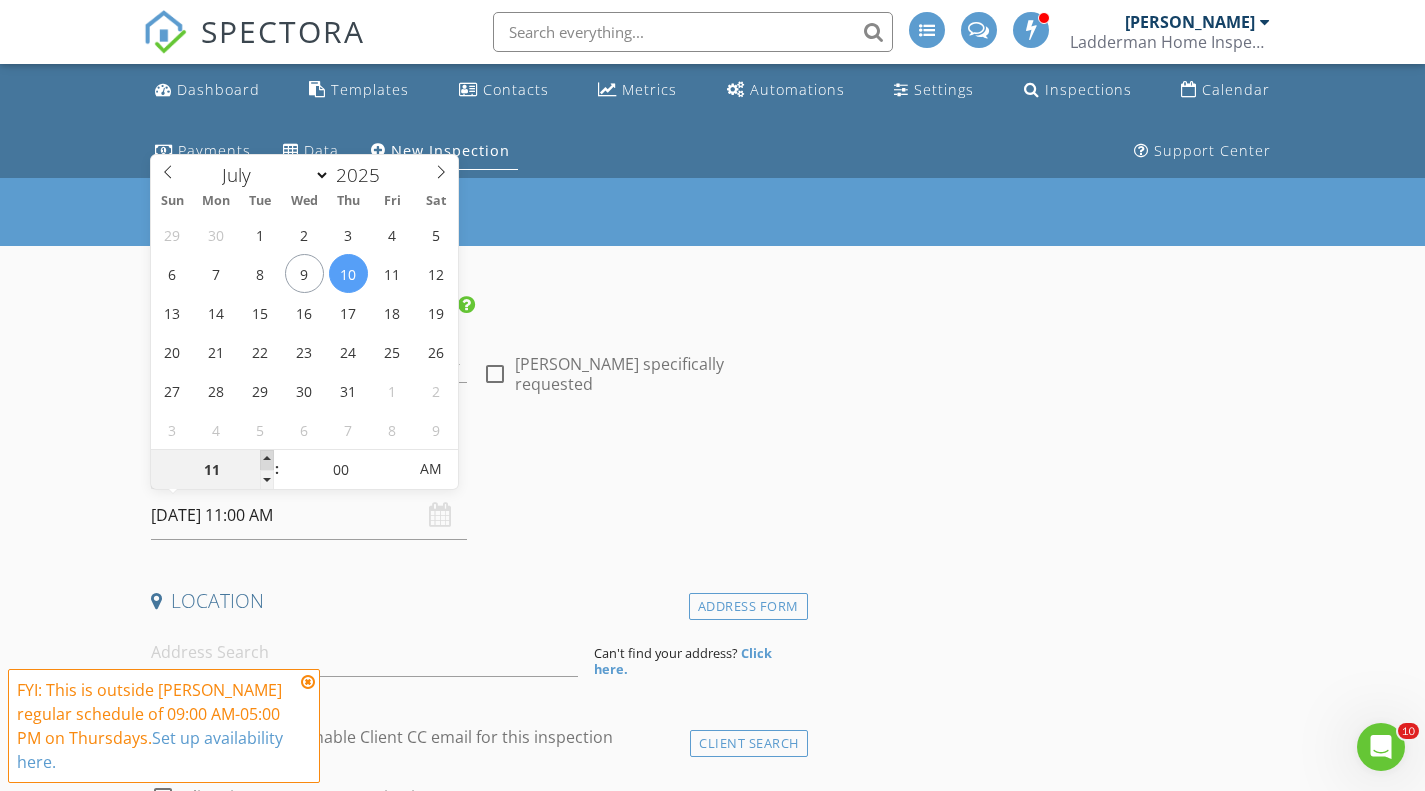 click at bounding box center (267, 460) 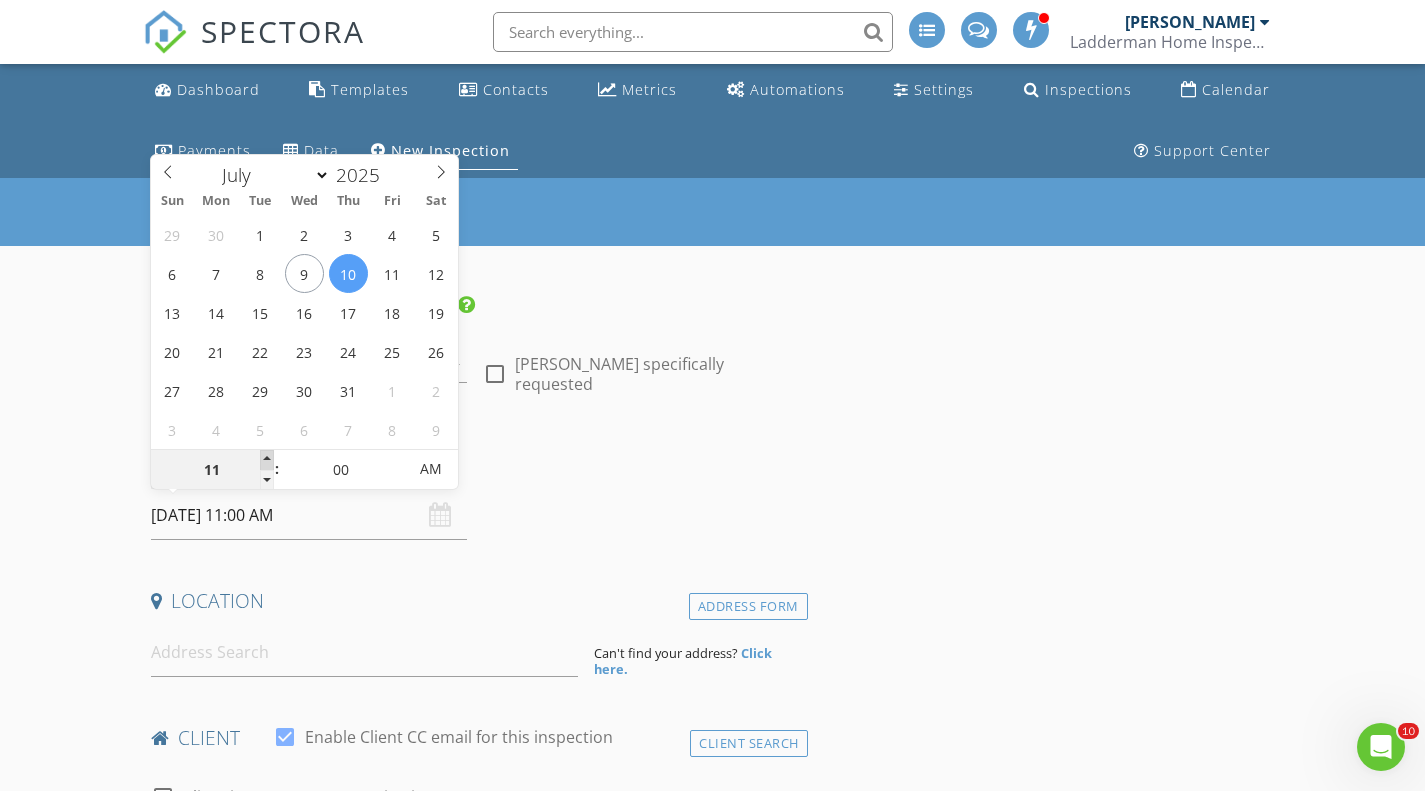 type on "12" 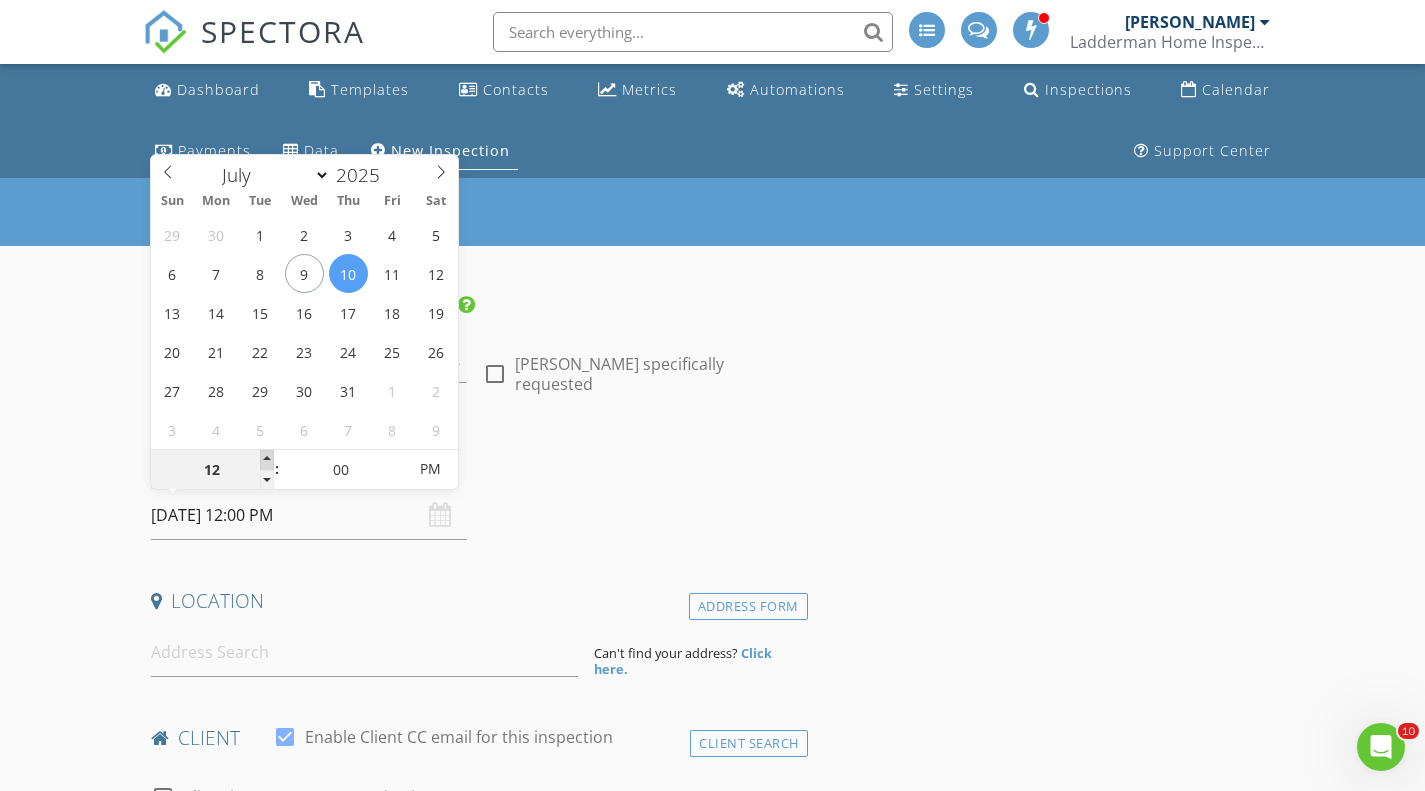 click at bounding box center (267, 460) 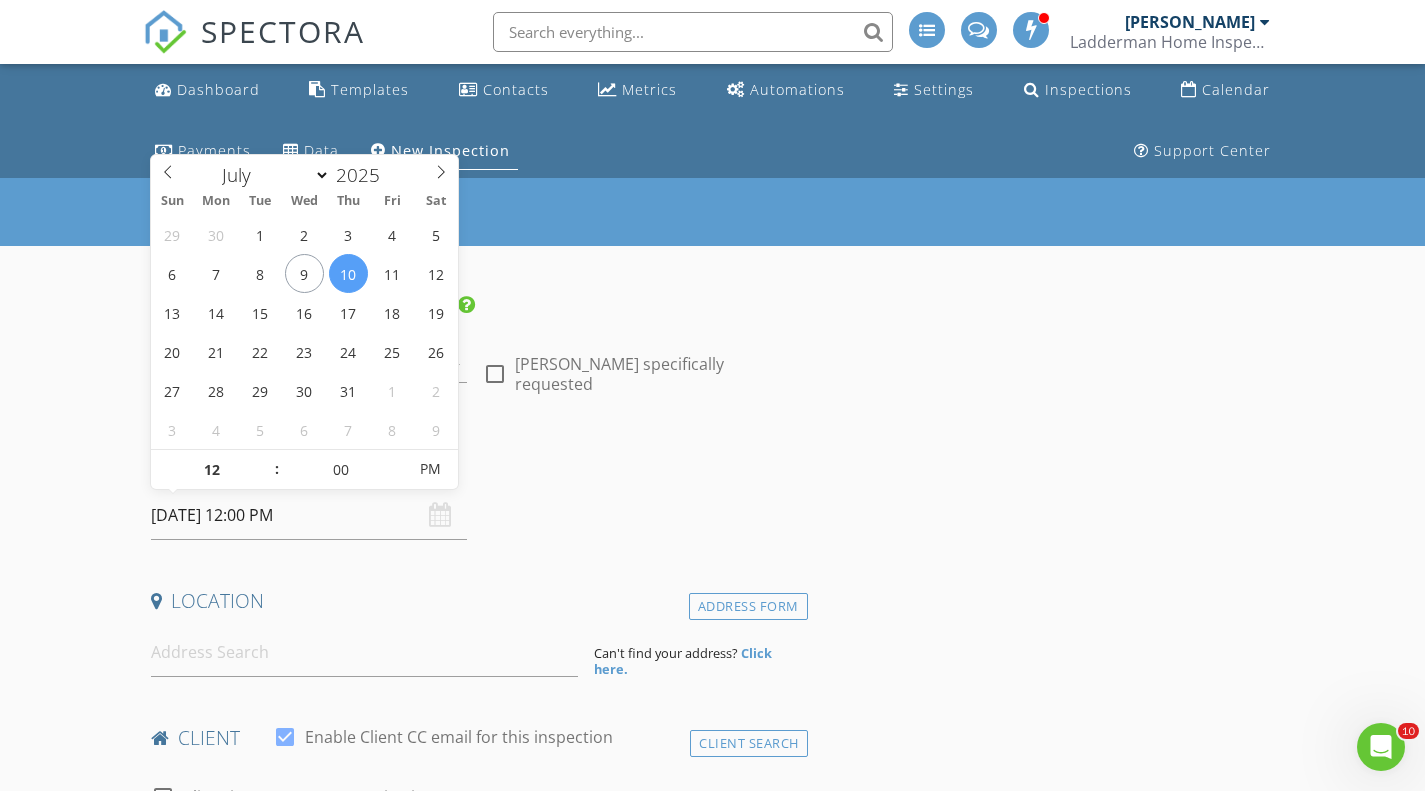 click on "INSPECTOR(S)
check_box   Oscar Vazquez   PRIMARY   Oscar Vazquez arrow_drop_down   check_box_outline_blank Oscar Vazquez specifically requested
Date/Time
07/10/2025 12:00 PM
Location
Address Form       Can't find your address?   Click here.
client
check_box Enable Client CC email for this inspection   Client Search     check_box_outline_blank Client is a Company/Organization     First Name   Last Name   Email   CC Email   Phone         Tags         Notes   Private Notes
ADD ADDITIONAL client
SERVICES
check_box_outline_blank   Ladderman Home Inspection   Includes Thermal Imaging and foundation Evaluation check_box_outline_blank   Walkthrough Conulstation   check_box_outline_blank   Re-Inspection   check_box_outline_blank   Phase 1 (Pre-Pour) Inspection   arrow_drop_down" at bounding box center [713, 1832] 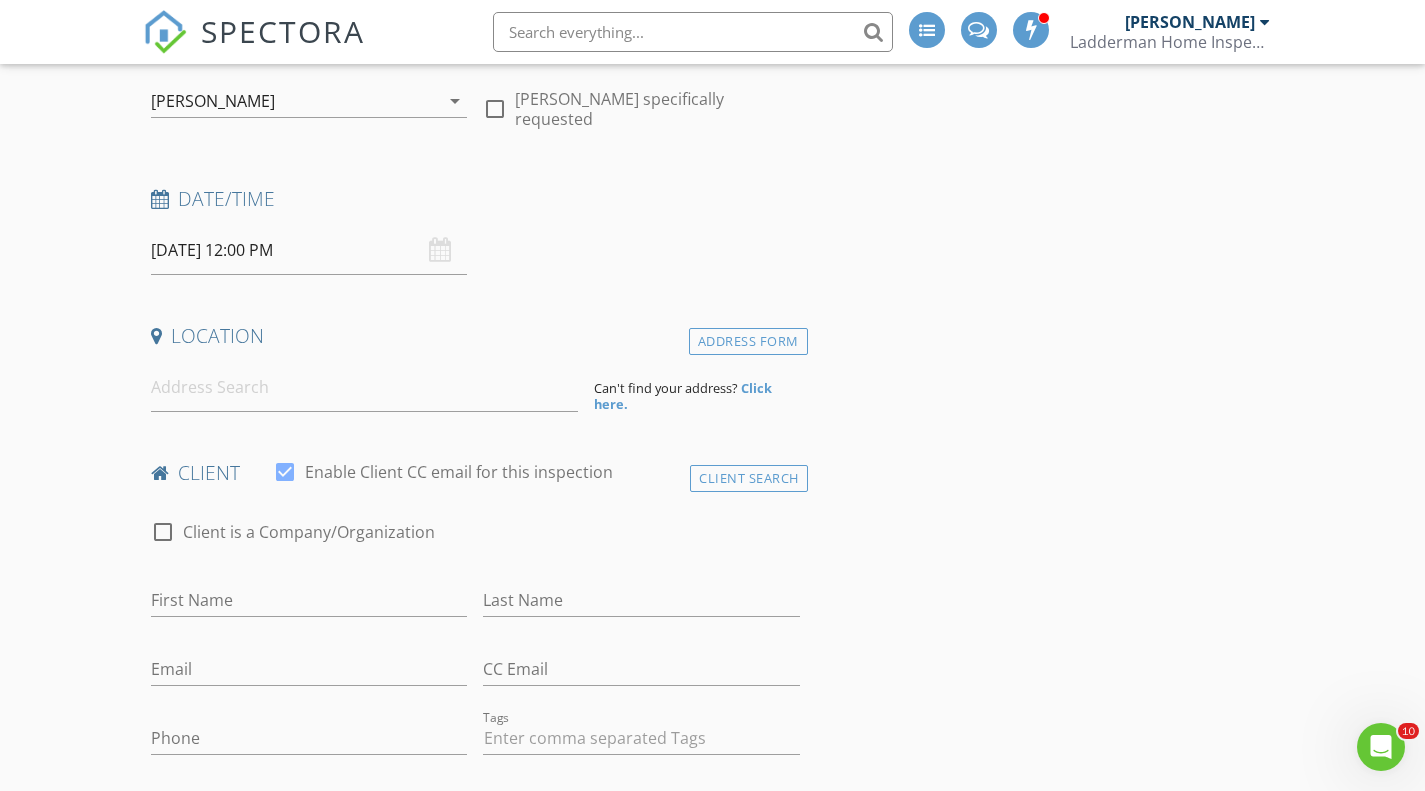 scroll, scrollTop: 280, scrollLeft: 0, axis: vertical 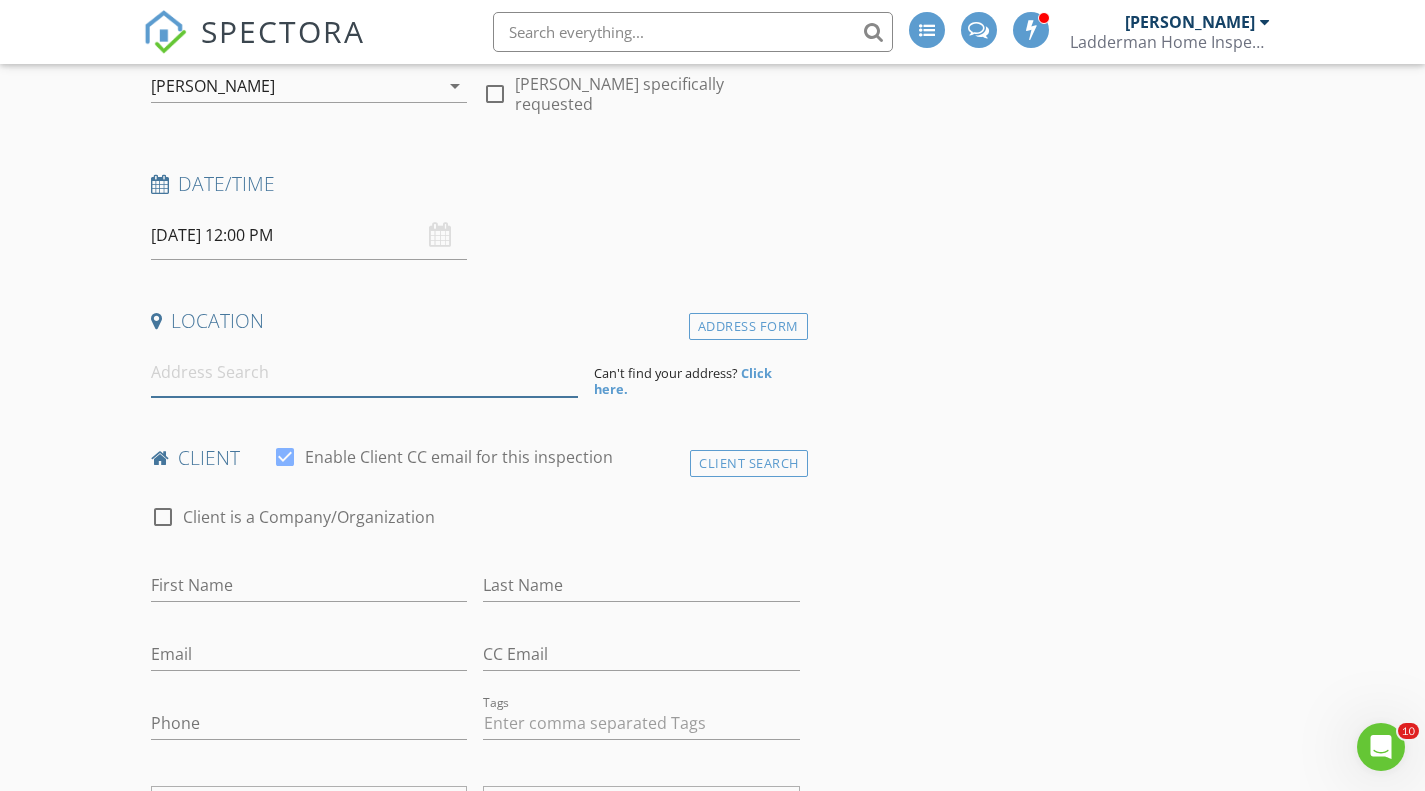 click at bounding box center [364, 372] 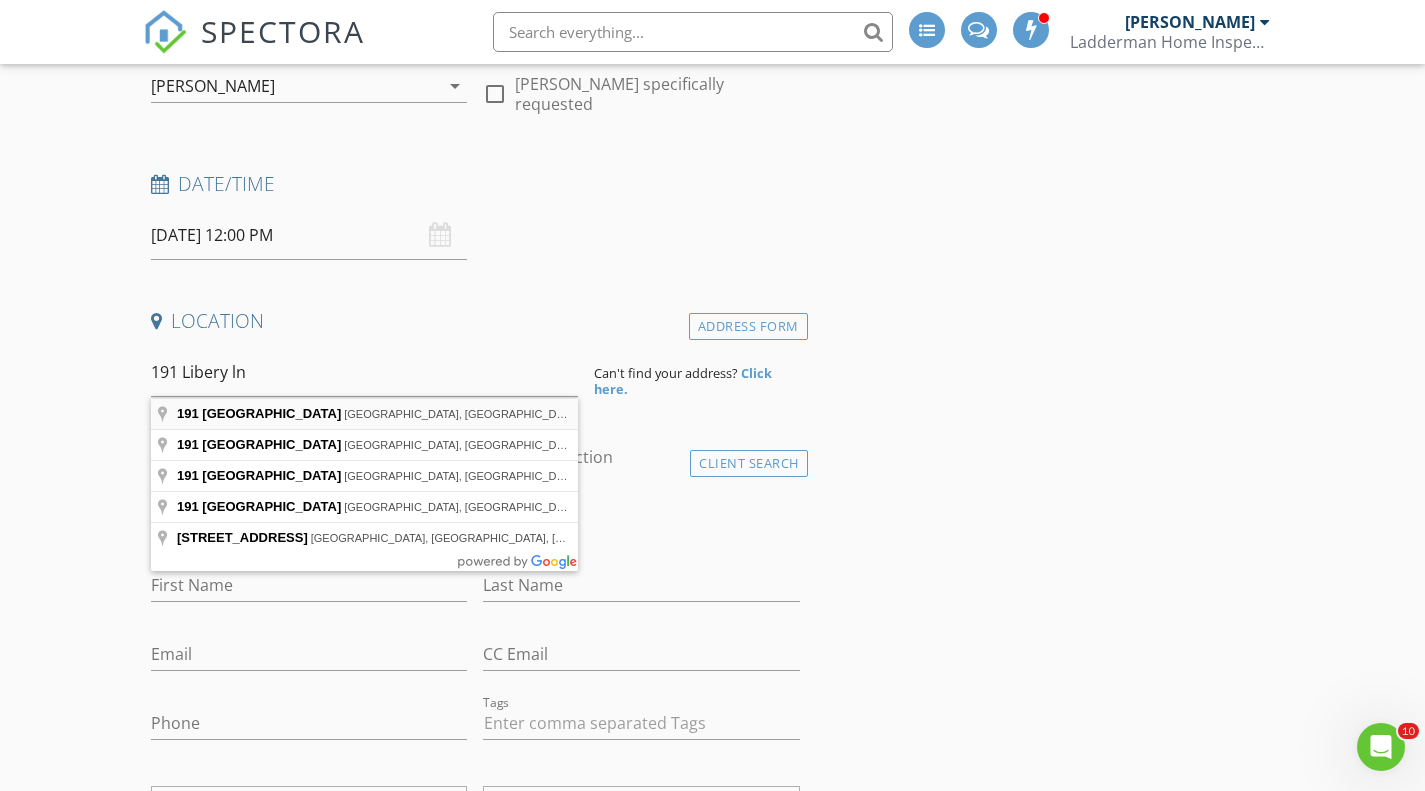 type on "191 Liberty Lane, Venus, TX, USA" 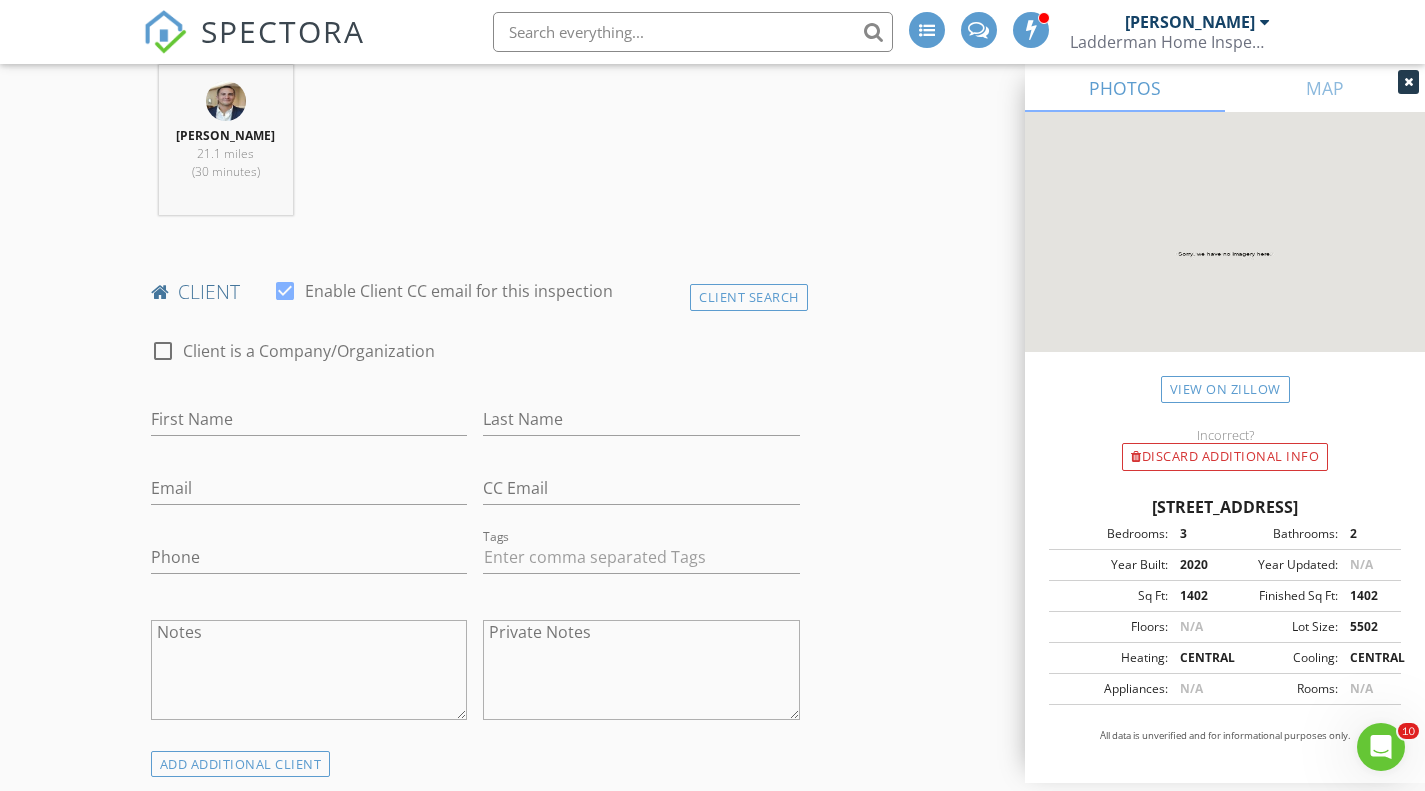scroll, scrollTop: 868, scrollLeft: 0, axis: vertical 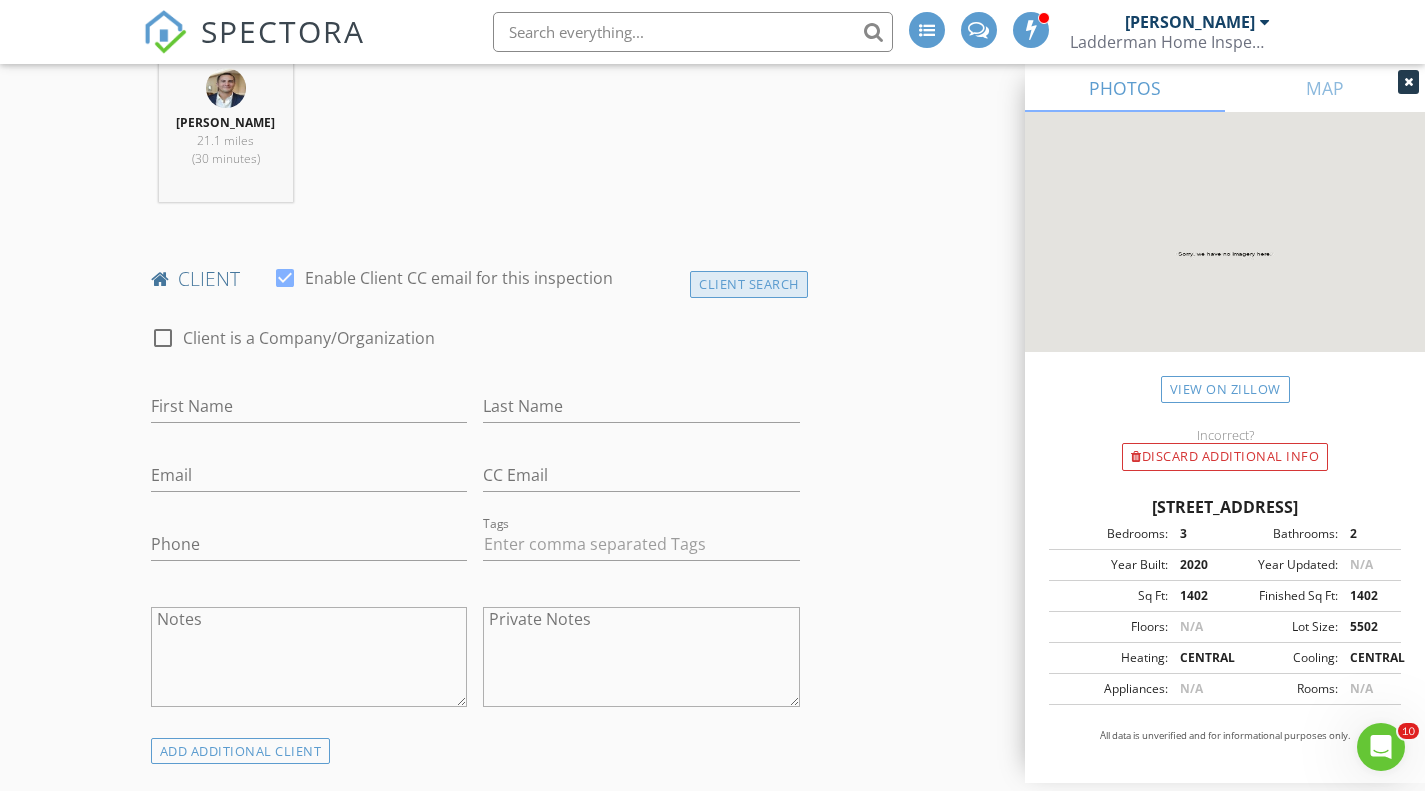 click on "Client Search" at bounding box center [749, 284] 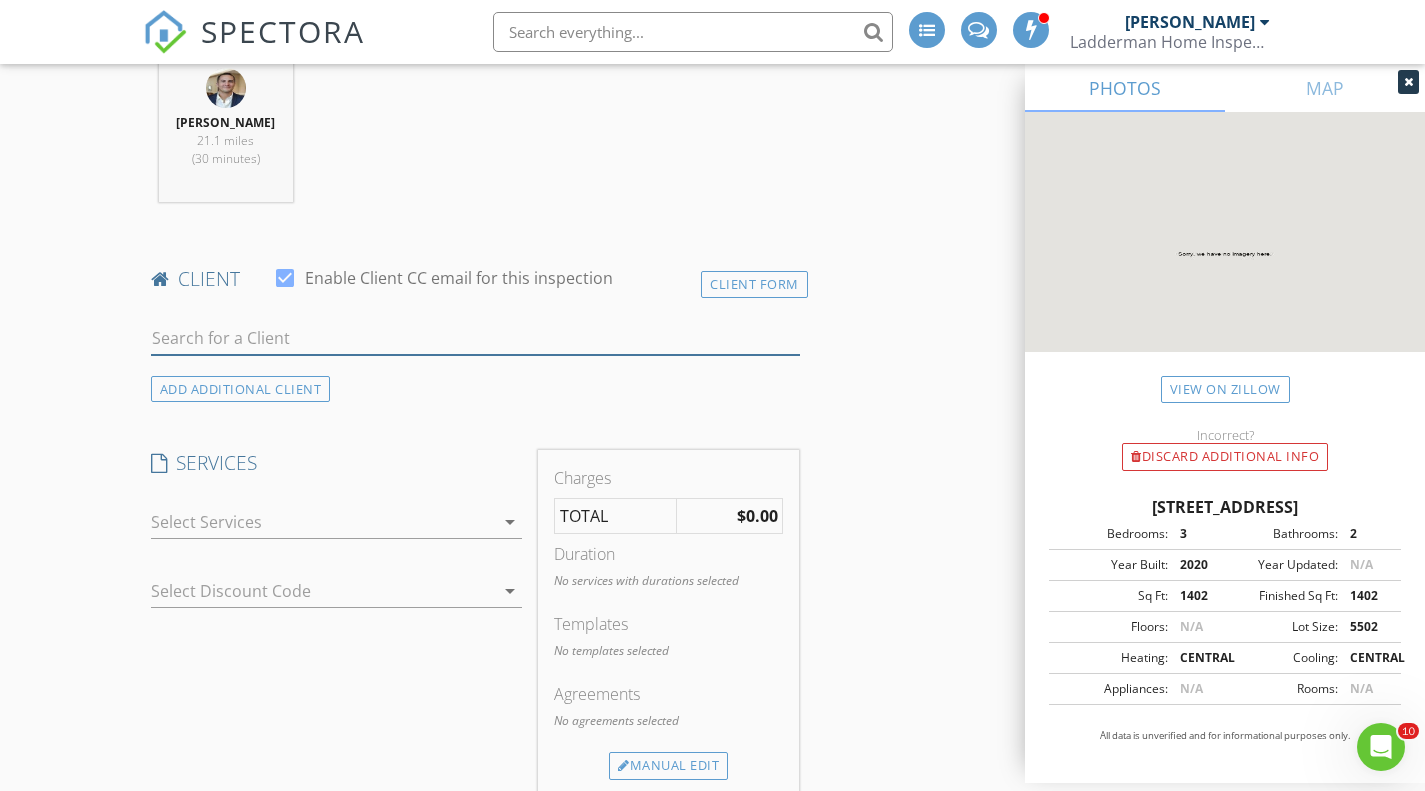 click at bounding box center (475, 338) 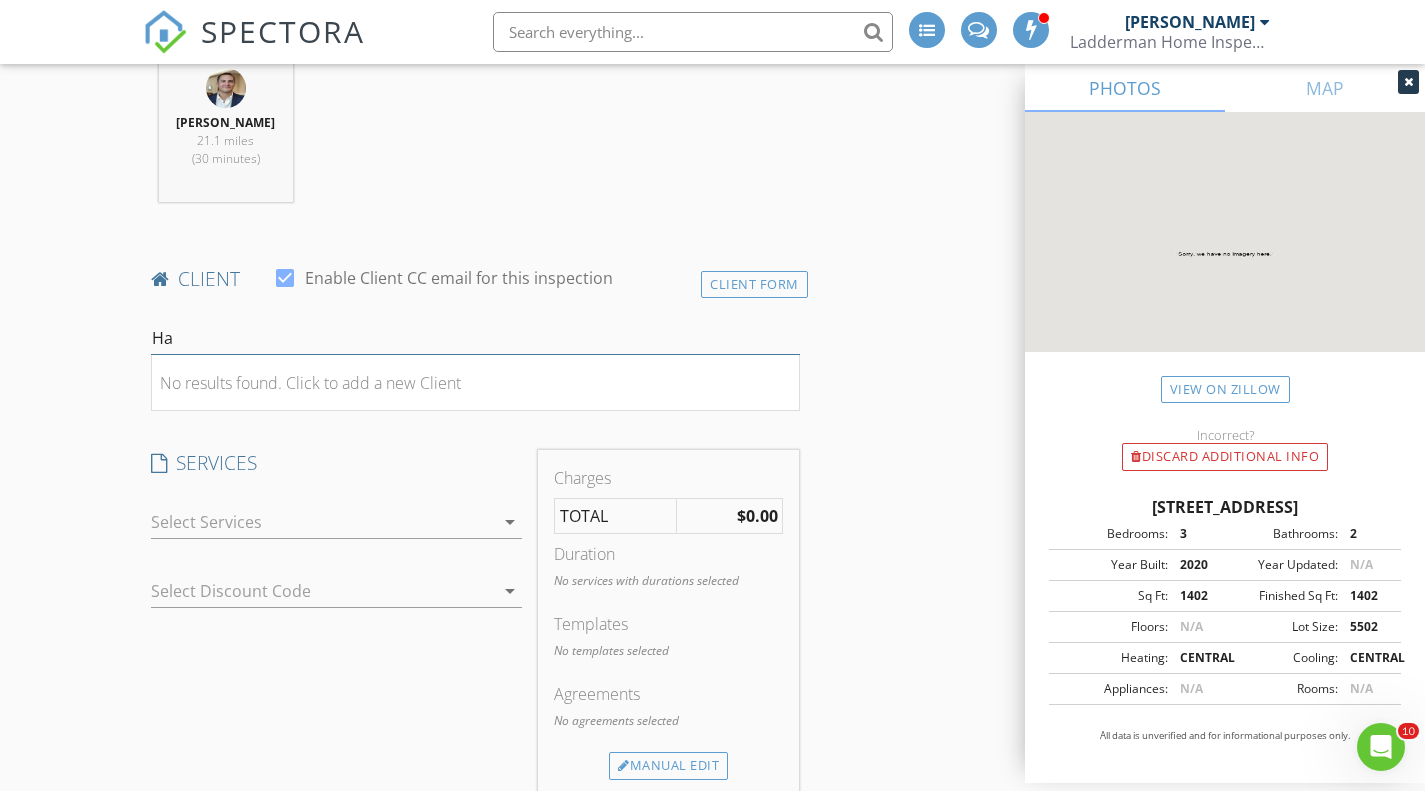 type on "H" 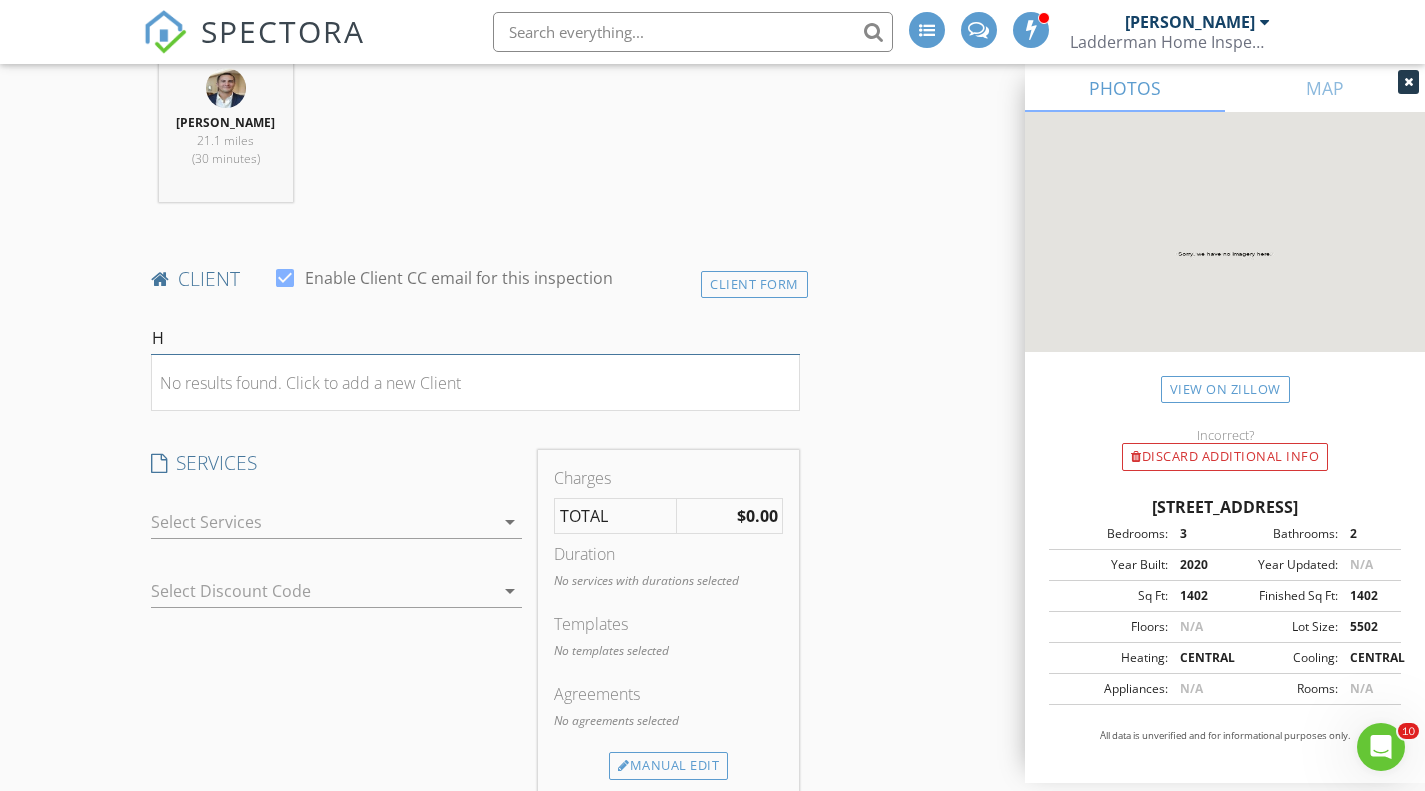 type 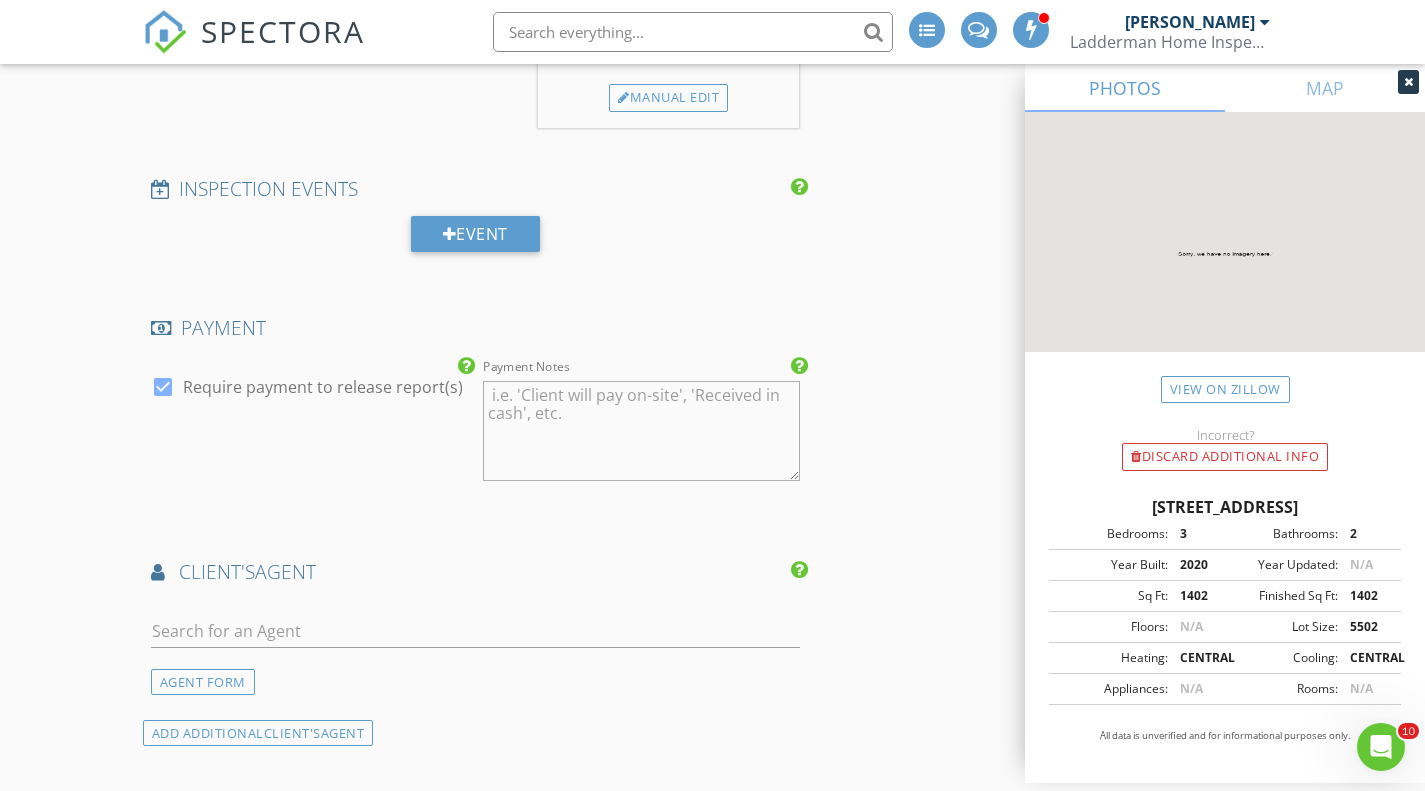 scroll, scrollTop: 1579, scrollLeft: 0, axis: vertical 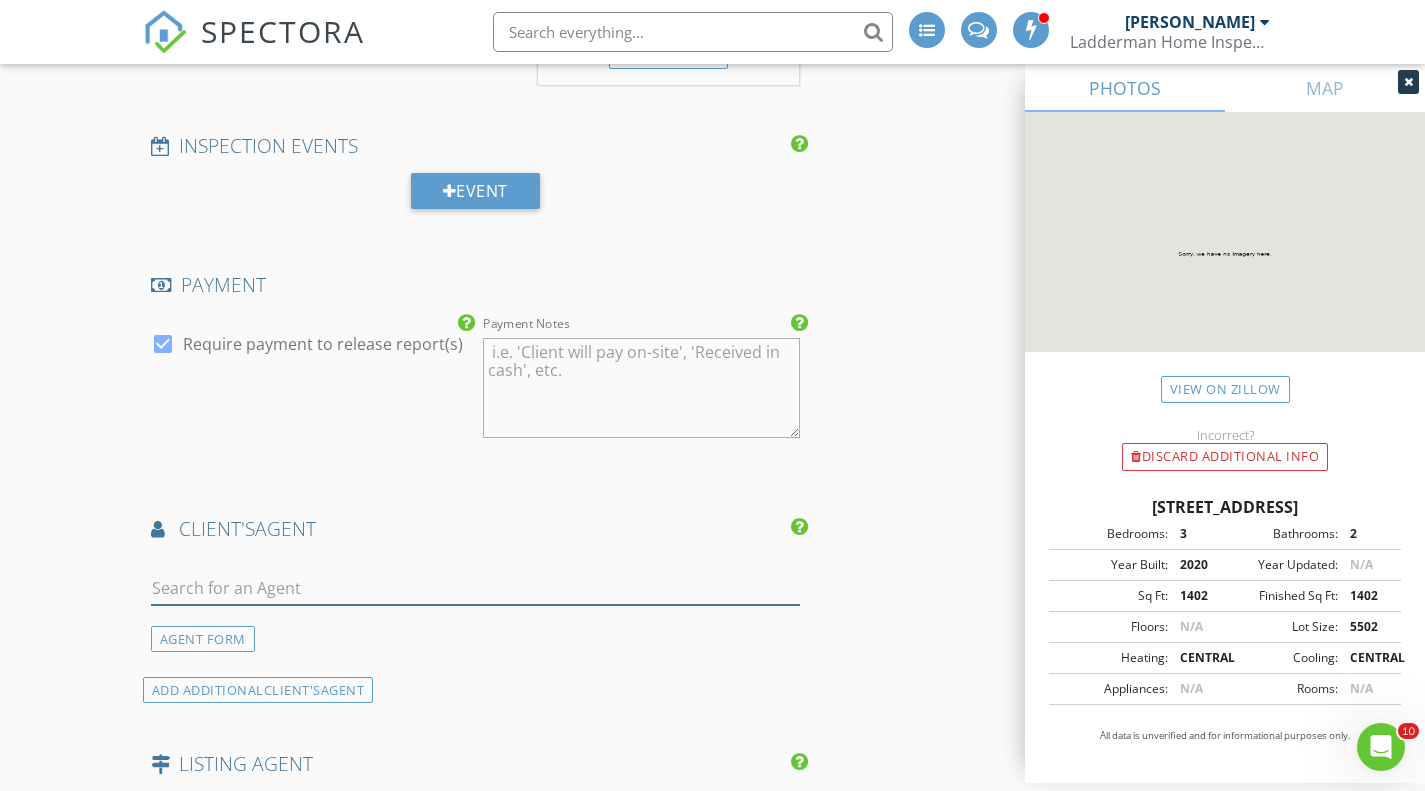 click at bounding box center (475, 588) 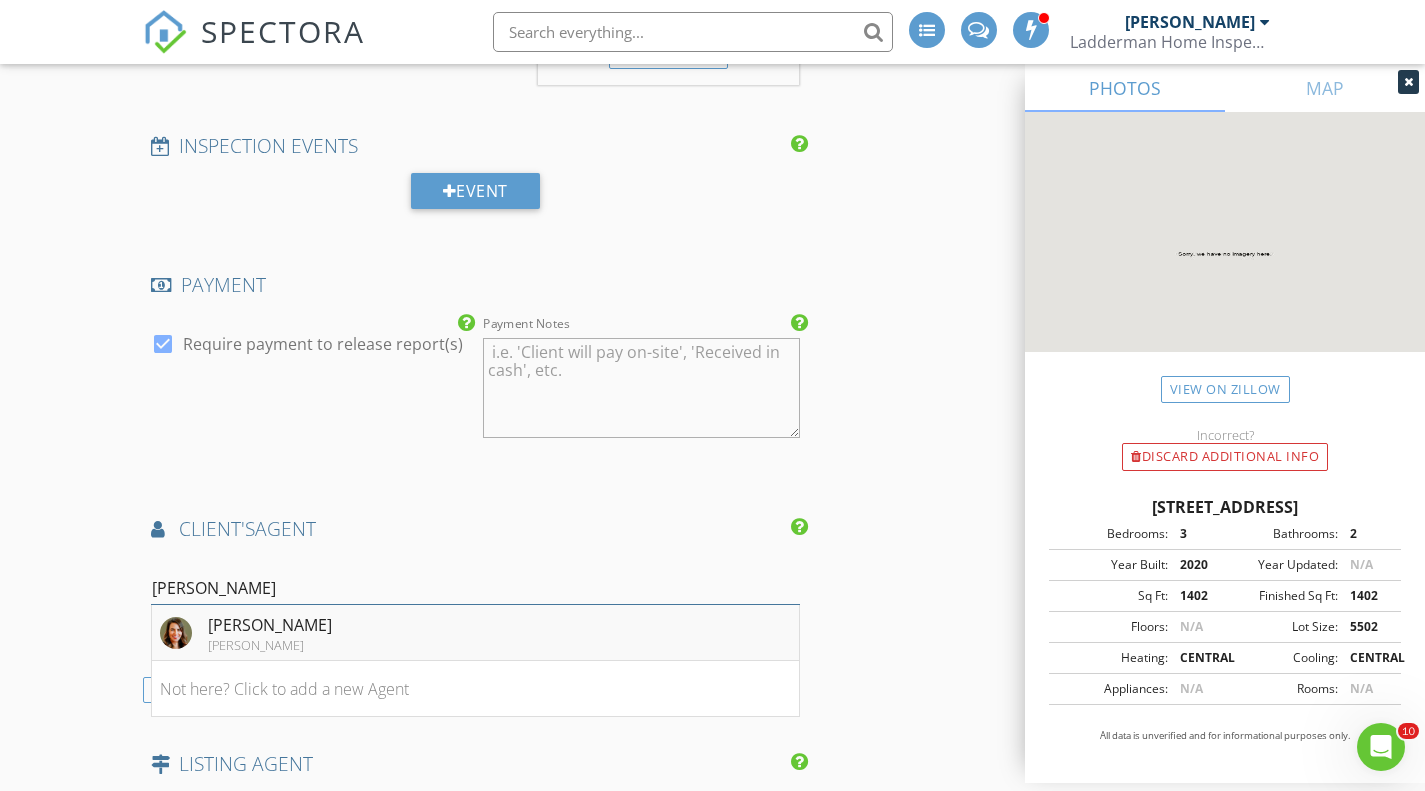 type on "Hanna" 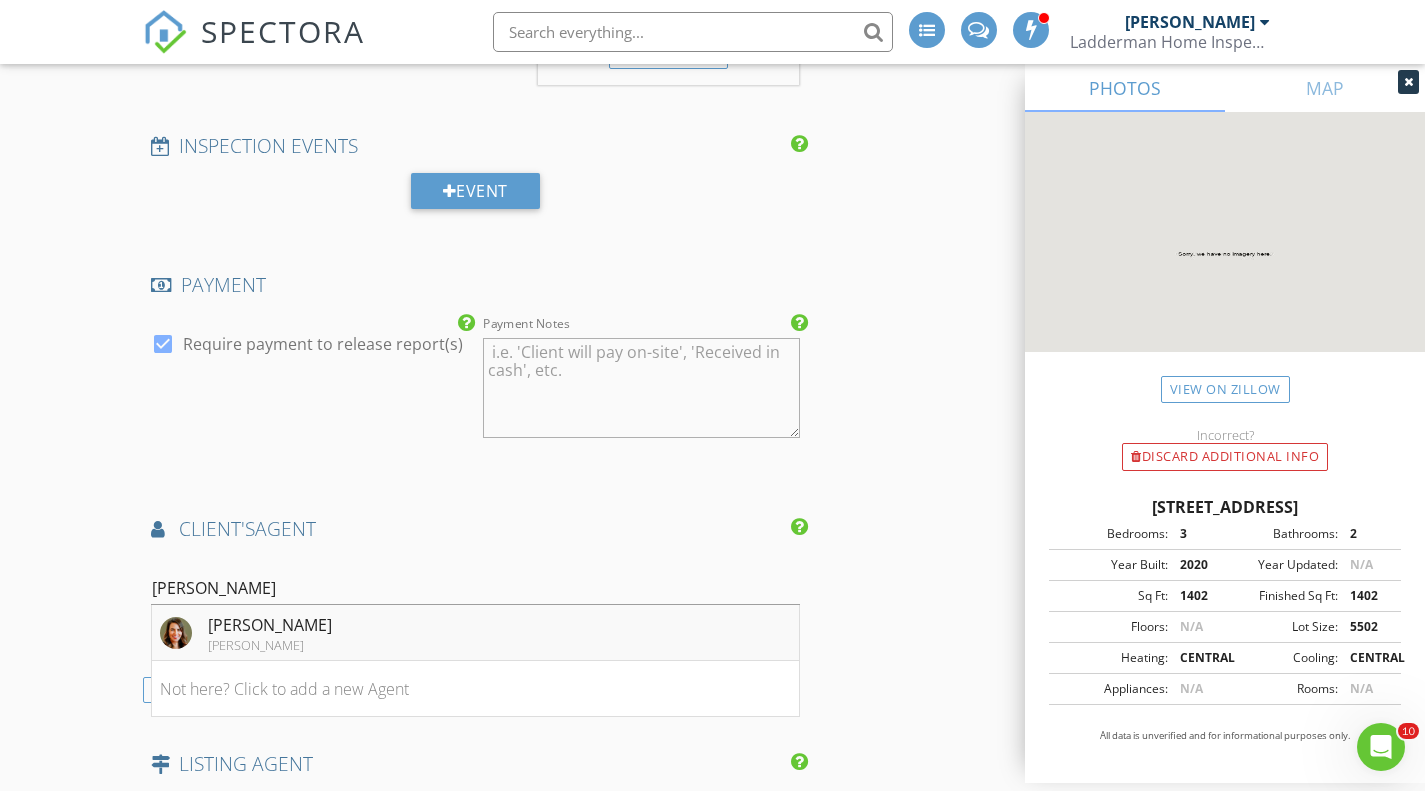 click on "Hannah Conway
Keller Williams" at bounding box center [475, 633] 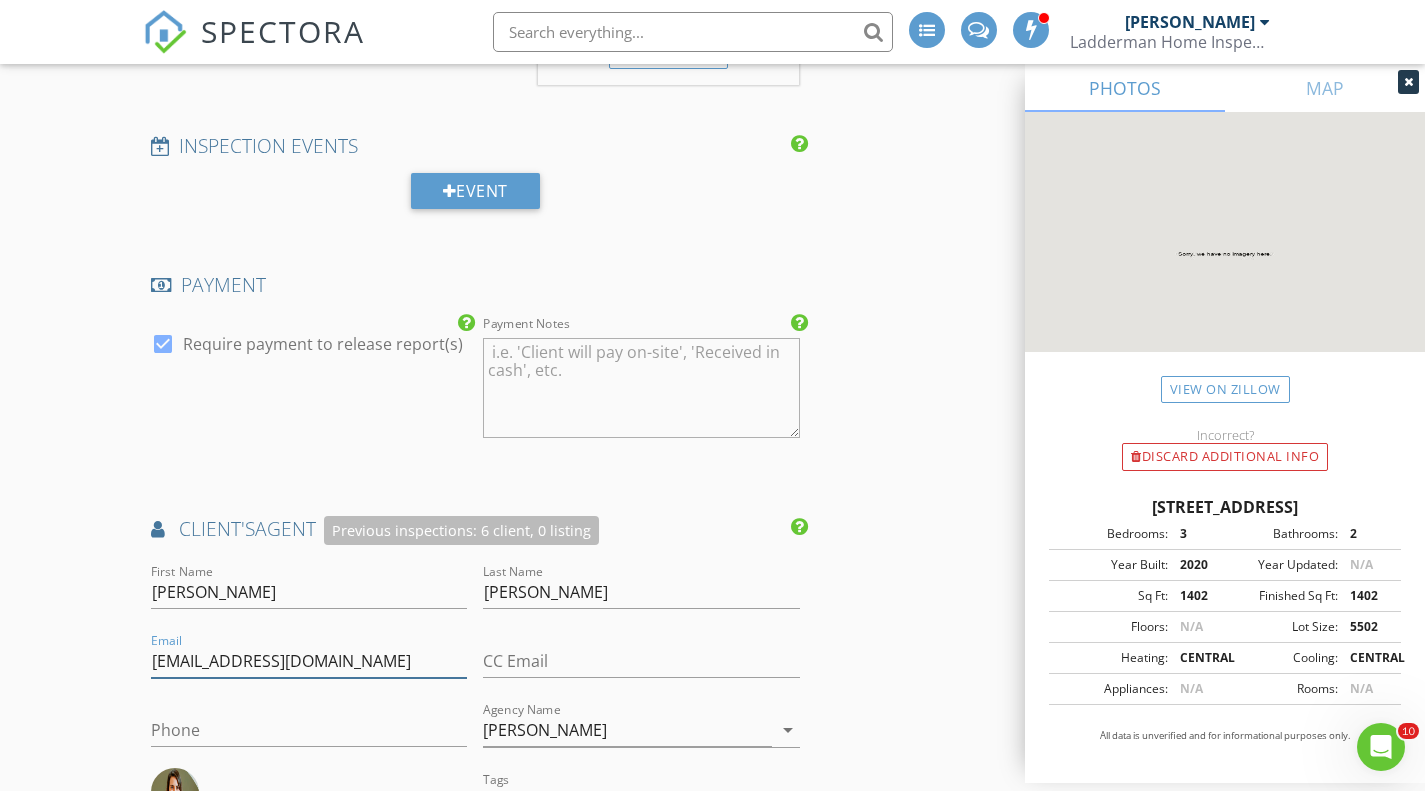 drag, startPoint x: 351, startPoint y: 661, endPoint x: 88, endPoint y: 667, distance: 263.06842 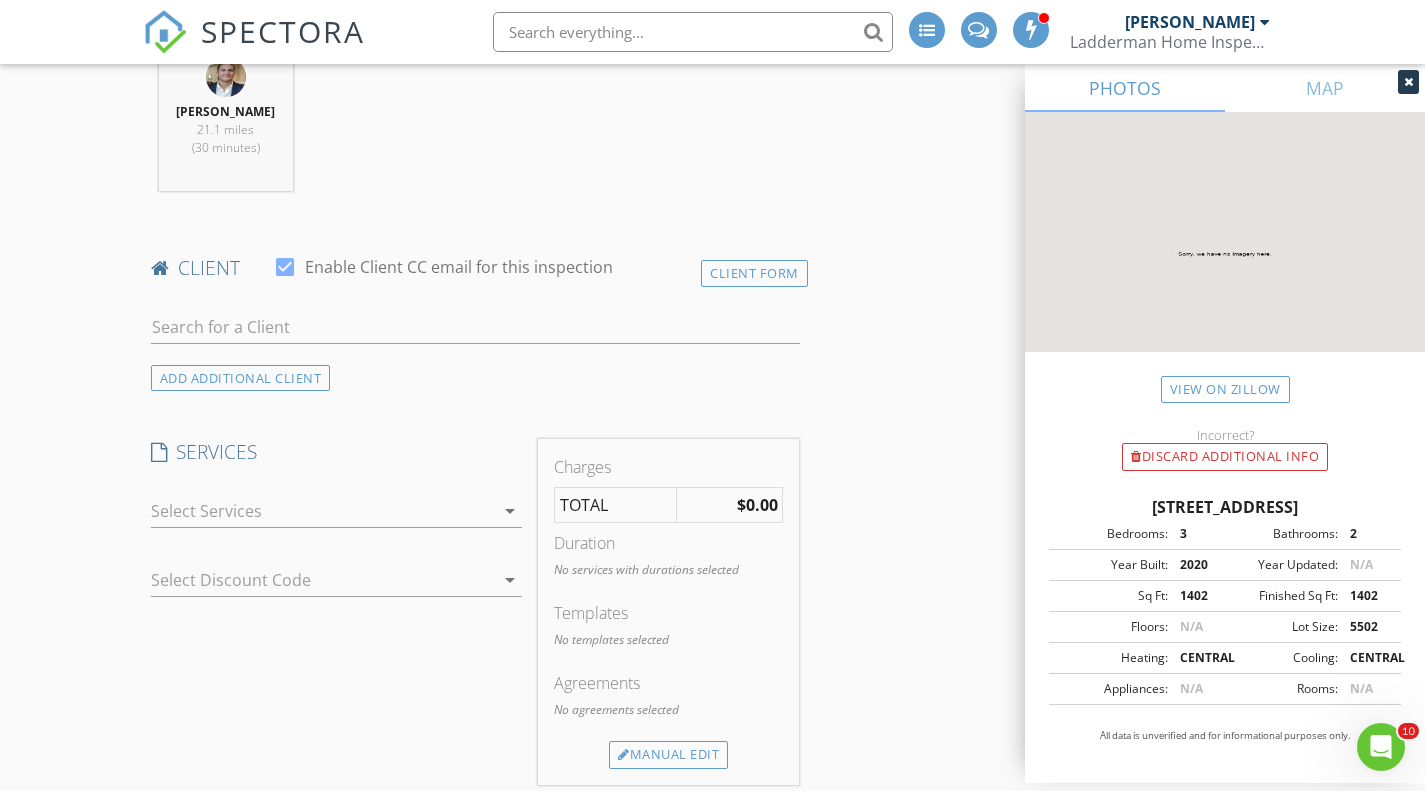 scroll, scrollTop: 864, scrollLeft: 0, axis: vertical 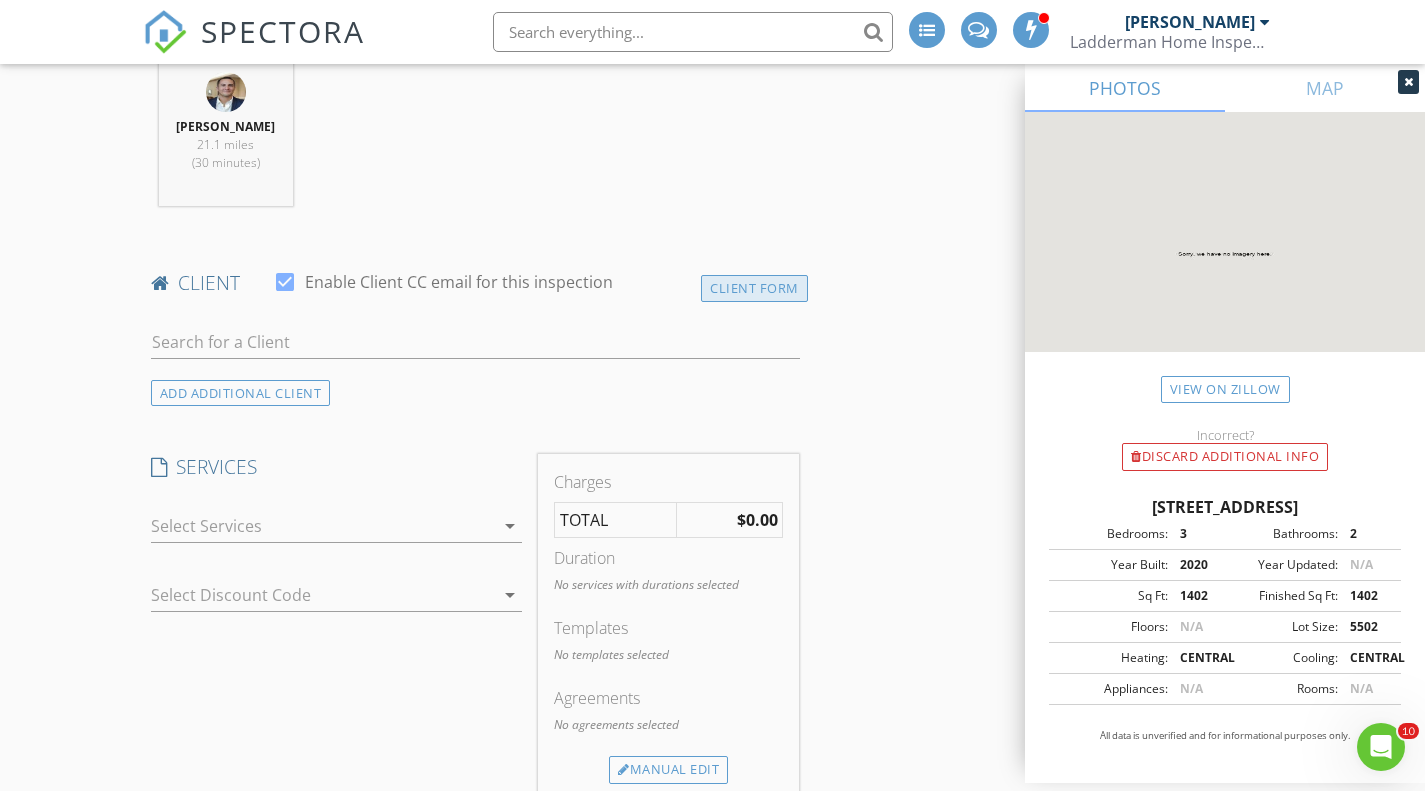 click on "Client Form" at bounding box center (754, 288) 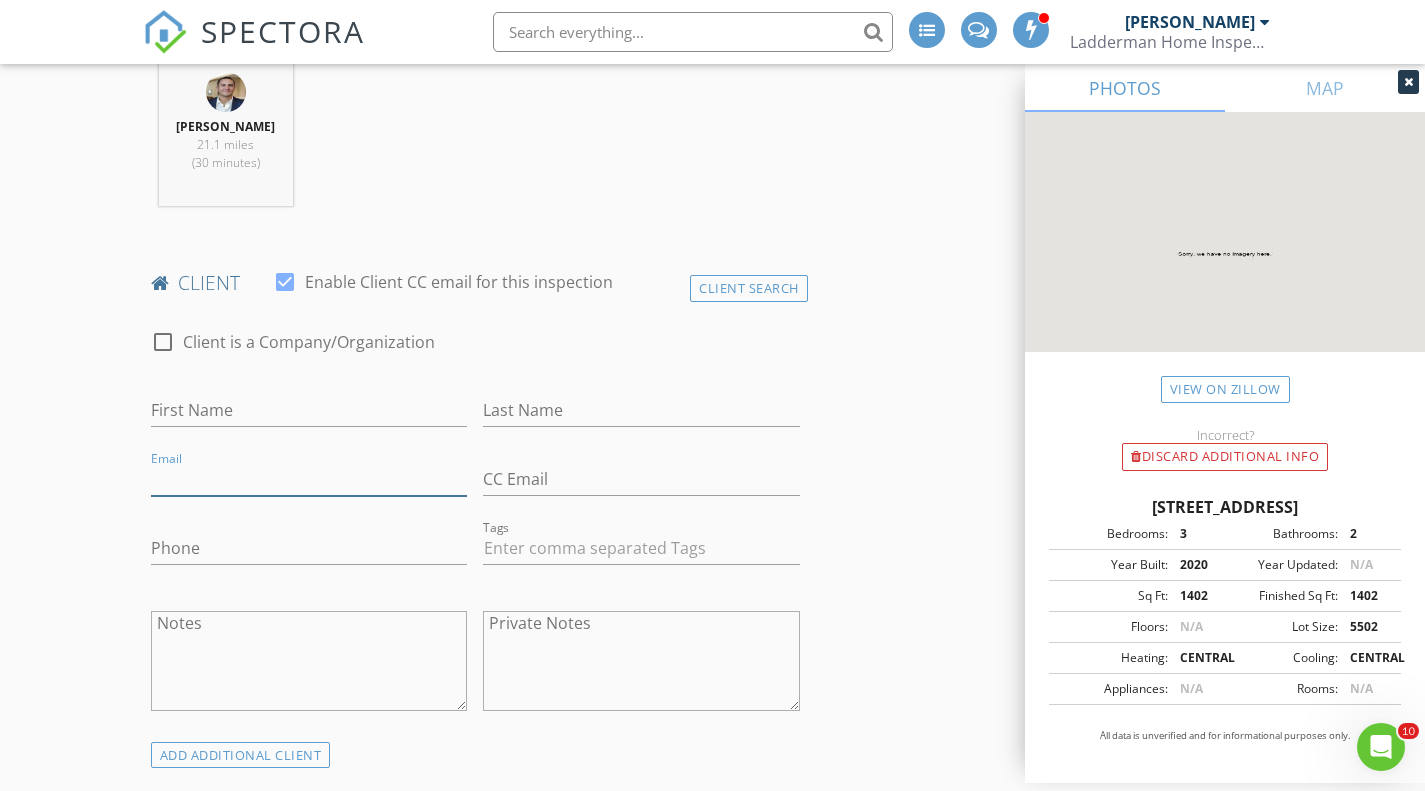 click on "Email" at bounding box center [309, 479] 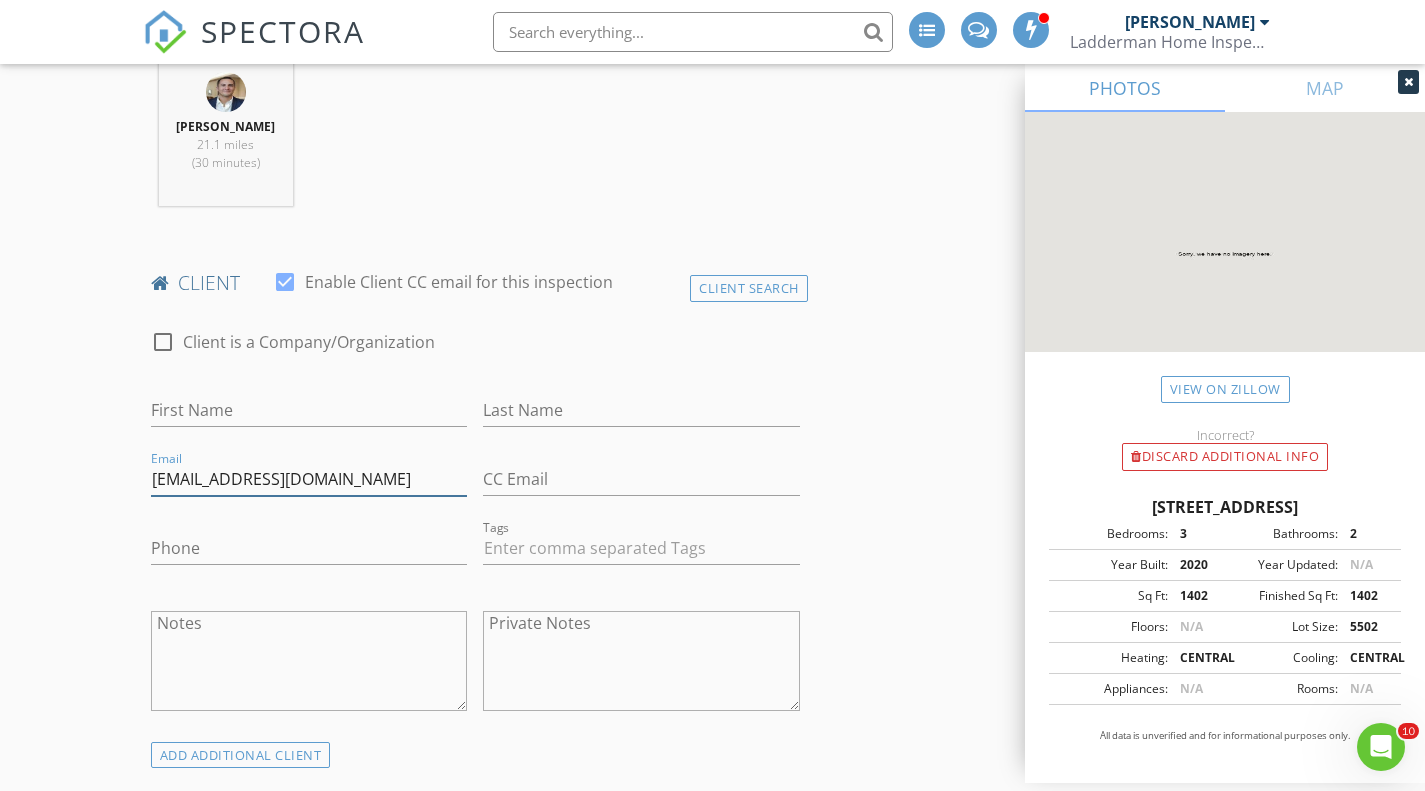 type on "hannahconway@kw.com" 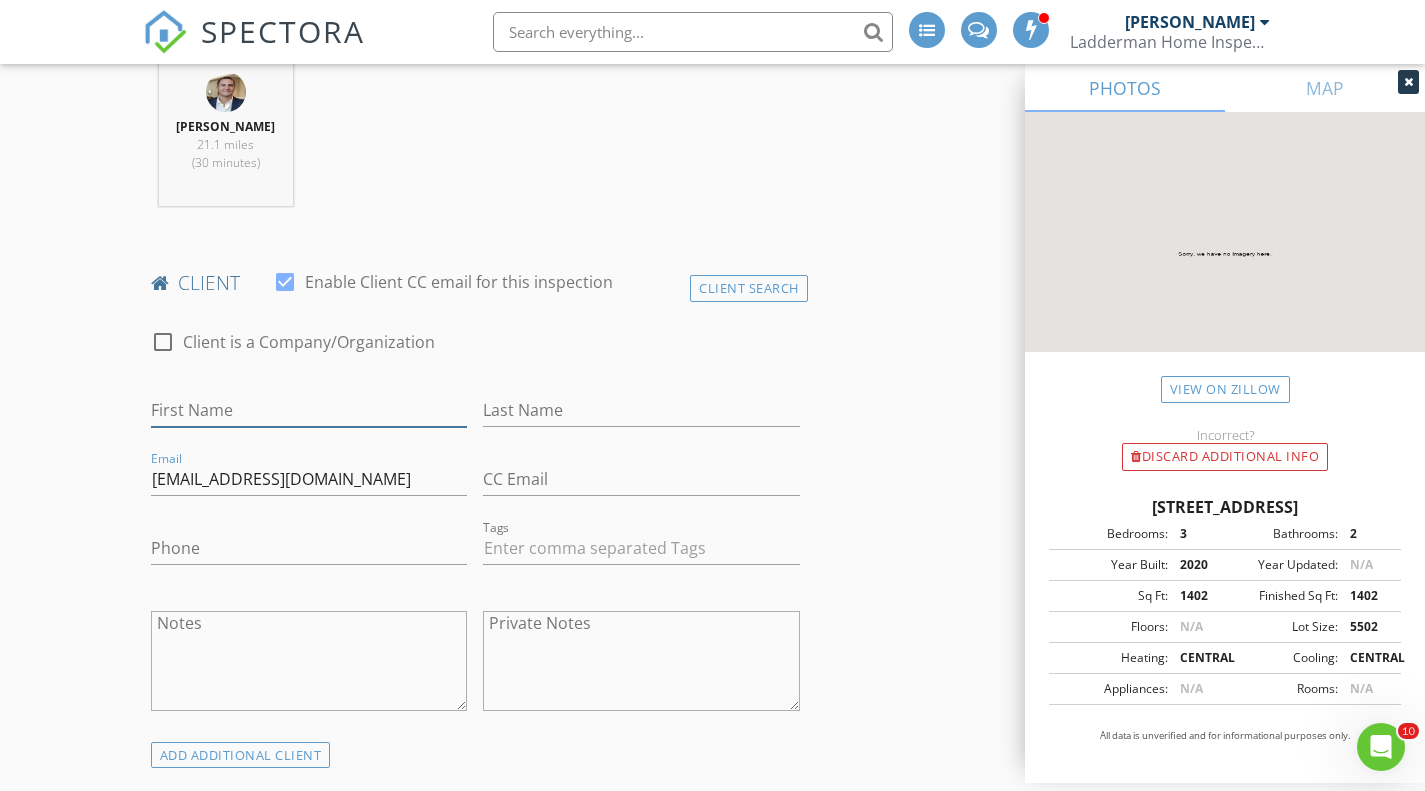 click on "First Name" at bounding box center [309, 410] 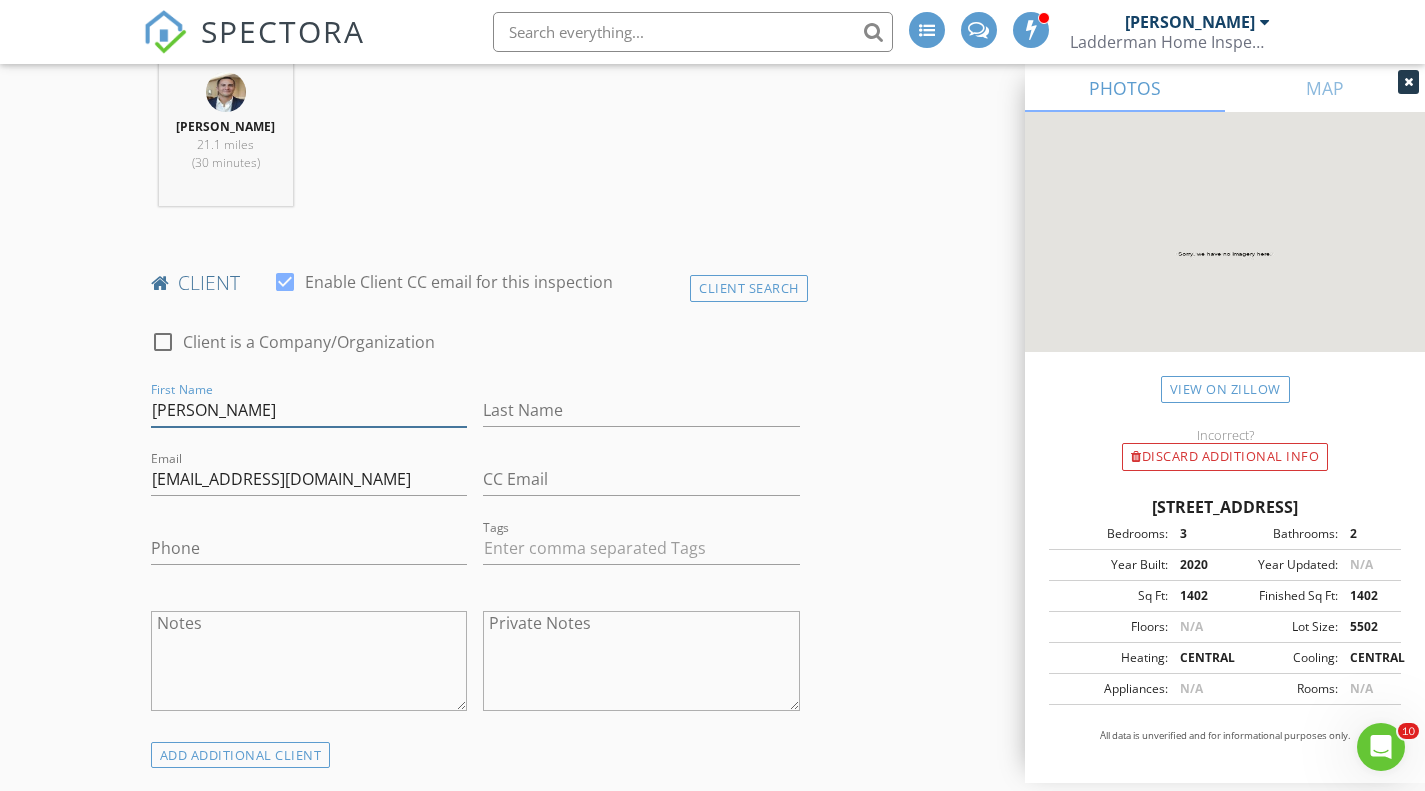 type on "Hannah" 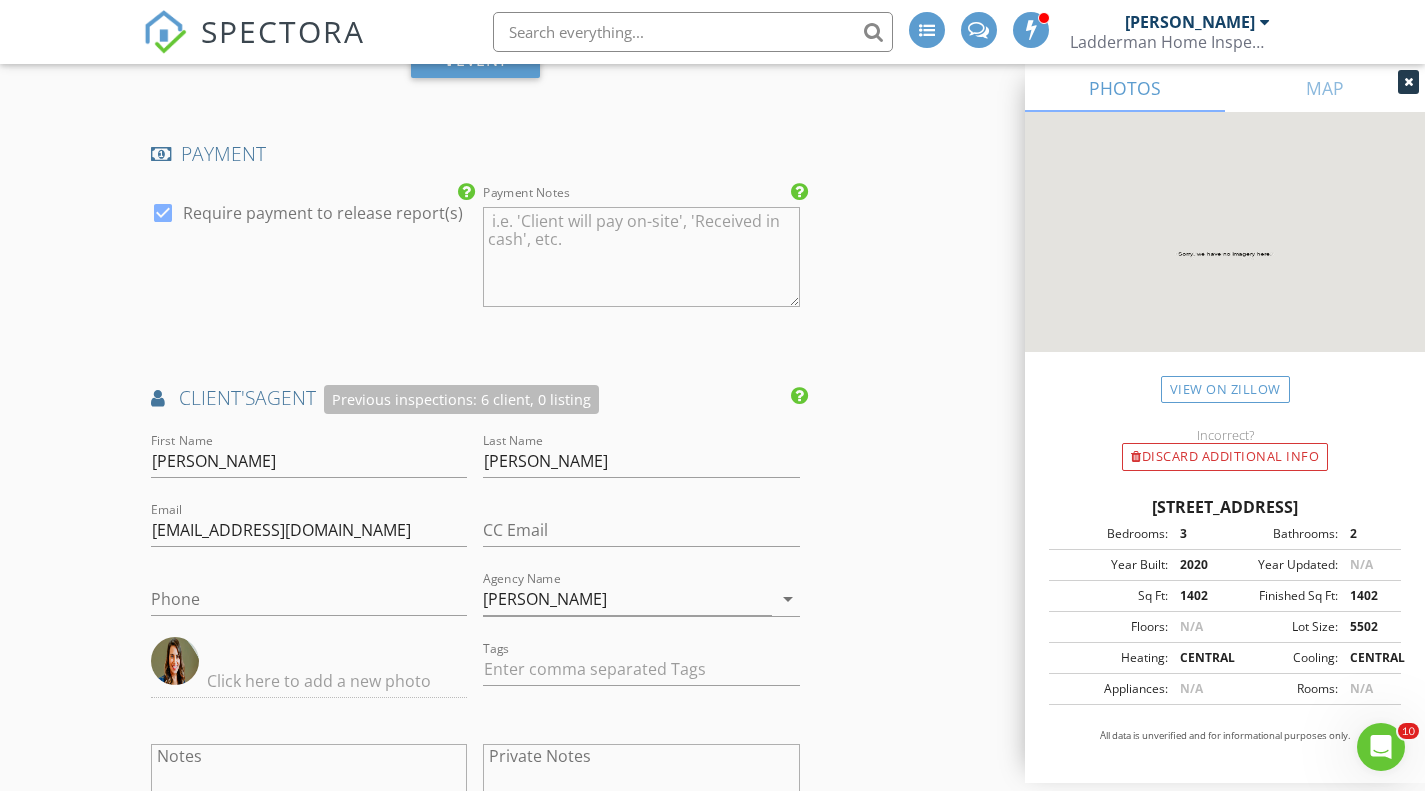 scroll, scrollTop: 2070, scrollLeft: 0, axis: vertical 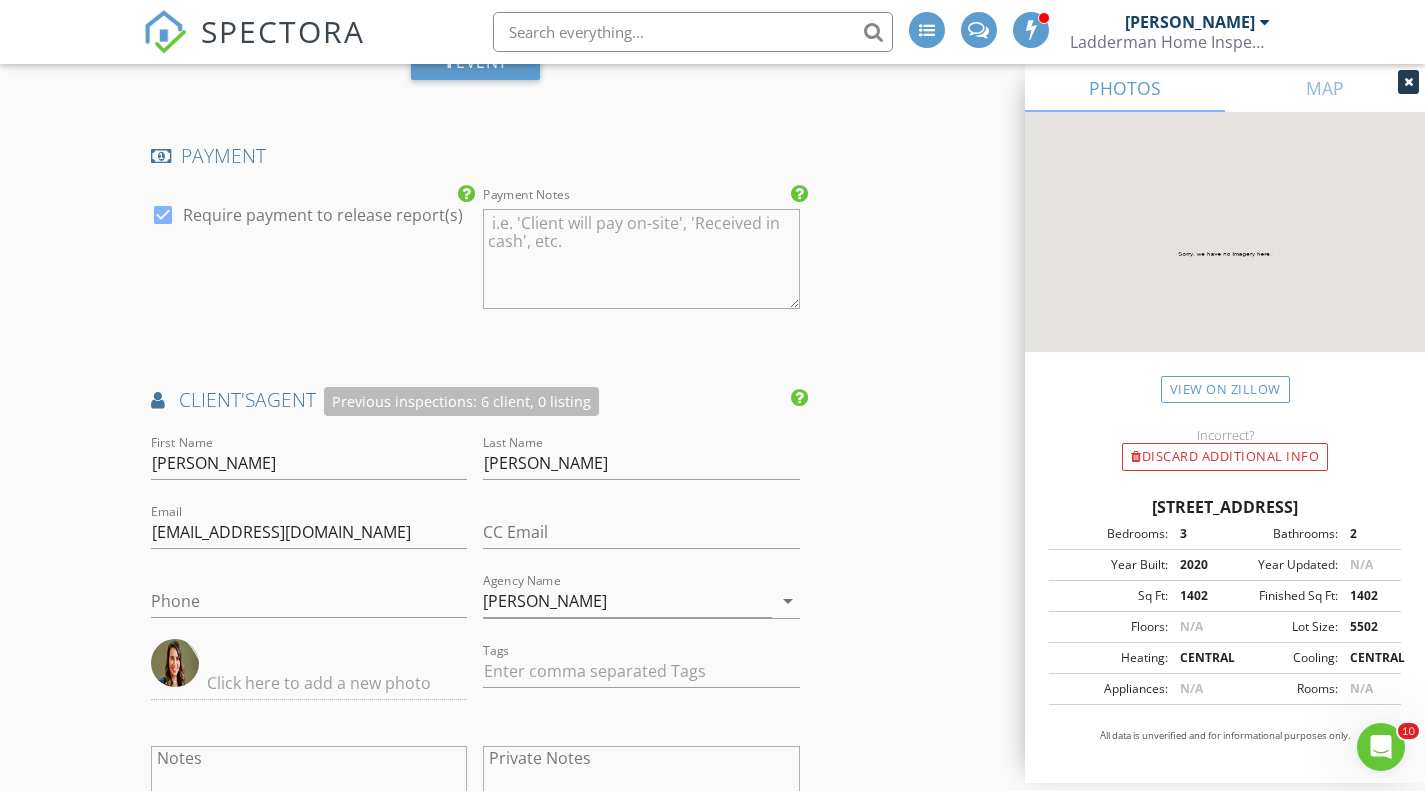 type on "Conway" 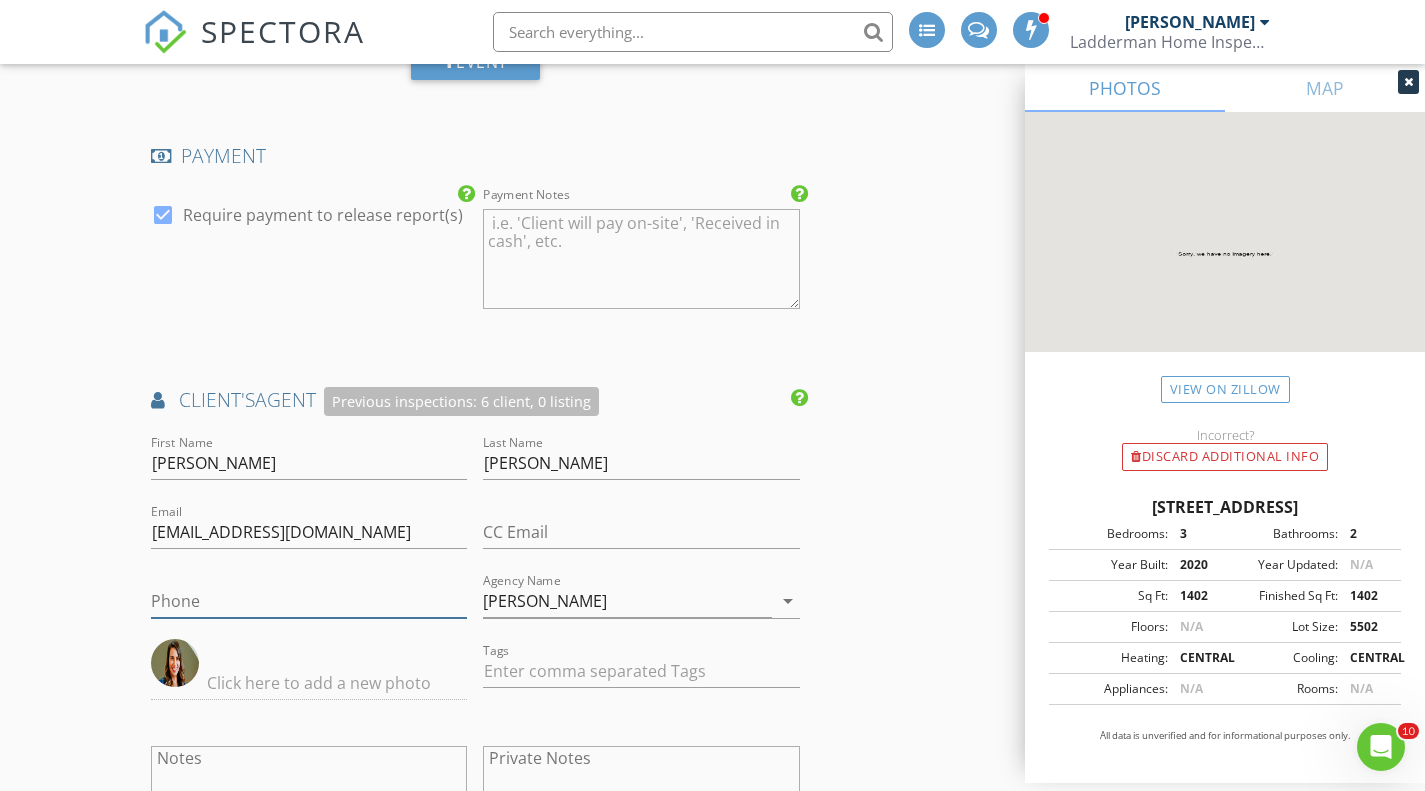 click on "Phone" at bounding box center [309, 601] 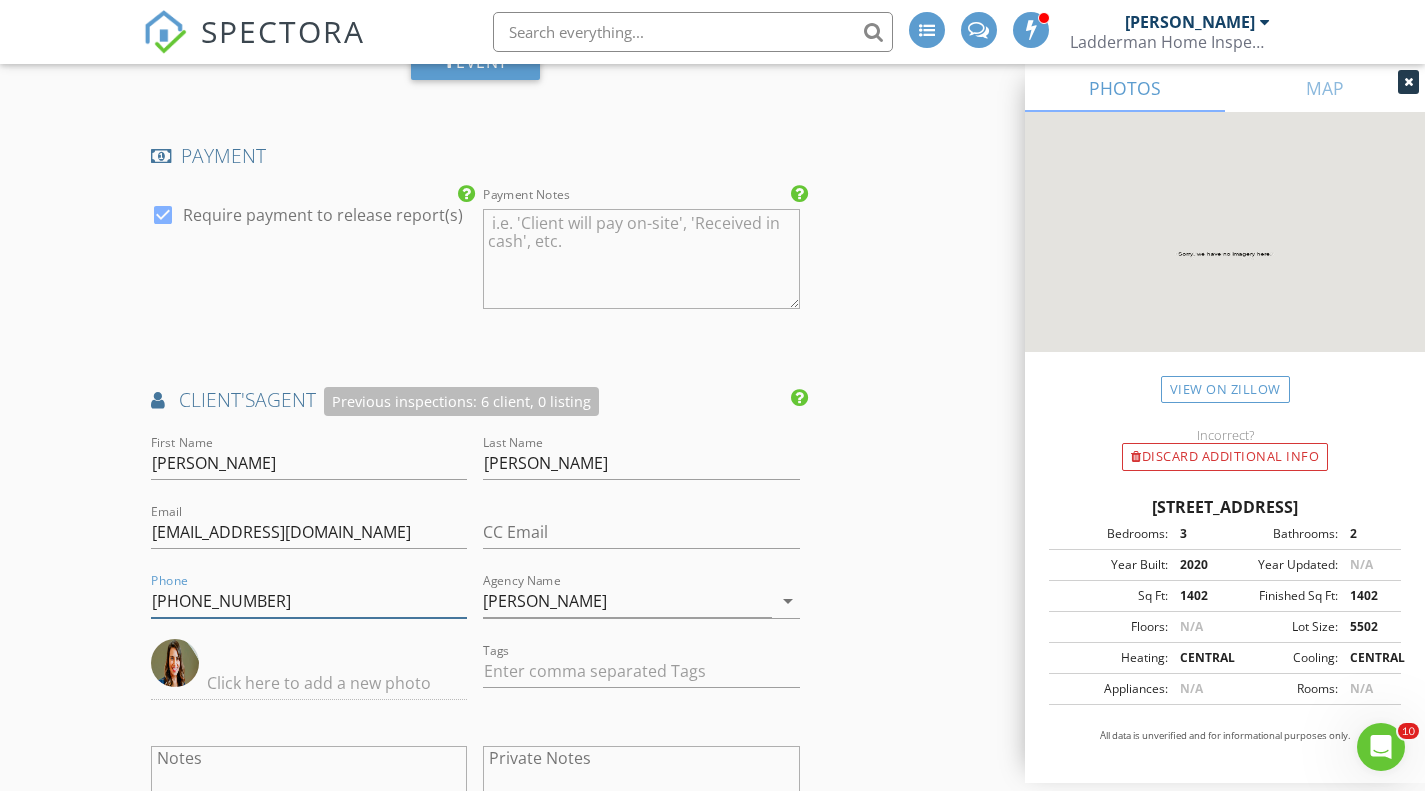drag, startPoint x: 300, startPoint y: 595, endPoint x: 105, endPoint y: 605, distance: 195.25624 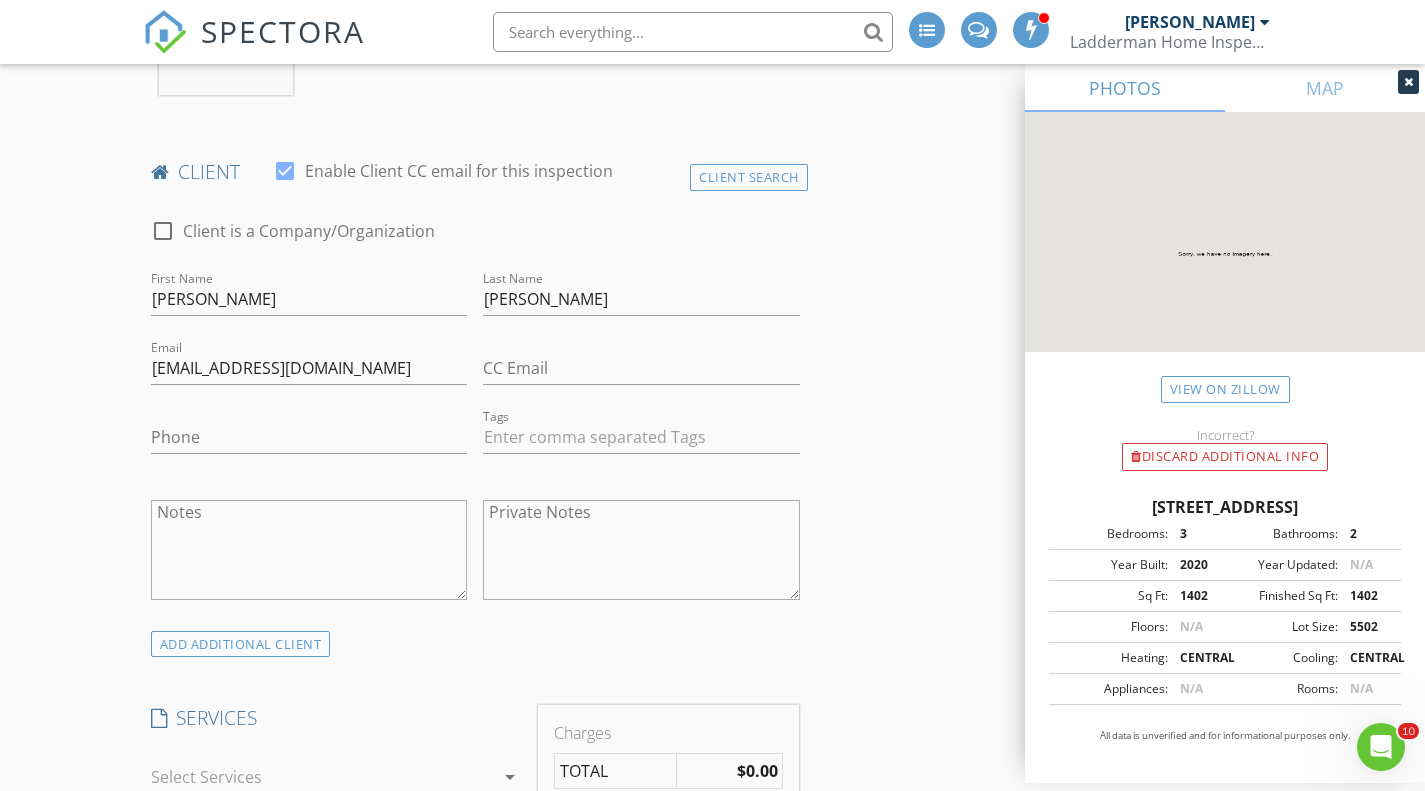 scroll, scrollTop: 961, scrollLeft: 0, axis: vertical 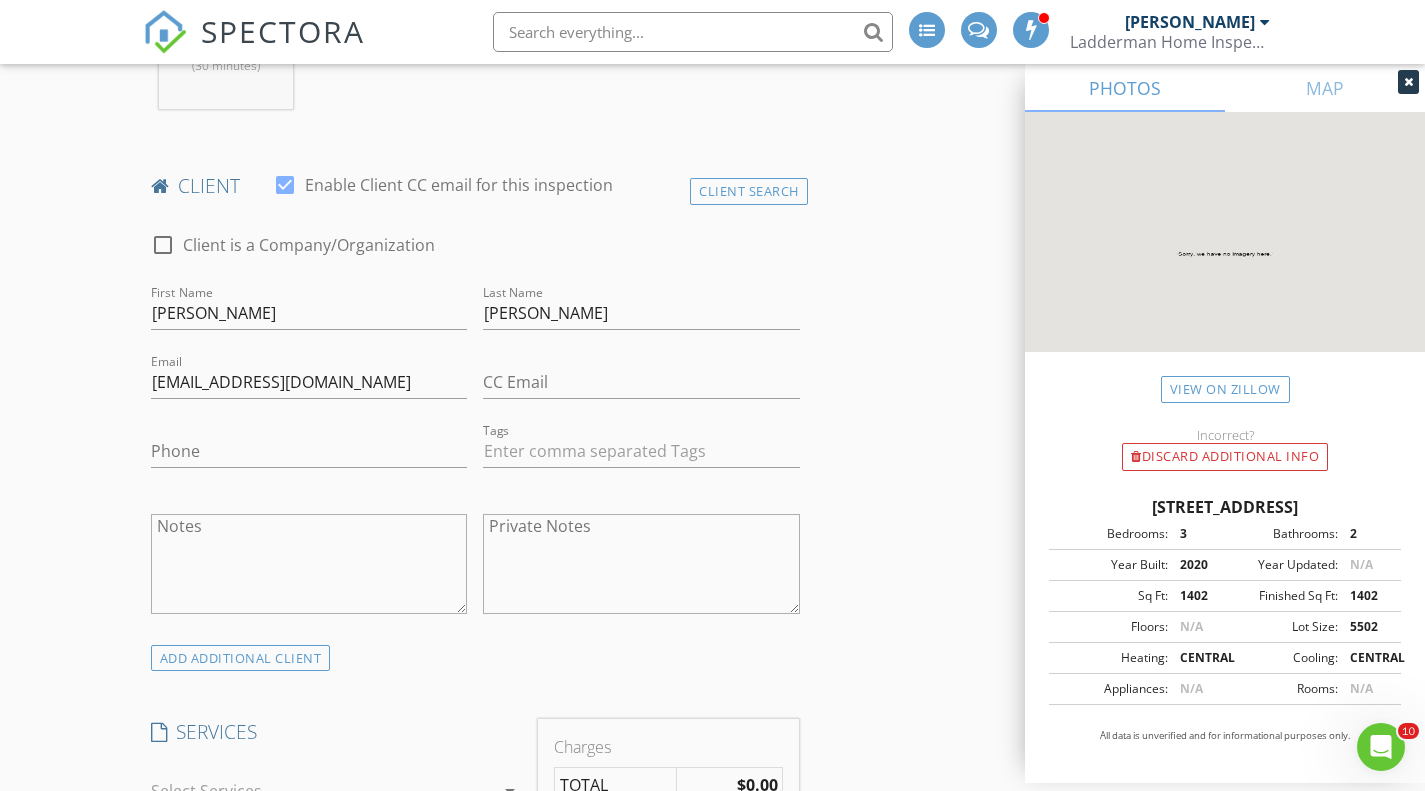 type on "903-926-0390" 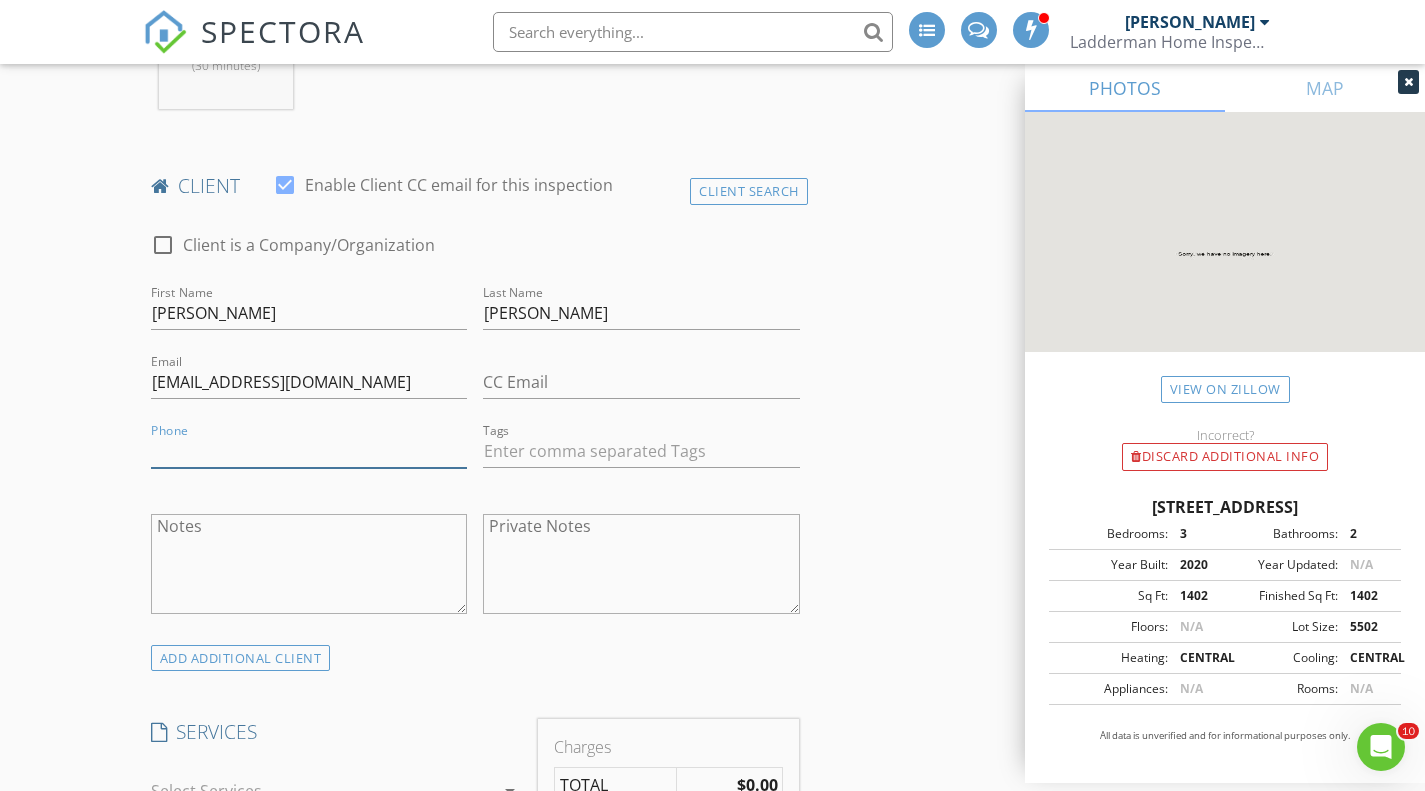 click on "Phone" at bounding box center (309, 451) 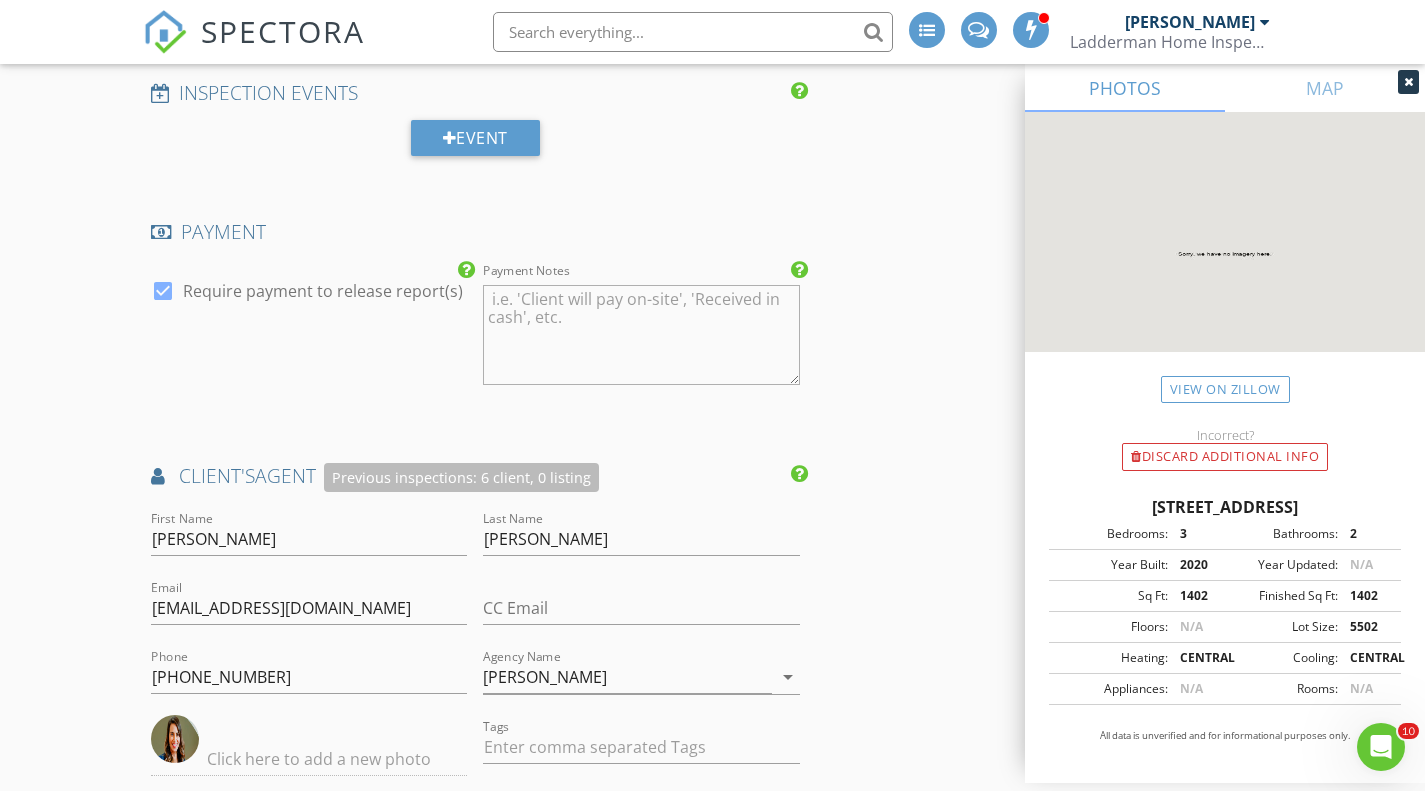 scroll, scrollTop: 2067, scrollLeft: 0, axis: vertical 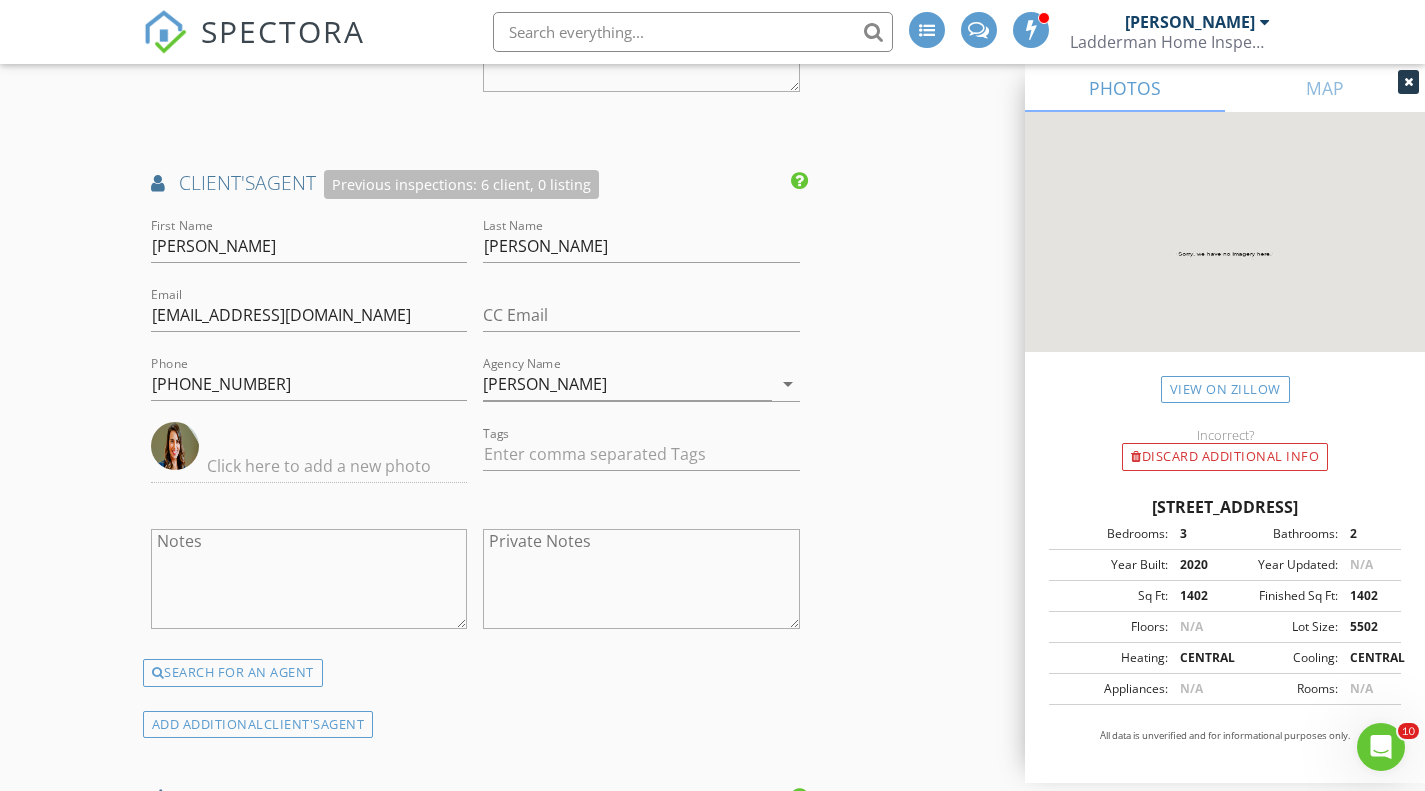 type on "903-926-0390" 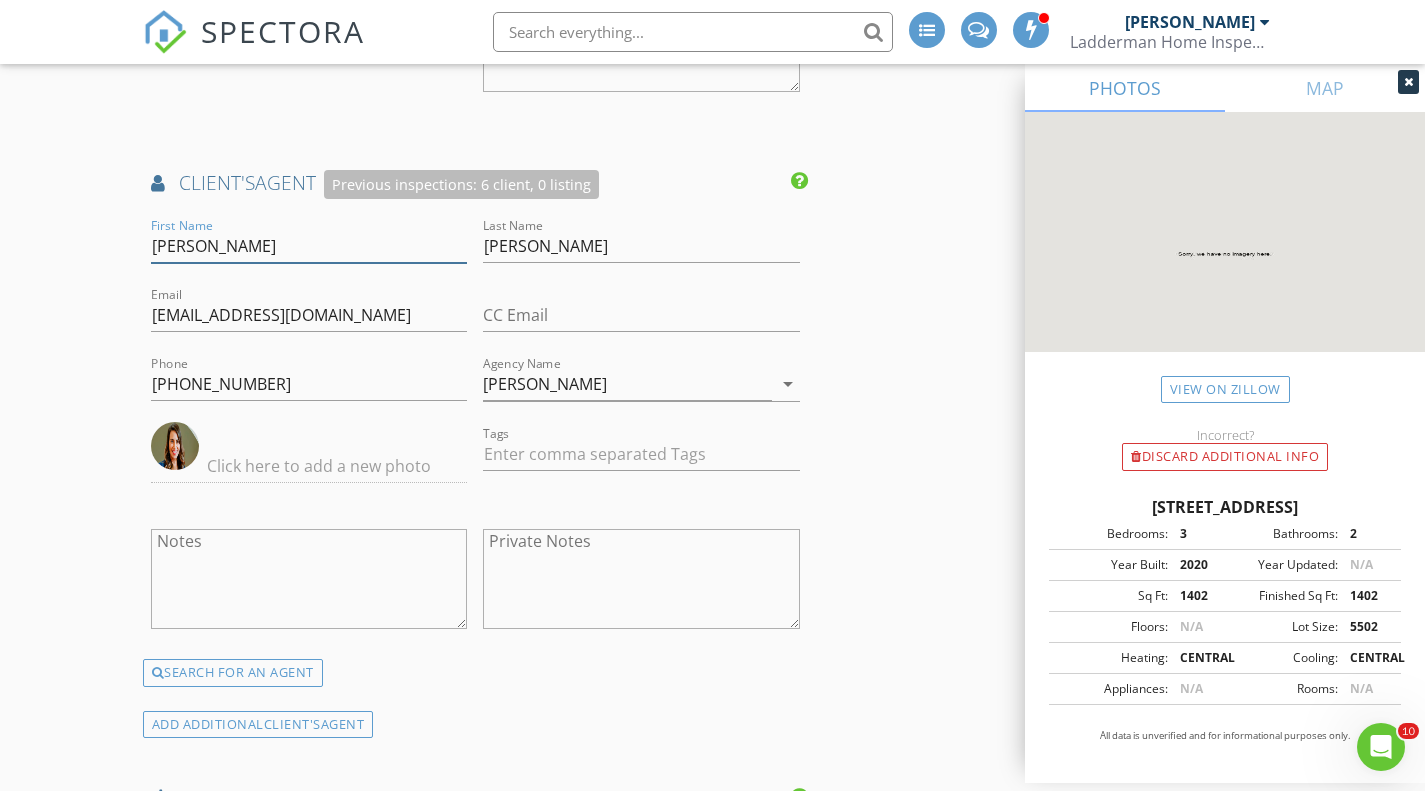 drag, startPoint x: 231, startPoint y: 241, endPoint x: 59, endPoint y: 255, distance: 172.56883 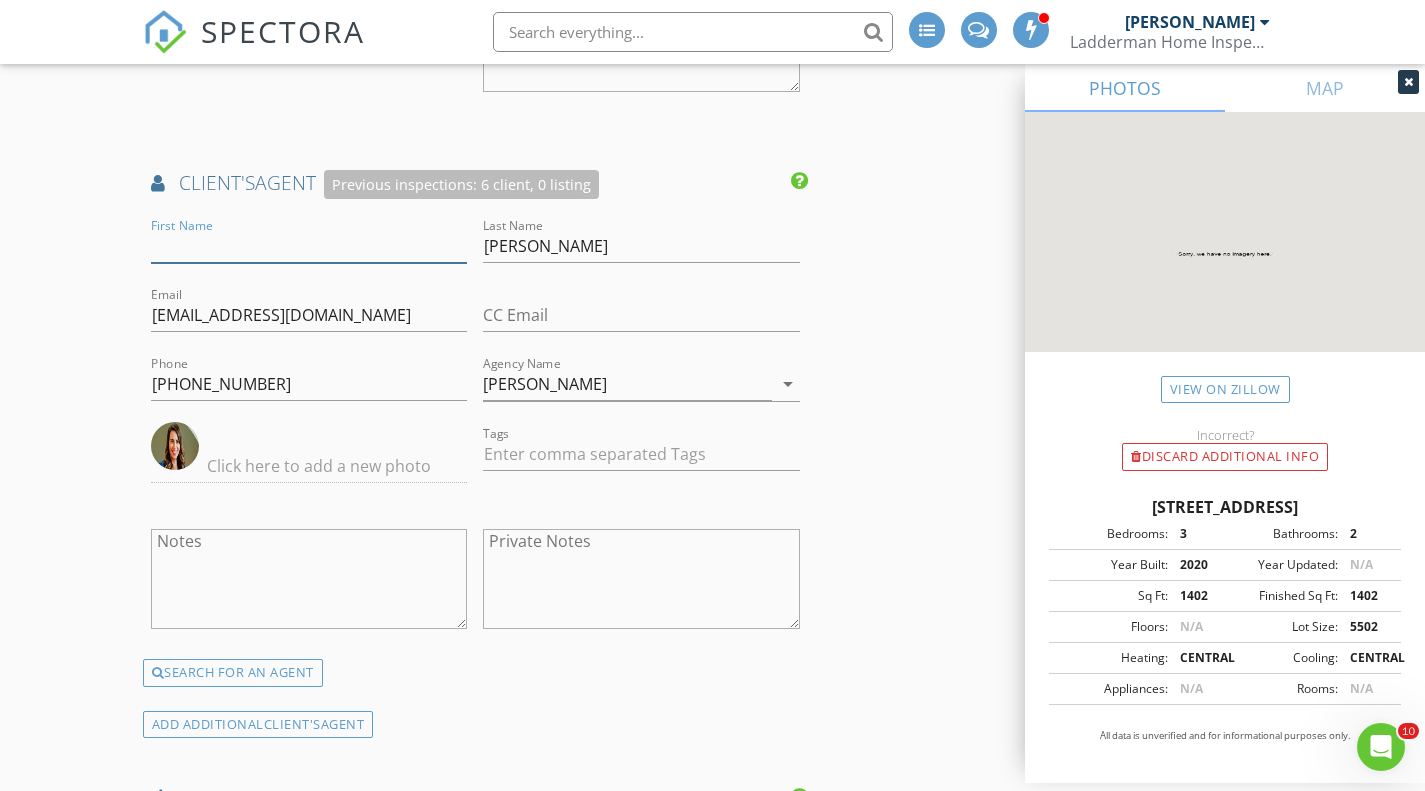 type 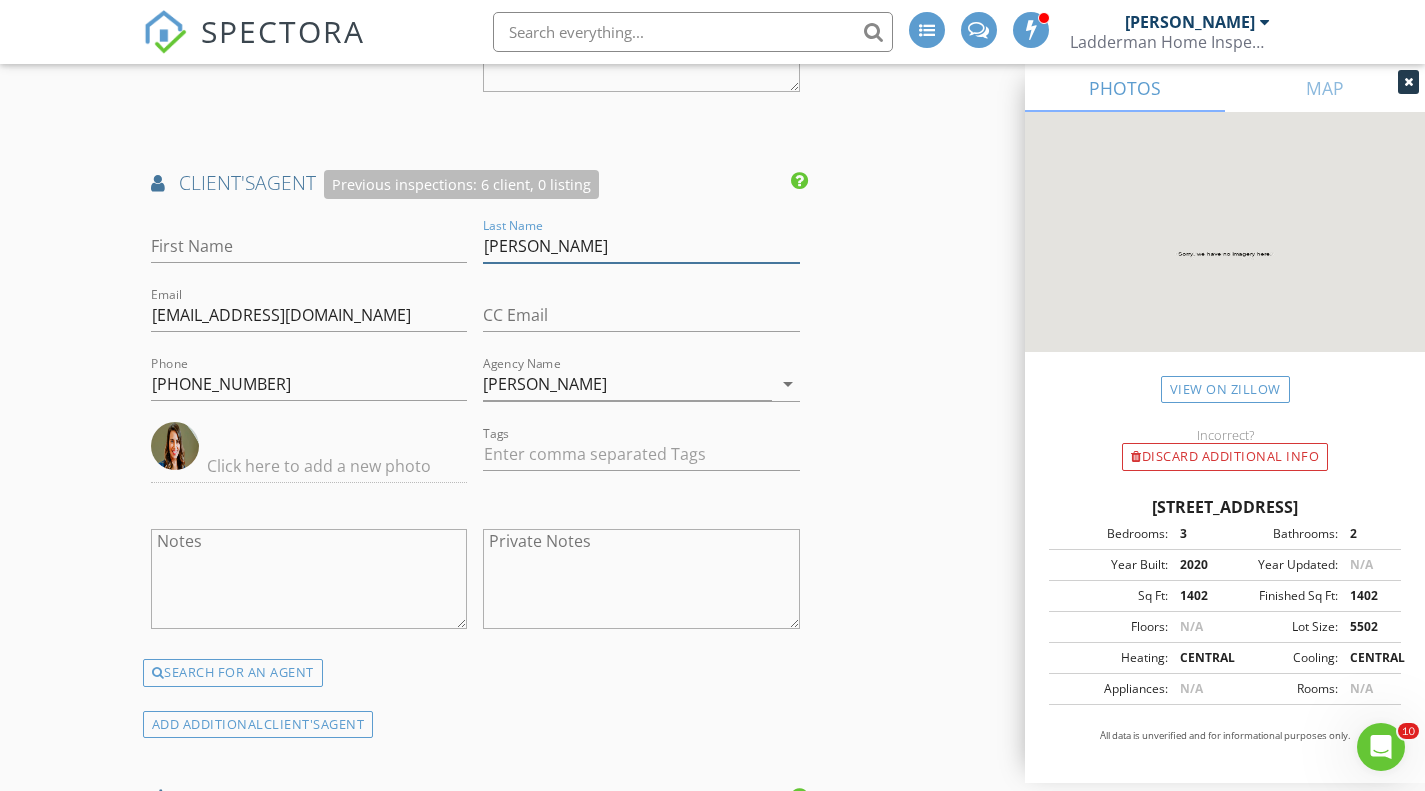 drag, startPoint x: 574, startPoint y: 247, endPoint x: 372, endPoint y: 240, distance: 202.12125 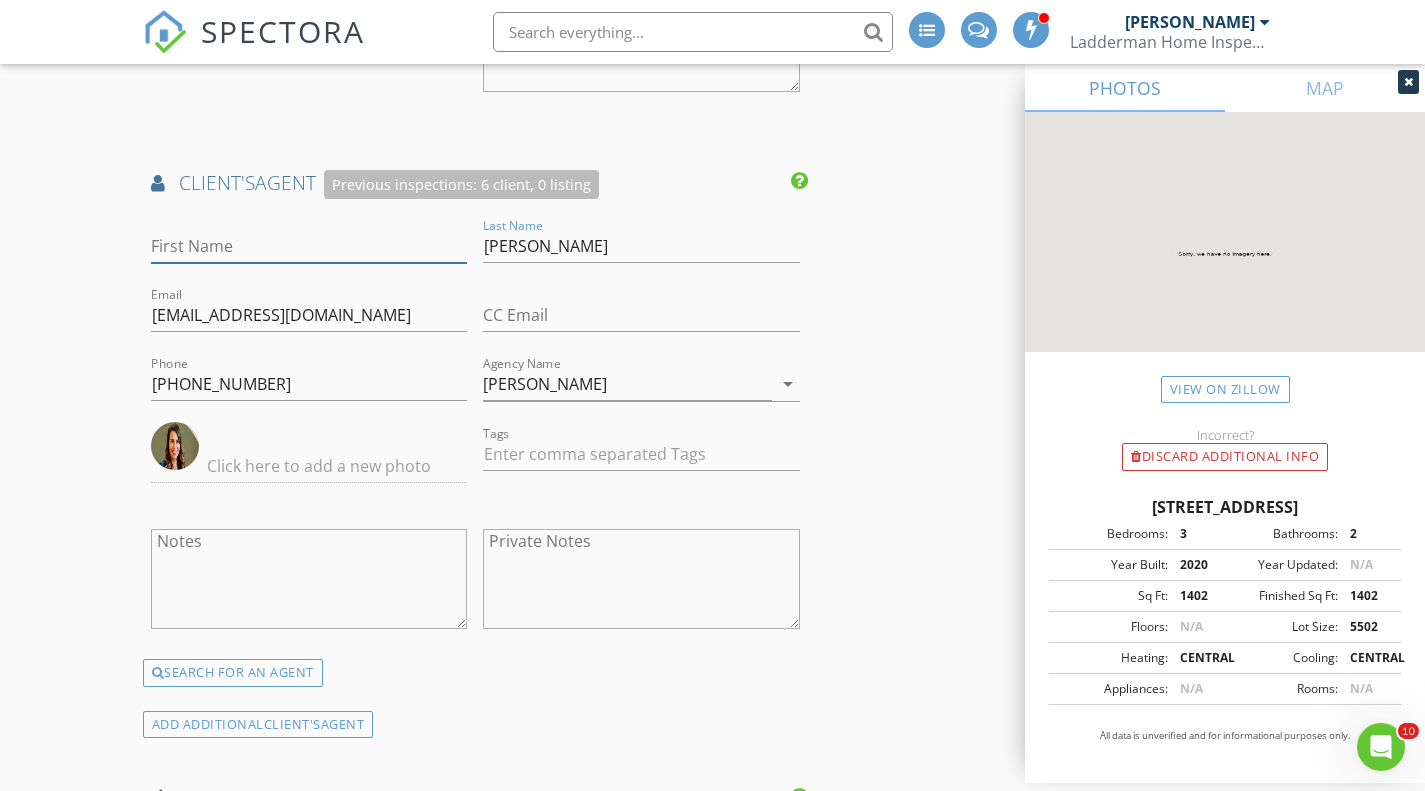 click on "First Name   Last Name Conway   Email hannahconway@kw.com   CC Email   Phone 903-926-0390   Agency Name Keller Williams arrow_drop_down             Tags         Notes   Private Notes" at bounding box center [475, 436] 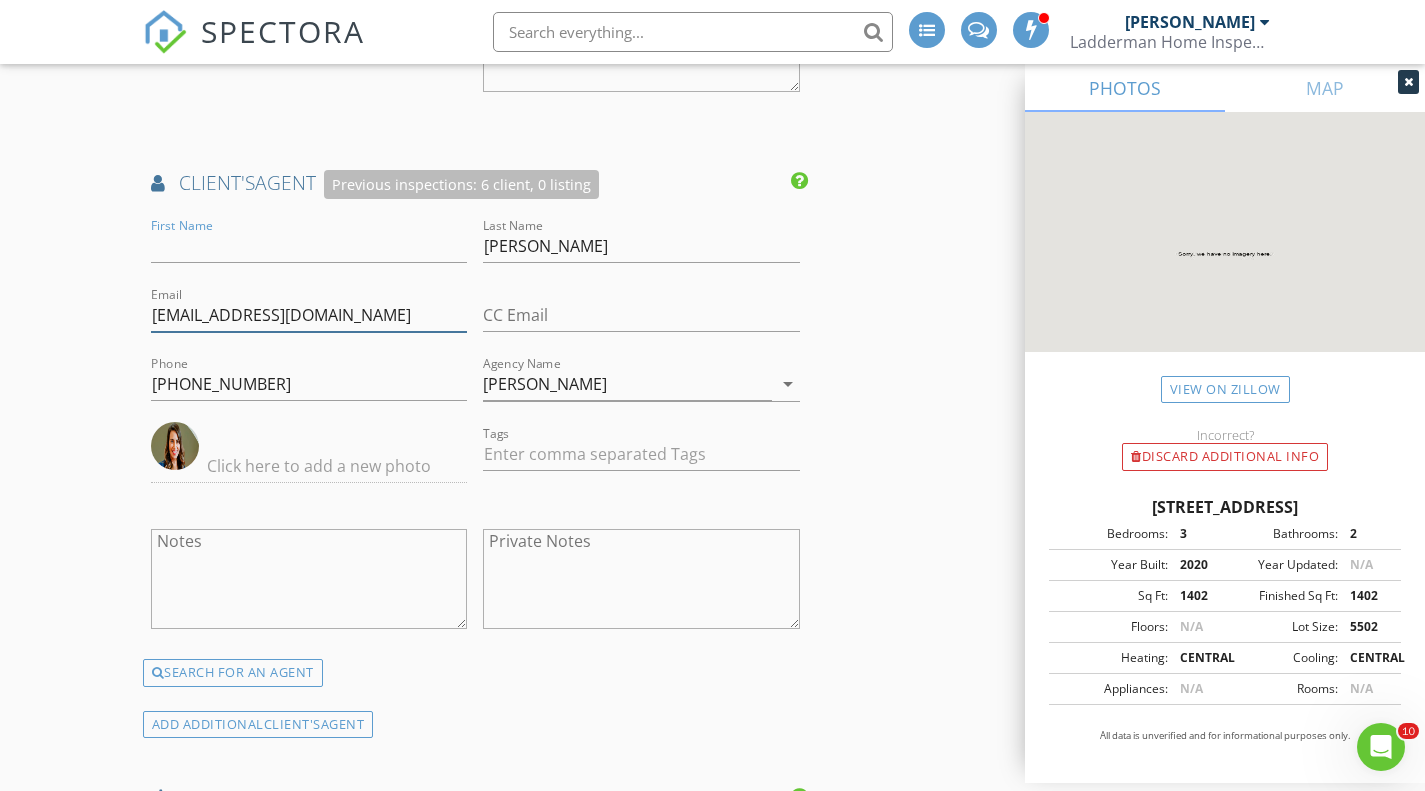 click on "hannahconway@kw.com" at bounding box center (309, 315) 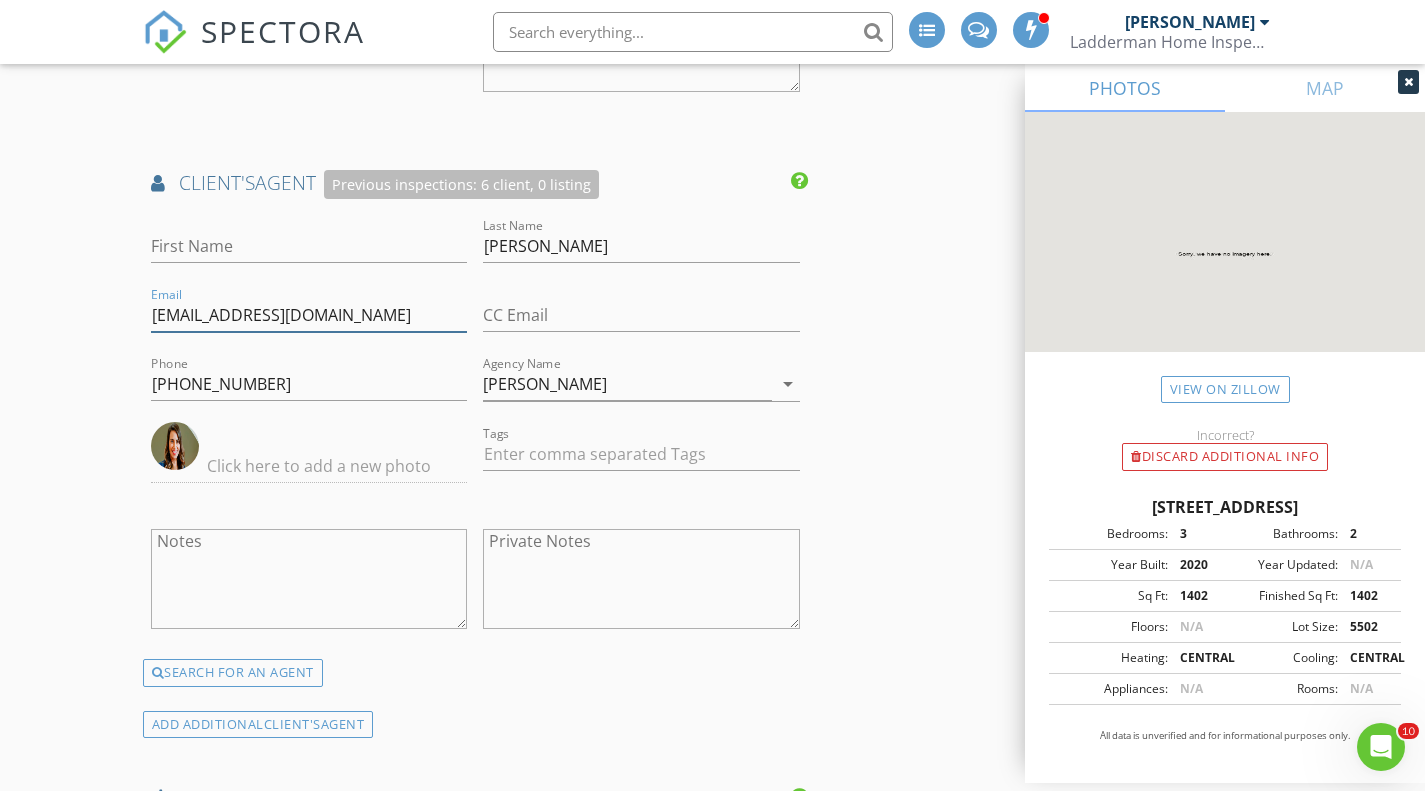 click on "hannahconway@kw.com" at bounding box center [309, 315] 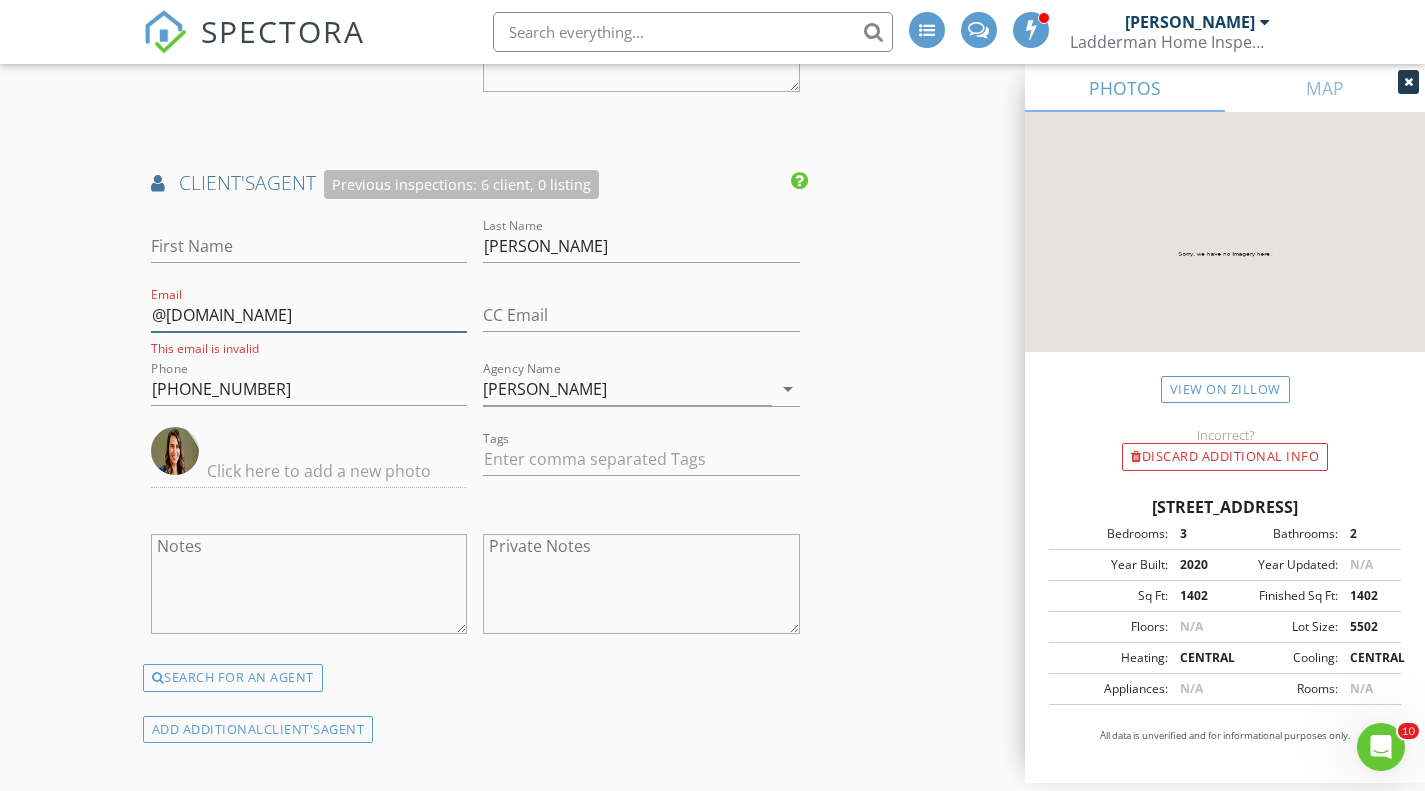 drag, startPoint x: 243, startPoint y: 303, endPoint x: 143, endPoint y: 313, distance: 100.49876 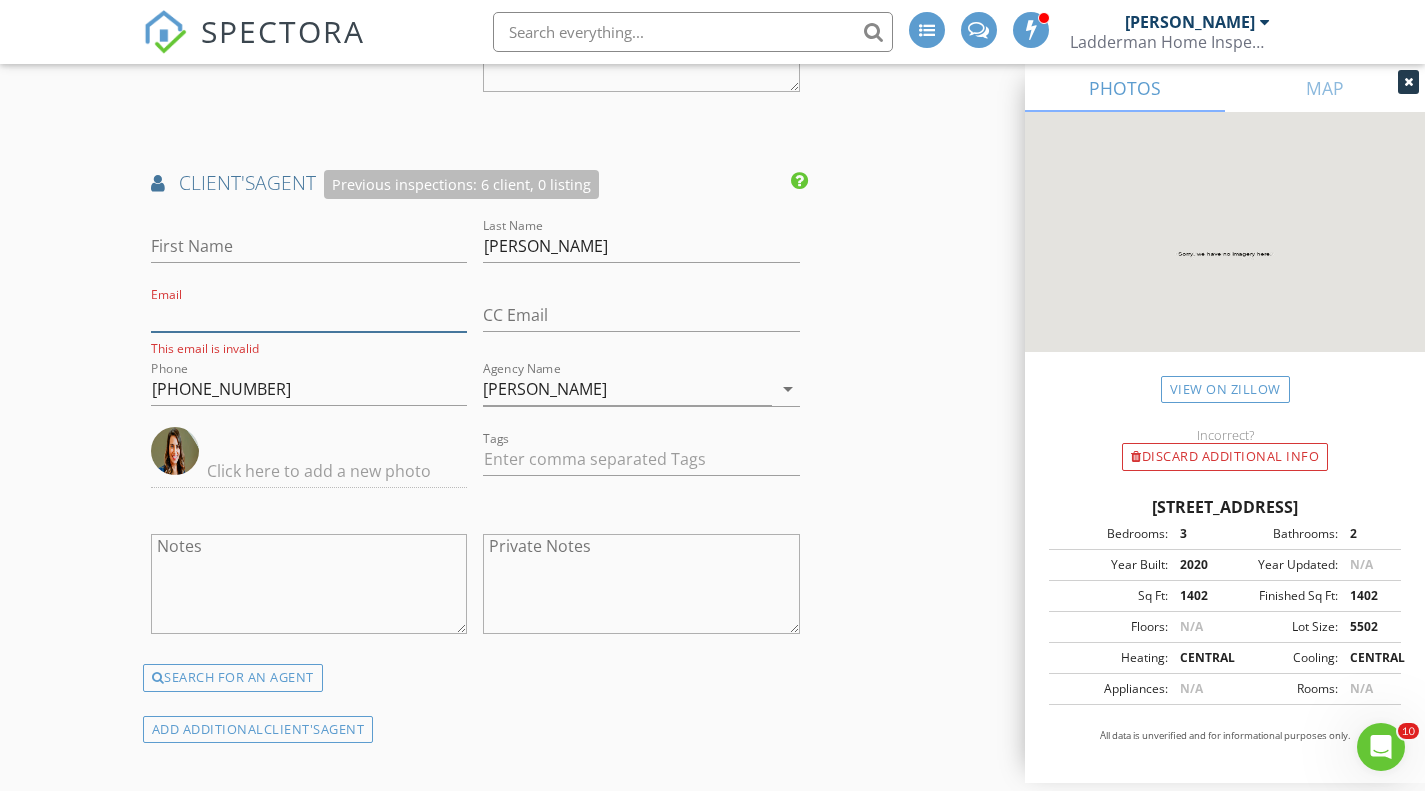 type 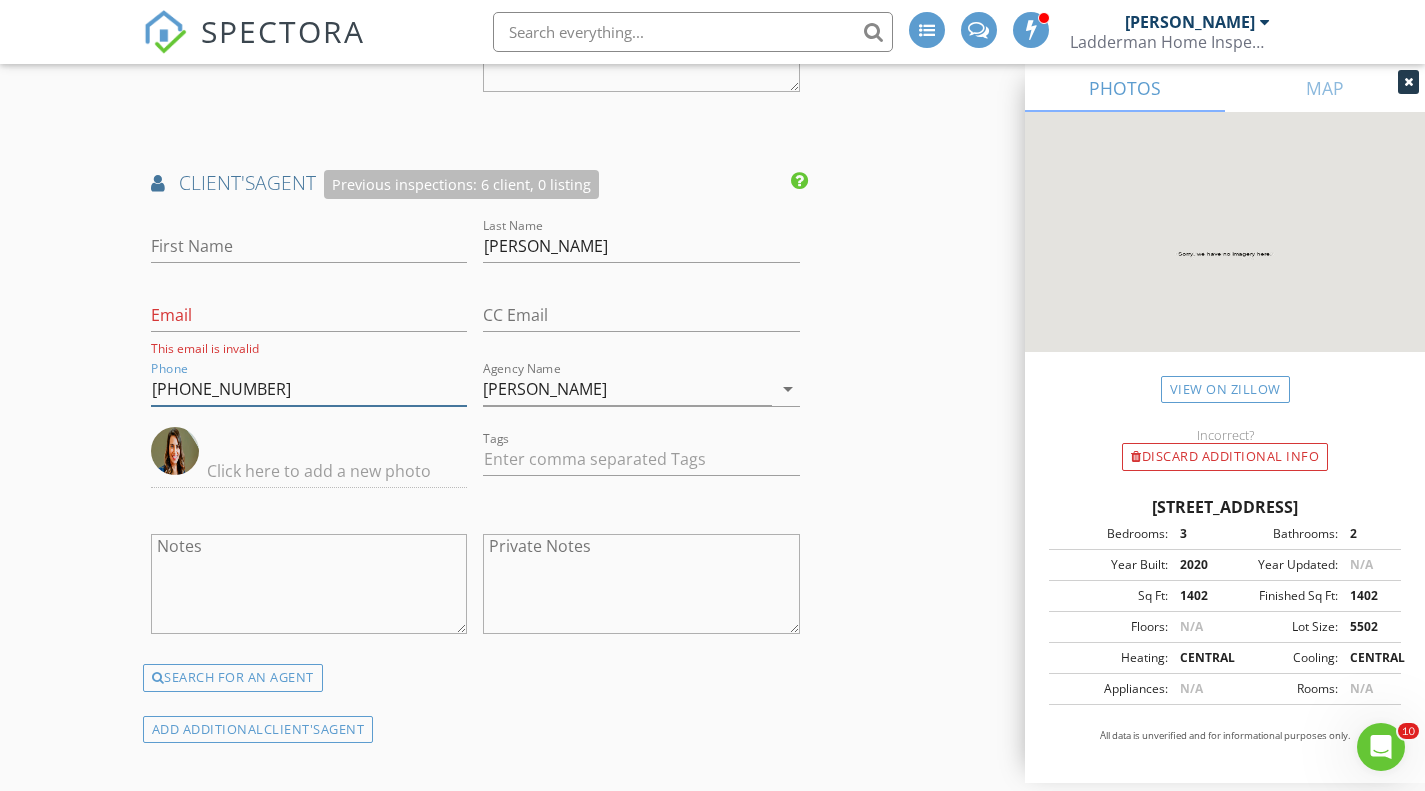drag, startPoint x: 266, startPoint y: 380, endPoint x: 30, endPoint y: 375, distance: 236.05296 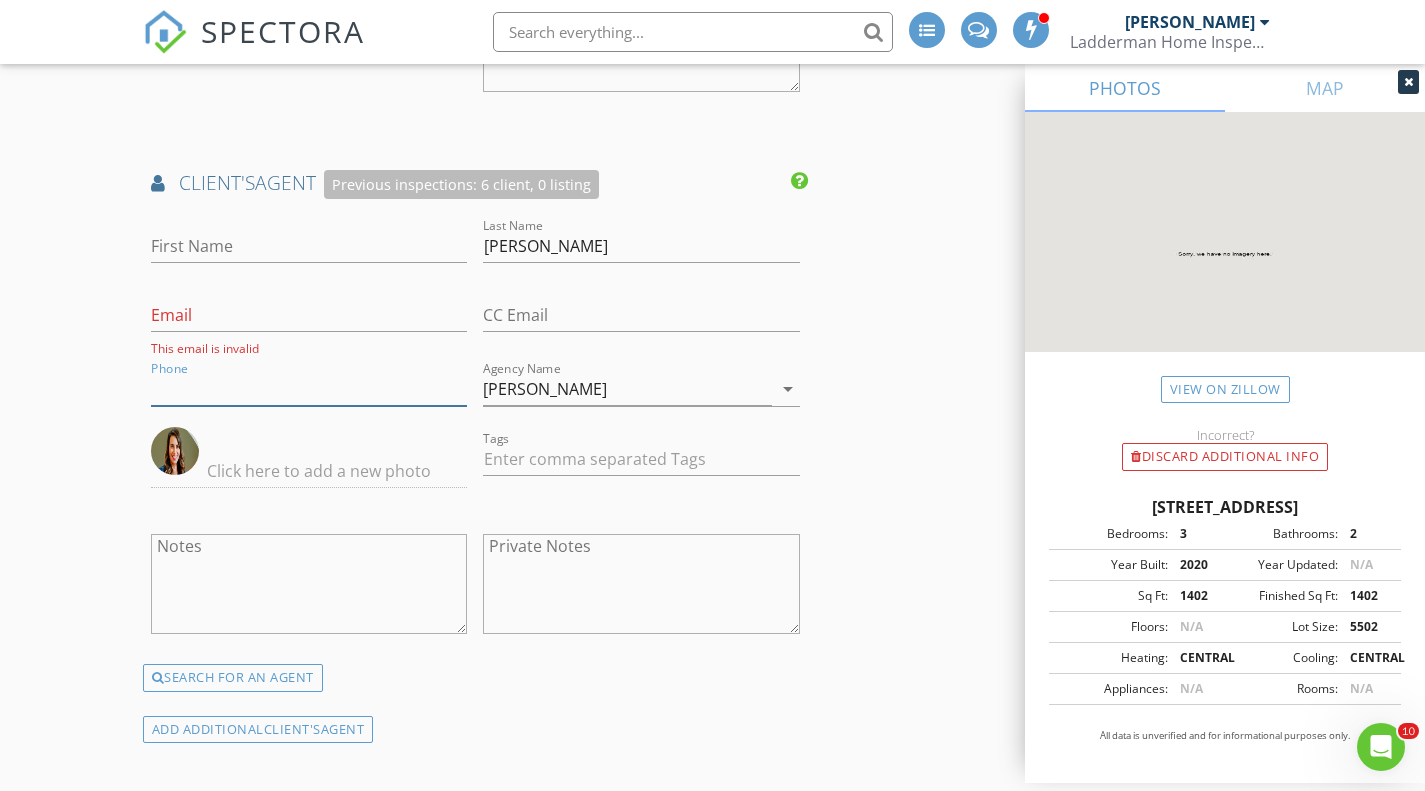 type 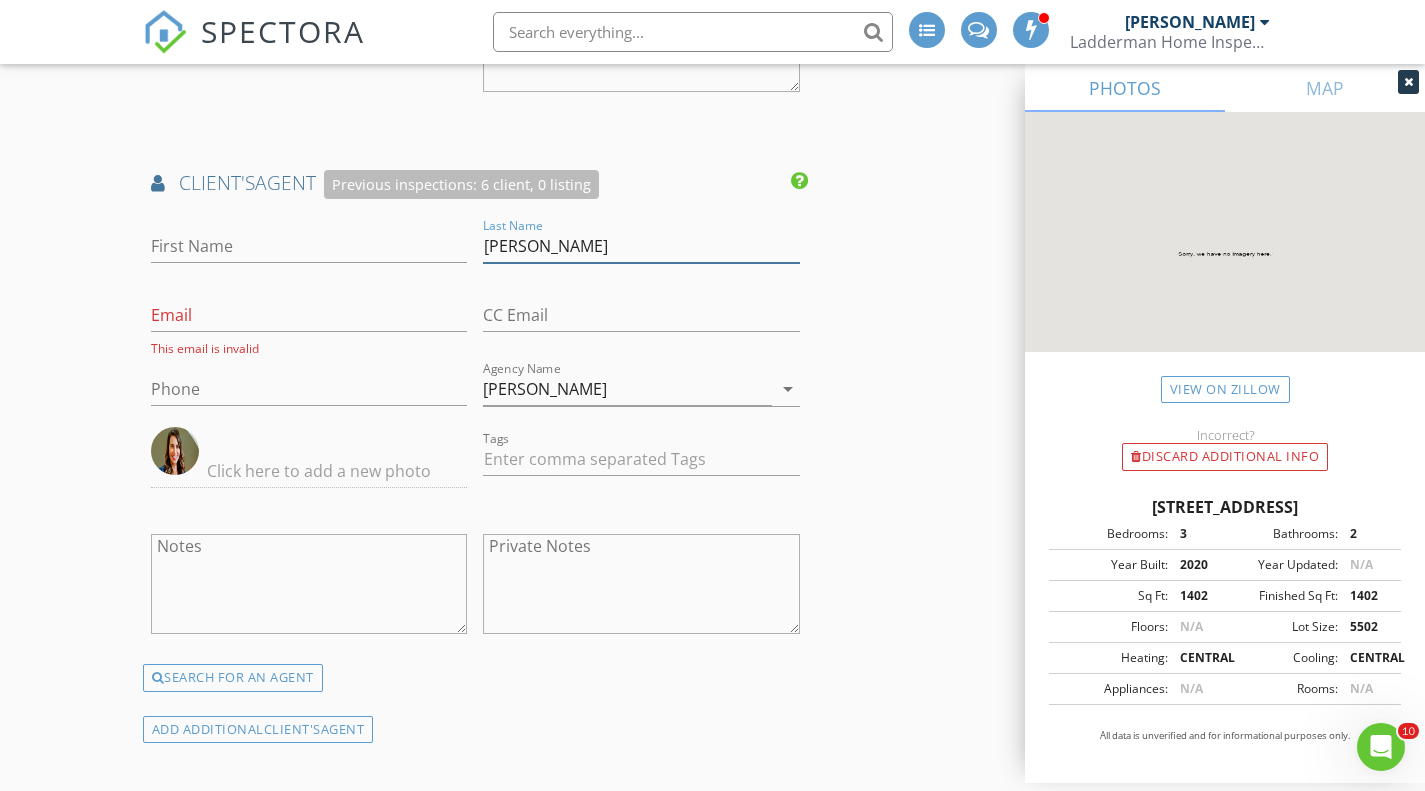 drag, startPoint x: 582, startPoint y: 244, endPoint x: 408, endPoint y: 233, distance: 174.34735 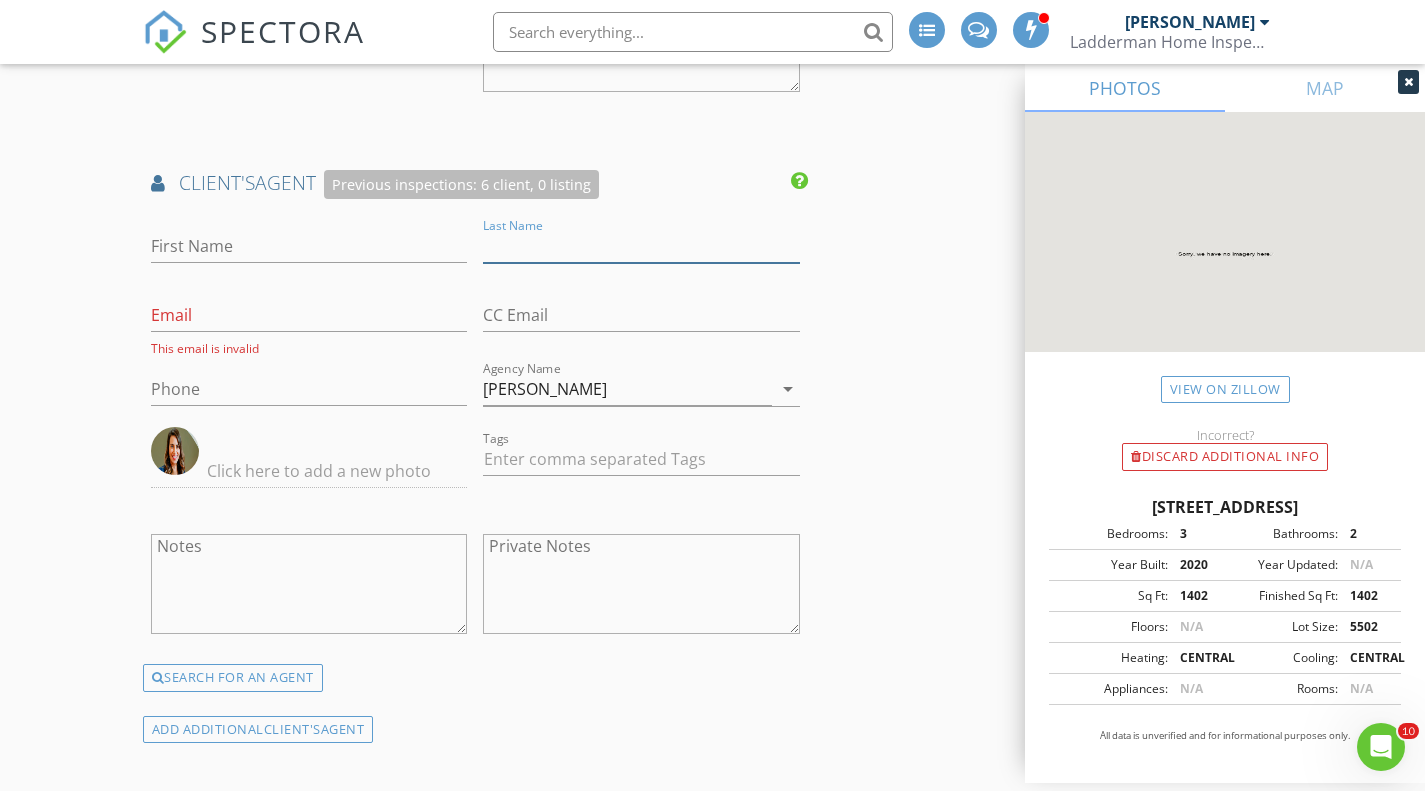 type 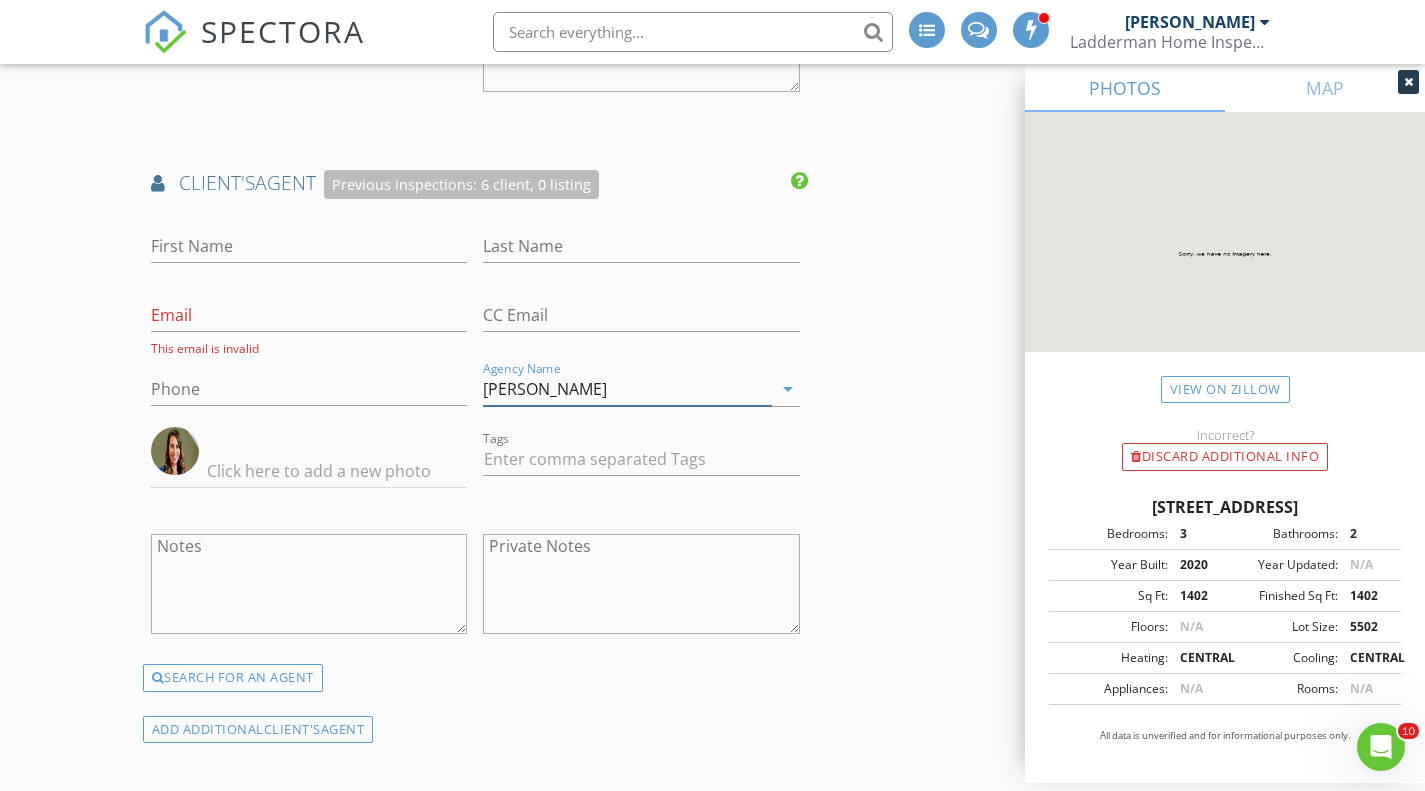 type 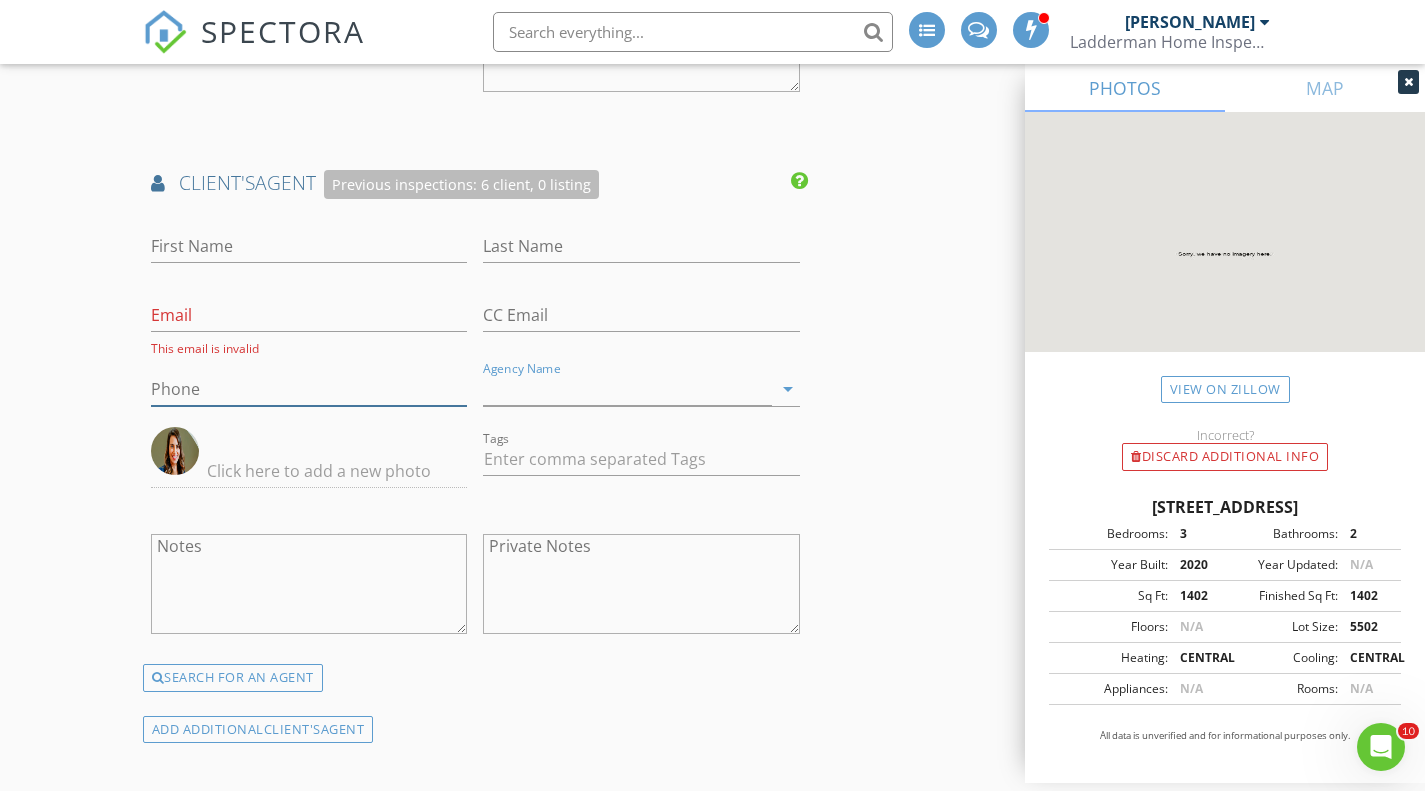 type on "Keller Williams" 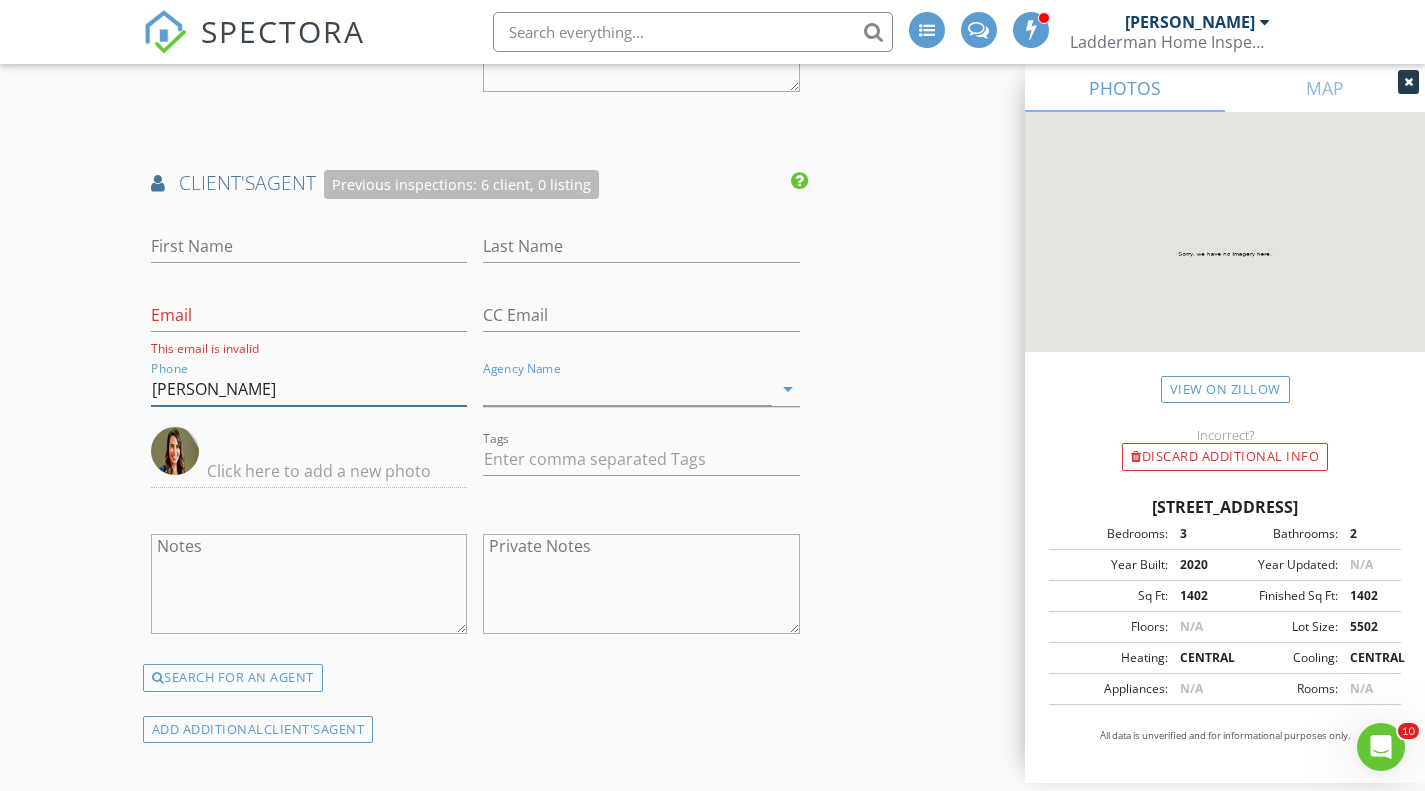 type 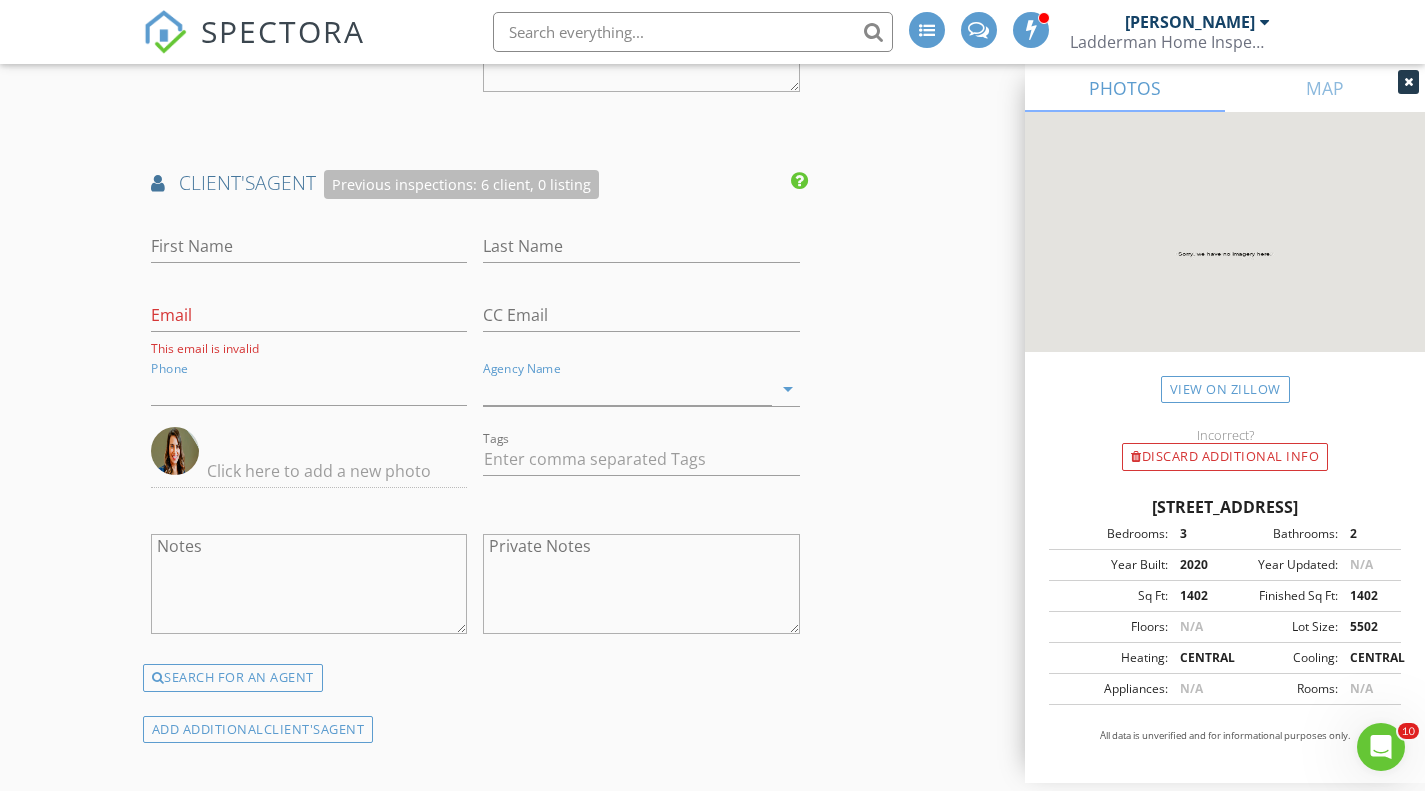 click on "INSPECTOR(S)
check_box   Oscar Vazquez   PRIMARY   Oscar Vazquez arrow_drop_down   check_box_outline_blank Oscar Vazquez specifically requested
Date/Time
07/10/2025 12:00 PM
Location
Address Search       Address 191 Liberty Ln   Unit   City Venus   State TX   Zip 76084   County Ellis     Square Feet 1402   Year Built 2020   Foundation arrow_drop_down     Oscar Vazquez     21.1 miles     (30 minutes)
client
check_box Enable Client CC email for this inspection   Client Search     check_box_outline_blank Client is a Company/Organization     First Name Hannah   Last Name Conway   Email hannahconway@kw.com   CC Email   Phone 903-926-0390         Tags         Notes   Private Notes
ADD ADDITIONAL client
SERVICES
check_box_outline_blank   Ladderman Home Inspection" at bounding box center (713, -58) 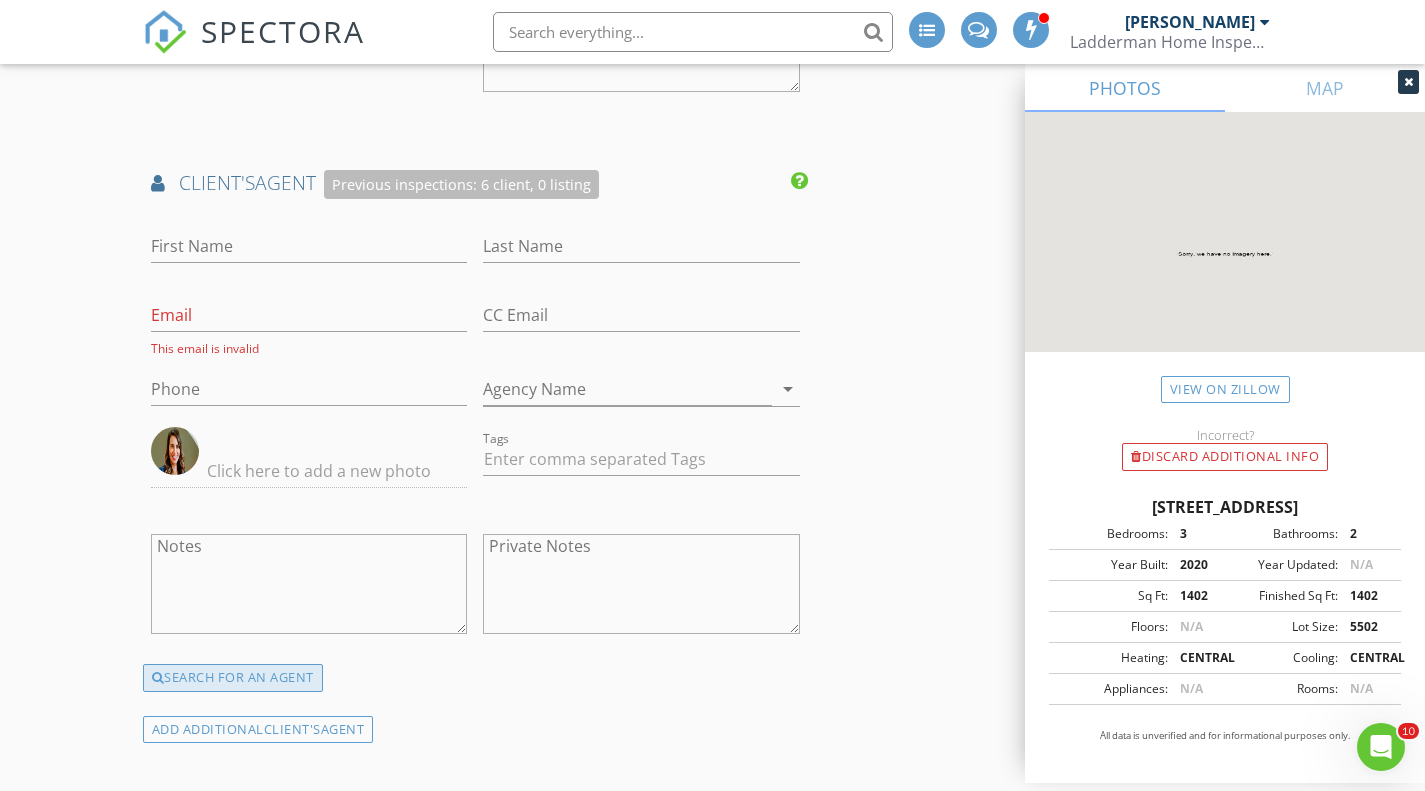 click on "SEARCH FOR AN AGENT" at bounding box center [233, 678] 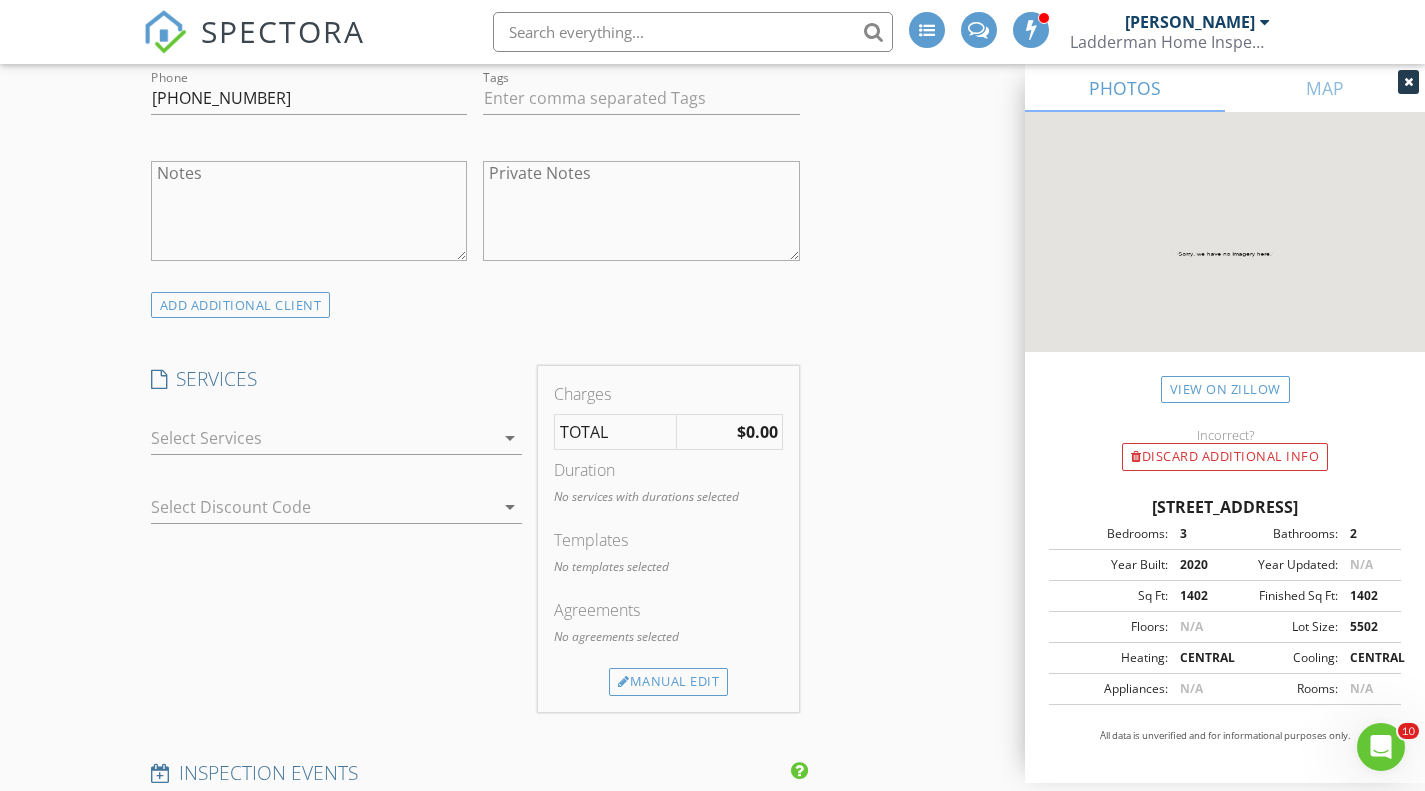 scroll, scrollTop: 1383, scrollLeft: 0, axis: vertical 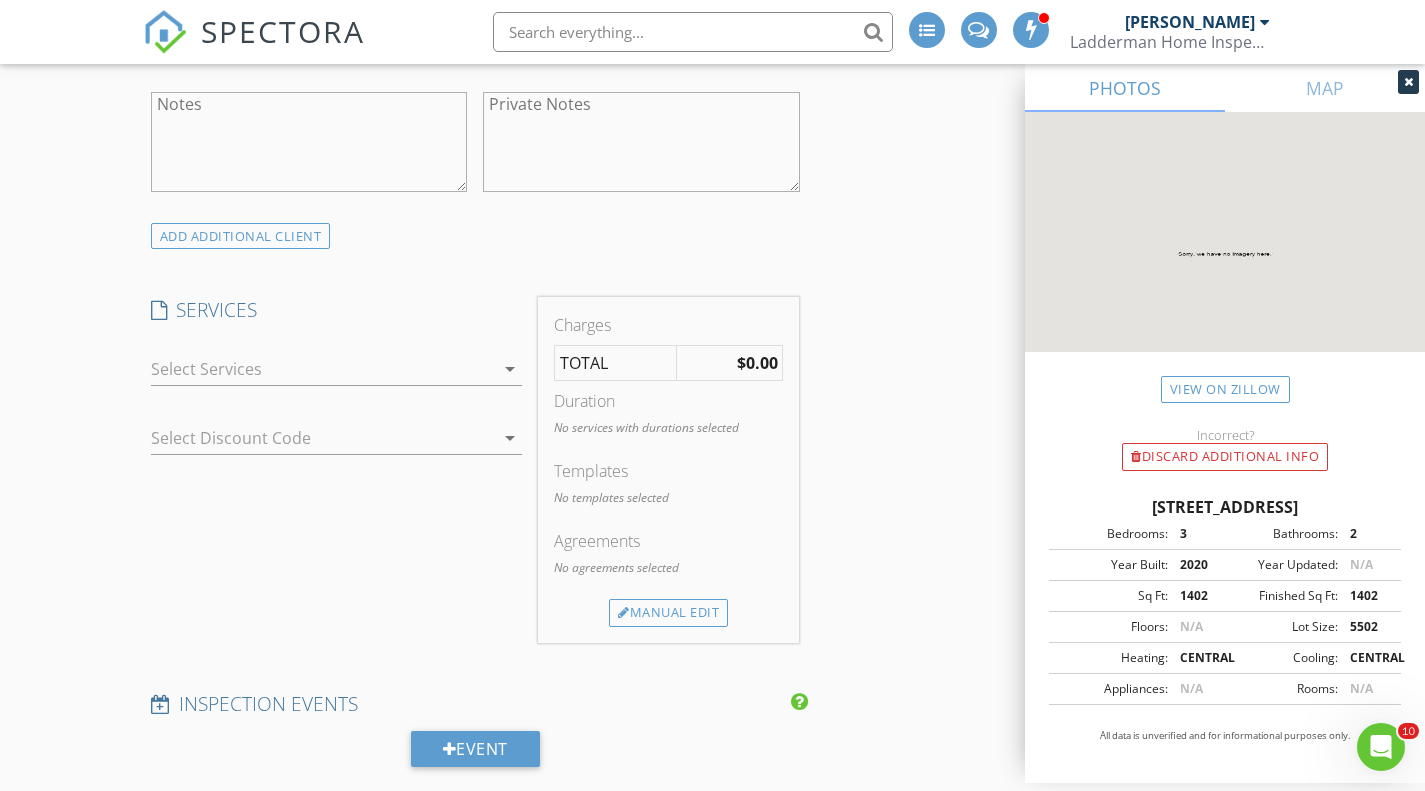 click at bounding box center [323, 369] 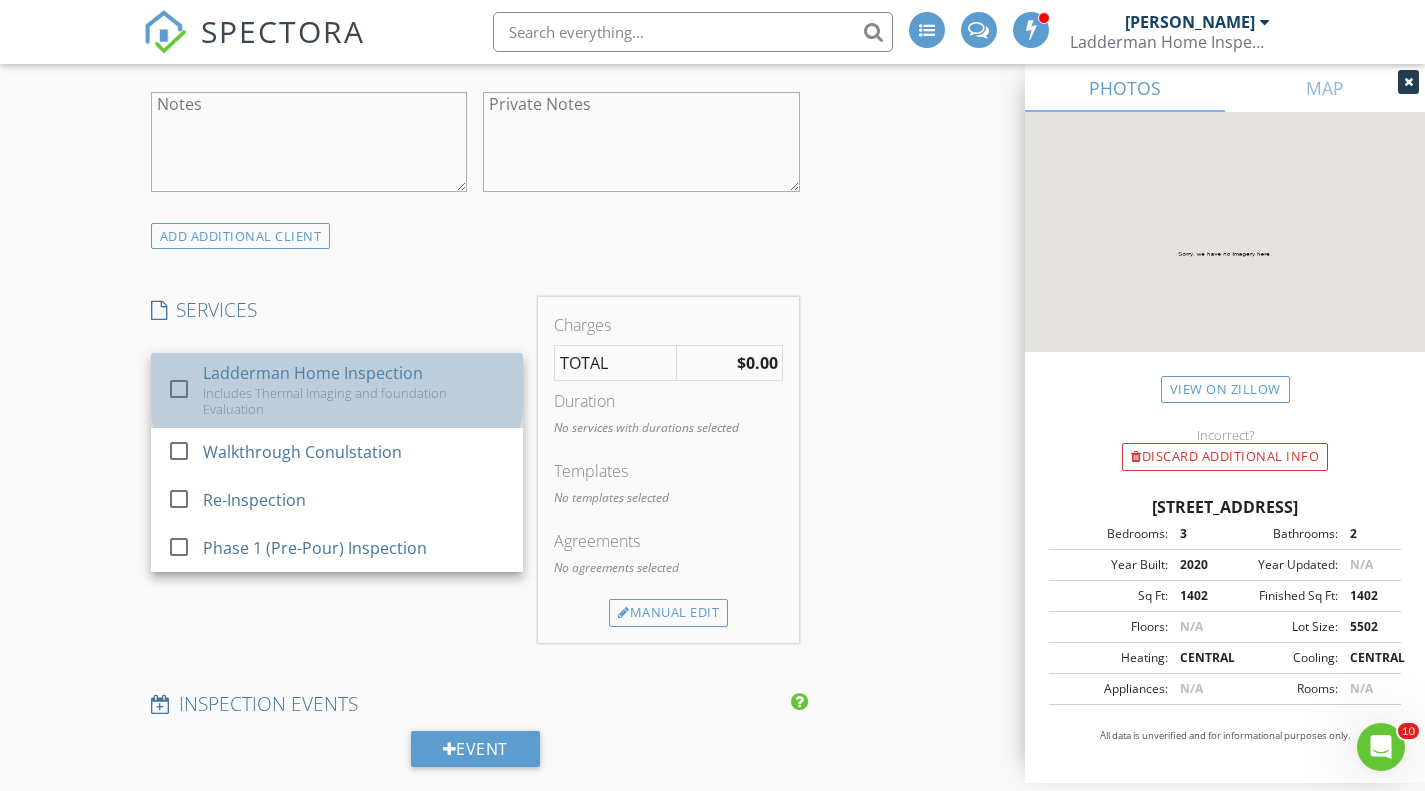 click on "Includes Thermal Imaging and foundation Evaluation" at bounding box center (355, 401) 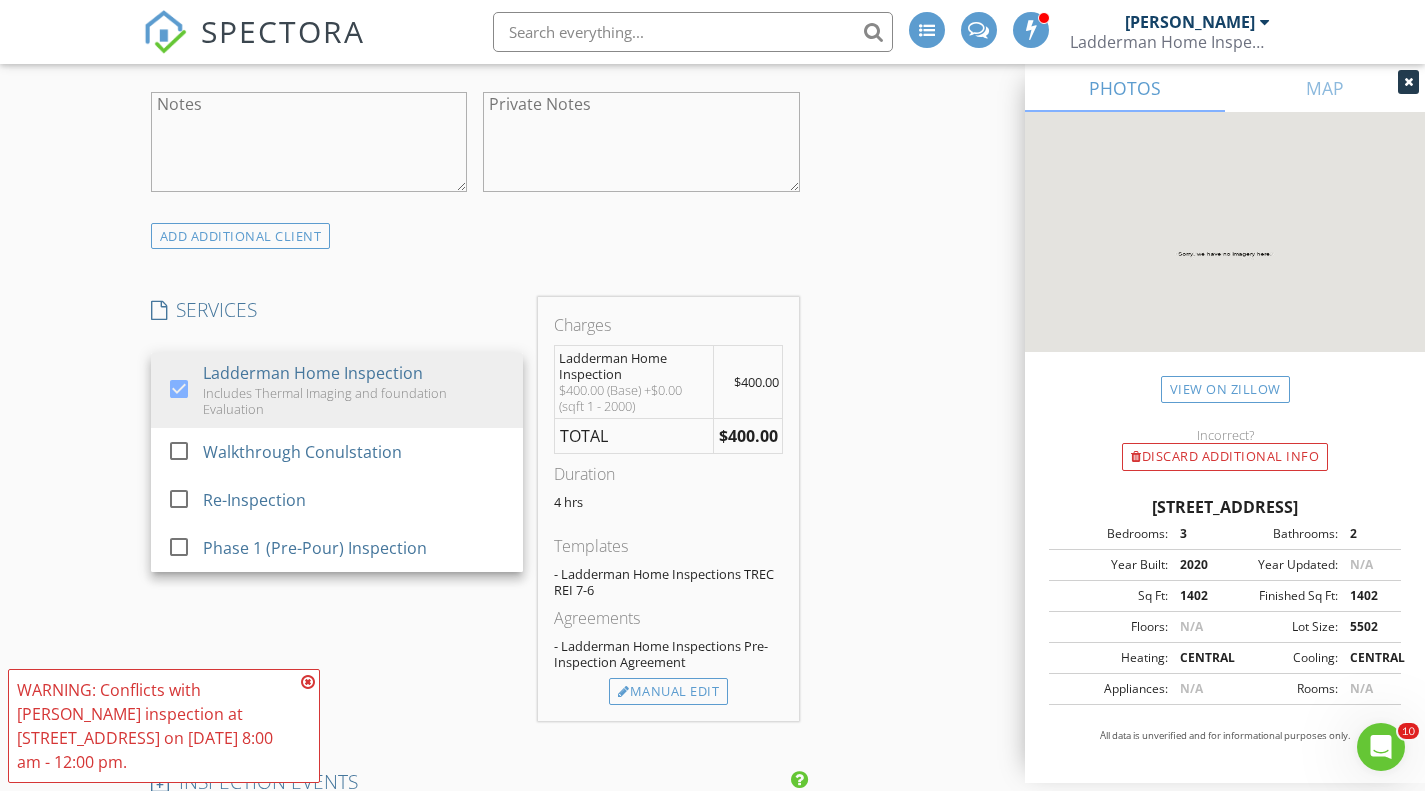 click on "INSPECTOR(S)
check_box   Oscar Vazquez   PRIMARY   Oscar Vazquez arrow_drop_down   check_box_outline_blank Oscar Vazquez specifically requested
Date/Time
07/10/2025 12:00 PM
Location
Address Search       Address 191 Liberty Ln   Unit   City Venus   State TX   Zip 76084   County Ellis     Square Feet 1402   Year Built 2020   Foundation arrow_drop_down     Oscar Vazquez     21.1 miles     (30 minutes)
client
check_box Enable Client CC email for this inspection   Client Search     check_box_outline_blank Client is a Company/Organization     First Name Hannah   Last Name Conway   Email hannahconway@kw.com   CC Email   Phone 903-926-0390         Tags         Notes   Private Notes
ADD ADDITIONAL client
SERVICES
check_box   Ladderman Home Inspection   check_box_outline_blank" at bounding box center [713, 692] 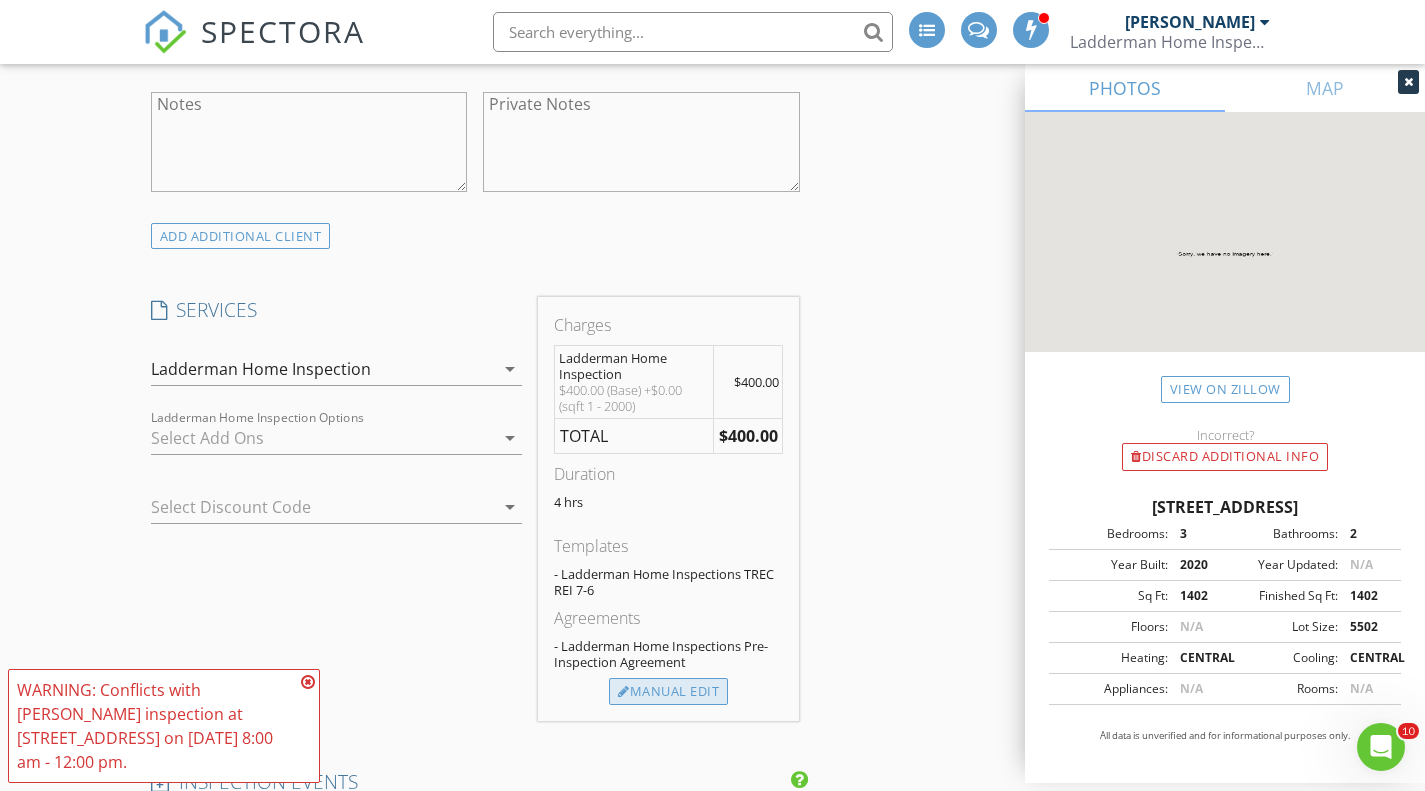 click on "Manual Edit" at bounding box center [668, 692] 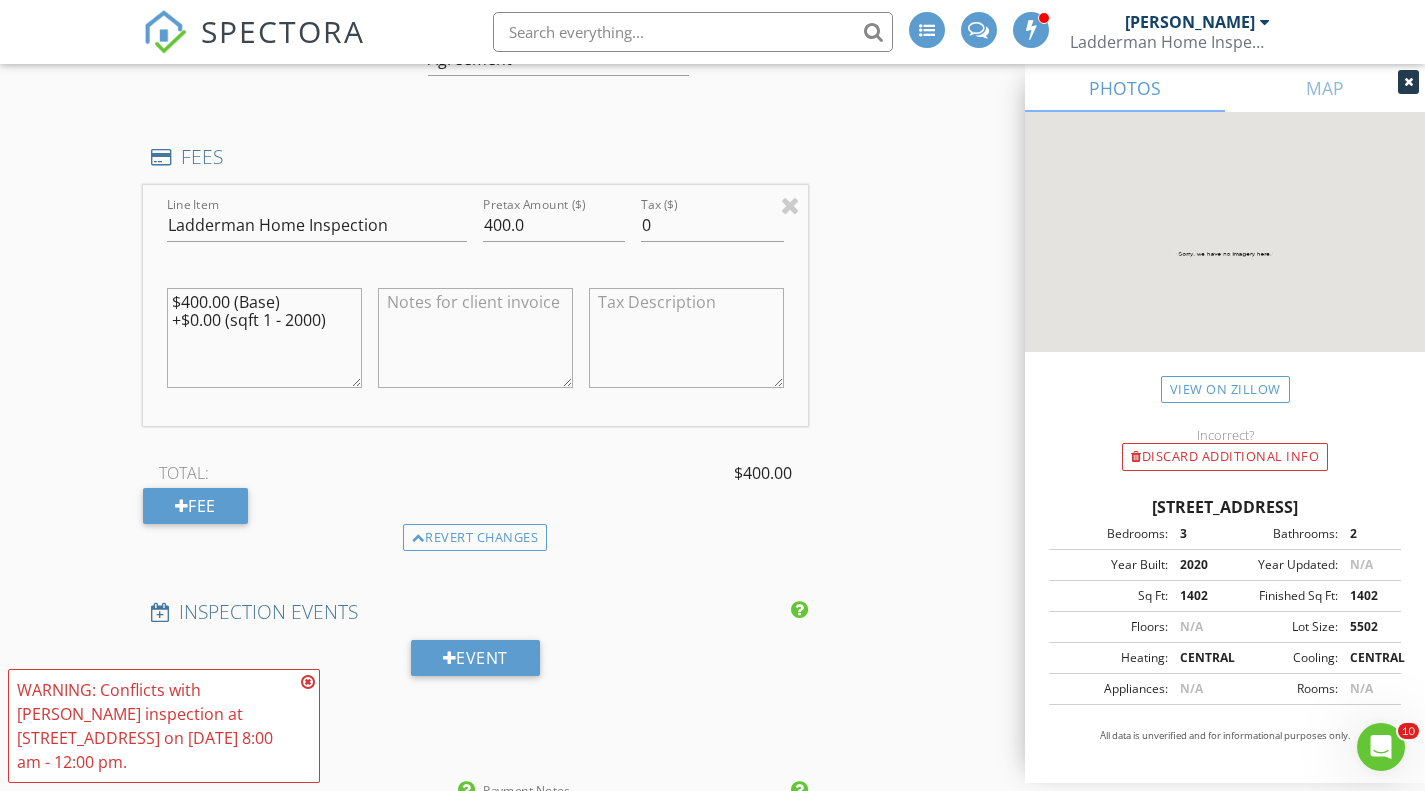 scroll, scrollTop: 1731, scrollLeft: 0, axis: vertical 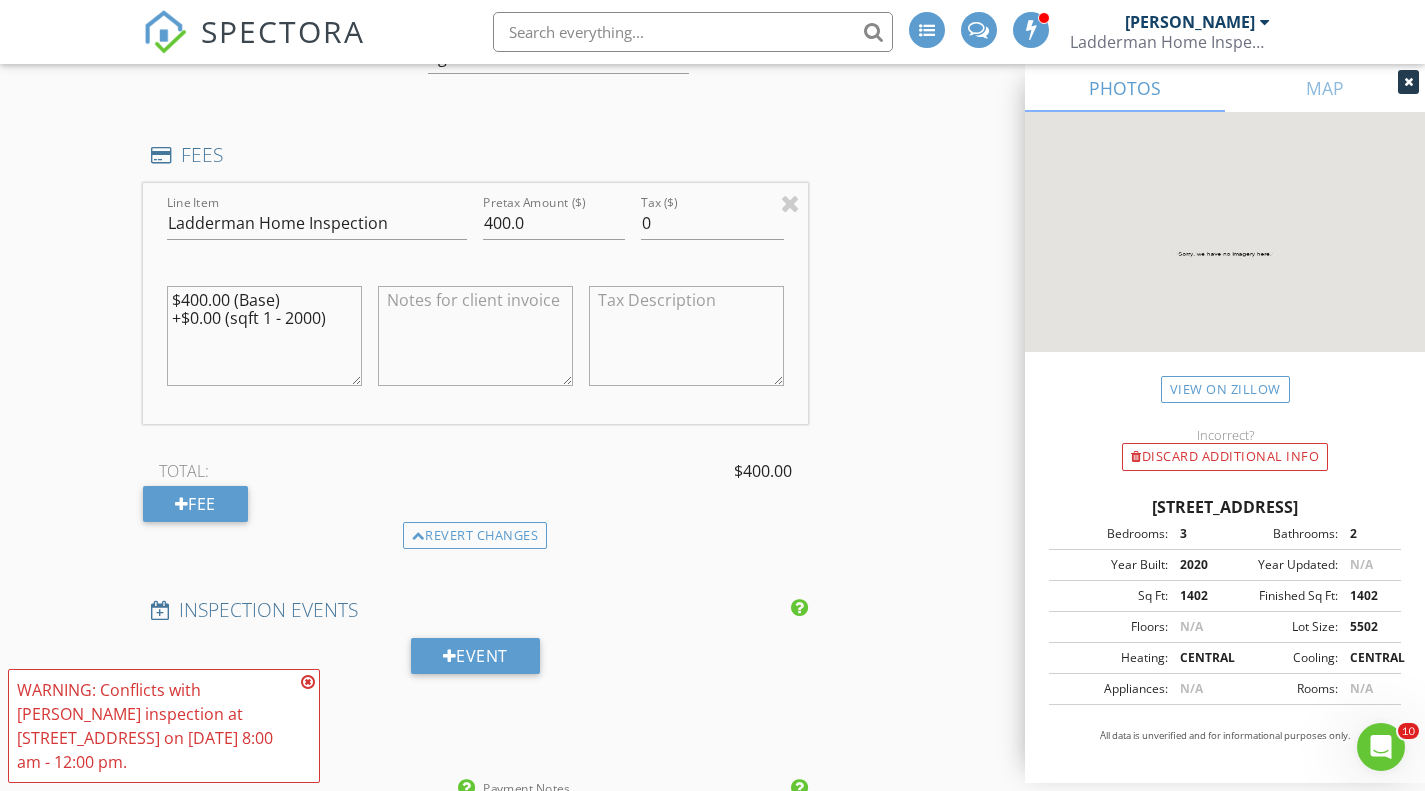 drag, startPoint x: 339, startPoint y: 317, endPoint x: 71, endPoint y: 279, distance: 270.68063 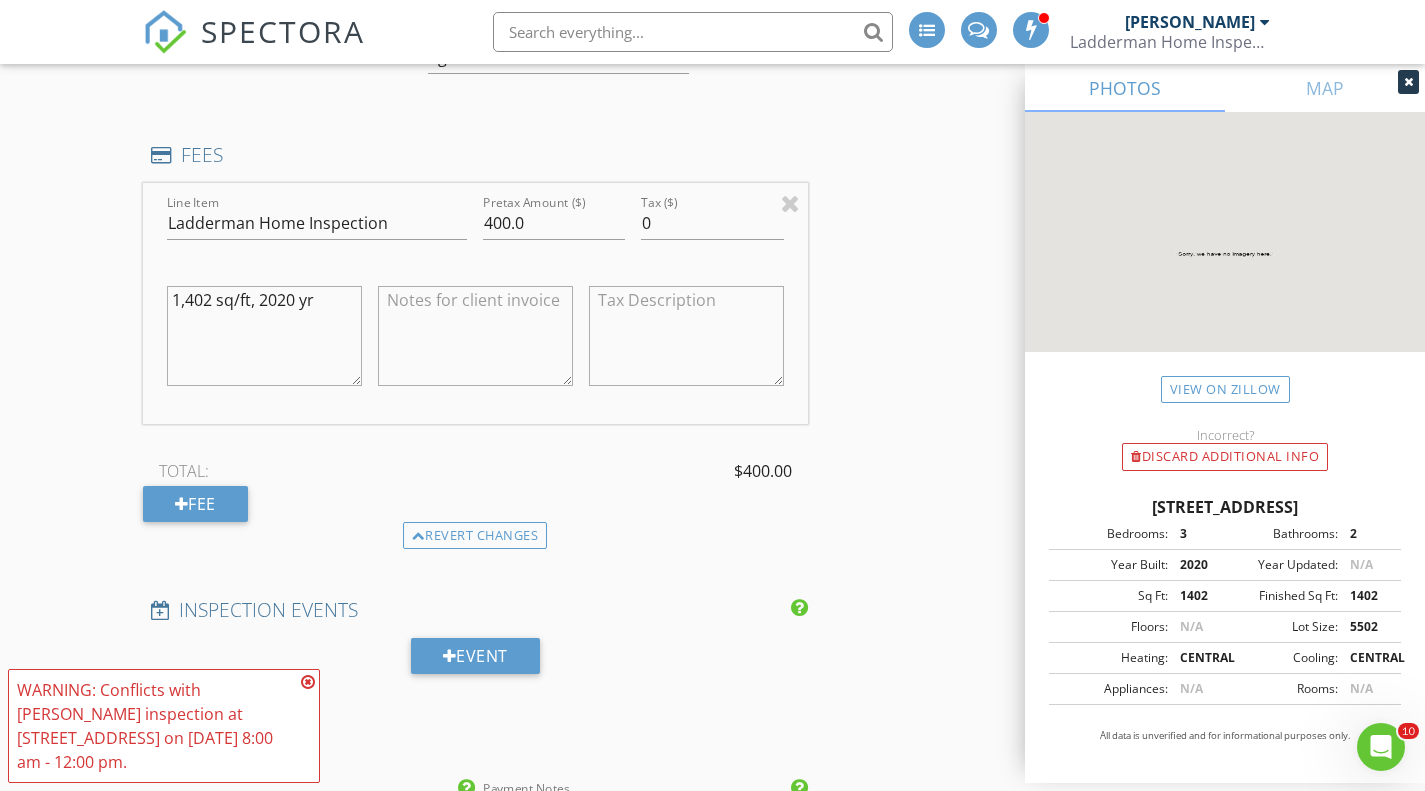type on "1,402 sq/ft, 2020 yr" 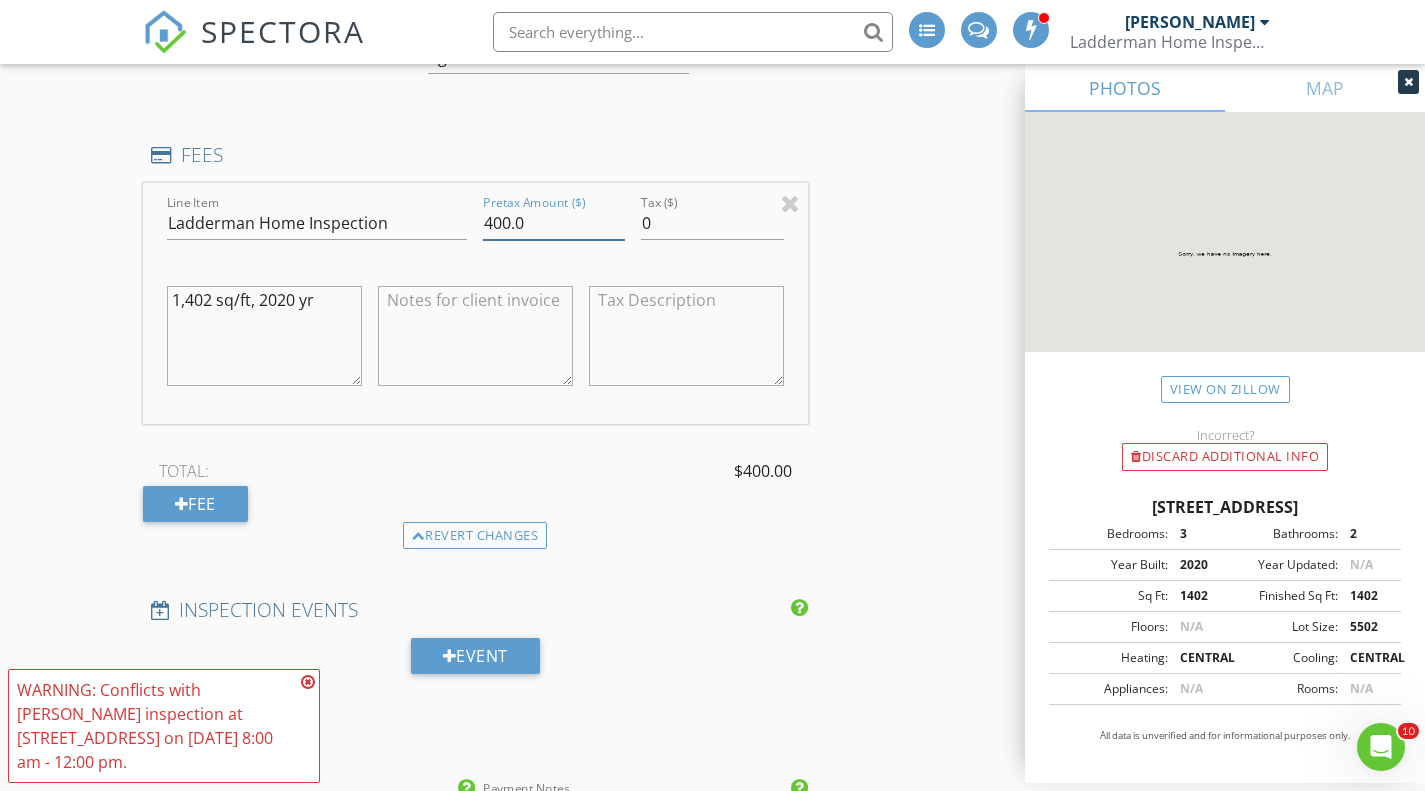 drag, startPoint x: 536, startPoint y: 226, endPoint x: 444, endPoint y: 246, distance: 94.14882 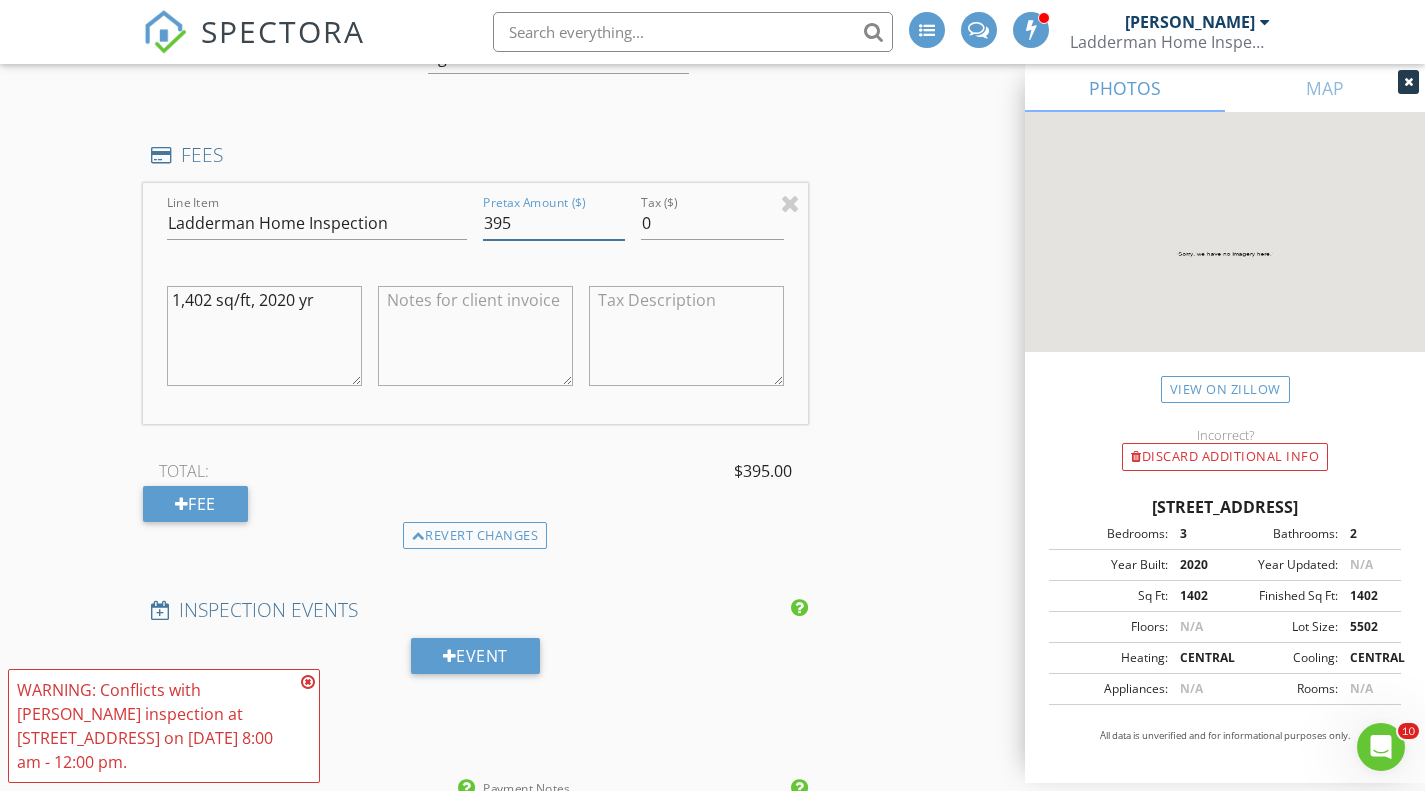 type on "395" 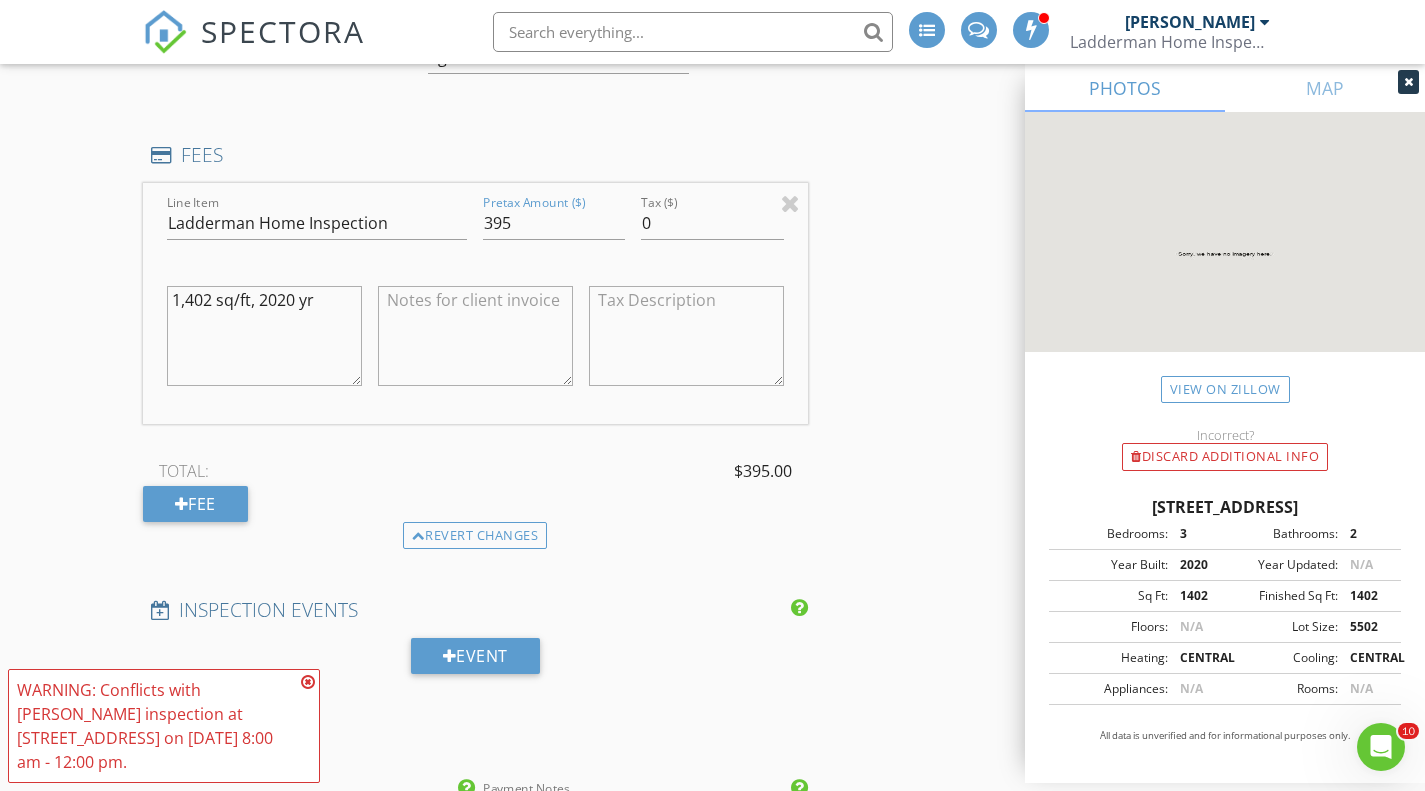click on "INSPECTOR(S)
check_box   Oscar Vazquez   PRIMARY   Oscar Vazquez arrow_drop_down   check_box_outline_blank Oscar Vazquez specifically requested
Date/Time
07/10/2025 12:00 PM
Location
Address Search       Address 191 Liberty Ln   Unit   City Venus   State TX   Zip 76084   County Ellis     Square Feet 1402   Year Built 2020   Foundation arrow_drop_down     Oscar Vazquez     21.1 miles     (30 minutes)
client
check_box Enable Client CC email for this inspection   Client Search     check_box_outline_blank Client is a Company/Organization     First Name Hannah   Last Name Conway   Email hannahconway@kw.com   CC Email   Phone 903-926-0390         Tags         Notes   Private Notes
ADD ADDITIONAL client
SERVICES
check_box   Ladderman Home Inspection   check_box_outline_blank" at bounding box center (713, 433) 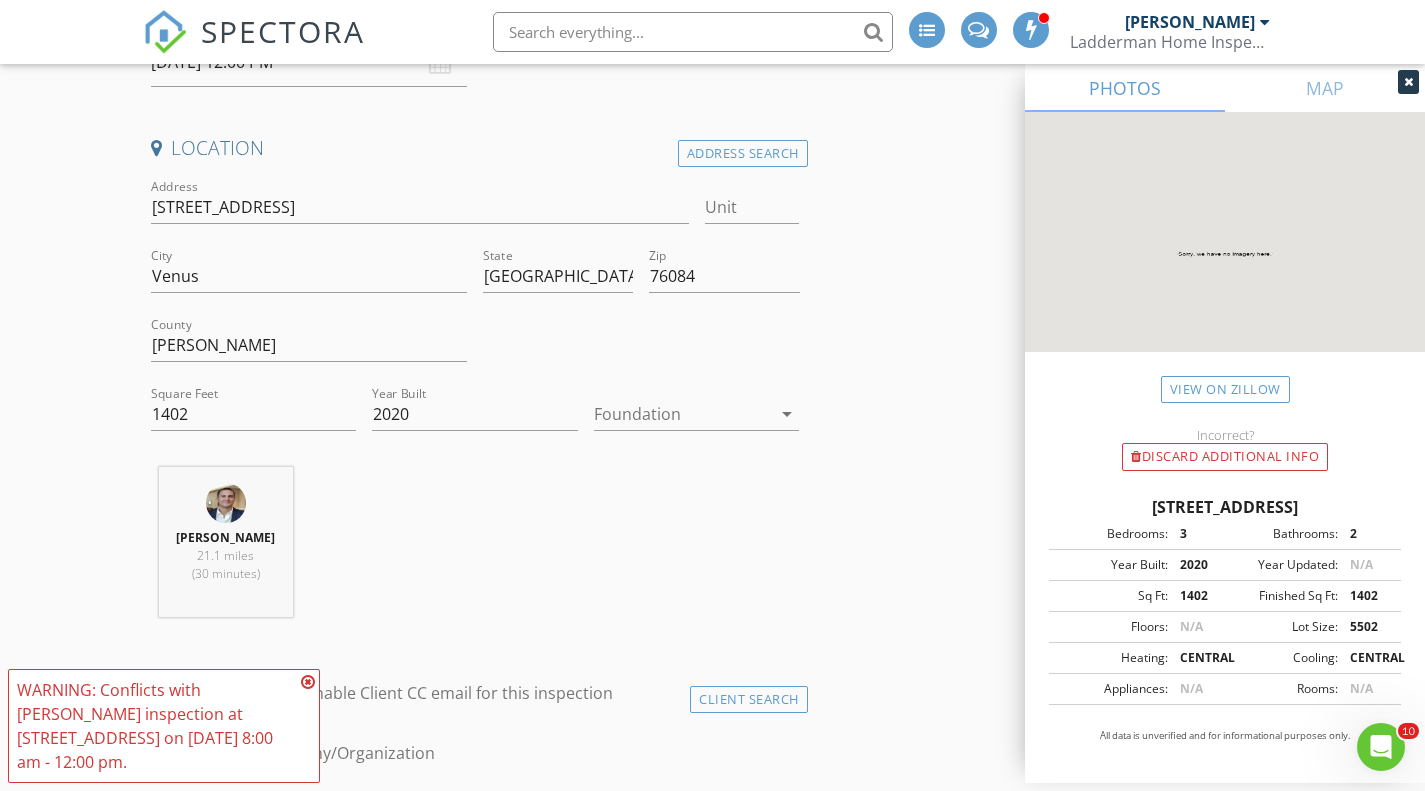 scroll, scrollTop: 345, scrollLeft: 0, axis: vertical 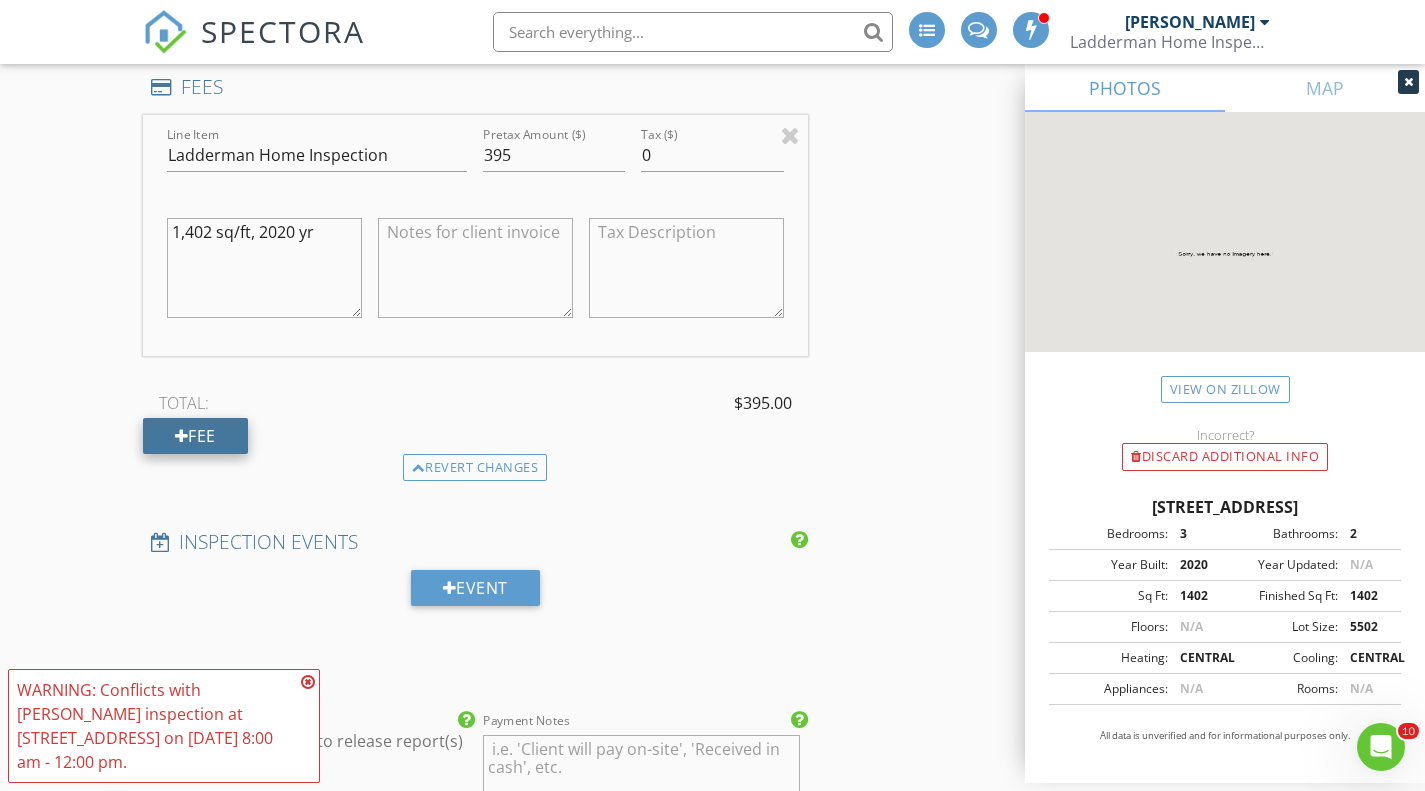 click on "Fee" at bounding box center [195, 436] 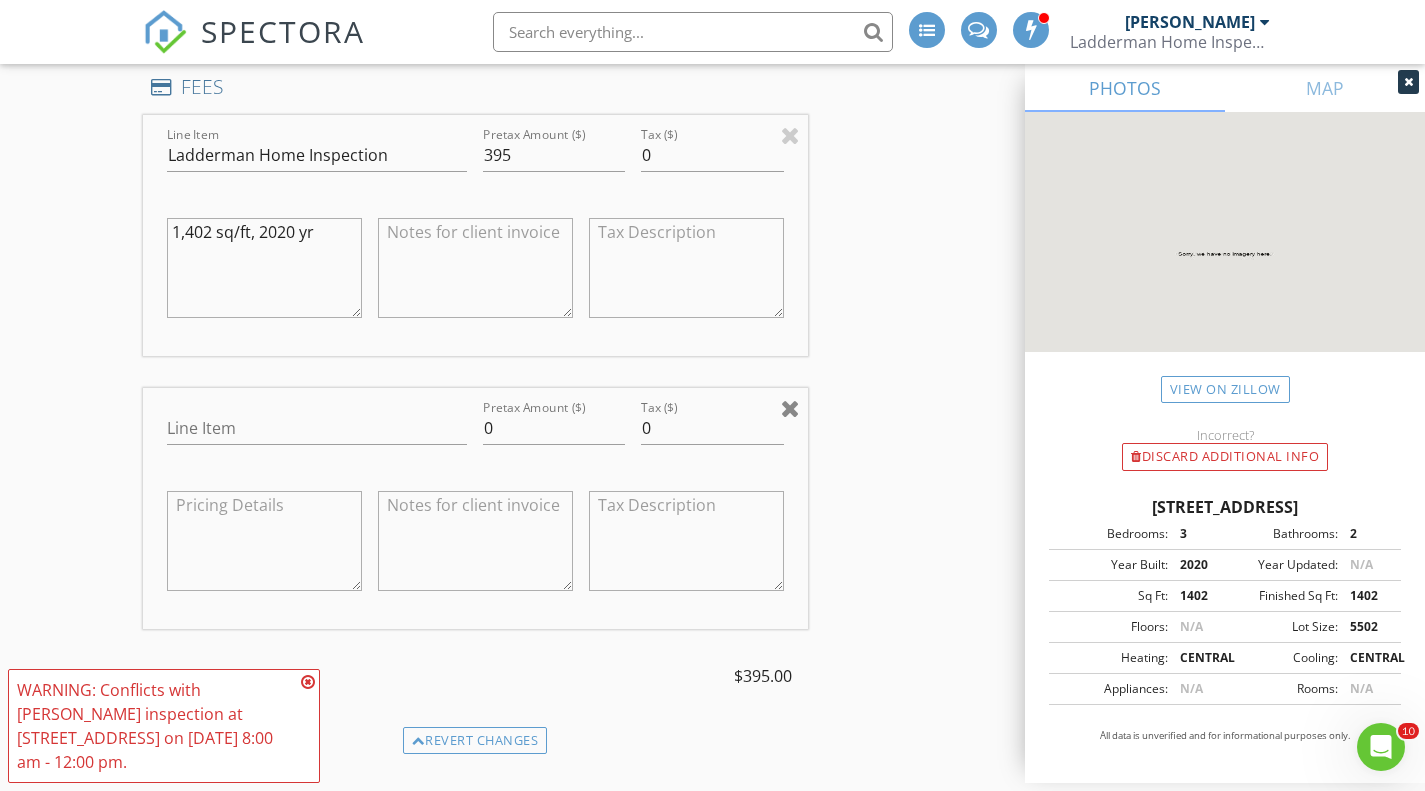 click at bounding box center [790, 408] 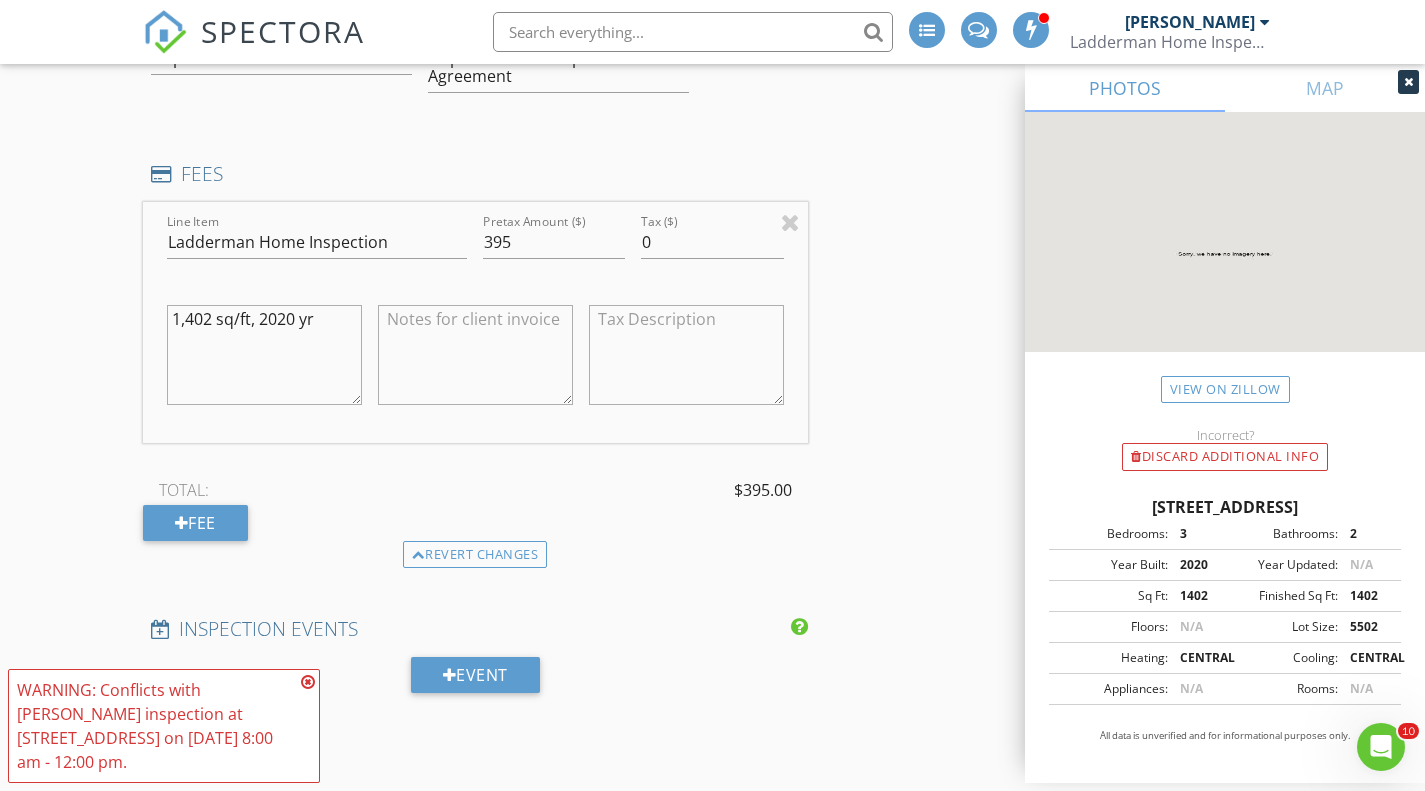 scroll, scrollTop: 1699, scrollLeft: 0, axis: vertical 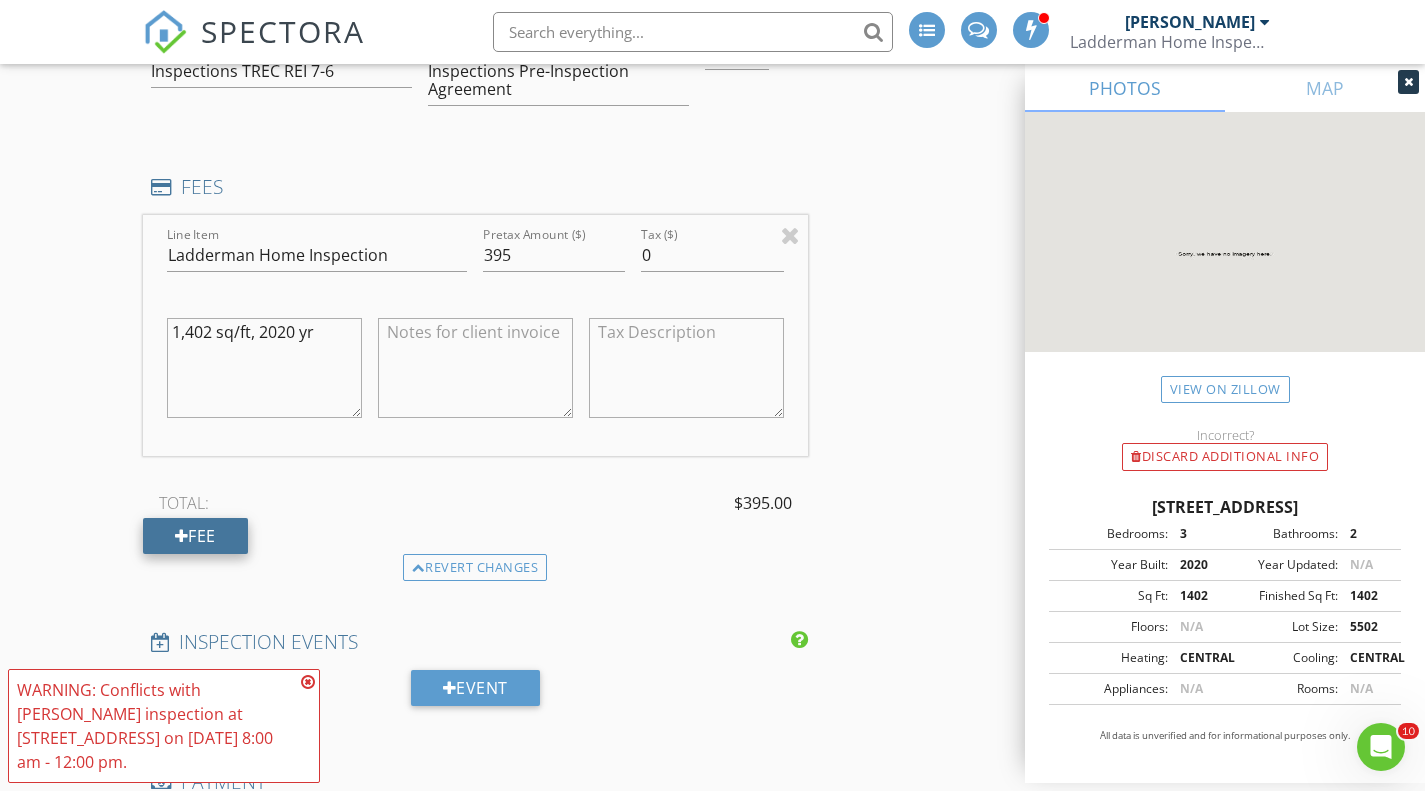 click on "Fee" at bounding box center [195, 536] 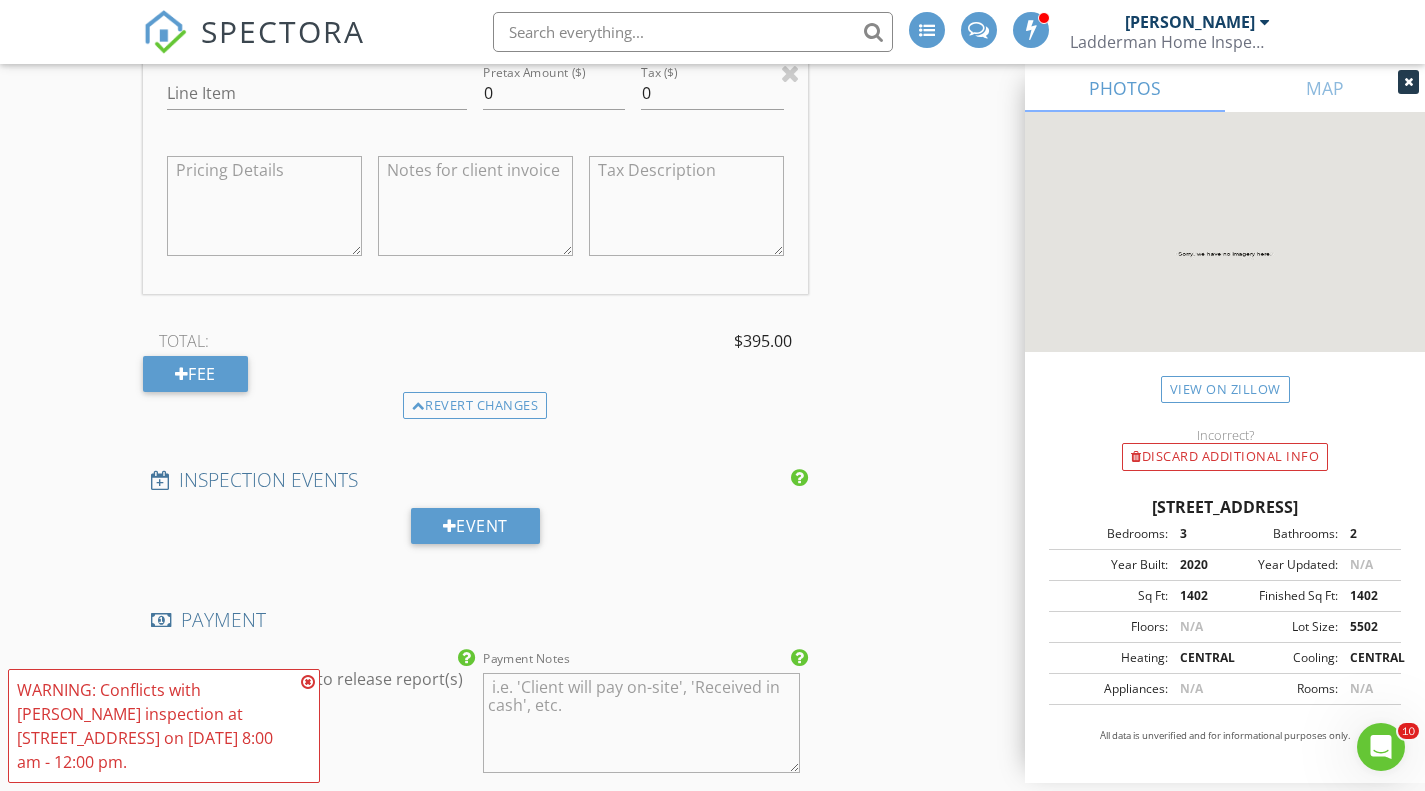 scroll, scrollTop: 2137, scrollLeft: 0, axis: vertical 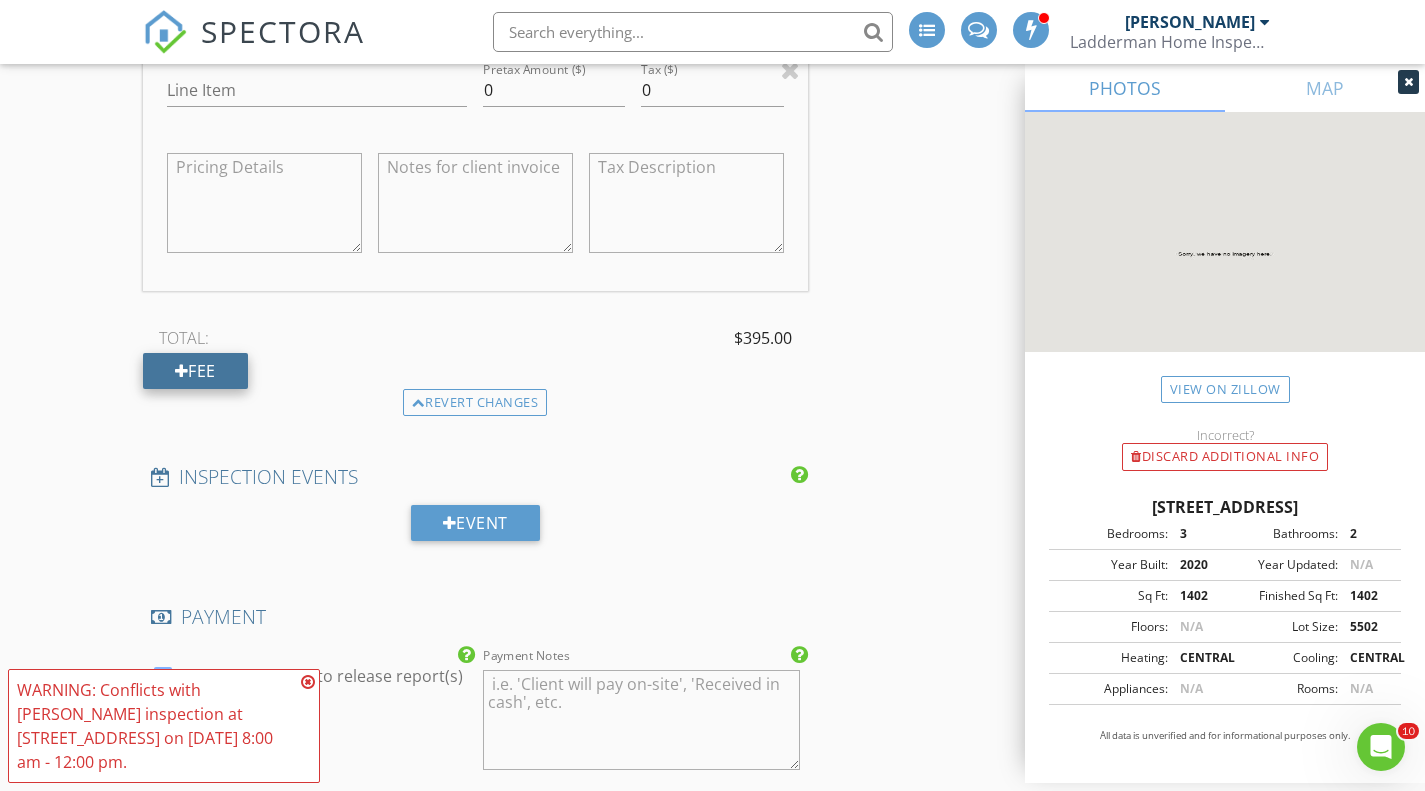 click on "Fee" at bounding box center [195, 371] 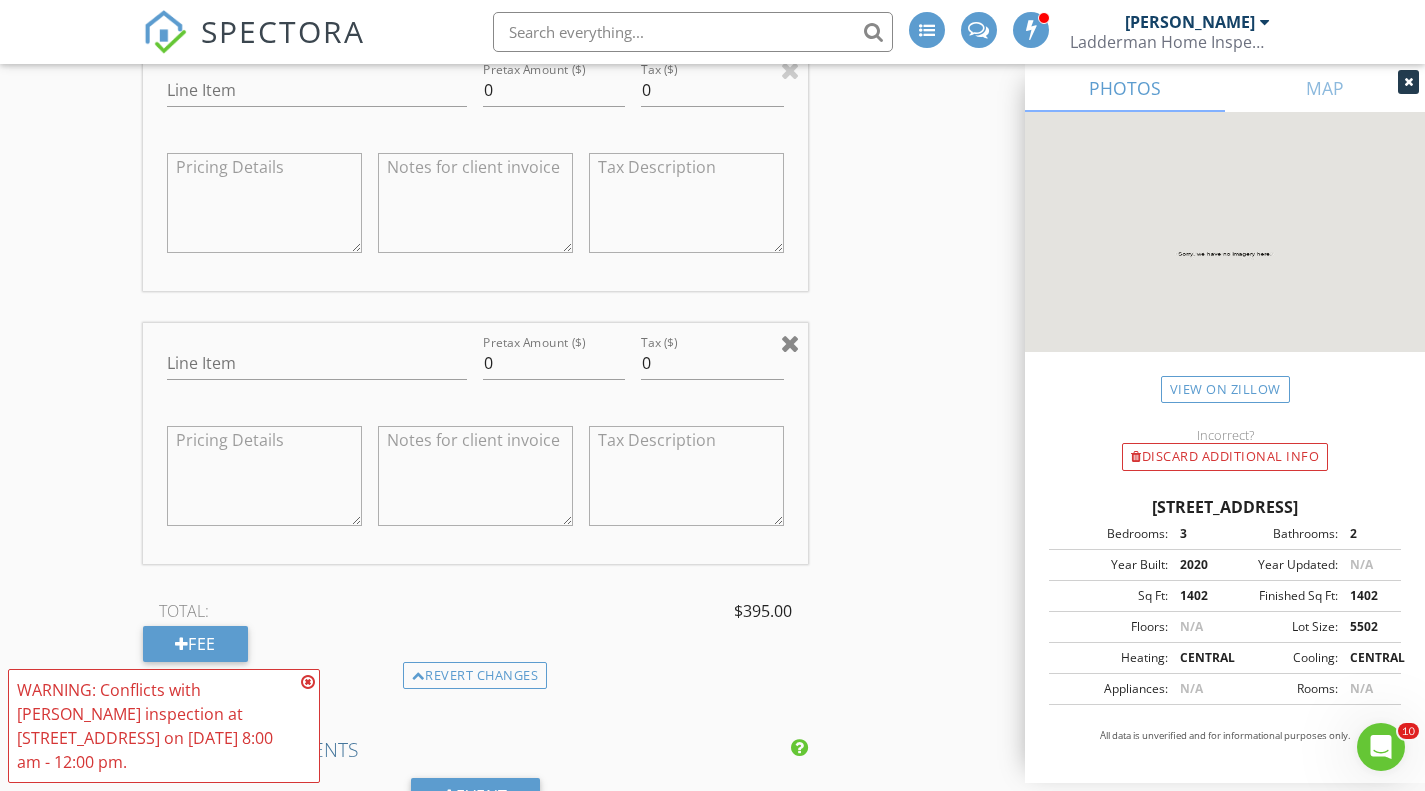 click at bounding box center [790, 343] 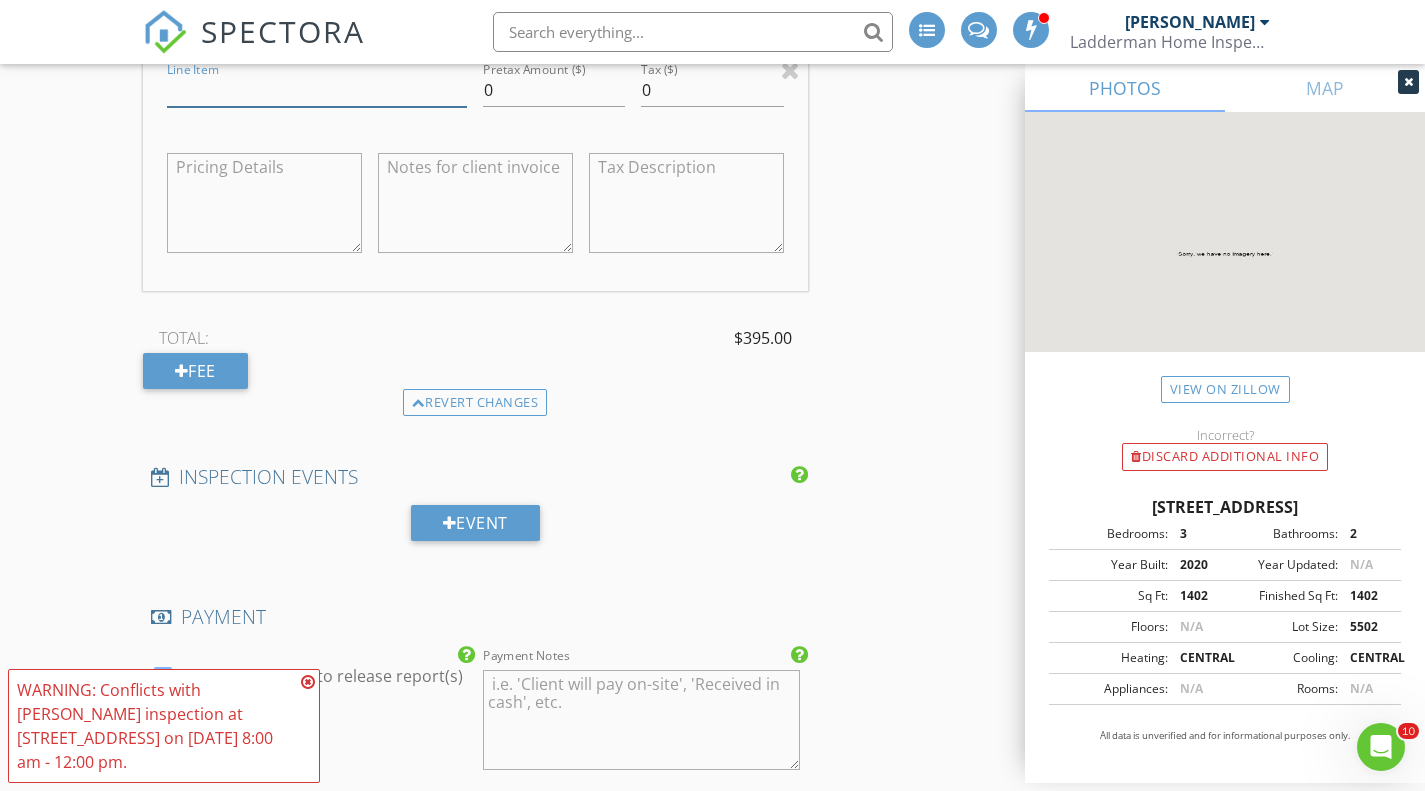 click on "Line Item" at bounding box center [317, 90] 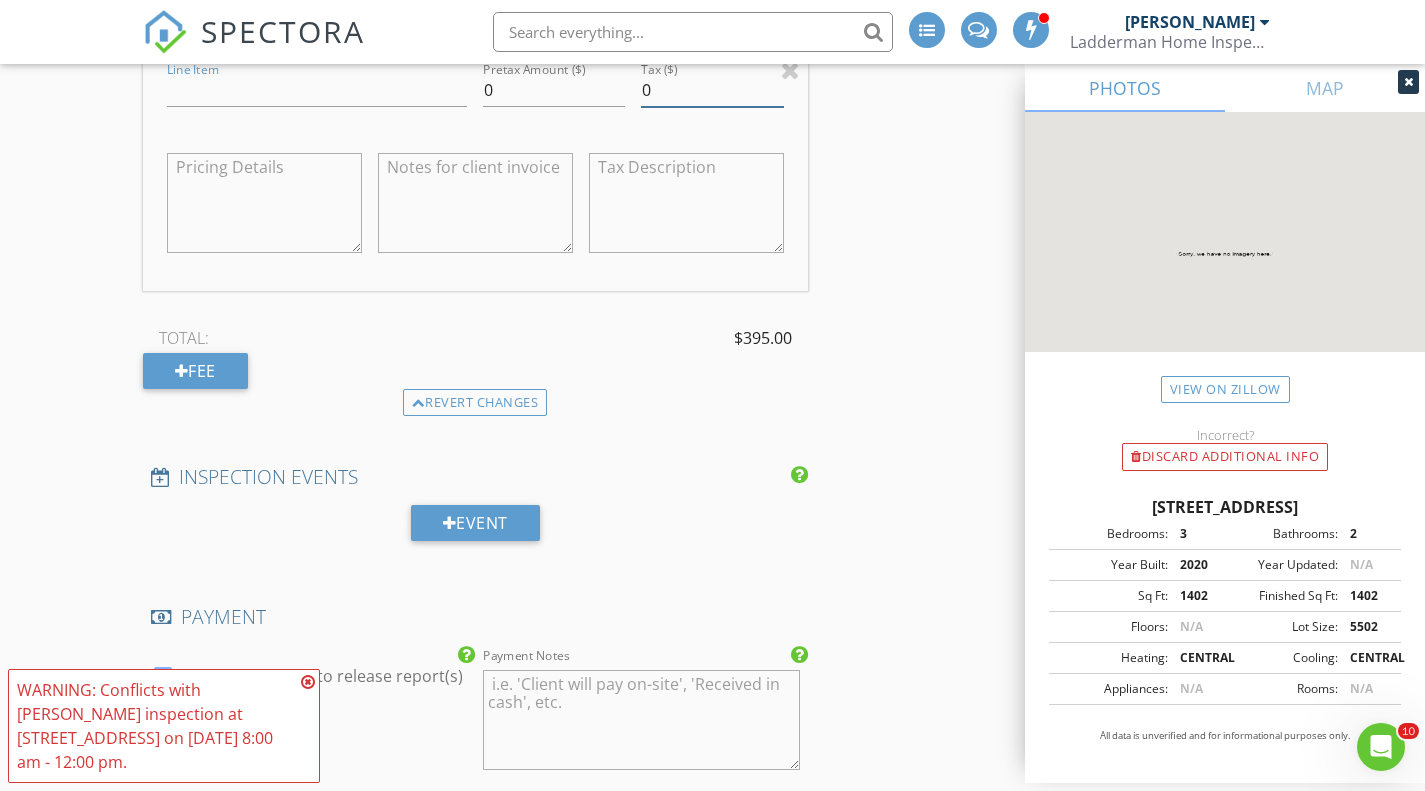 click on "0" at bounding box center (712, 90) 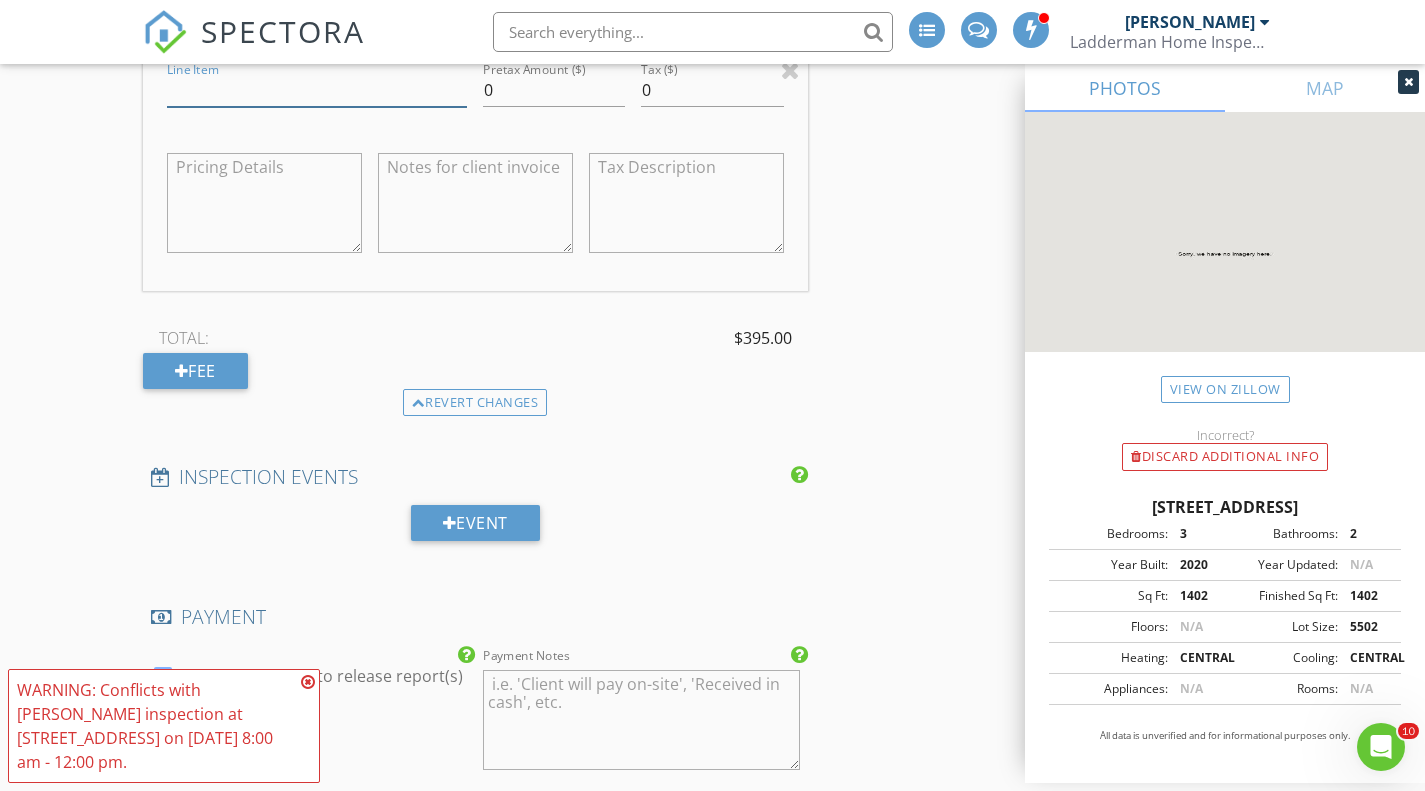 click on "Line Item" at bounding box center [317, 90] 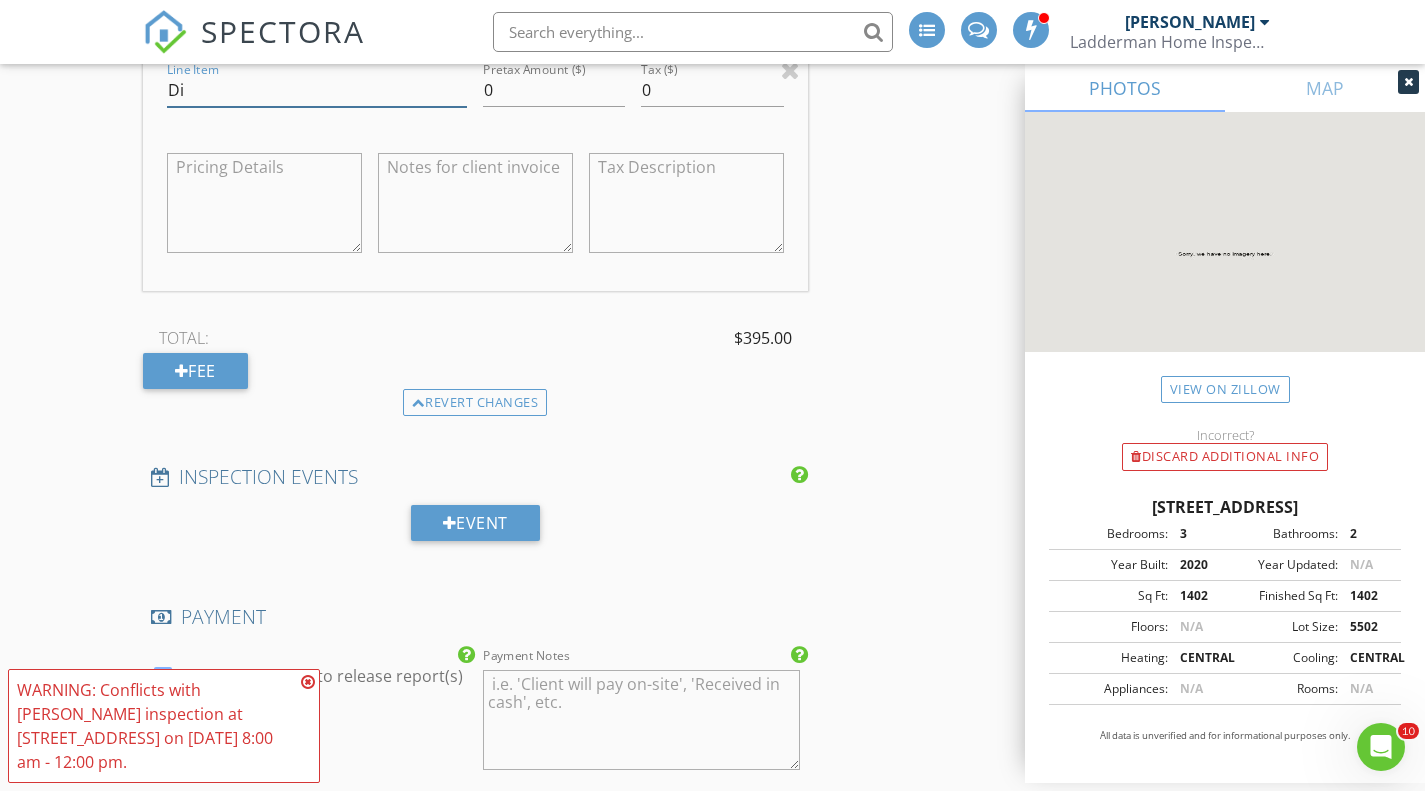 type on "D" 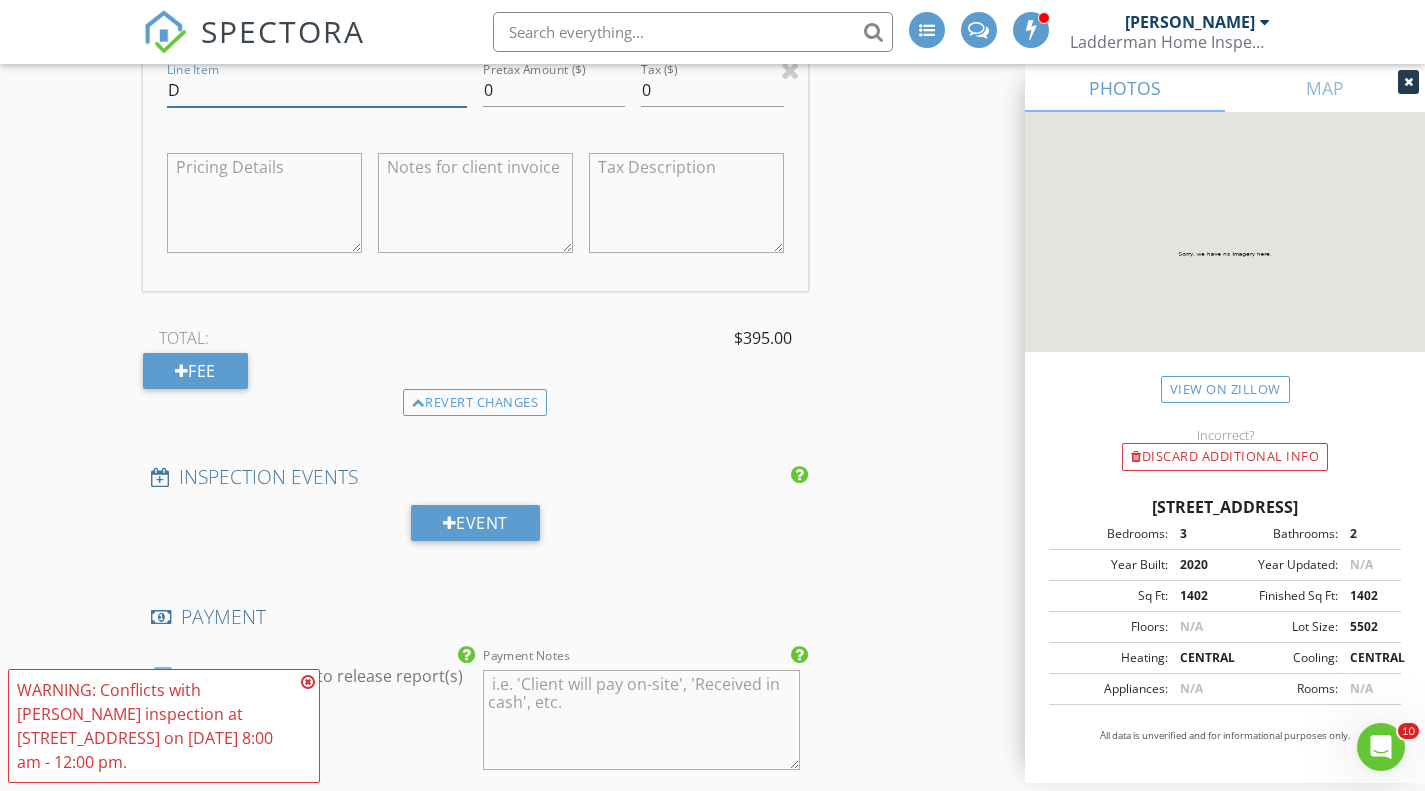 type 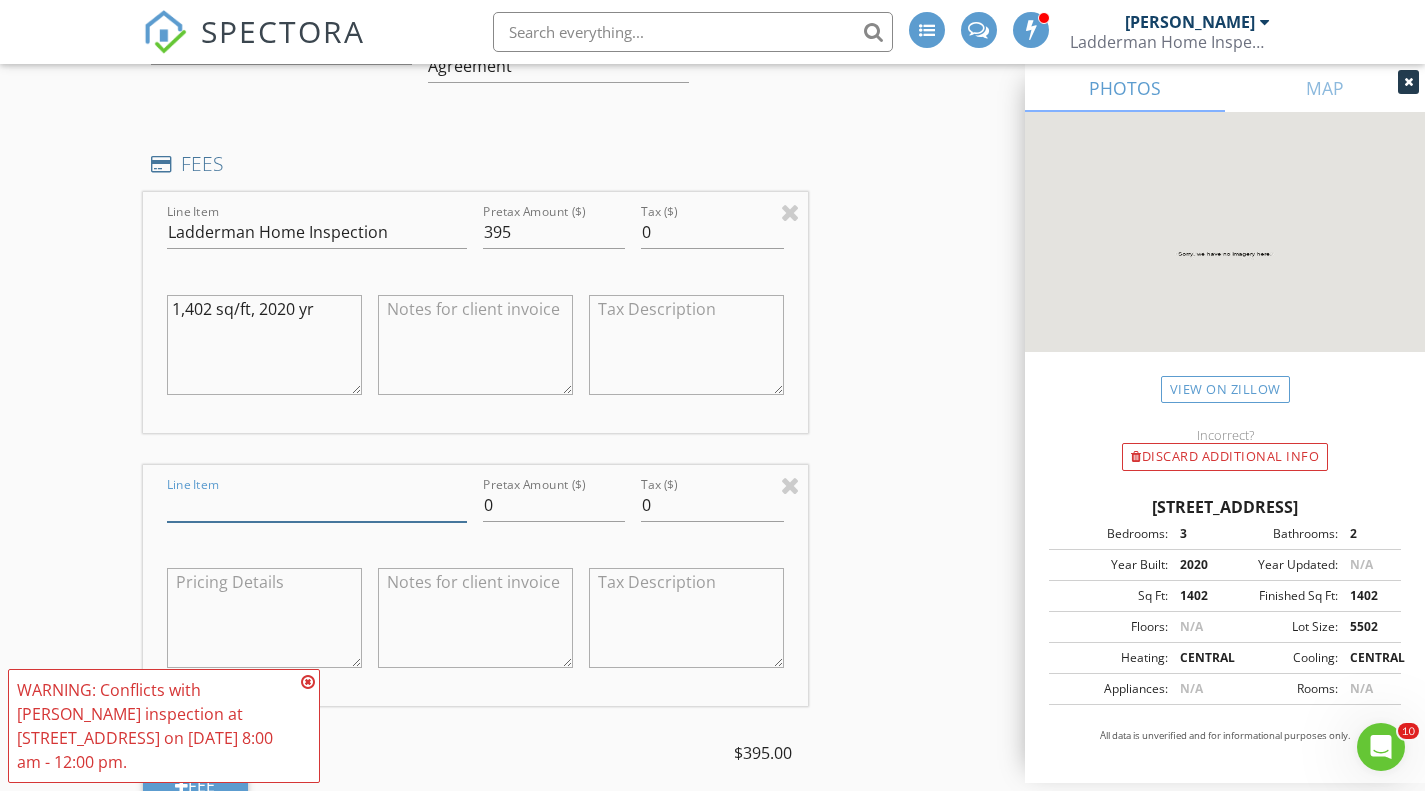 scroll, scrollTop: 1719, scrollLeft: 0, axis: vertical 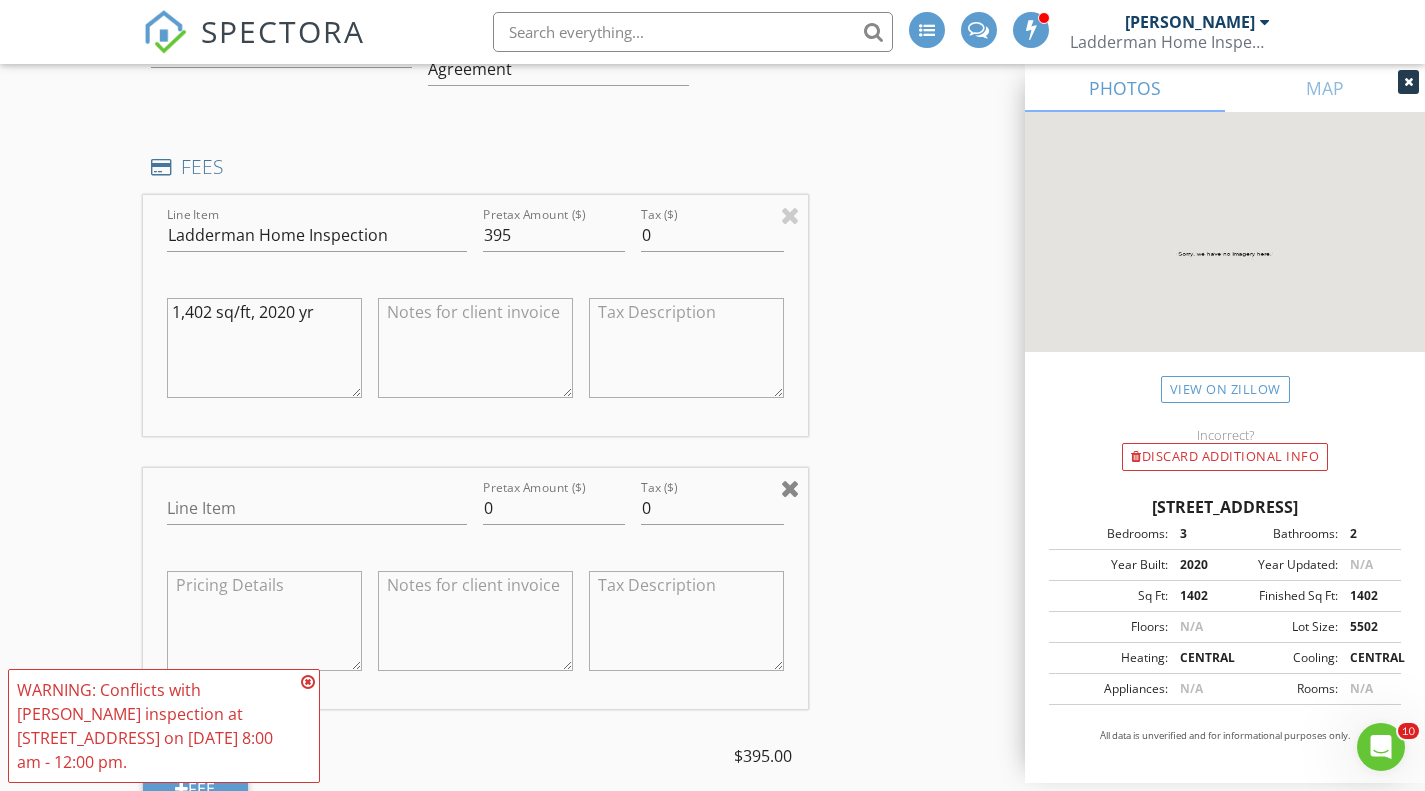 click at bounding box center (790, 488) 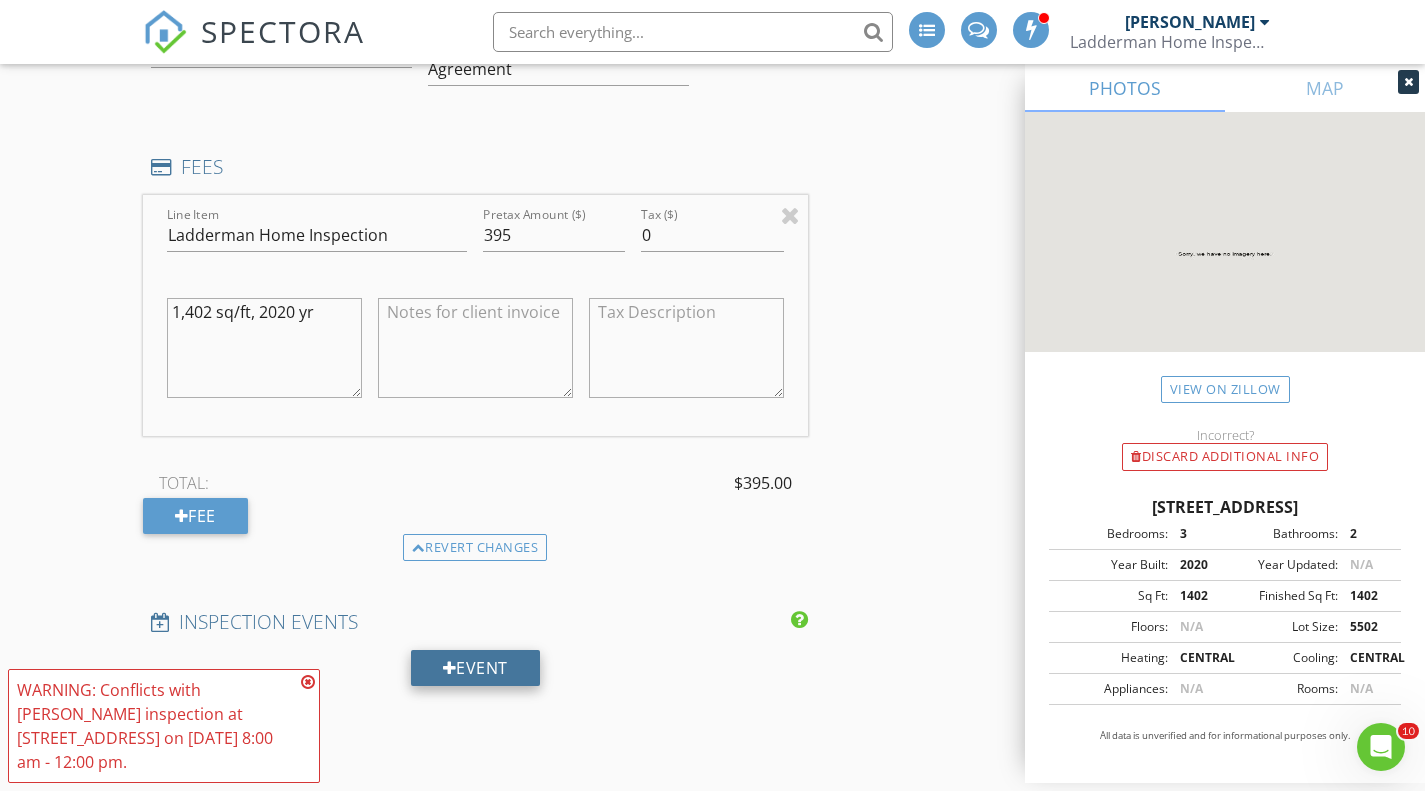 click on "Event" at bounding box center (475, 668) 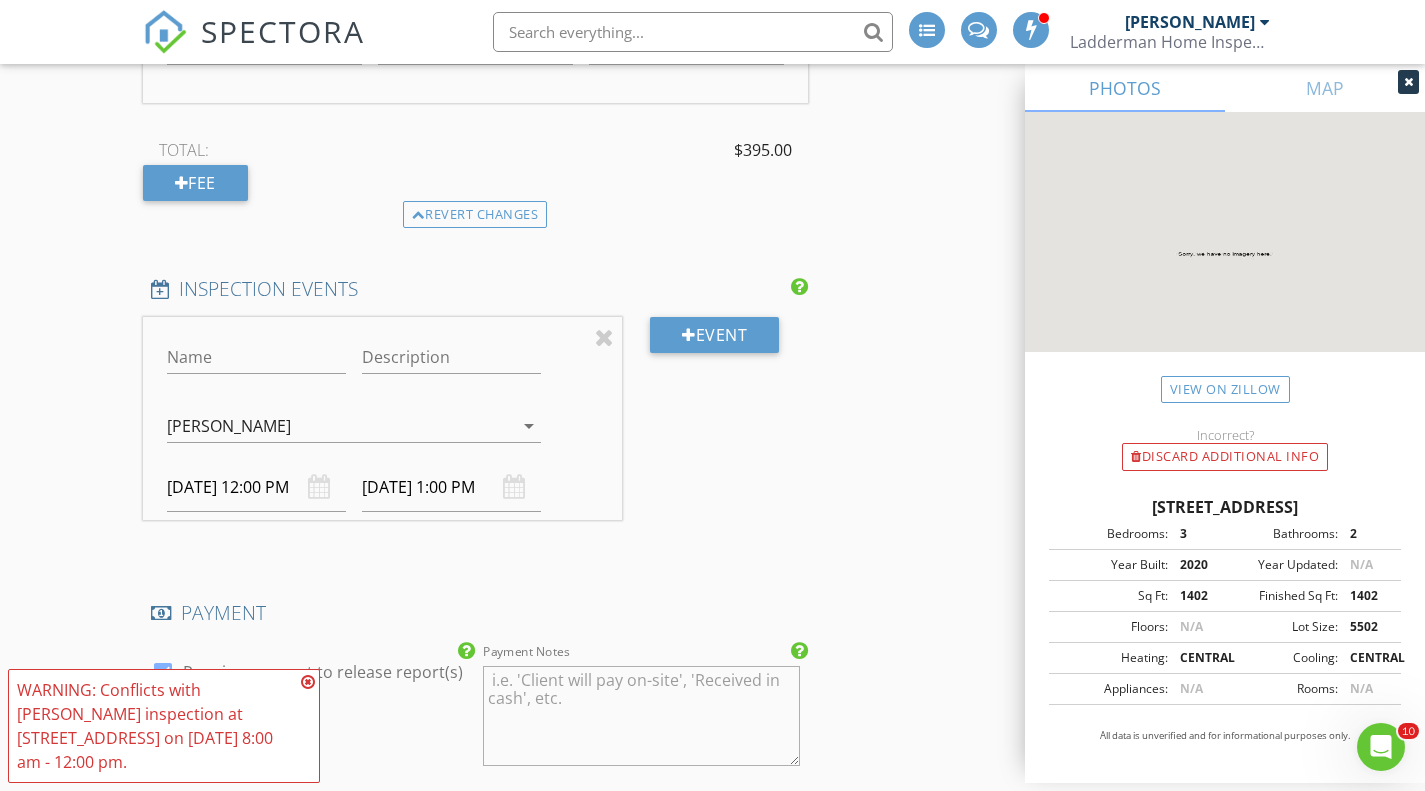 scroll, scrollTop: 2120, scrollLeft: 0, axis: vertical 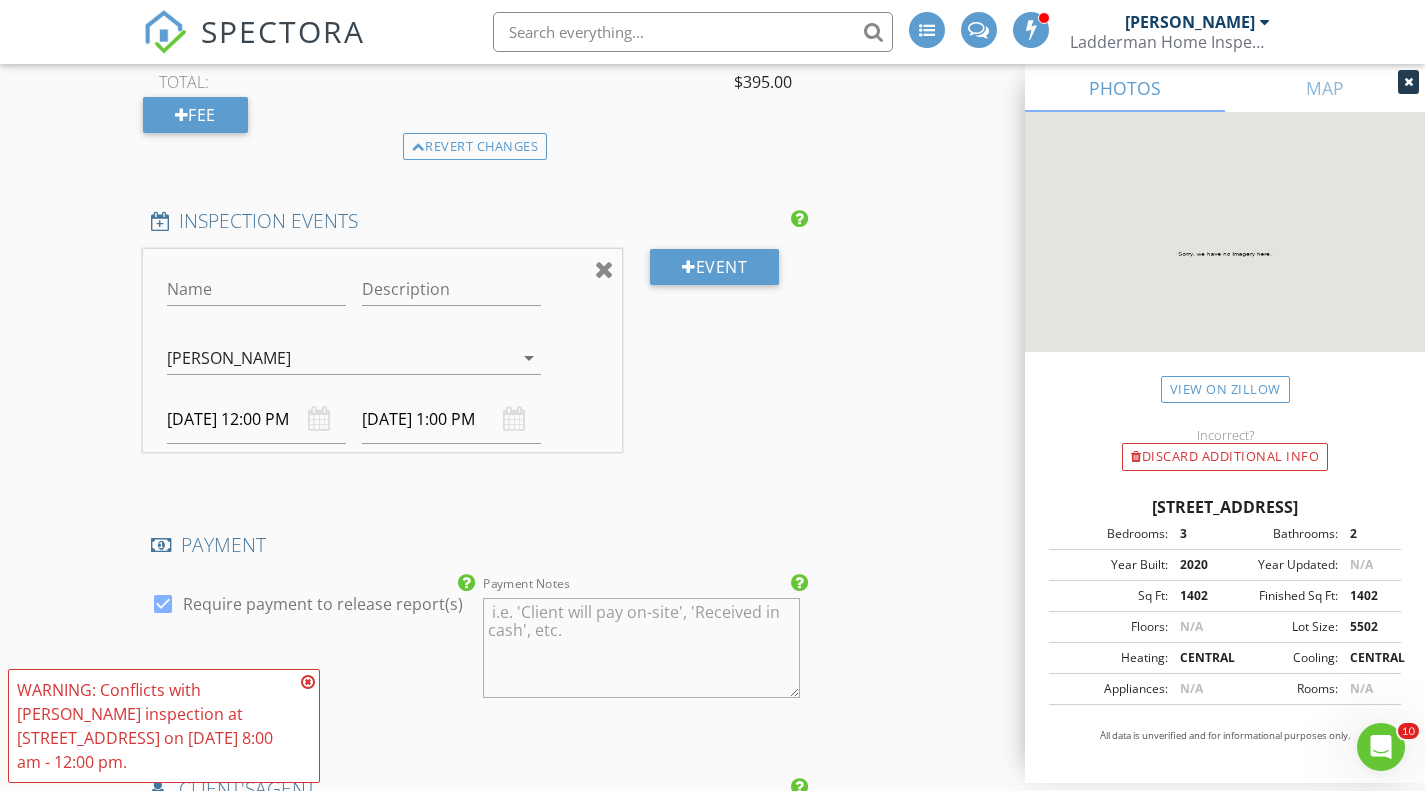 click at bounding box center (604, 269) 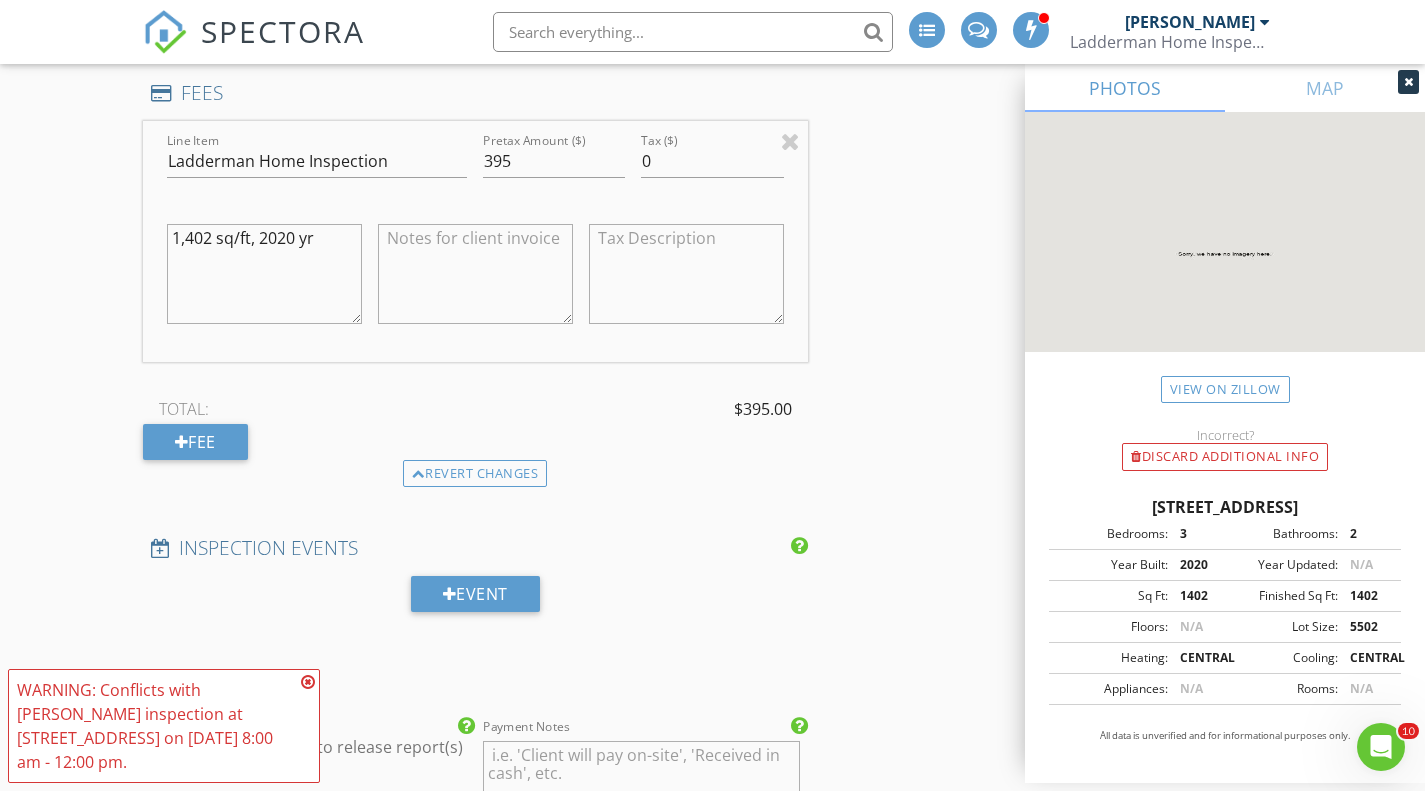 scroll, scrollTop: 1585, scrollLeft: 0, axis: vertical 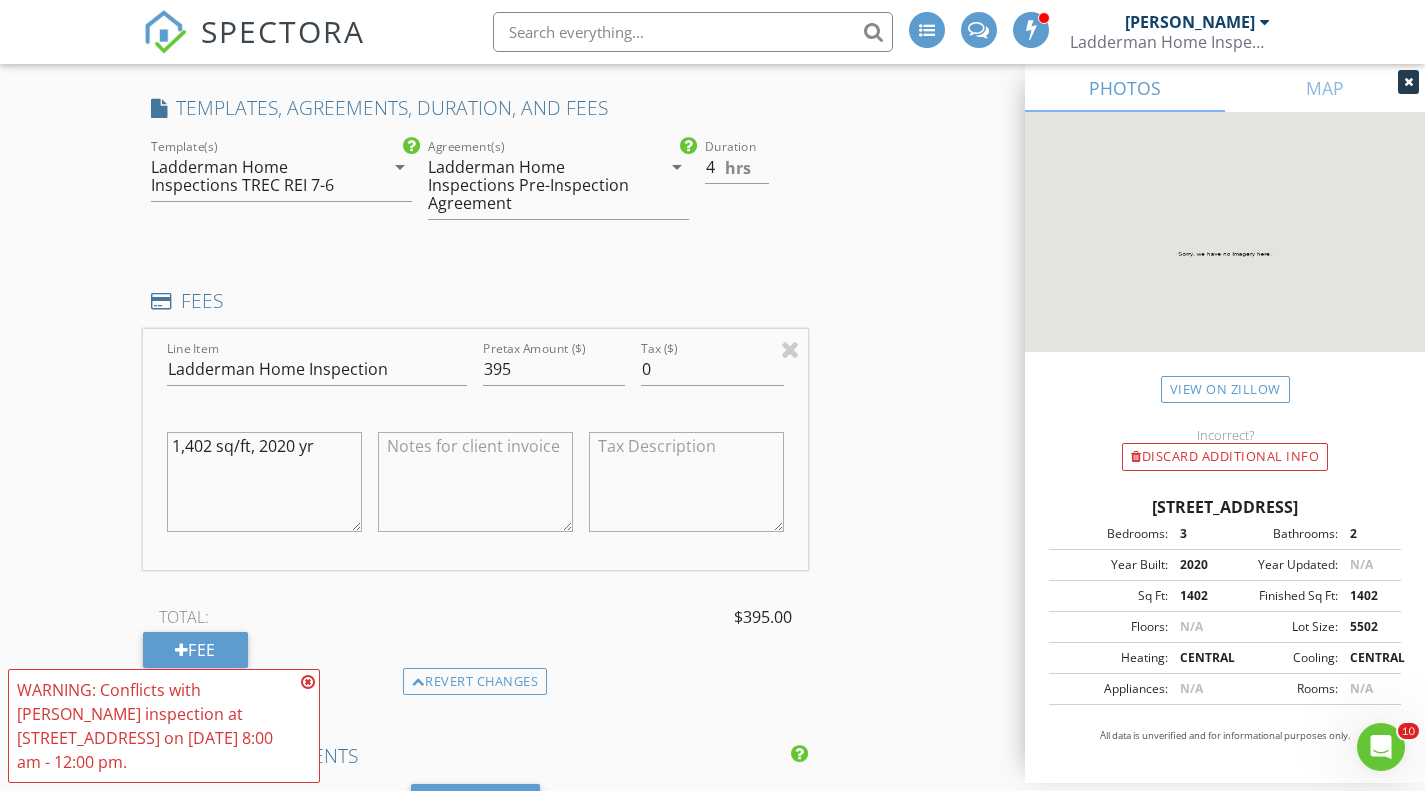 click on "1,402 sq/ft, 2020 yr" at bounding box center [264, 482] 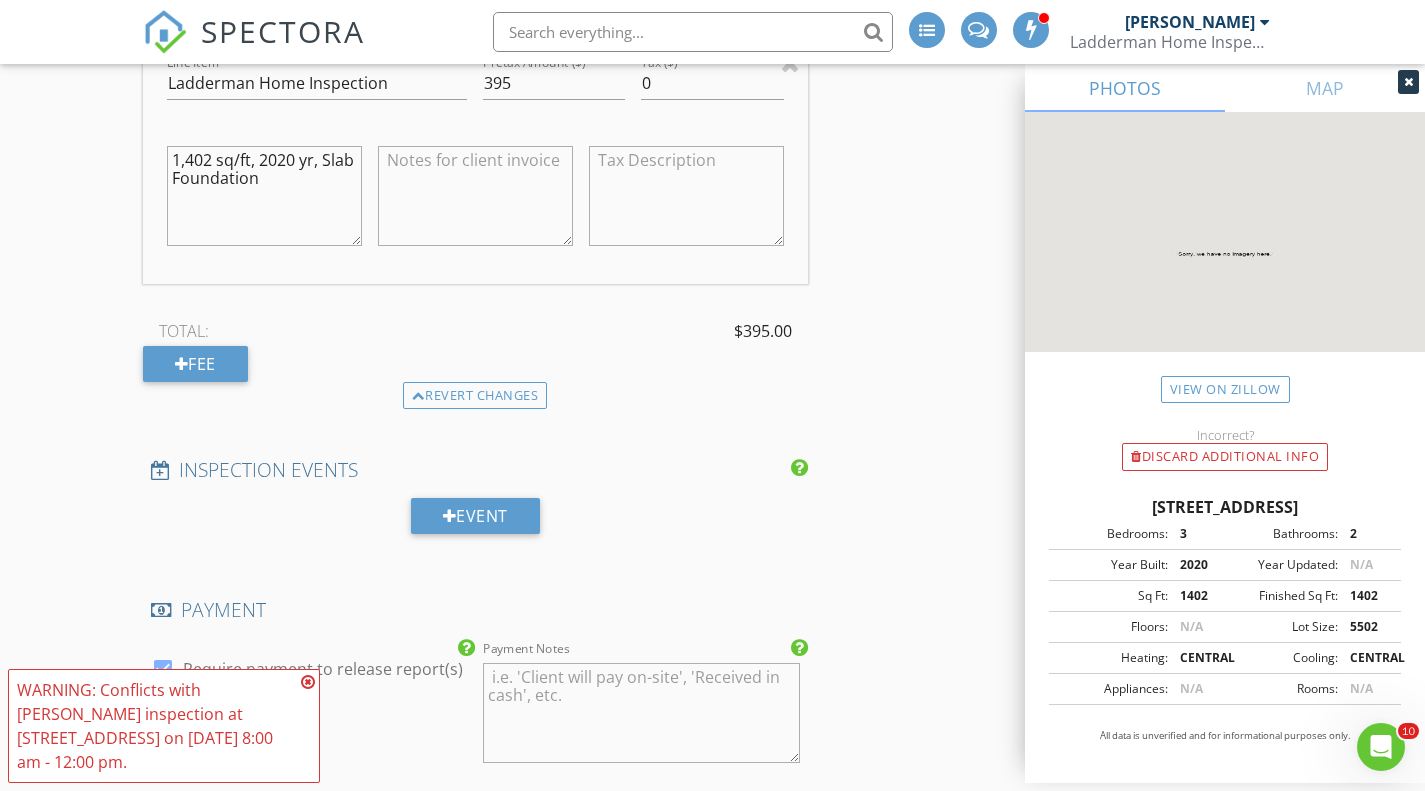 scroll, scrollTop: 1866, scrollLeft: 0, axis: vertical 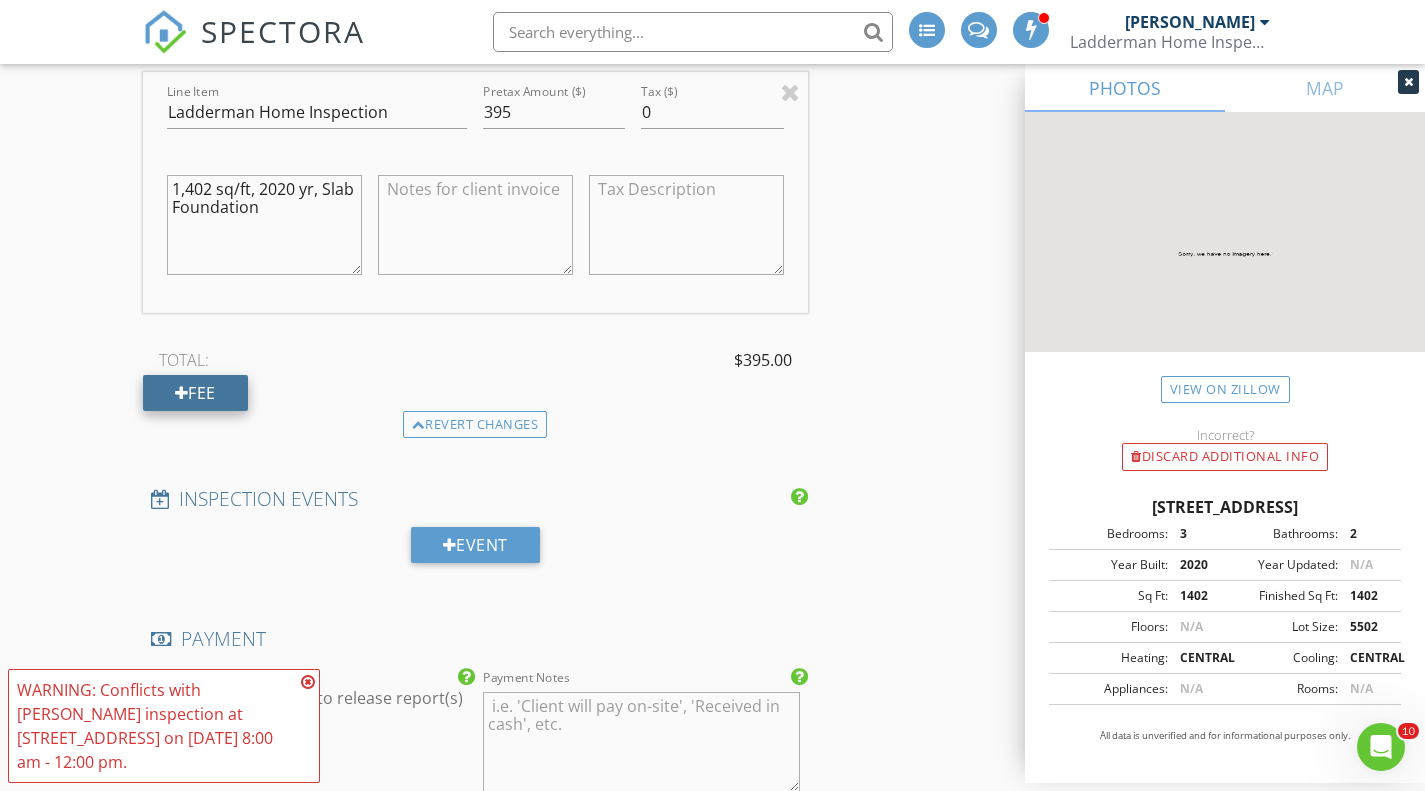 type on "1,402 sq/ft, 2020 yr, Slab Foundation" 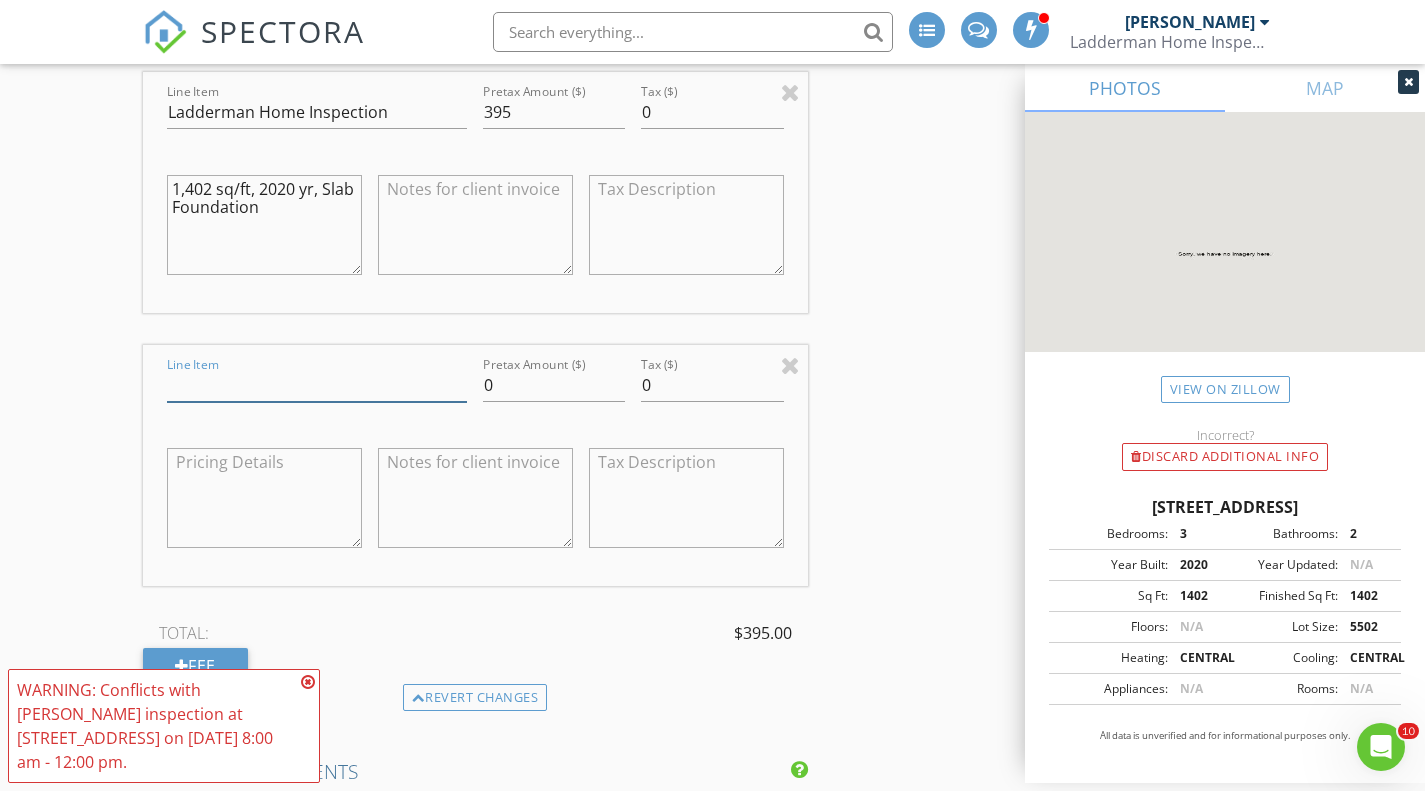 click on "Line Item" at bounding box center (317, 385) 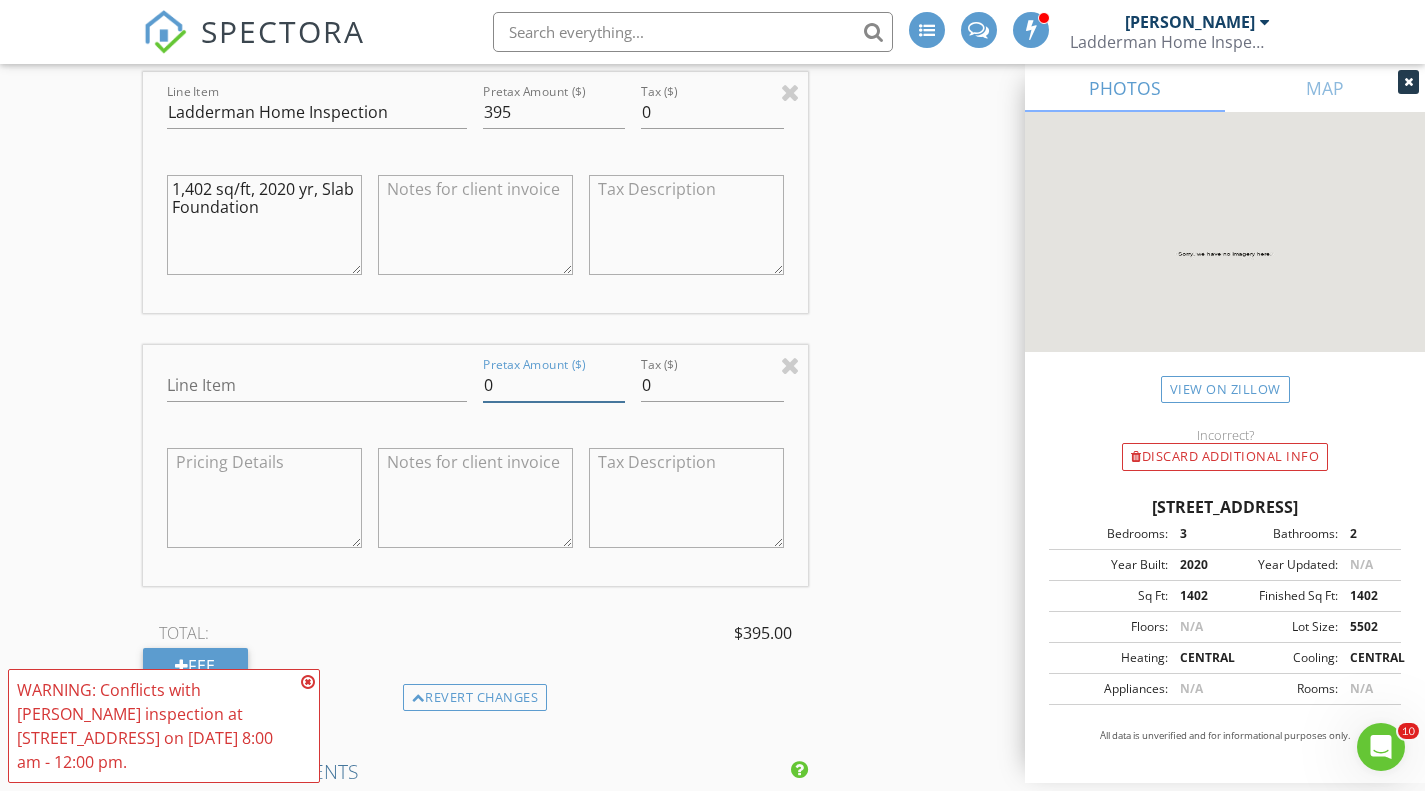 click on "0" at bounding box center [554, 385] 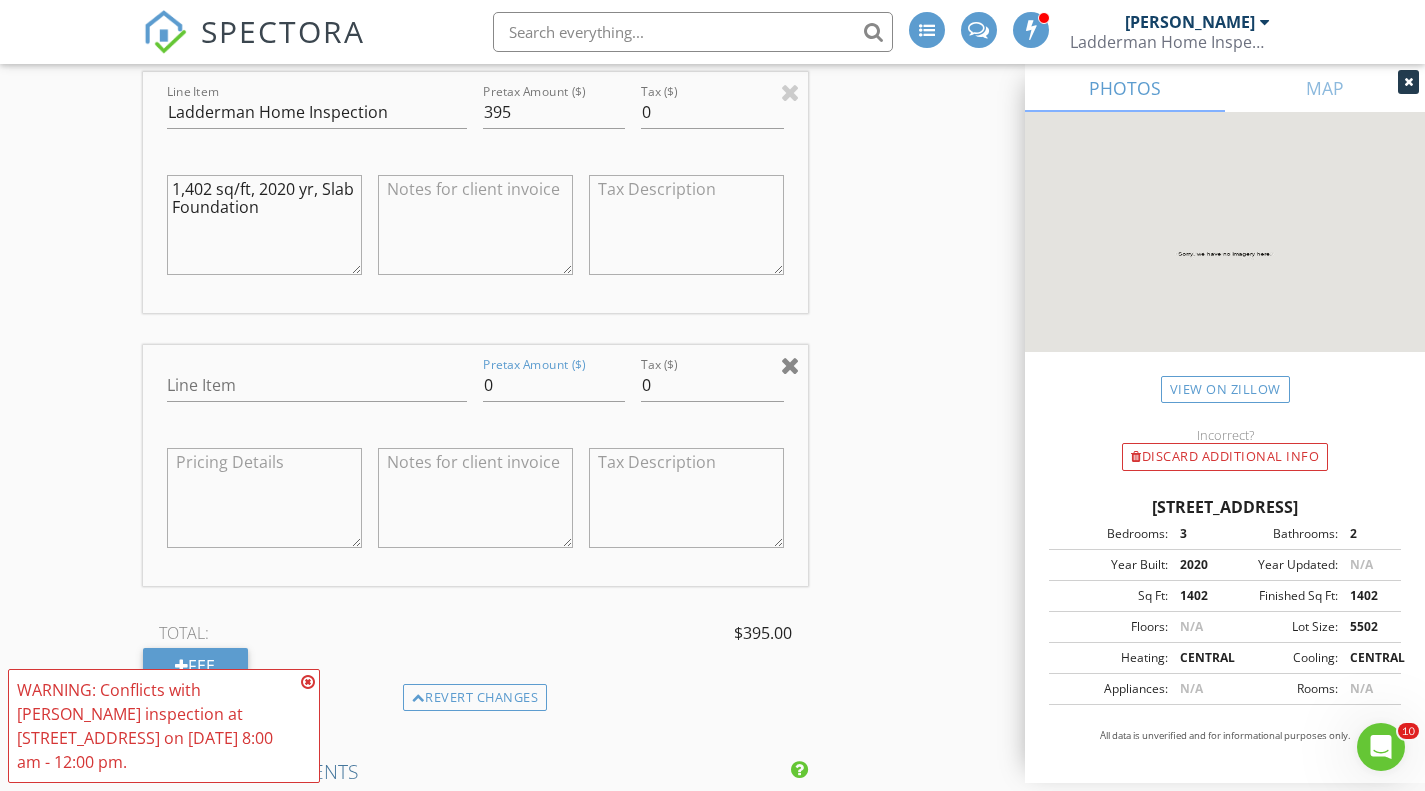 click at bounding box center (790, 365) 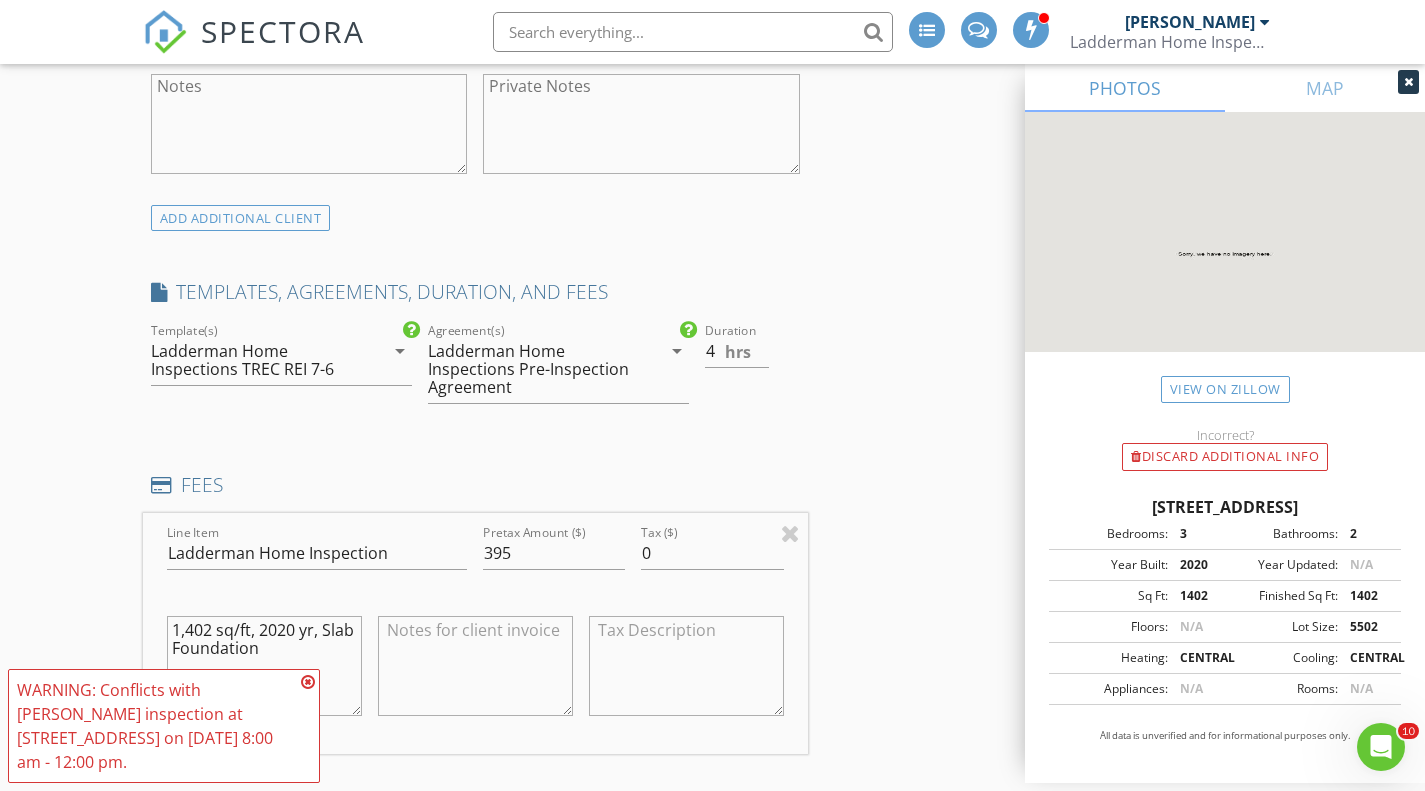 scroll, scrollTop: 1352, scrollLeft: 0, axis: vertical 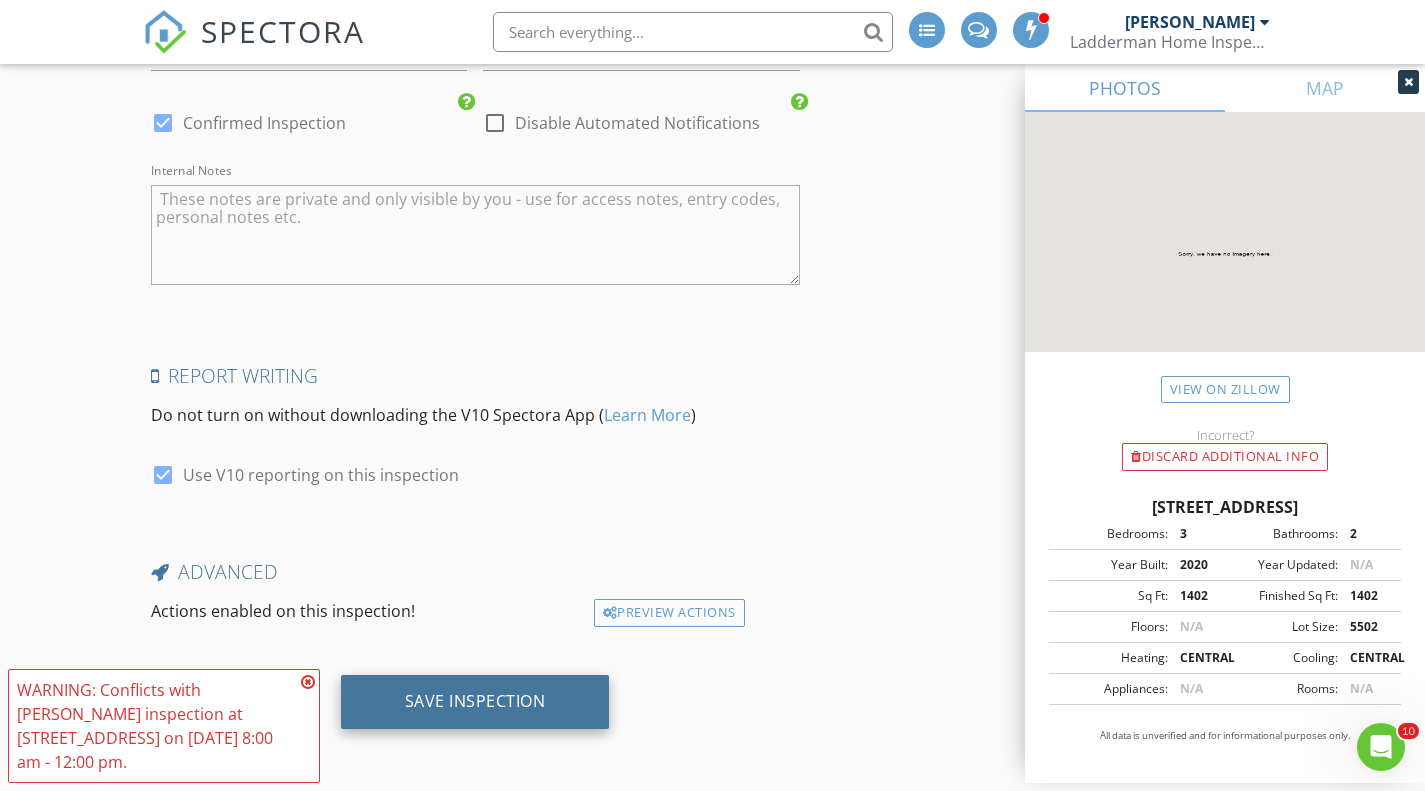 click on "Save Inspection" at bounding box center [475, 701] 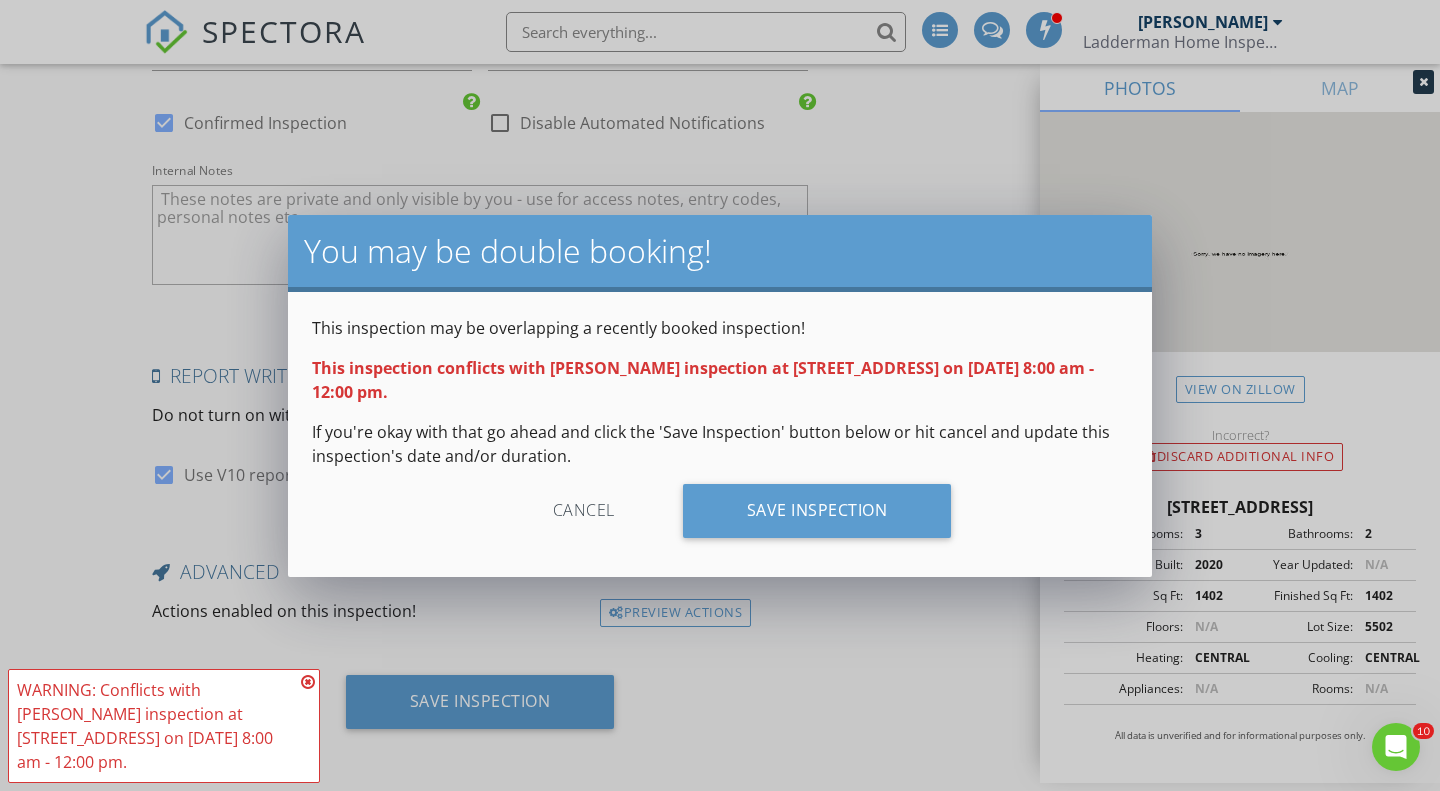 click on "Cancel" at bounding box center [584, 511] 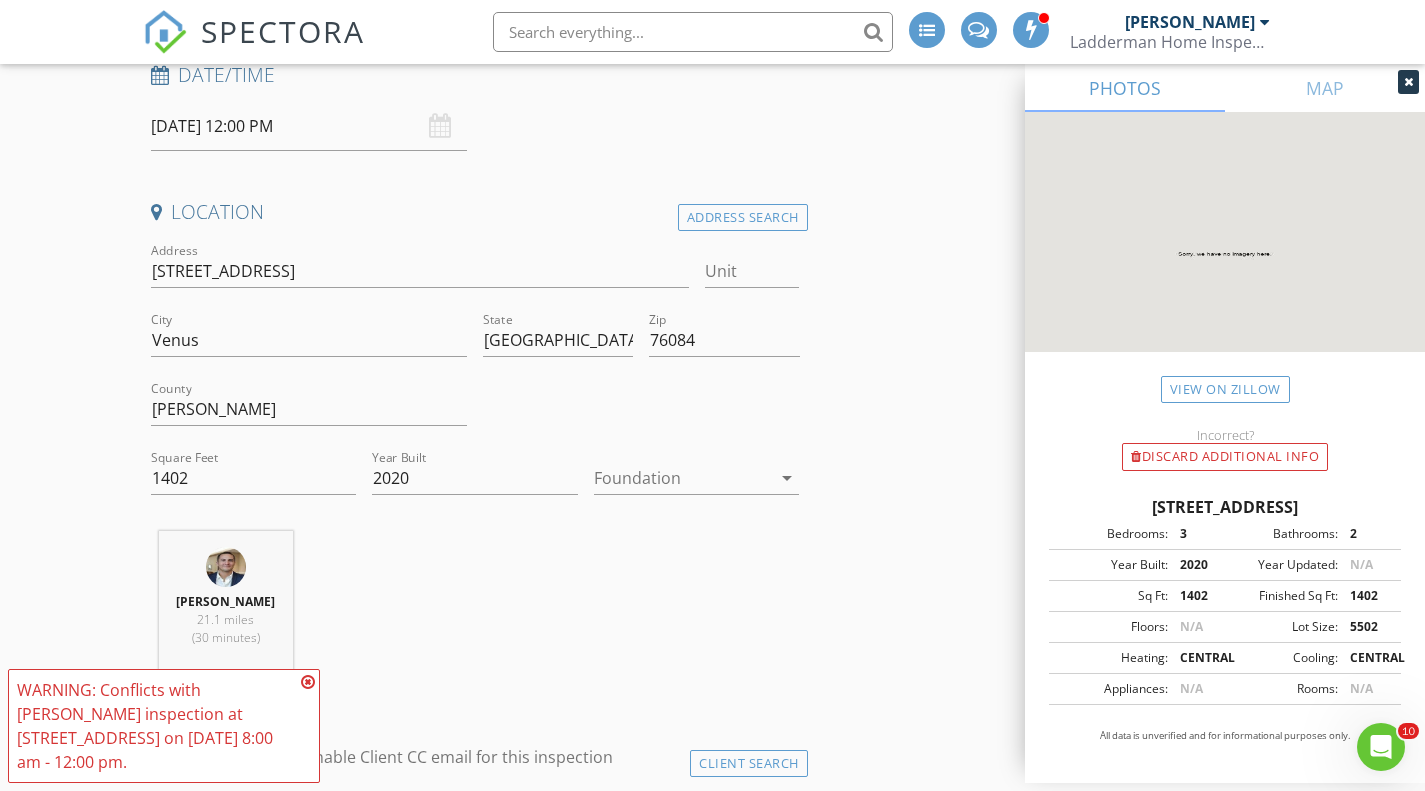 scroll, scrollTop: 400, scrollLeft: 0, axis: vertical 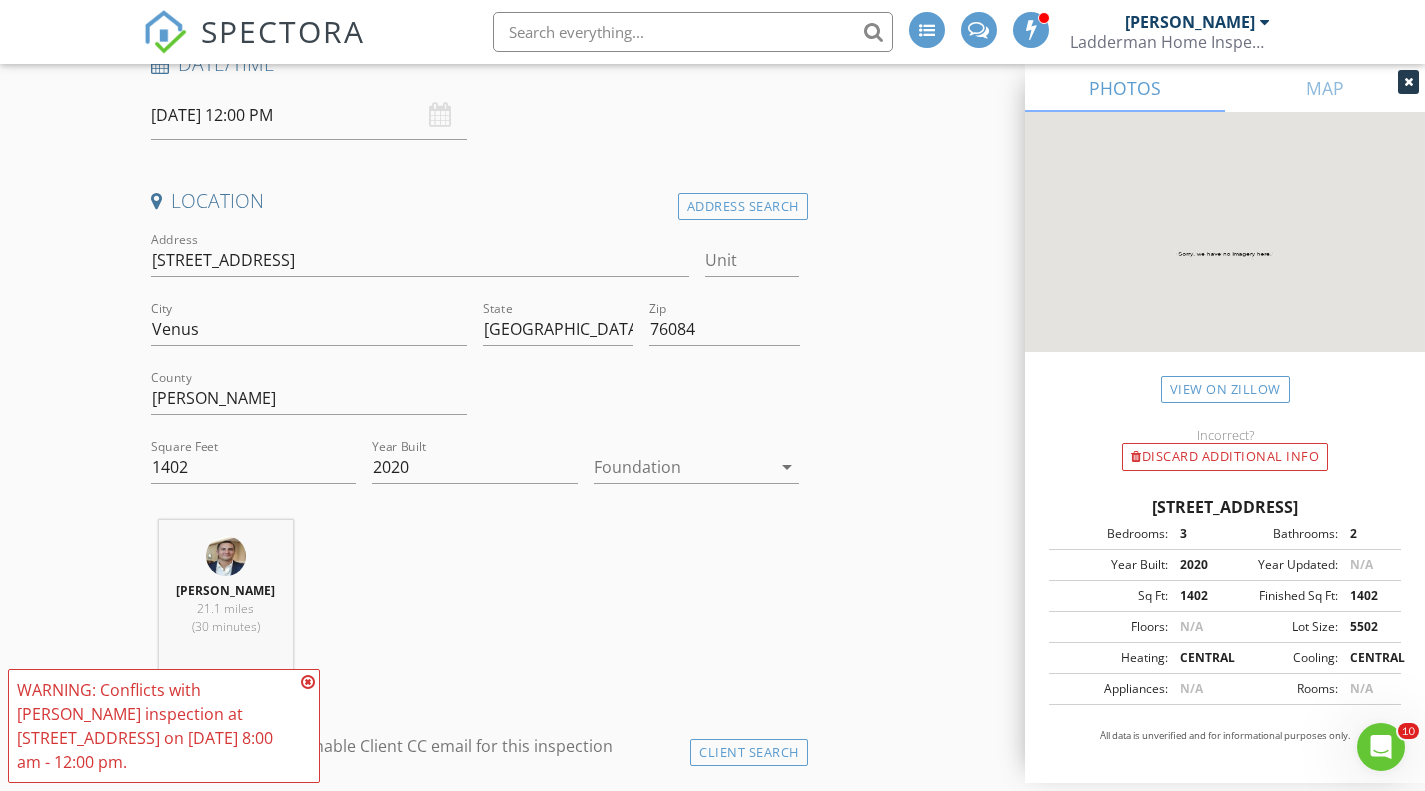 click on "07/10/2025 12:00 PM" at bounding box center (309, 115) 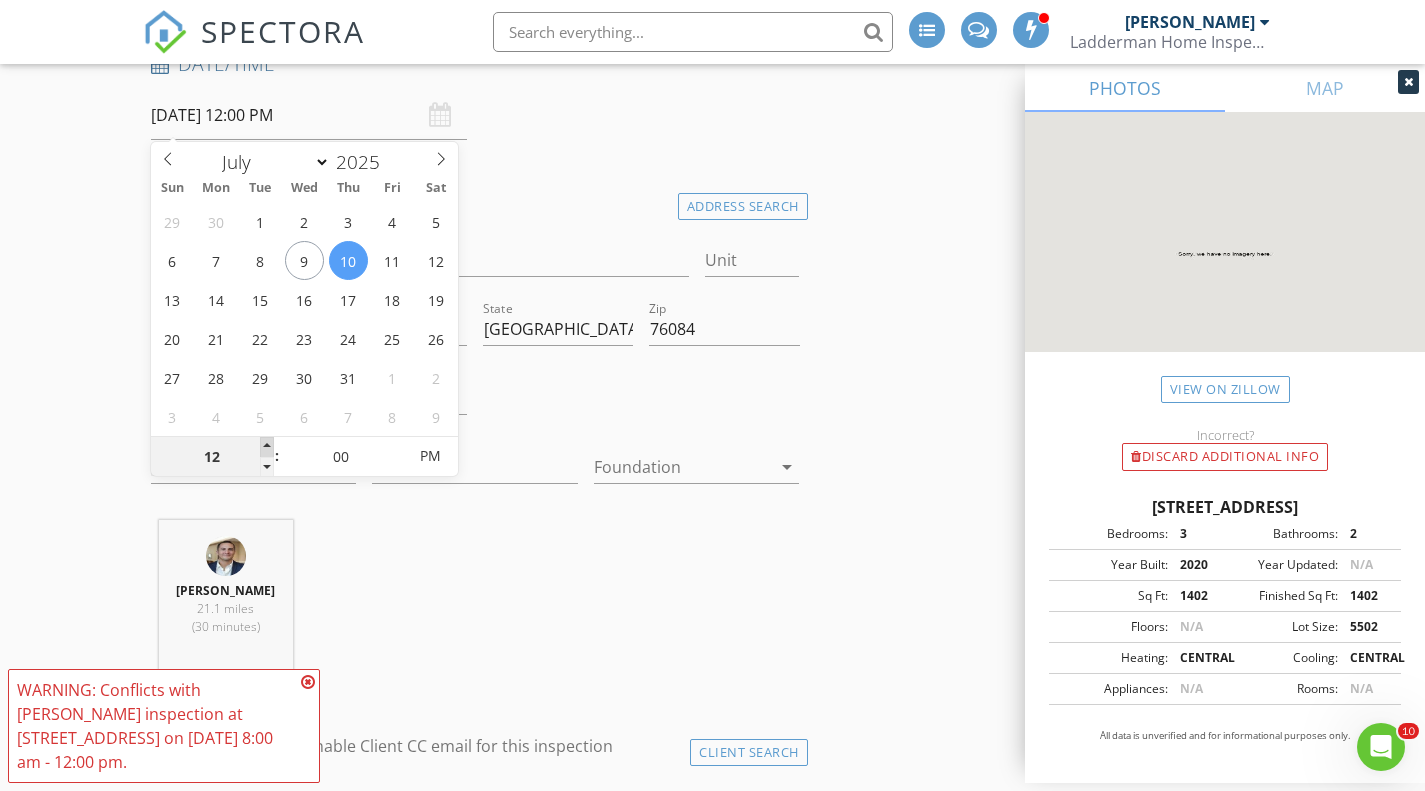 type on "01" 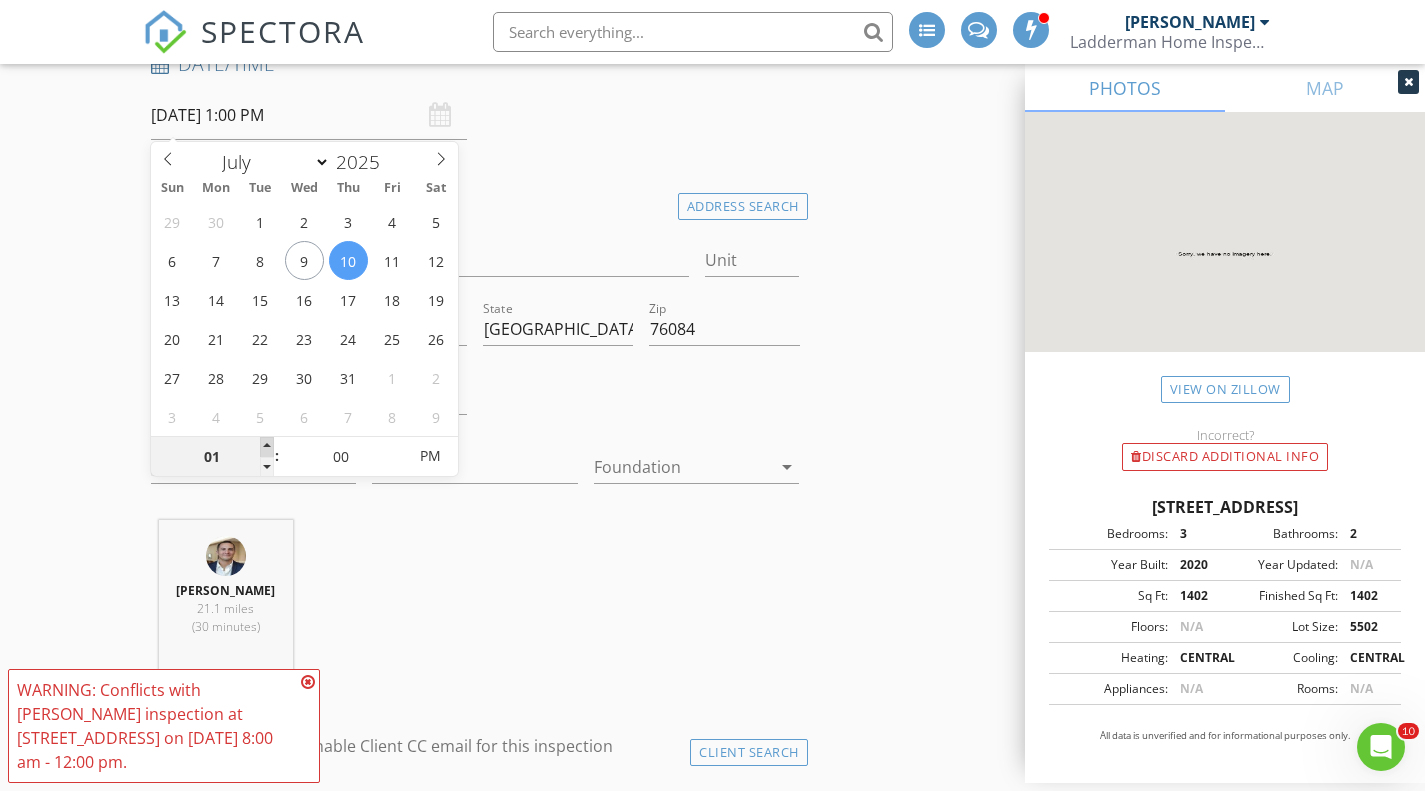 click at bounding box center [267, 447] 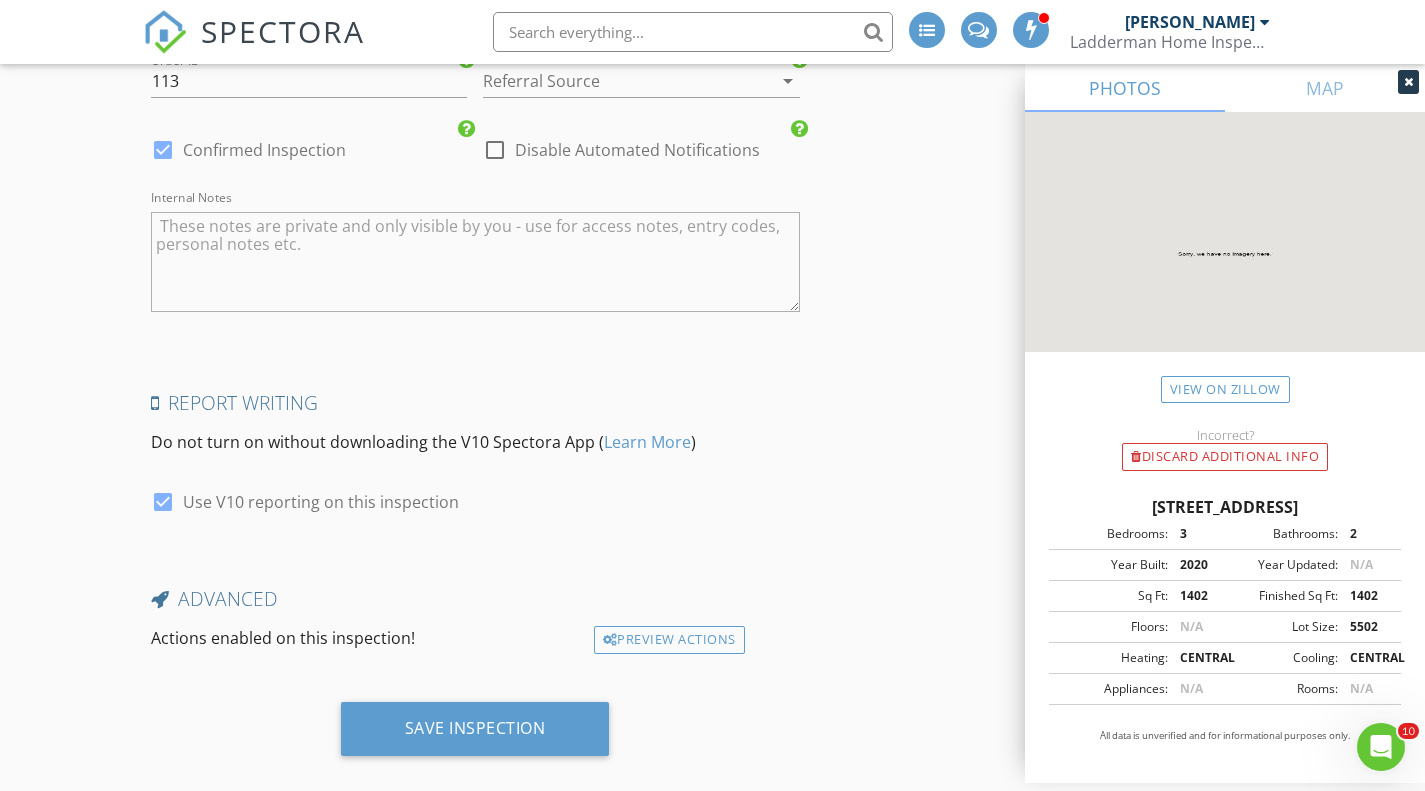 scroll, scrollTop: 3289, scrollLeft: 0, axis: vertical 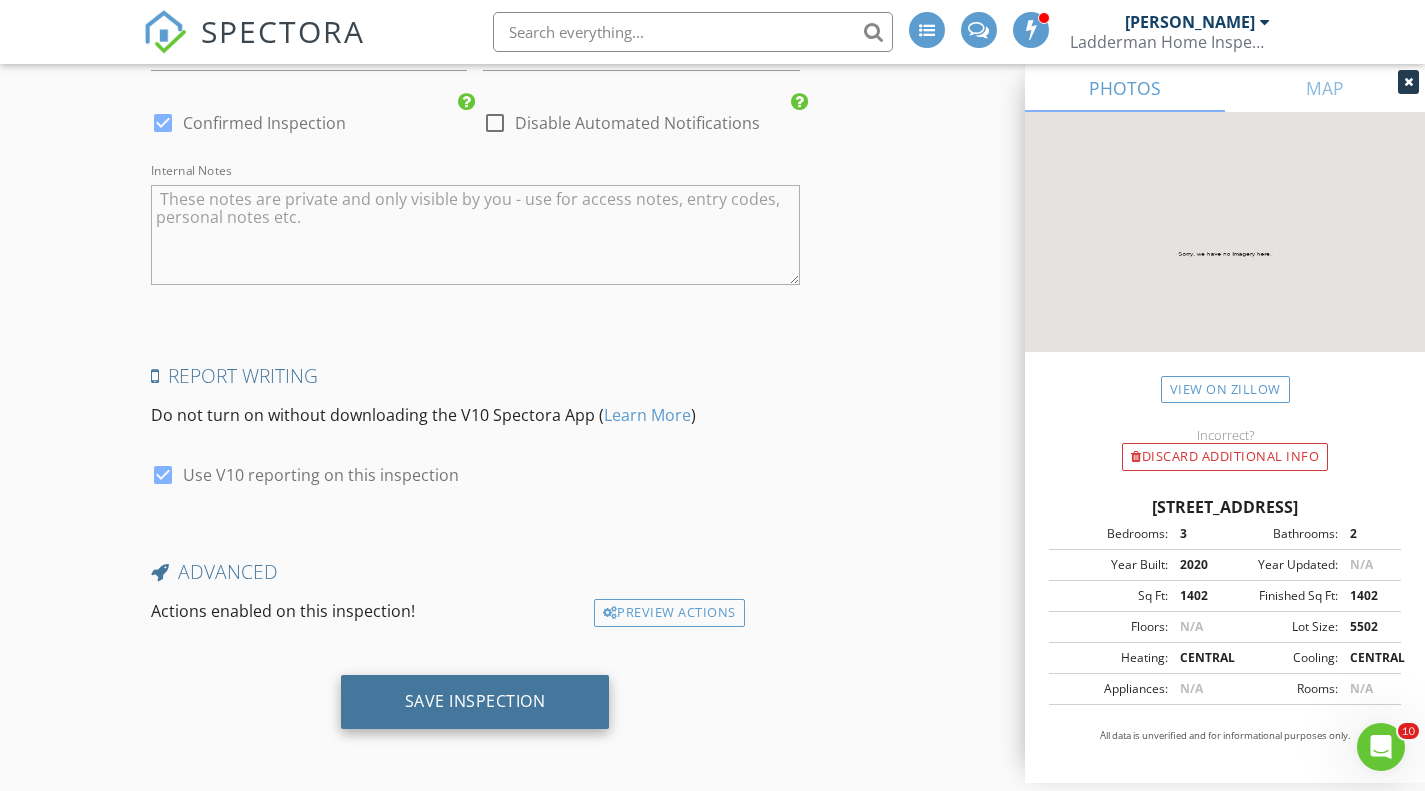click on "Save Inspection" at bounding box center (475, 702) 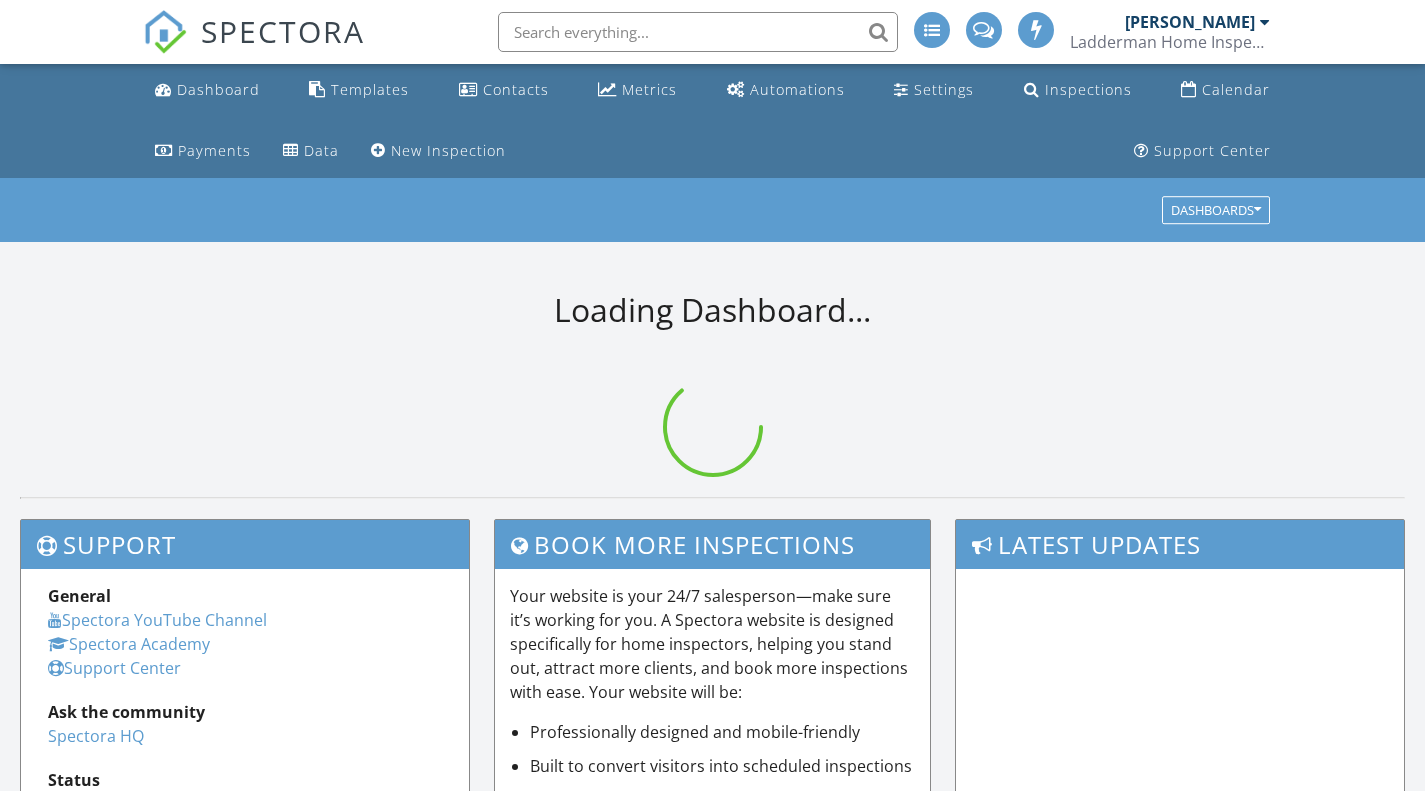 scroll, scrollTop: 0, scrollLeft: 0, axis: both 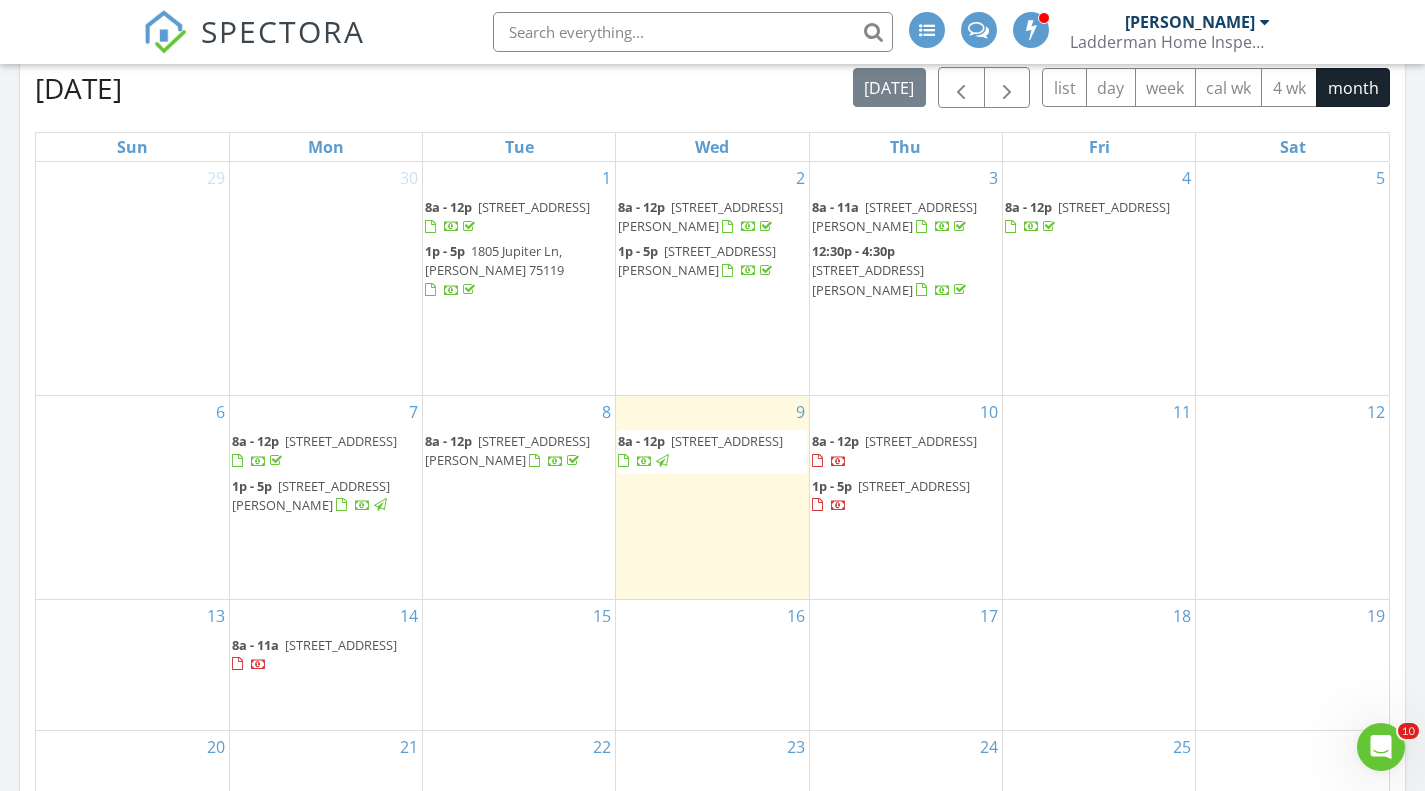 click on "[STREET_ADDRESS]" at bounding box center (921, 441) 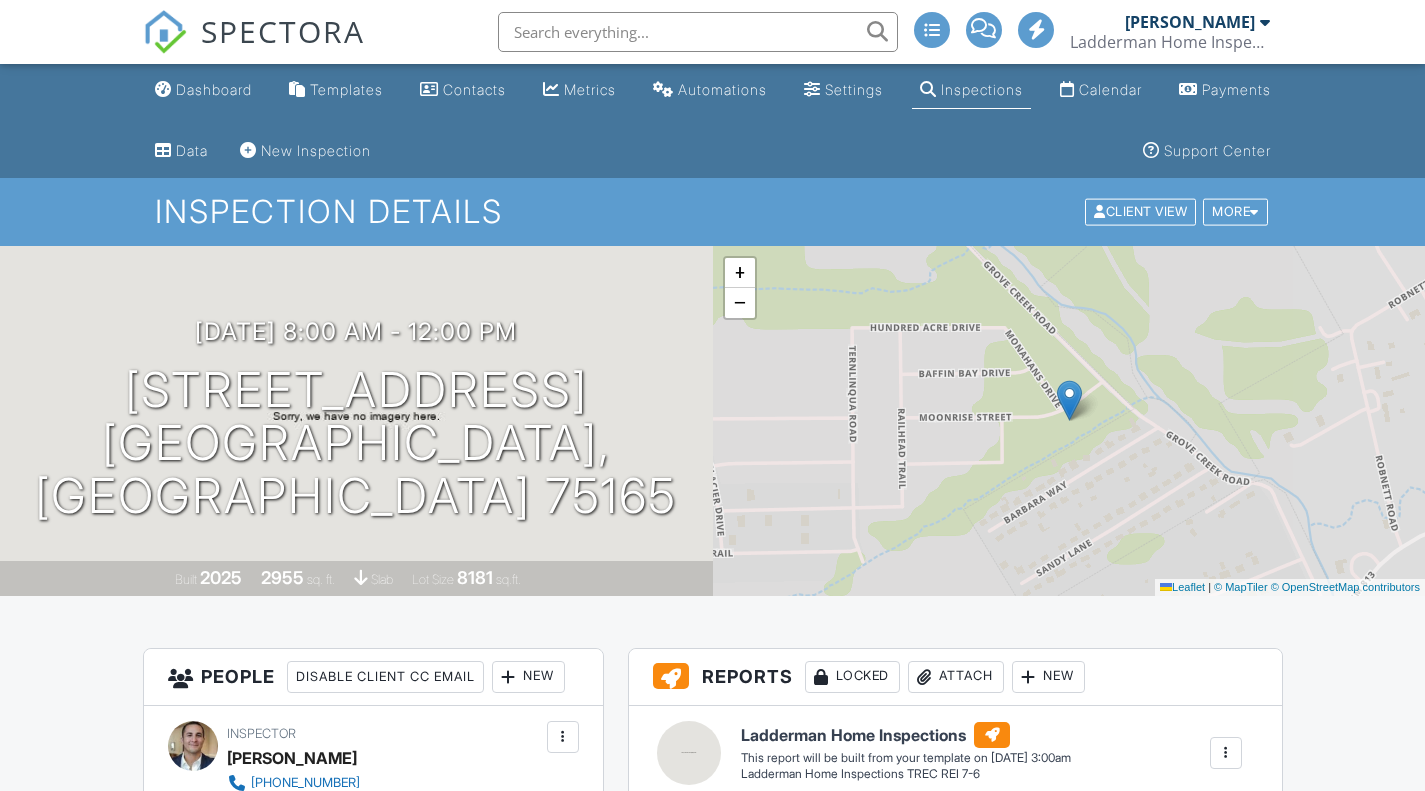 scroll, scrollTop: 0, scrollLeft: 0, axis: both 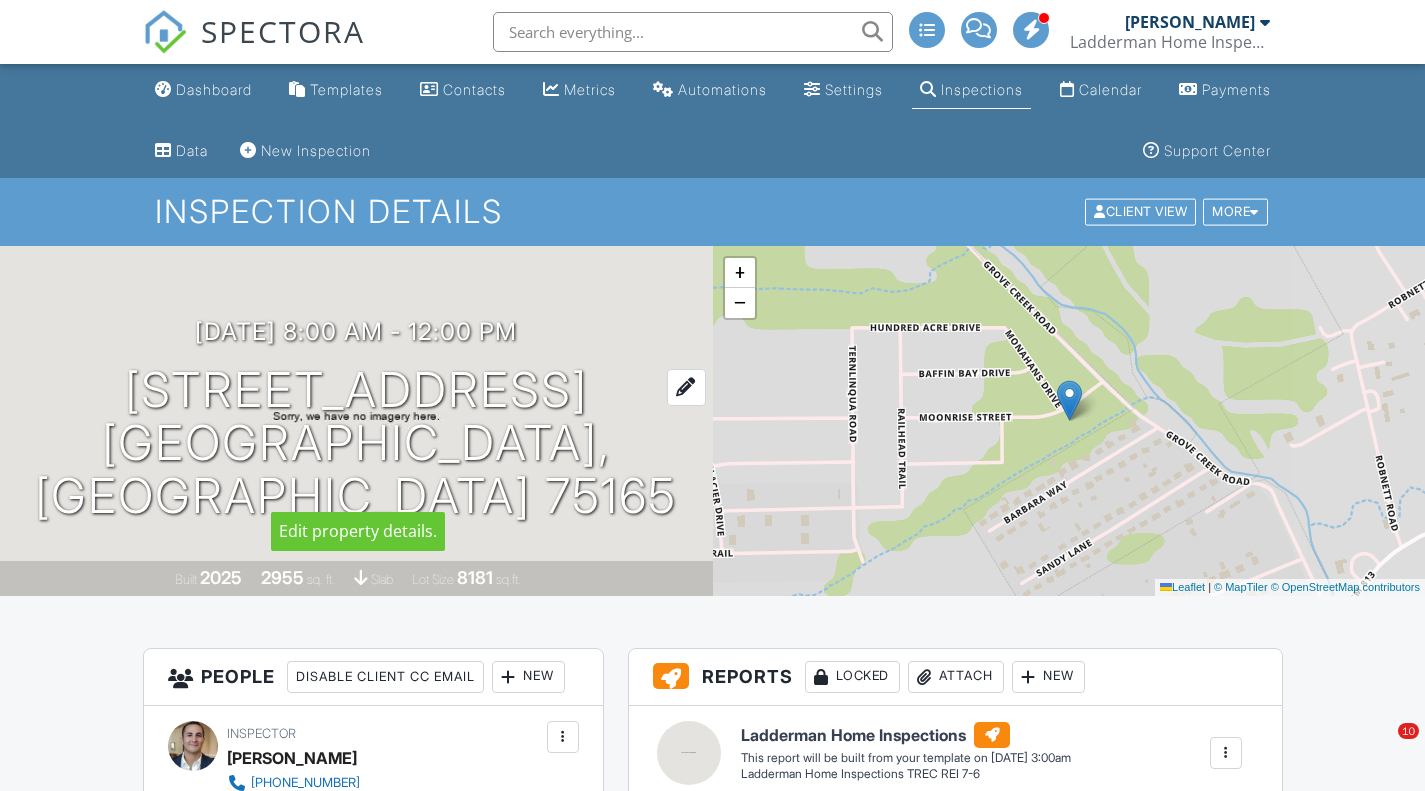 click at bounding box center (686, 387) 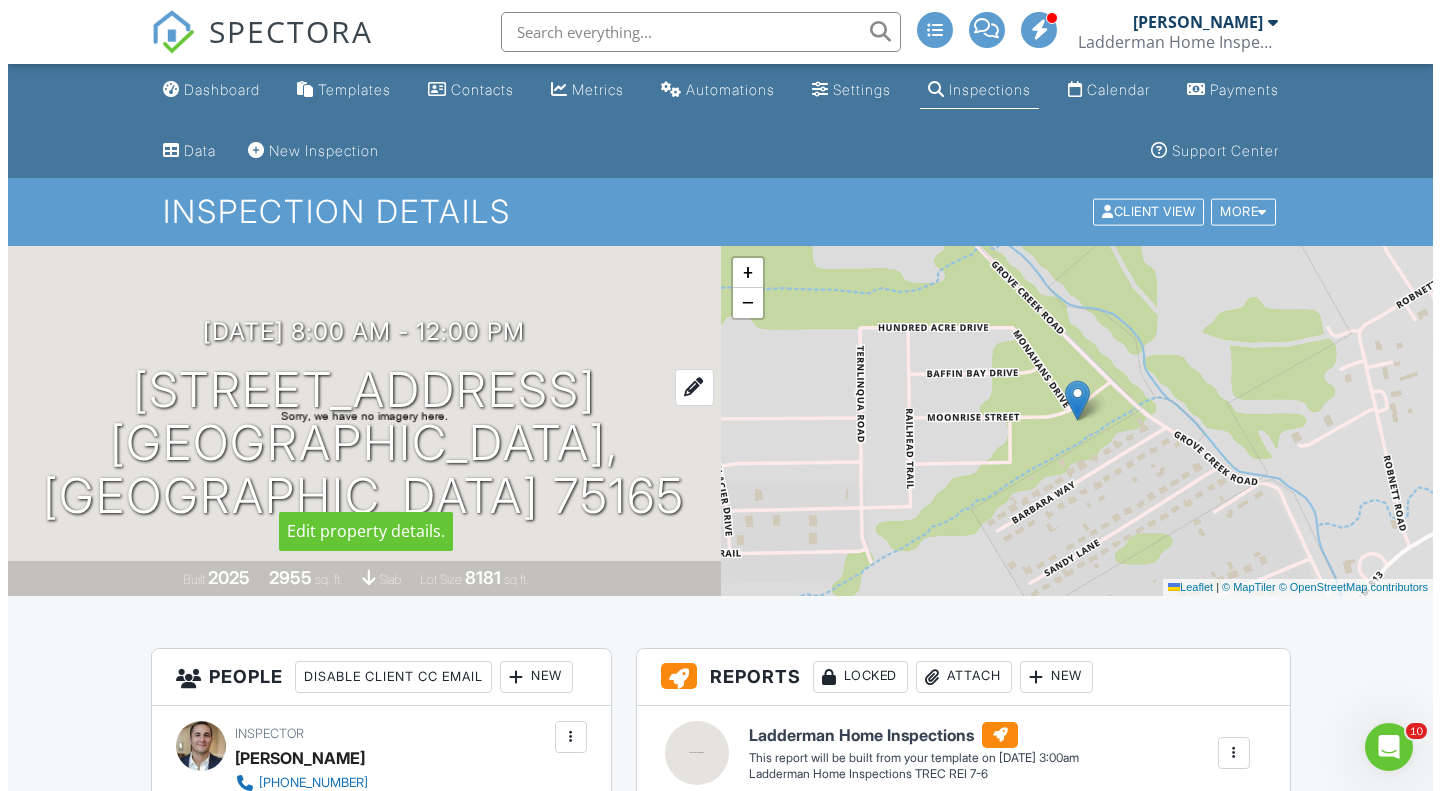 scroll, scrollTop: 0, scrollLeft: 0, axis: both 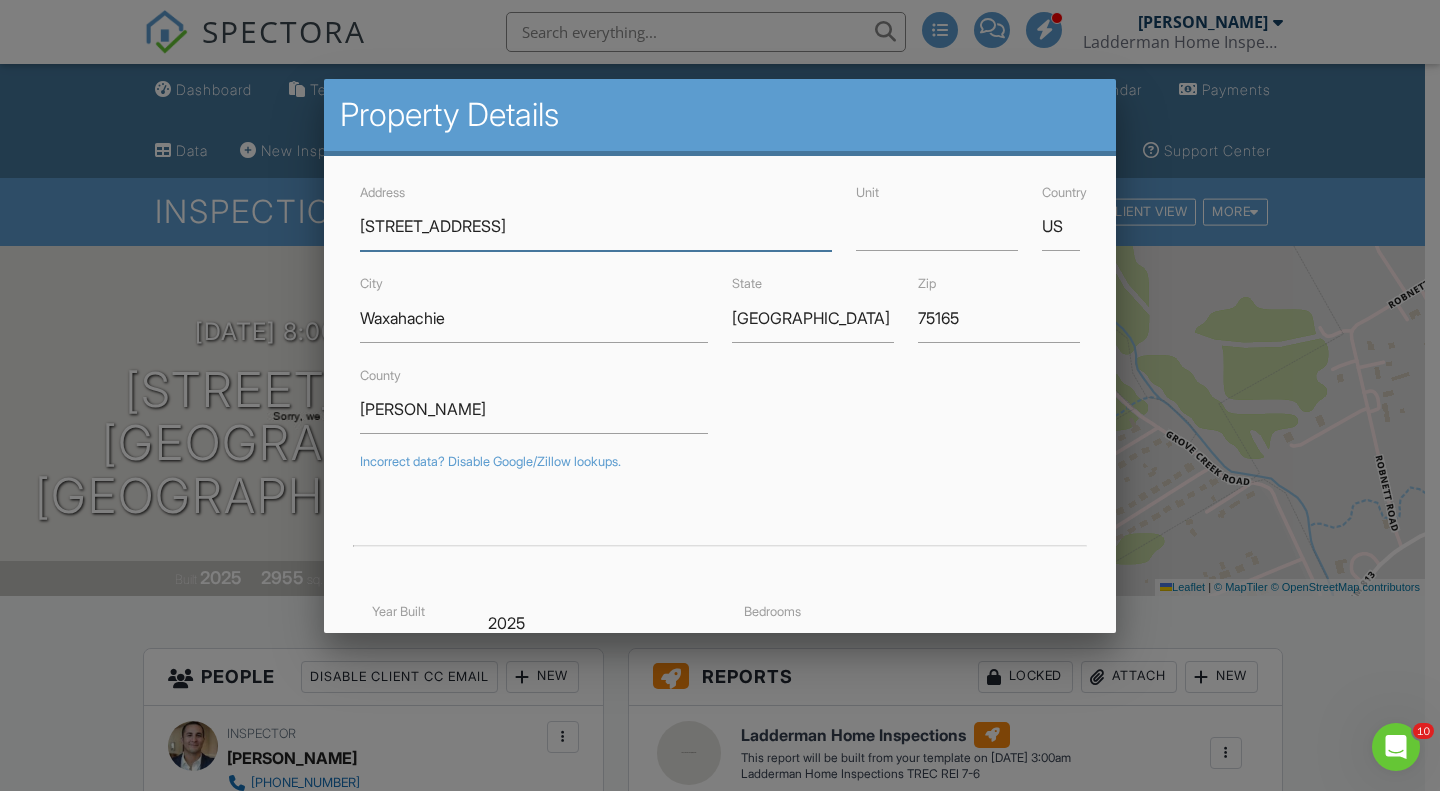 click on "596 Moonrise St" at bounding box center [596, 226] 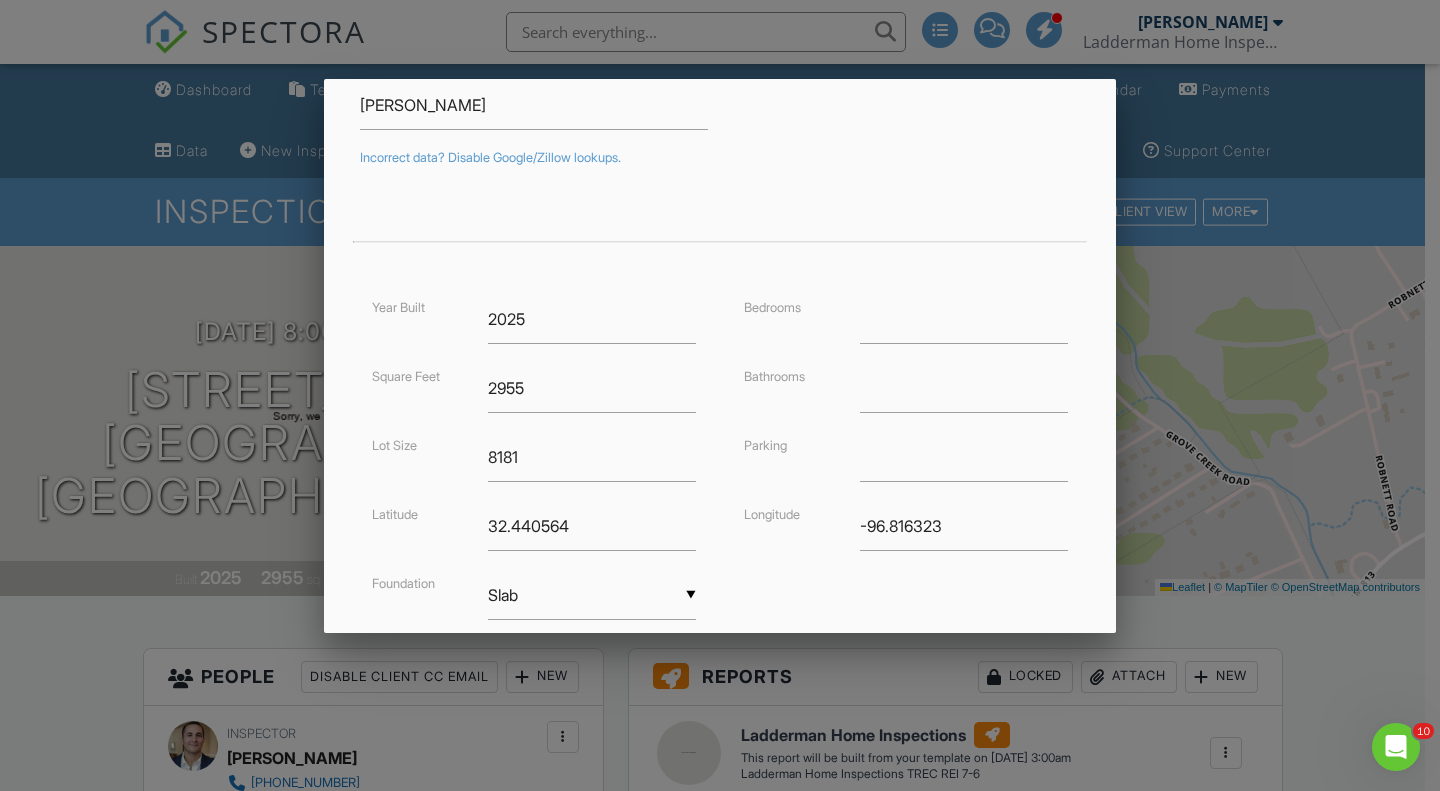scroll, scrollTop: 322, scrollLeft: 0, axis: vertical 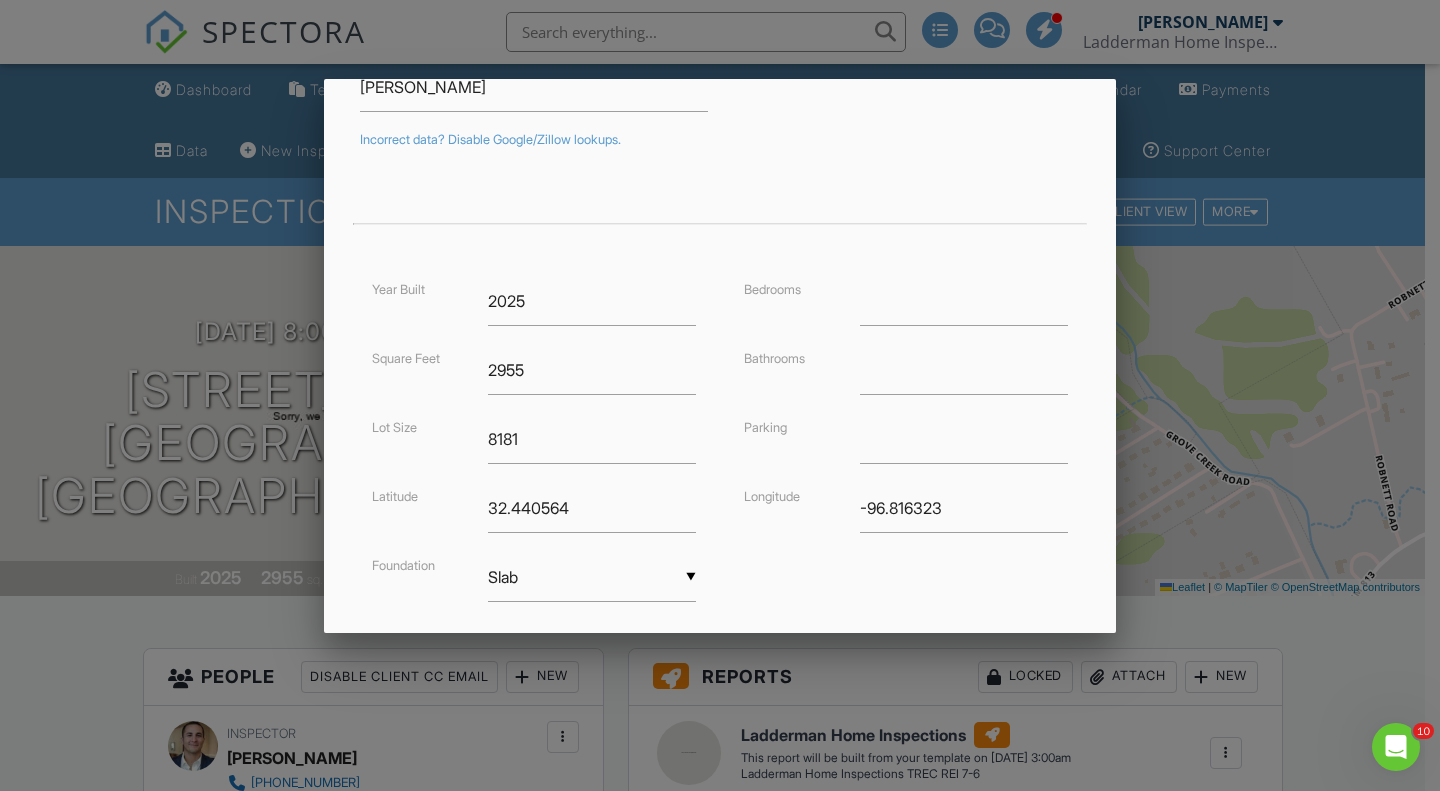 type on "569 Moonrise St" 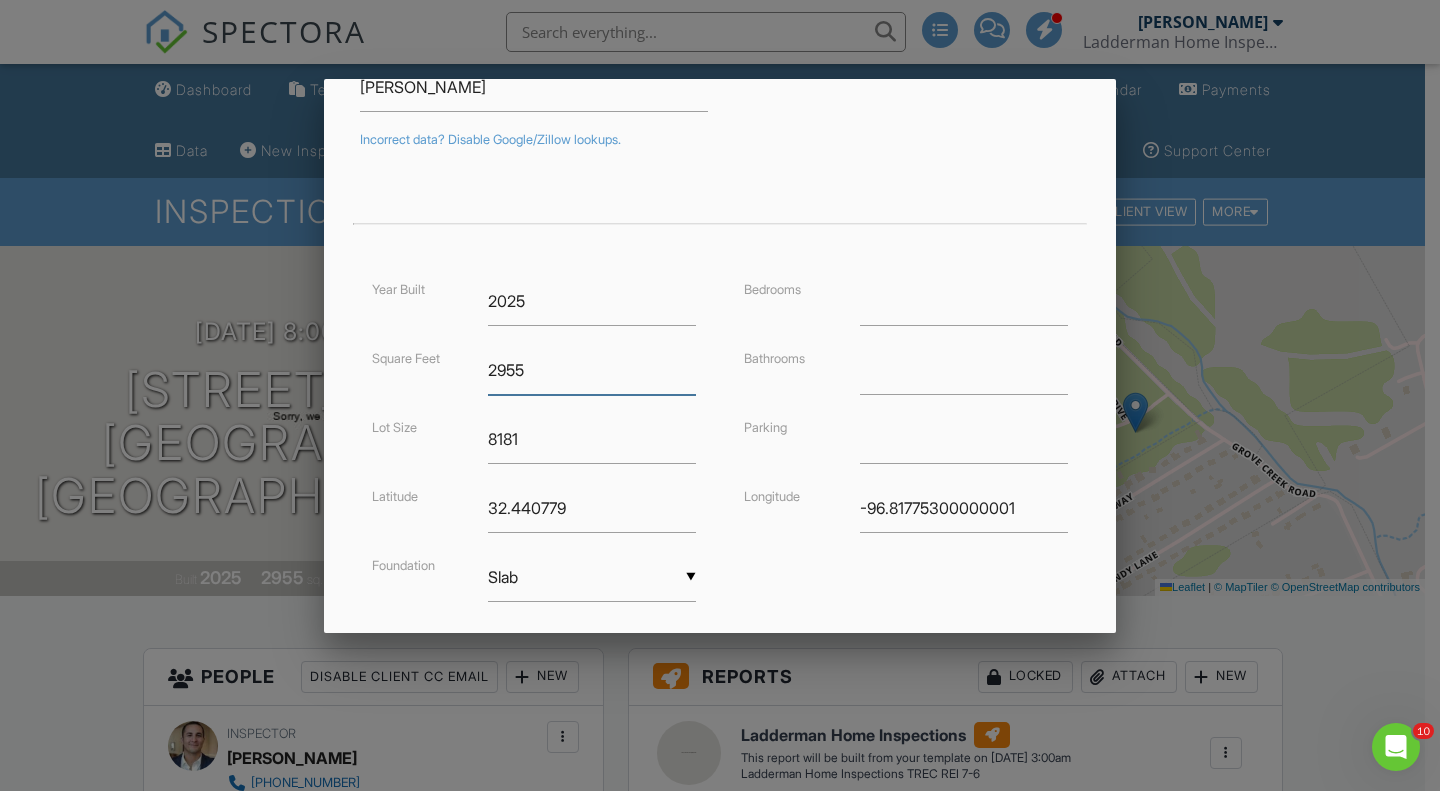 drag, startPoint x: 547, startPoint y: 368, endPoint x: 444, endPoint y: 385, distance: 104.393486 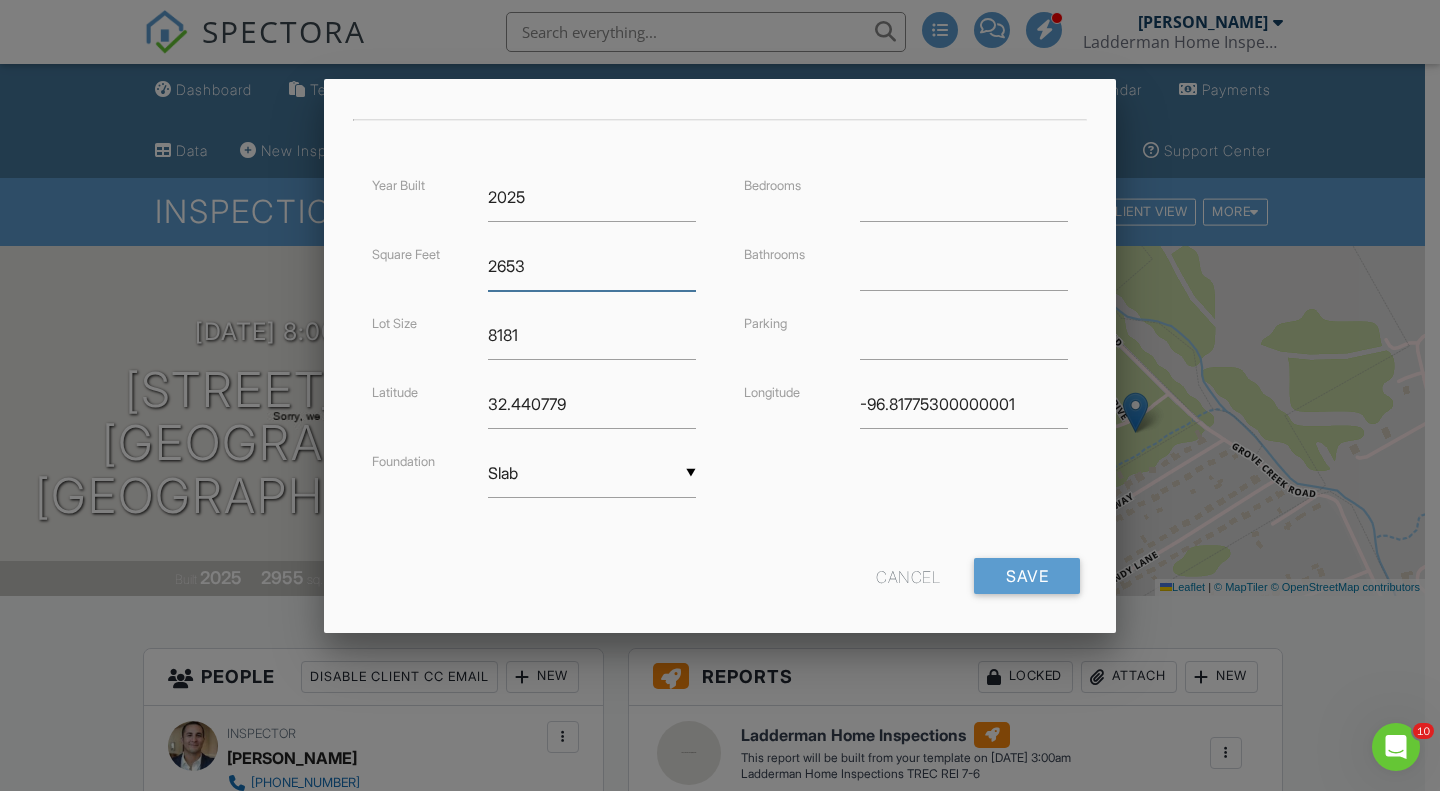 scroll, scrollTop: 445, scrollLeft: 0, axis: vertical 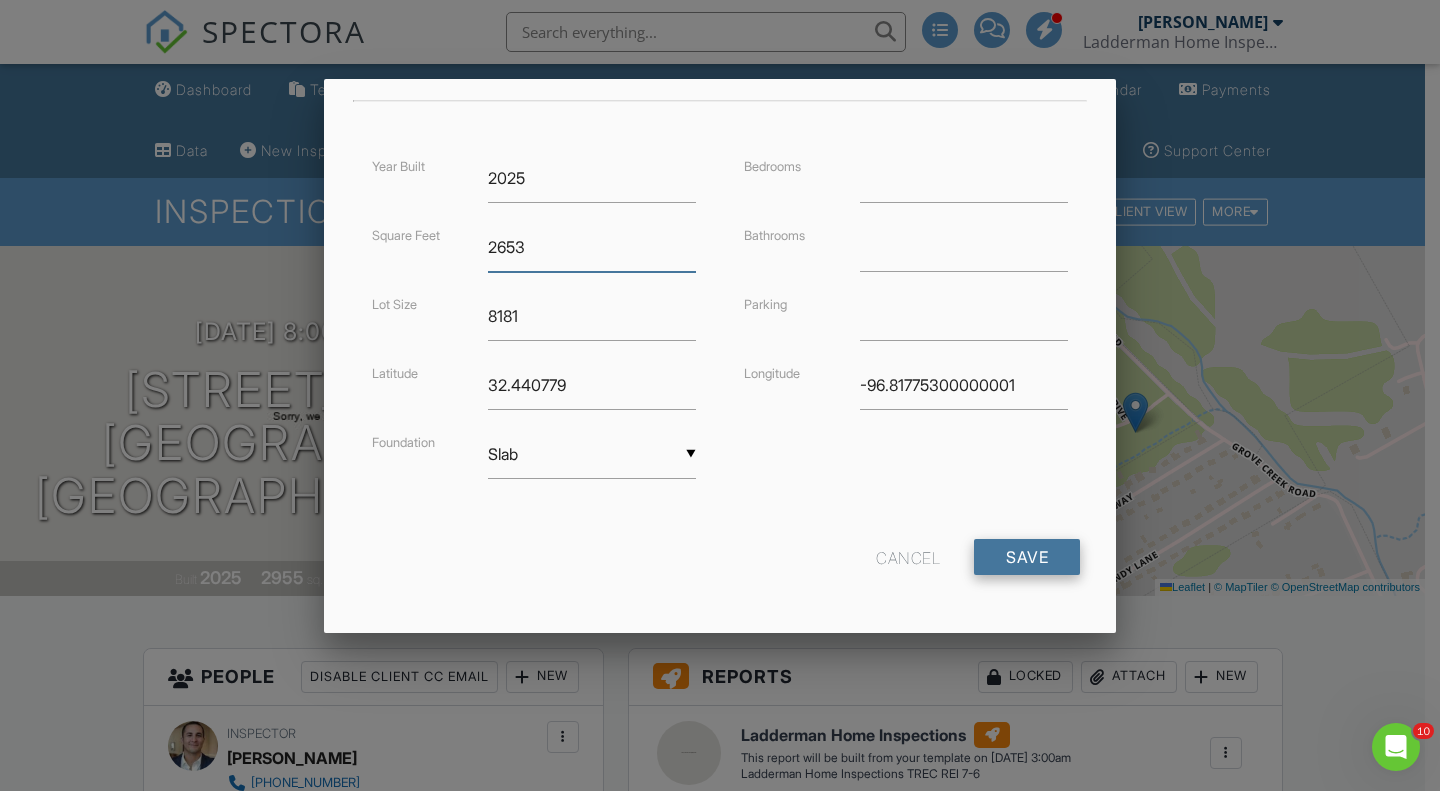 type on "2653" 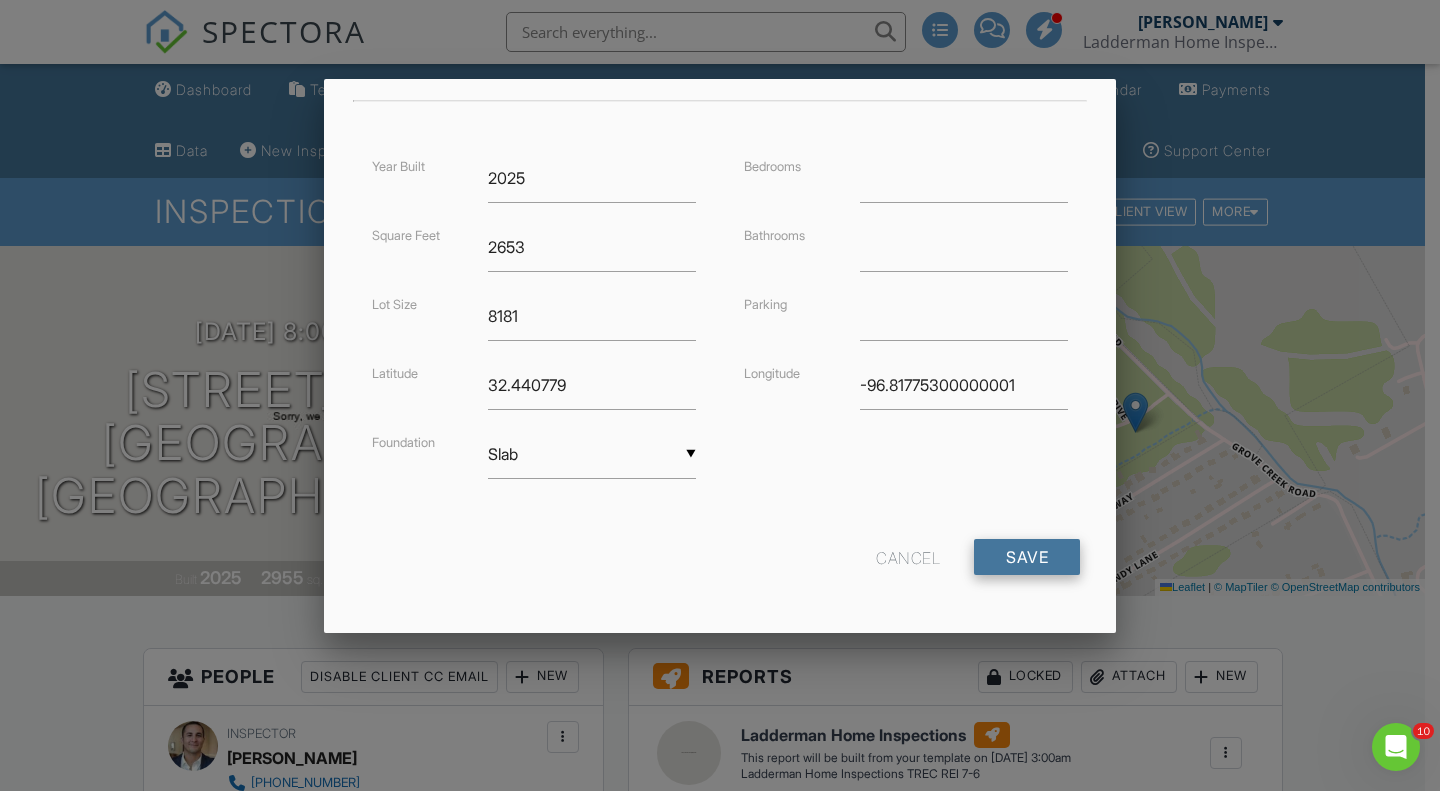 click on "Save" at bounding box center [1027, 557] 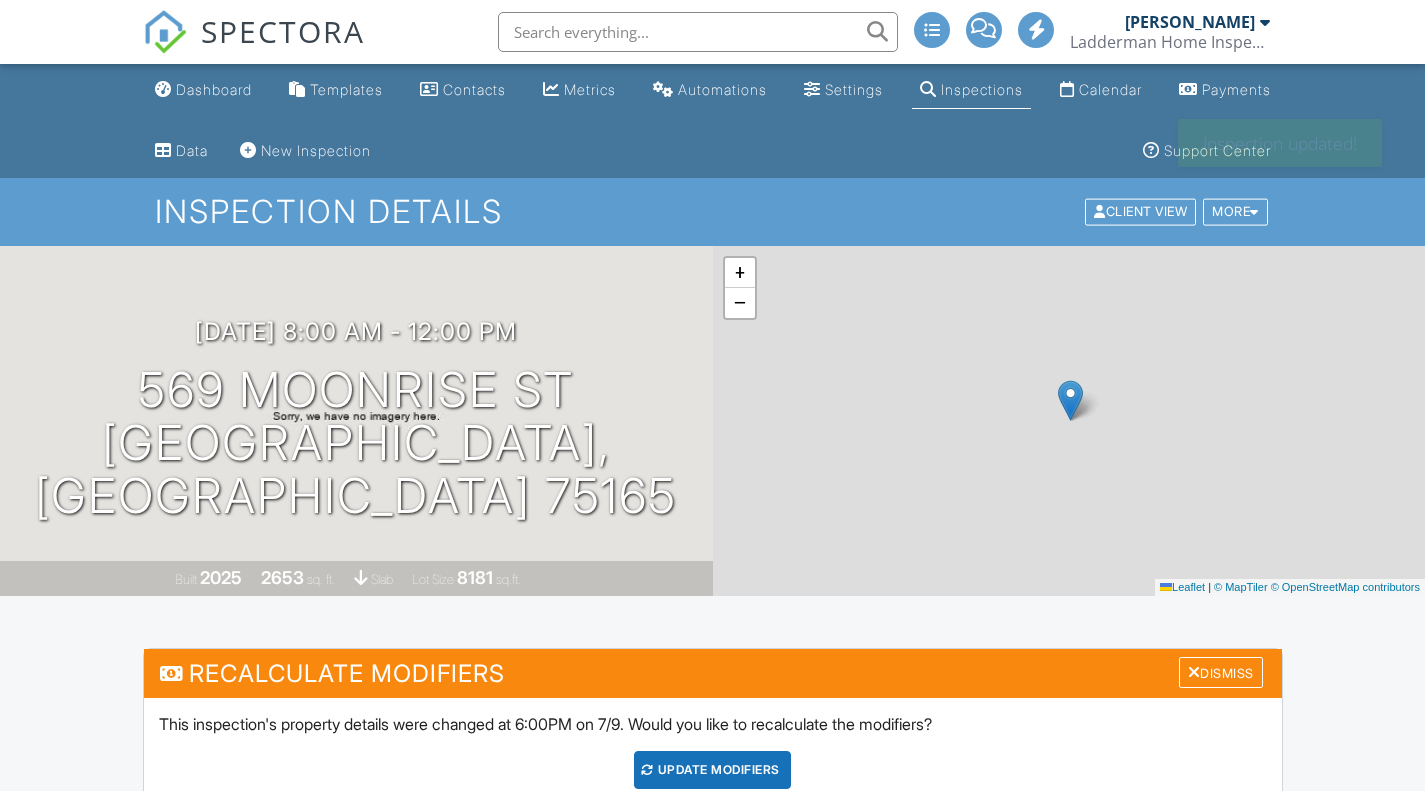 scroll, scrollTop: 0, scrollLeft: 0, axis: both 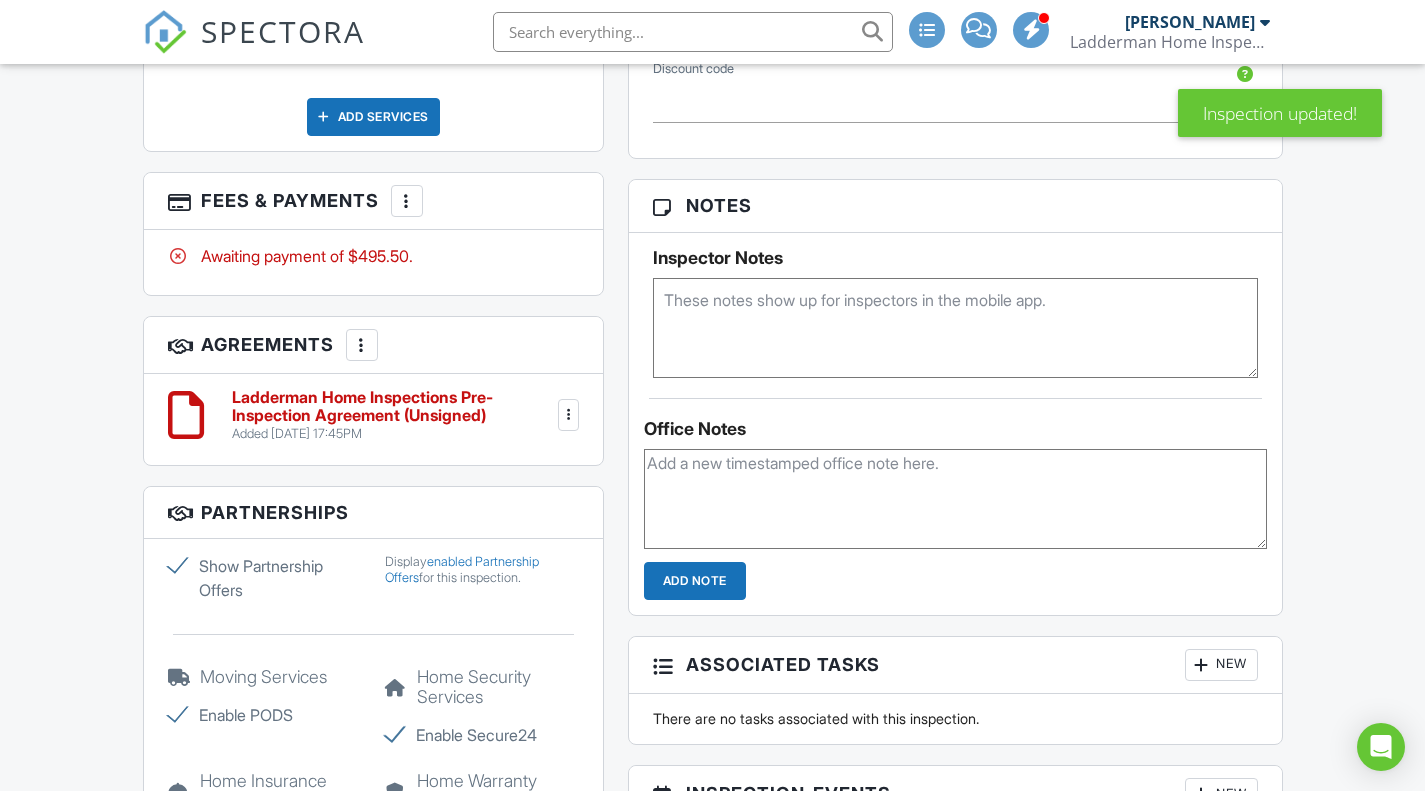 drag, startPoint x: 1432, startPoint y: 145, endPoint x: 1438, endPoint y: 487, distance: 342.0526 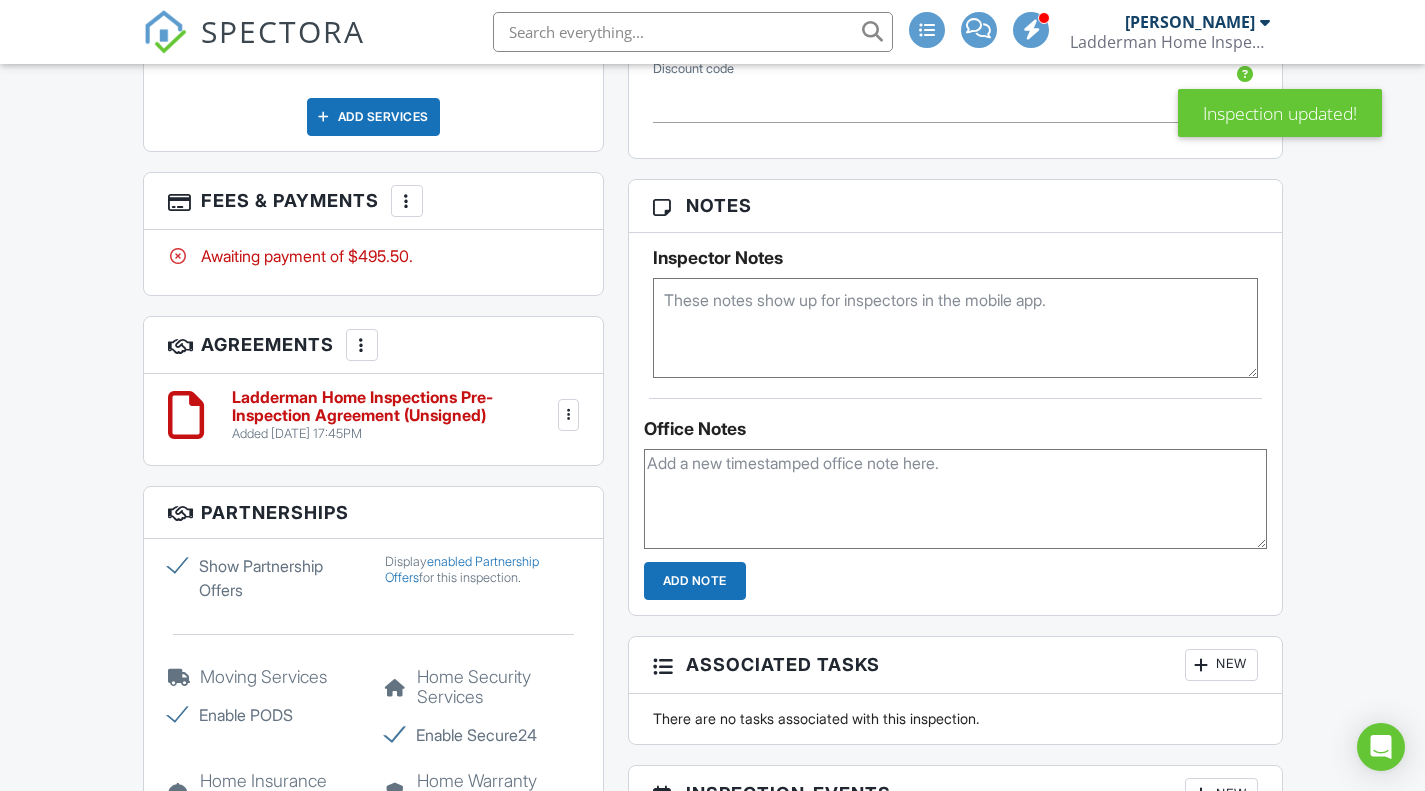click on "SPECTORA
[PERSON_NAME]
Ladderman Home Inspections
Role:
Inspector
Change Role
Dashboard
New Inspection
Inspections
Calendar
Template Editor
Contacts
Automations
Team
Metrics
Payments
Data Exports
Billing
Conversations
Tasks
Reporting
Advanced
Equipment
Settings
What's New
Sign Out
Change Active Role
Your account has more than one possible role. Please choose how you'd like to view the site:
Company/Agency
City
Role
Dashboard
Templates
Contacts
Metrics
Automations
Settings
Inspections
Calendar
Payments
Data
New Inspection
Support Center" at bounding box center [712, 171] 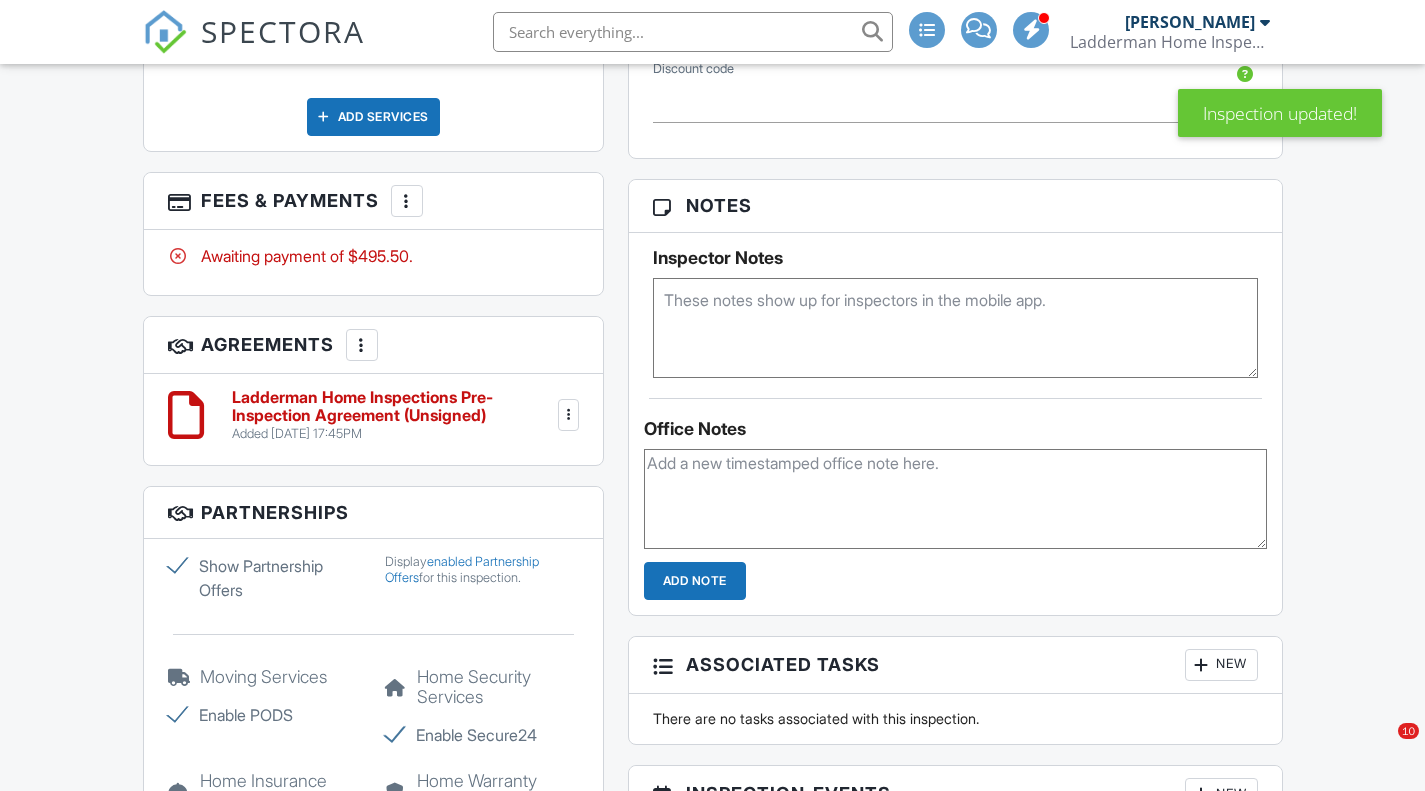 scroll, scrollTop: 1656, scrollLeft: 0, axis: vertical 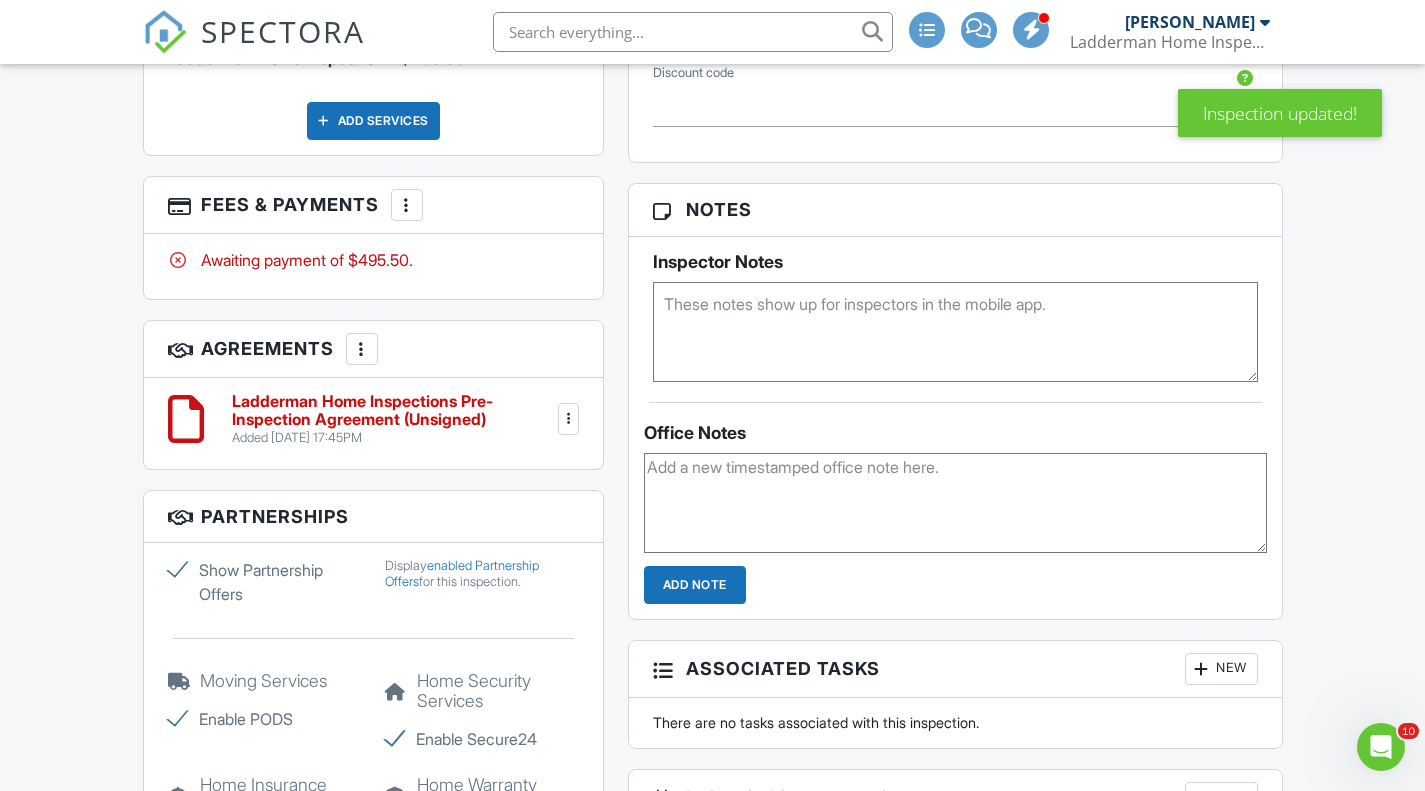 click at bounding box center [407, 205] 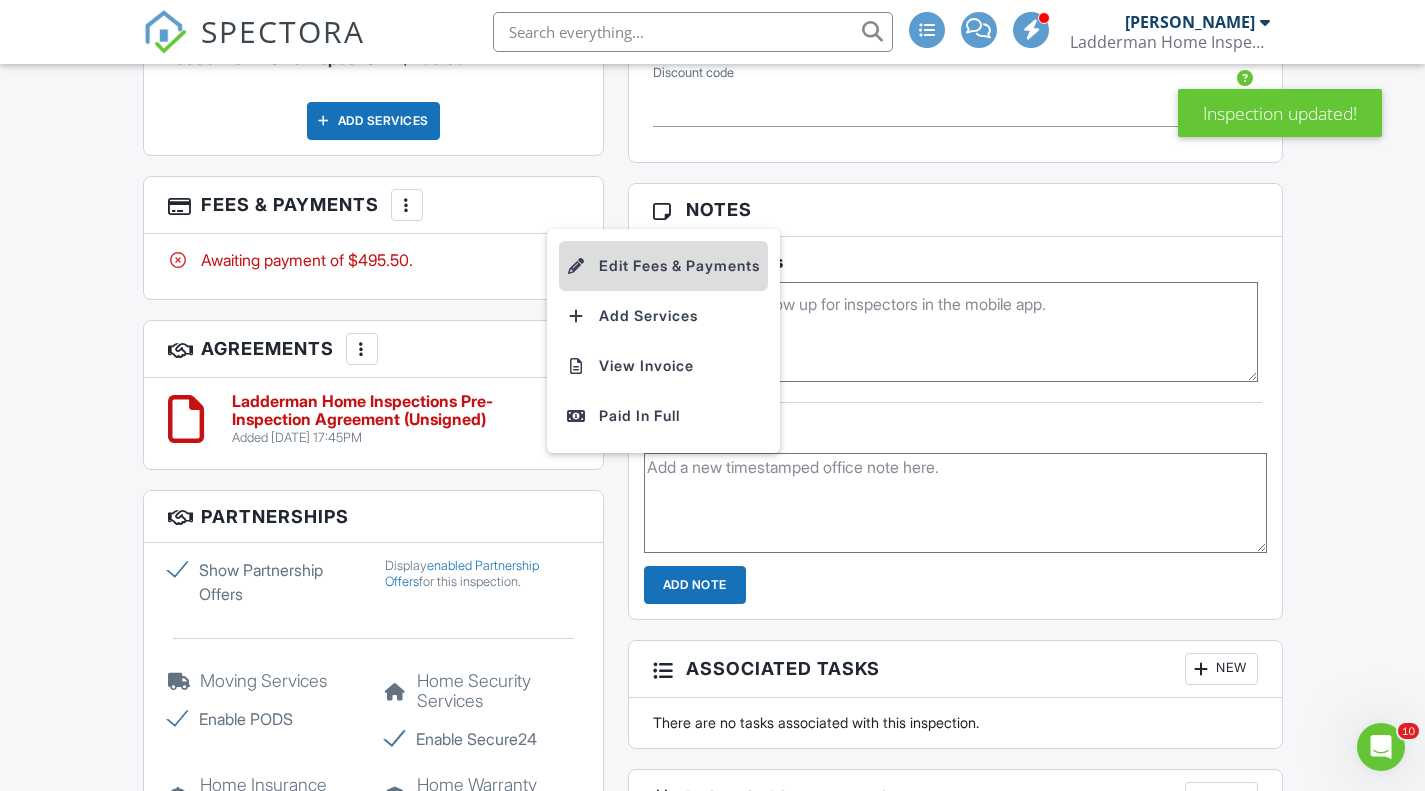 click on "Edit Fees & Payments" at bounding box center [663, 266] 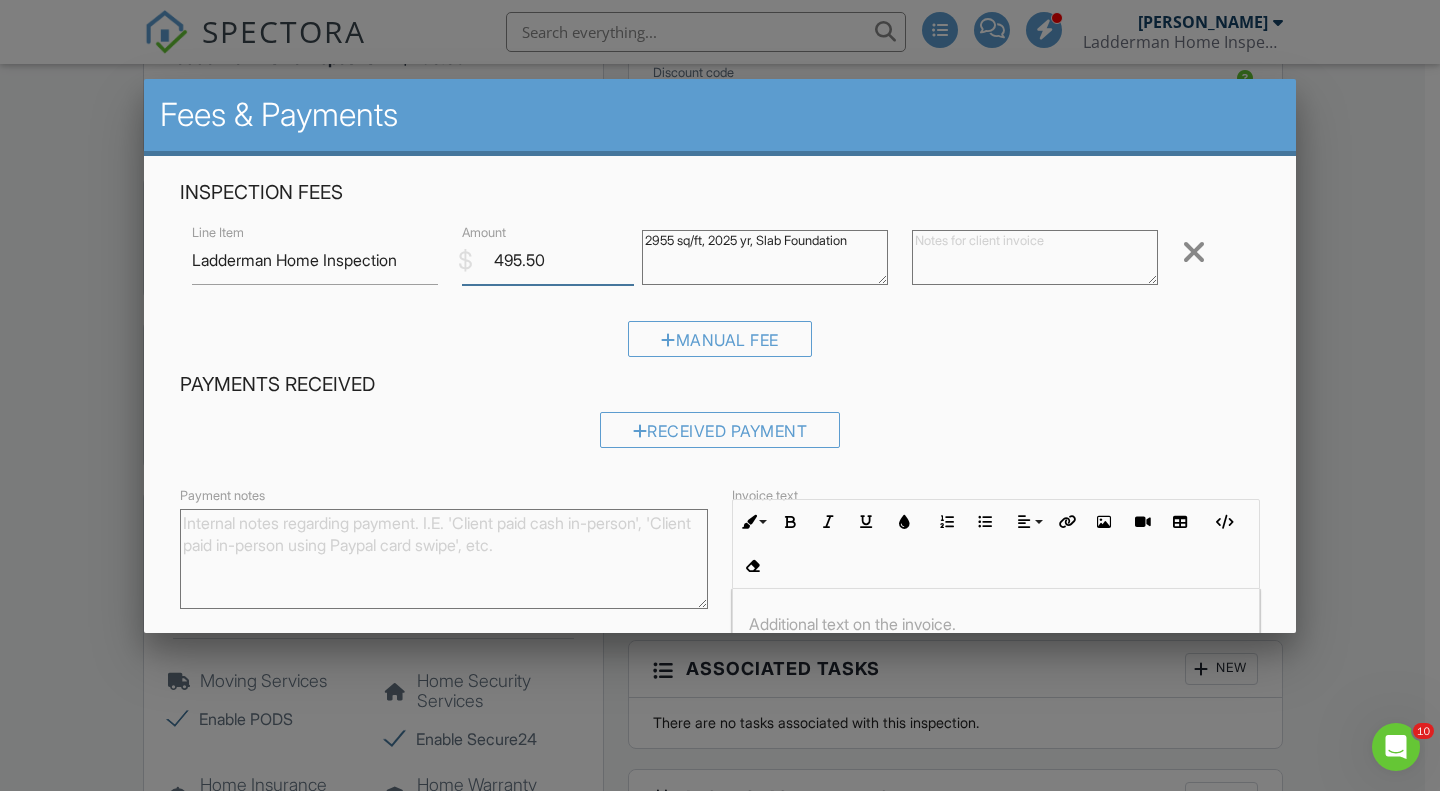 drag, startPoint x: 548, startPoint y: 259, endPoint x: 498, endPoint y: 252, distance: 50.48762 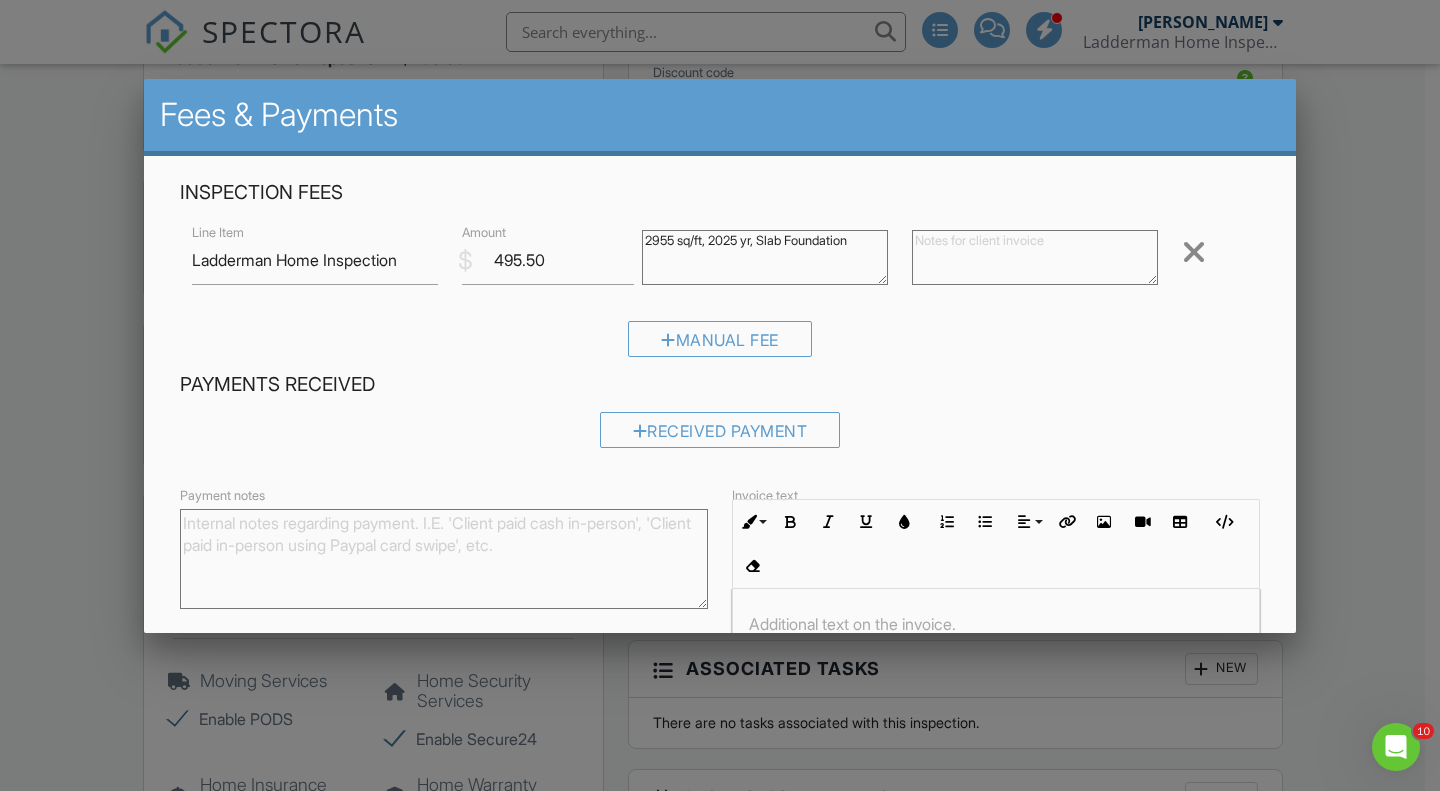 click on "2955 sq/ft, 2025 yr, Slab Foundation" at bounding box center (765, 257) 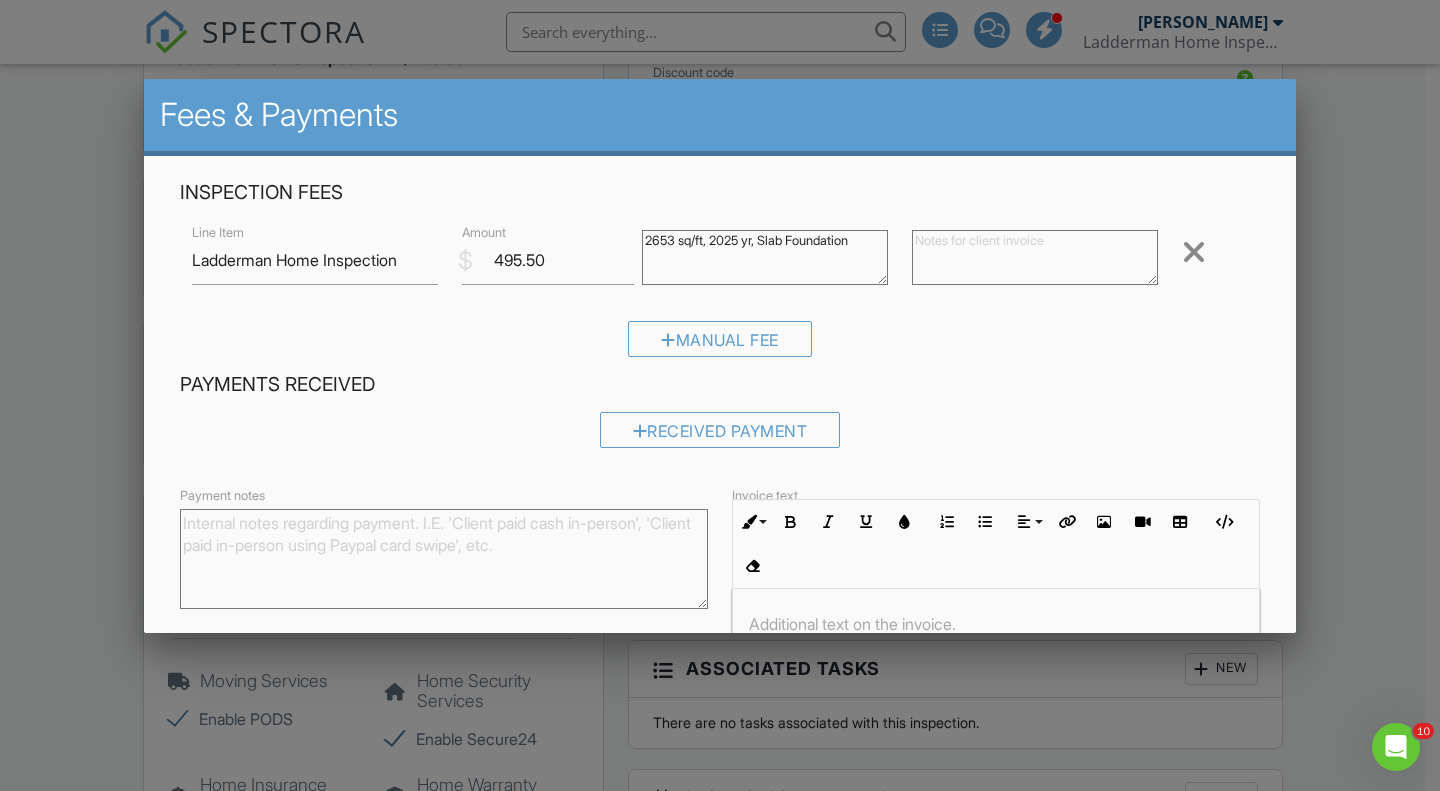 type on "2653 sq/ft, 2025 yr, Slab Foundation" 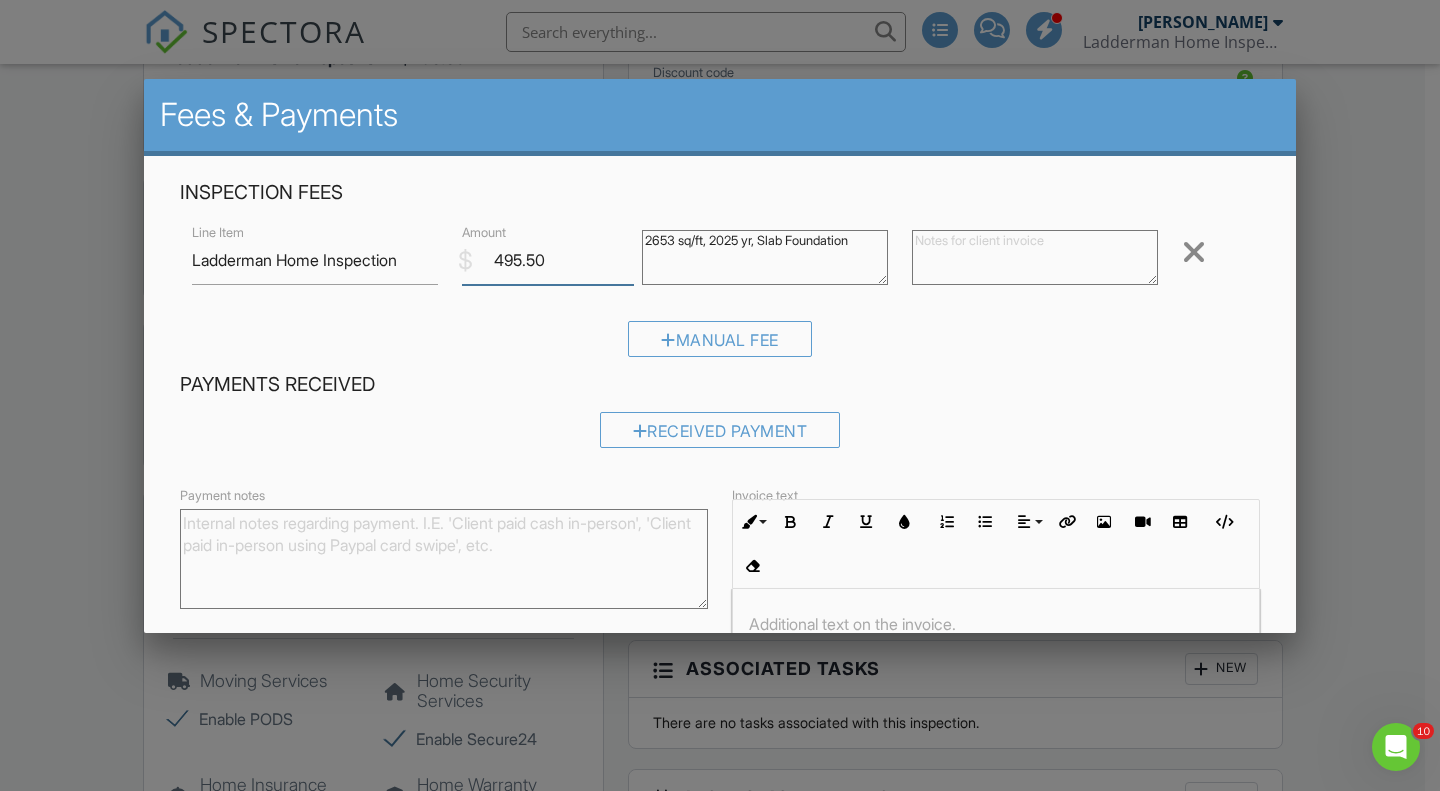 drag, startPoint x: 566, startPoint y: 256, endPoint x: 447, endPoint y: 255, distance: 119.0042 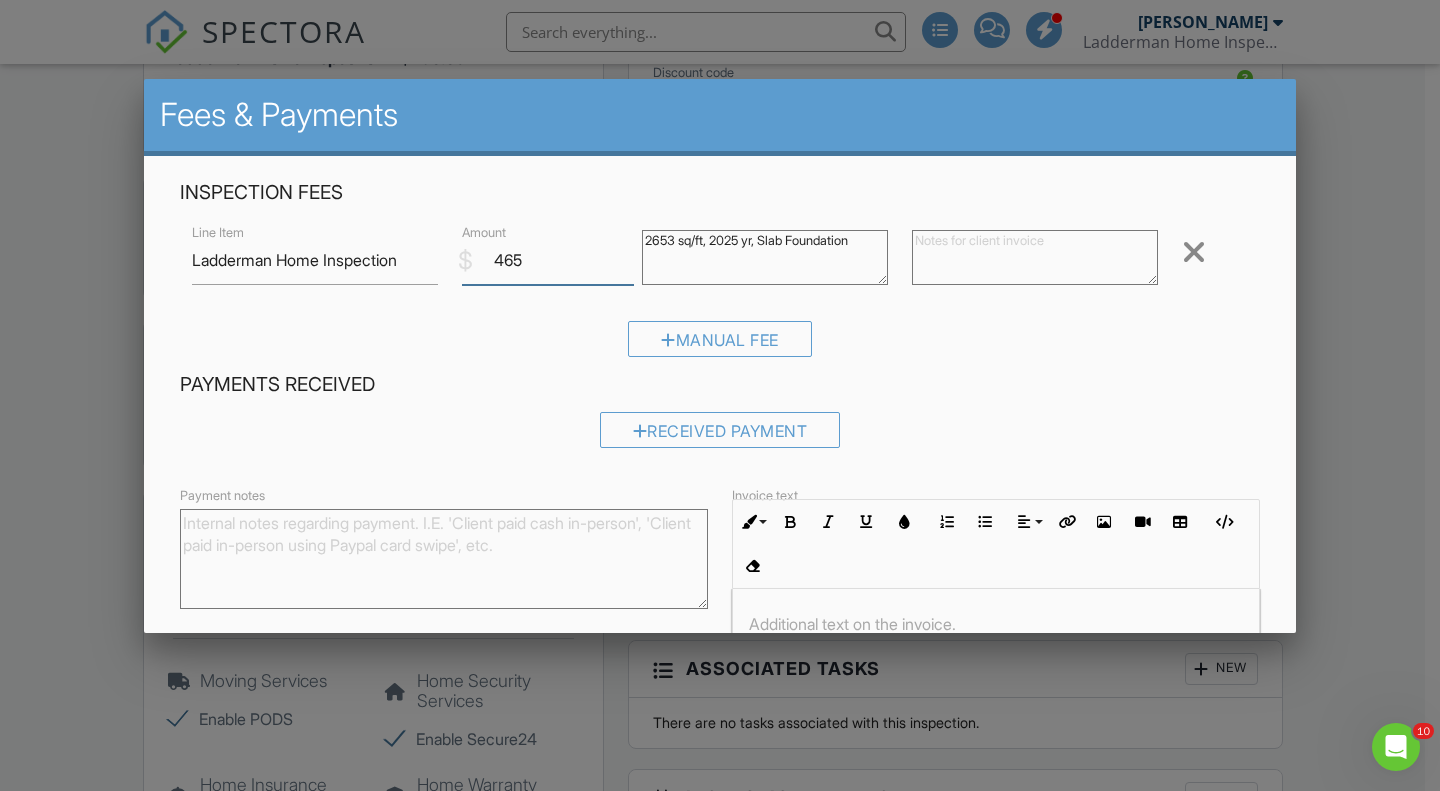 type on "465" 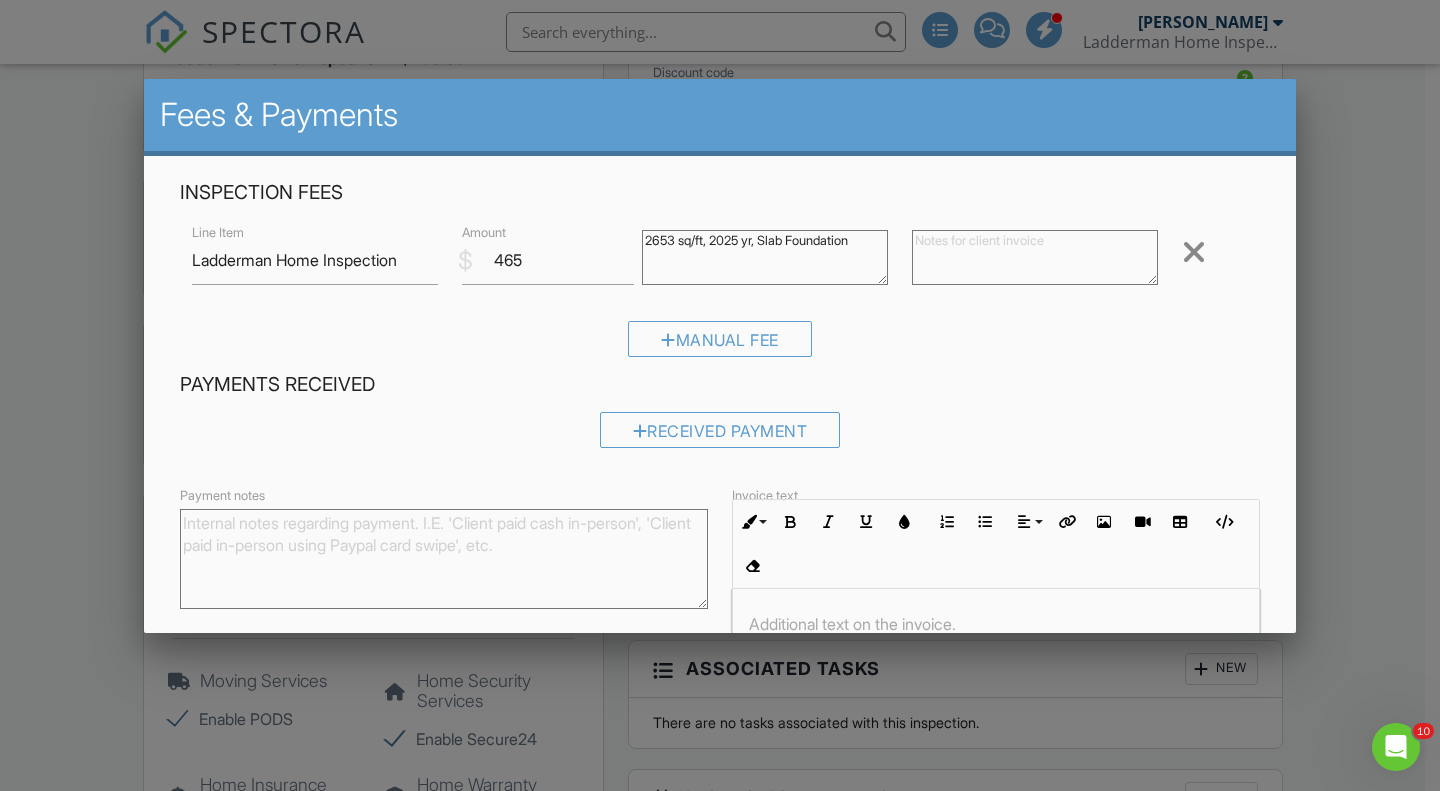 click on "Payments Received
Received Payment" at bounding box center (720, 417) 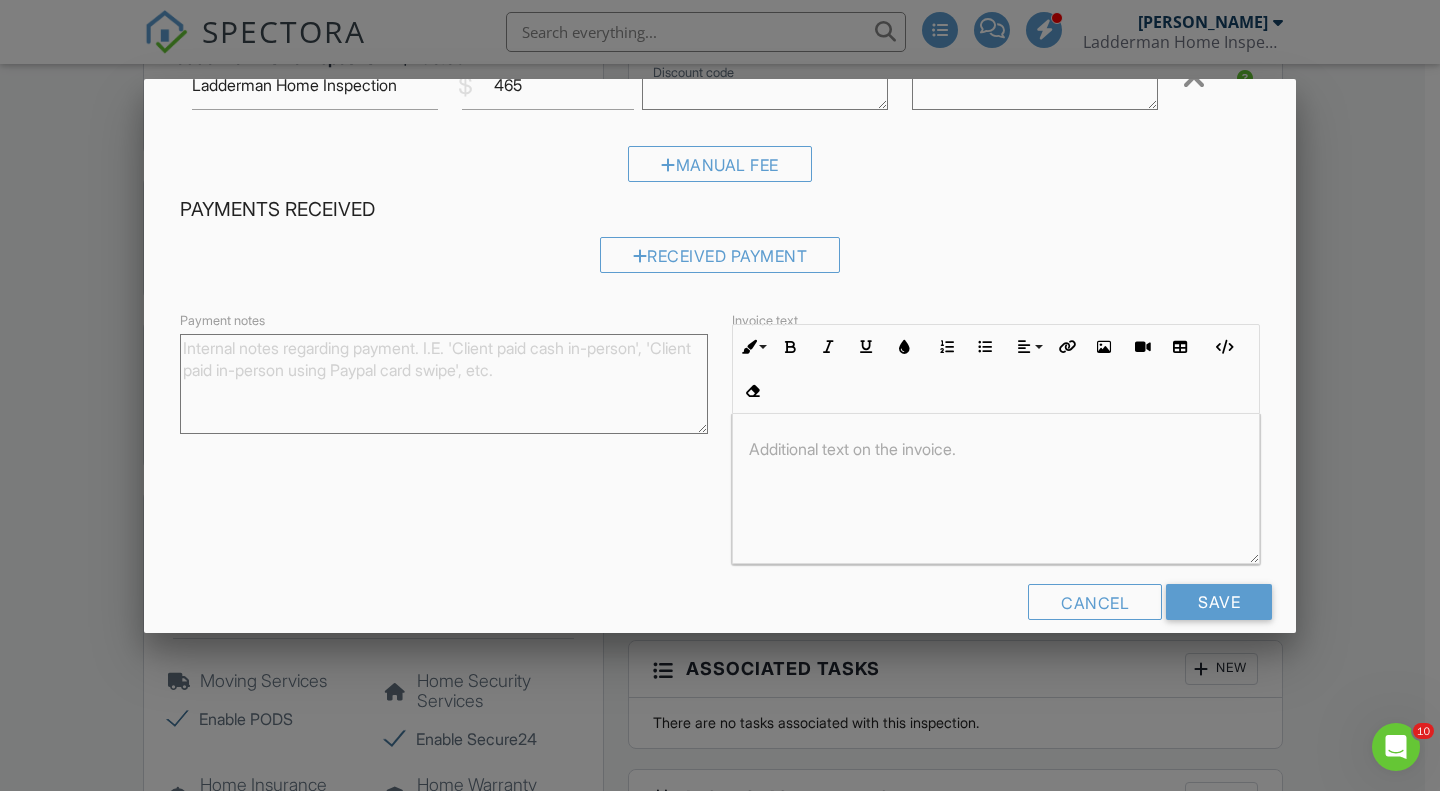 scroll, scrollTop: 201, scrollLeft: 0, axis: vertical 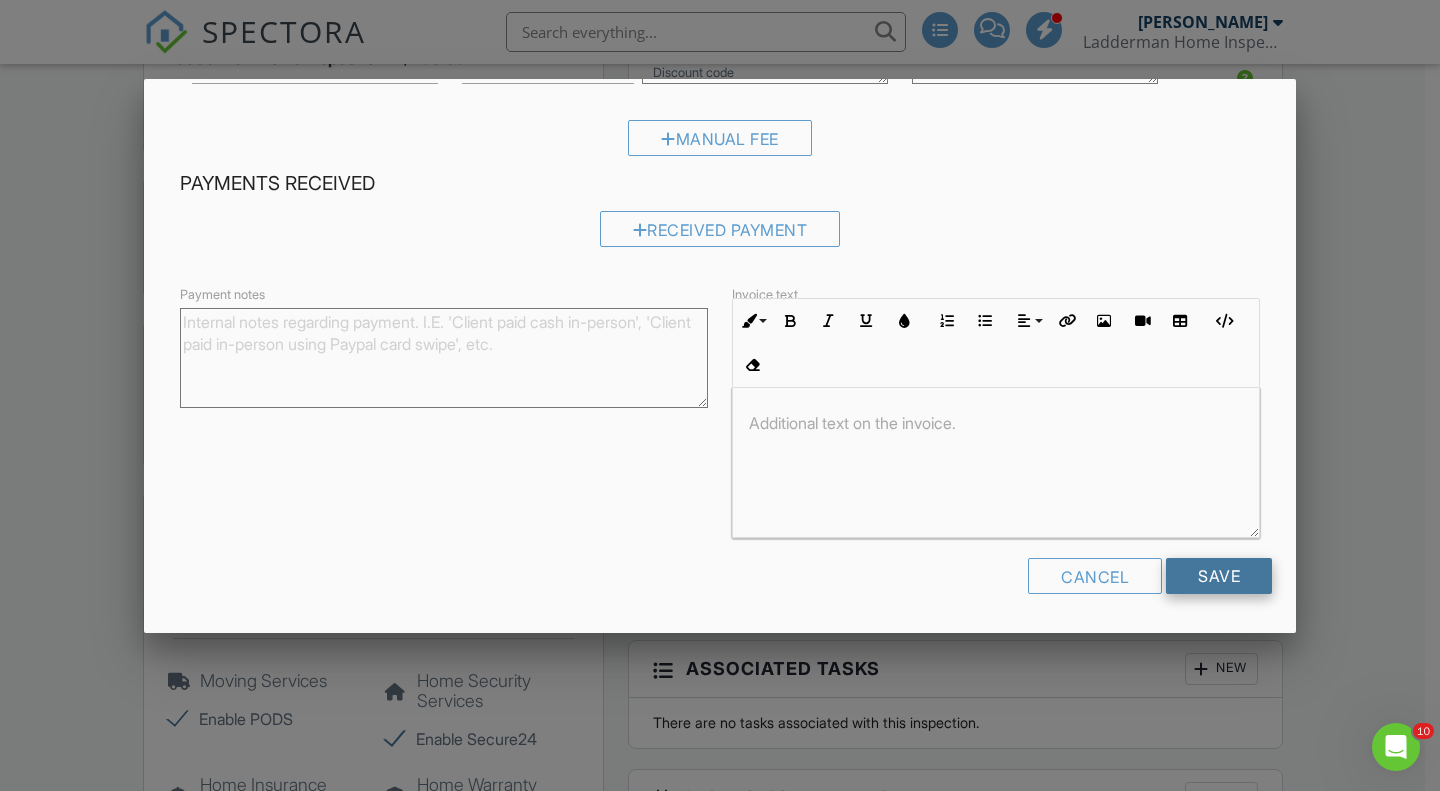 click on "Save" at bounding box center (1219, 576) 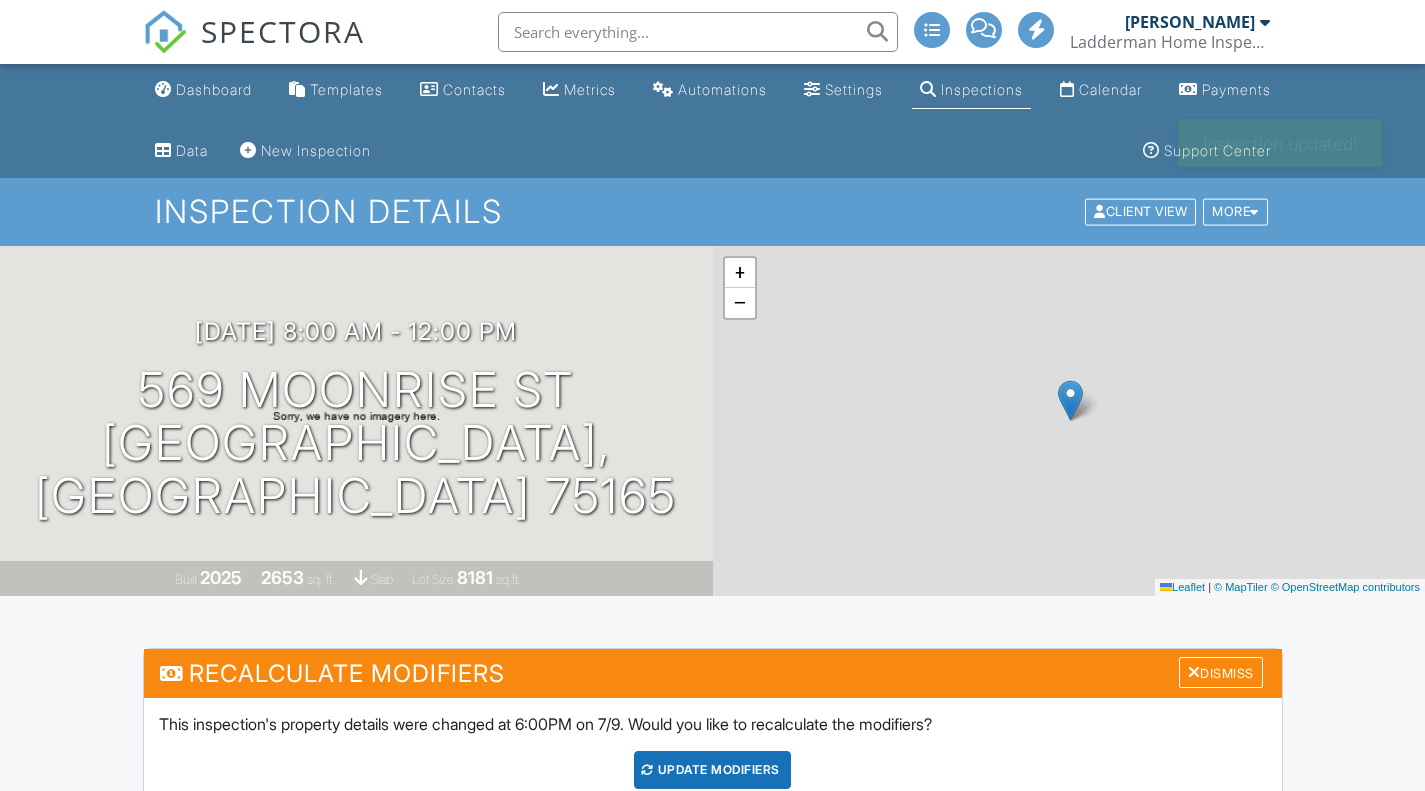 scroll, scrollTop: 0, scrollLeft: 0, axis: both 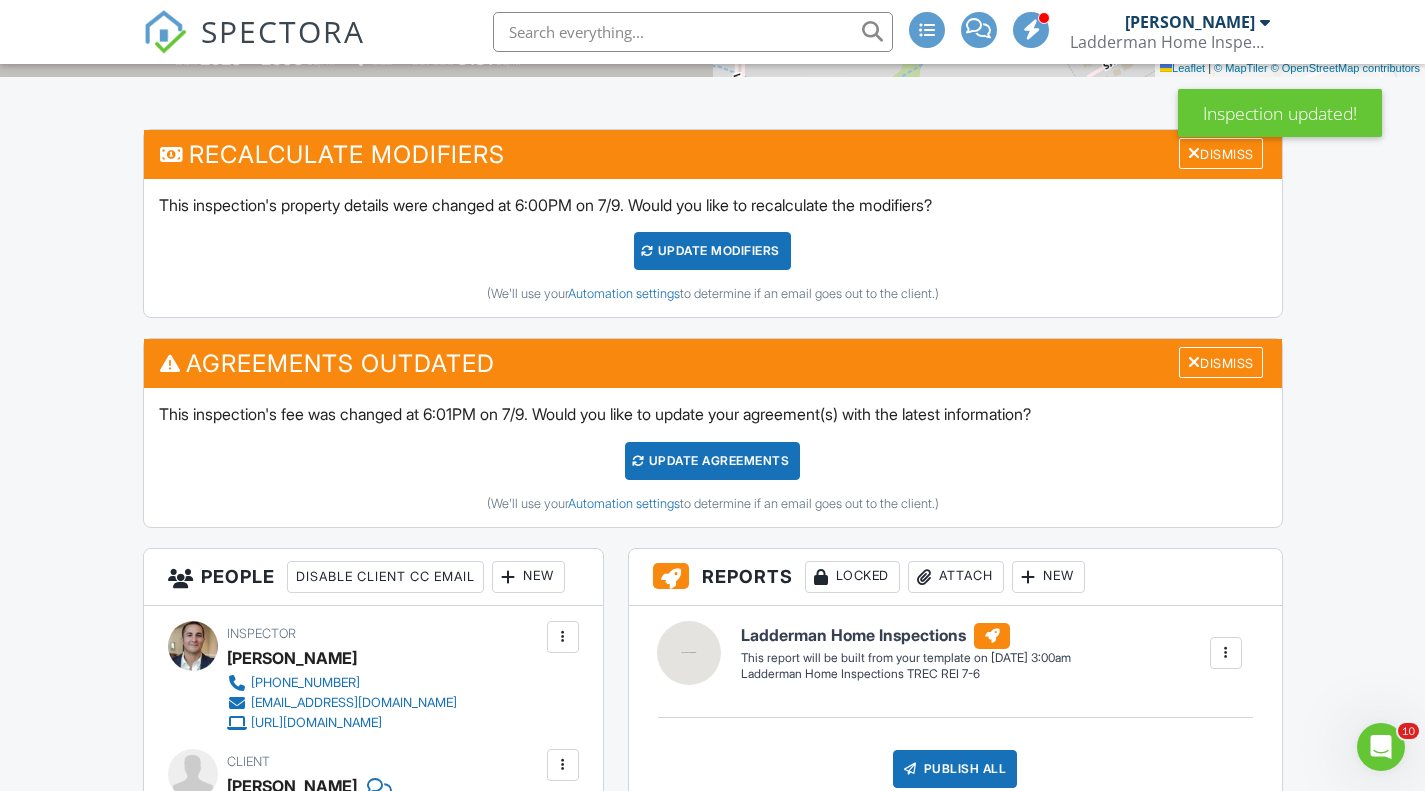 drag, startPoint x: 1433, startPoint y: 162, endPoint x: 1422, endPoint y: 269, distance: 107.563934 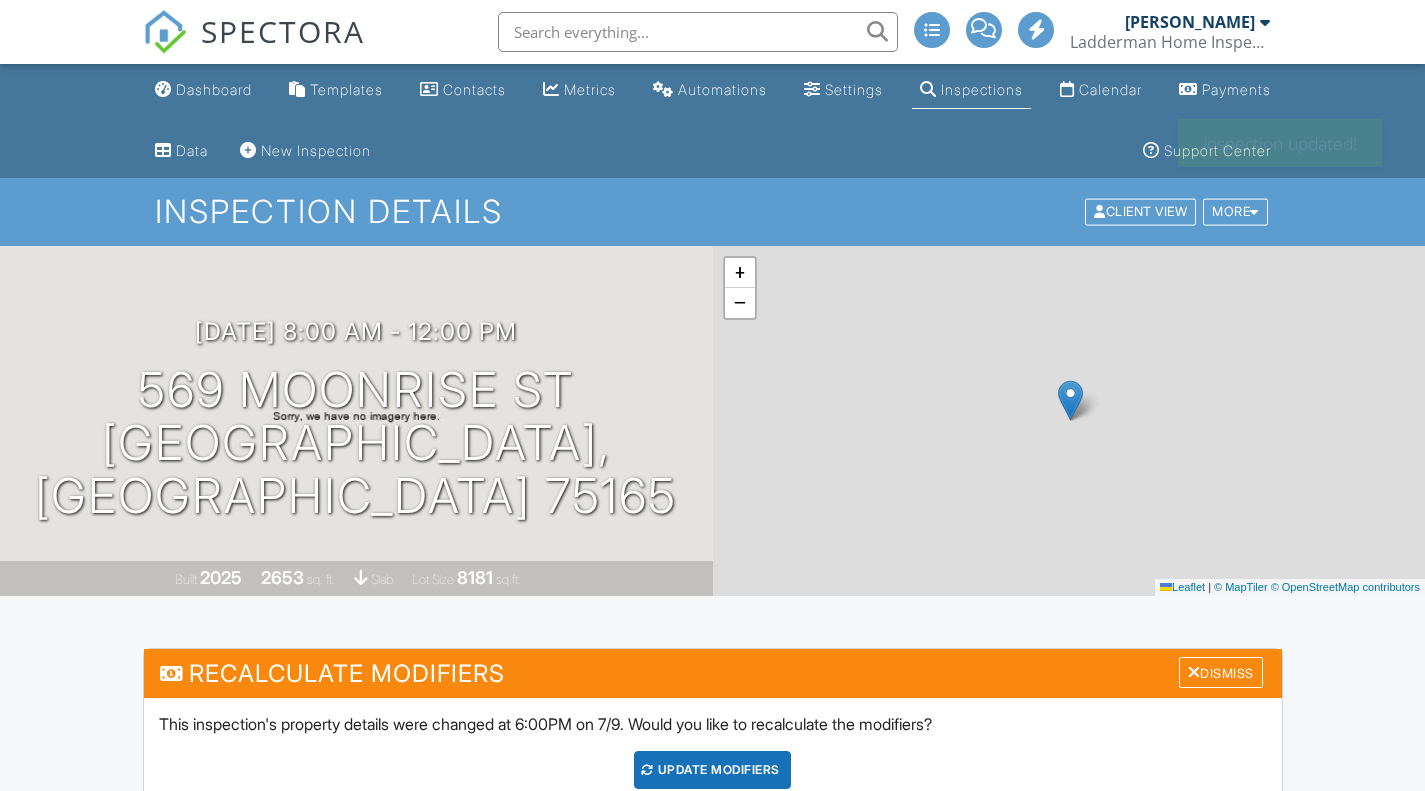 scroll, scrollTop: 0, scrollLeft: 0, axis: both 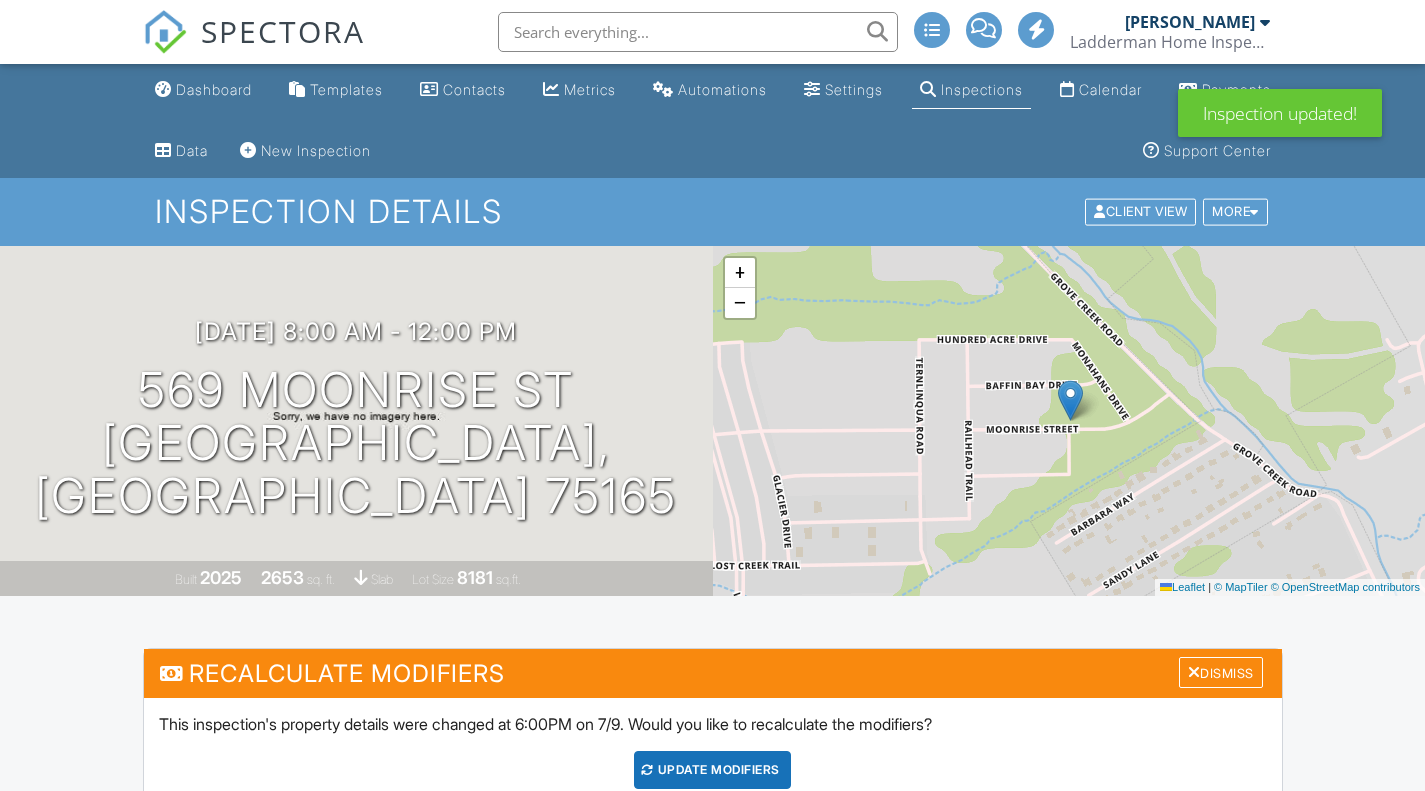 click on "UPDATE Modifiers" at bounding box center [712, 770] 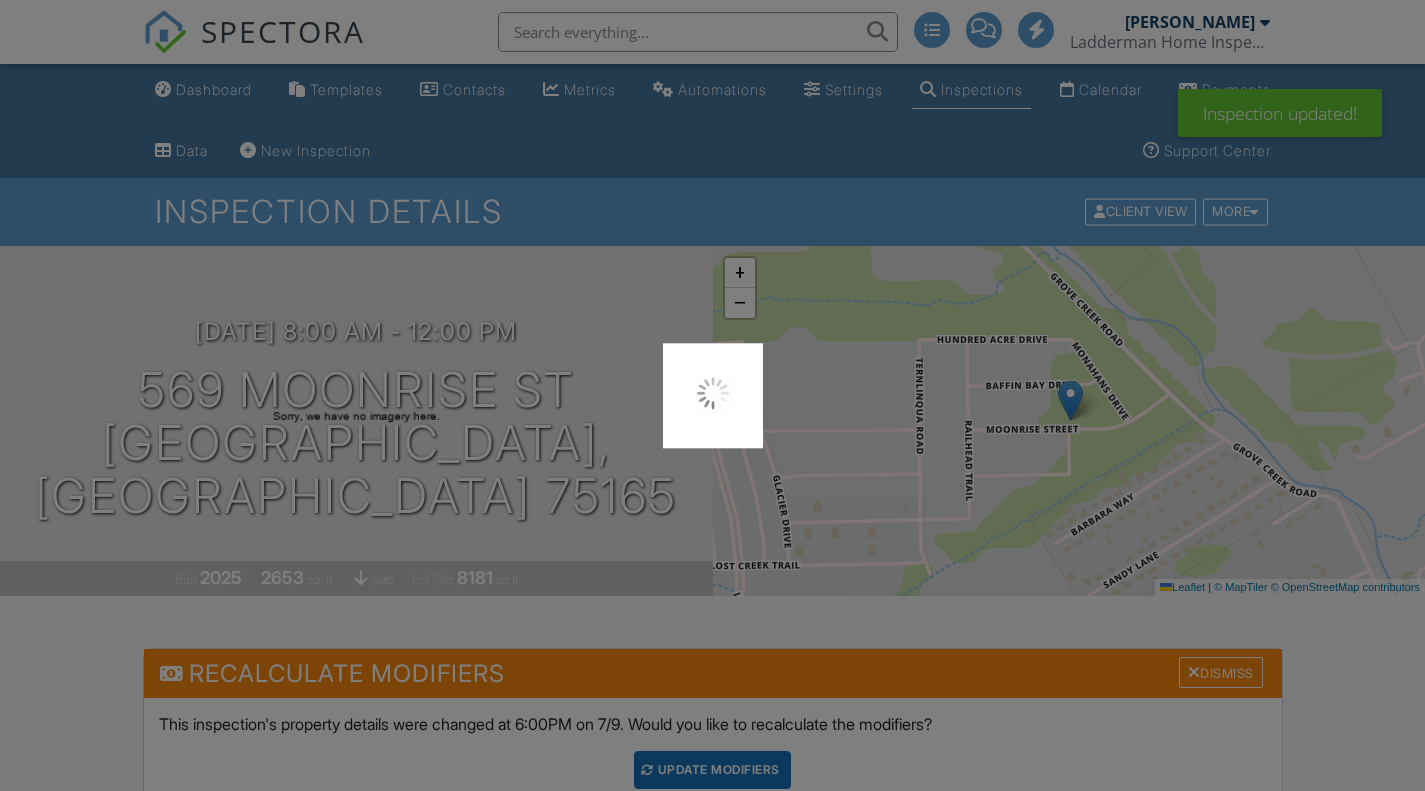 scroll, scrollTop: 0, scrollLeft: 0, axis: both 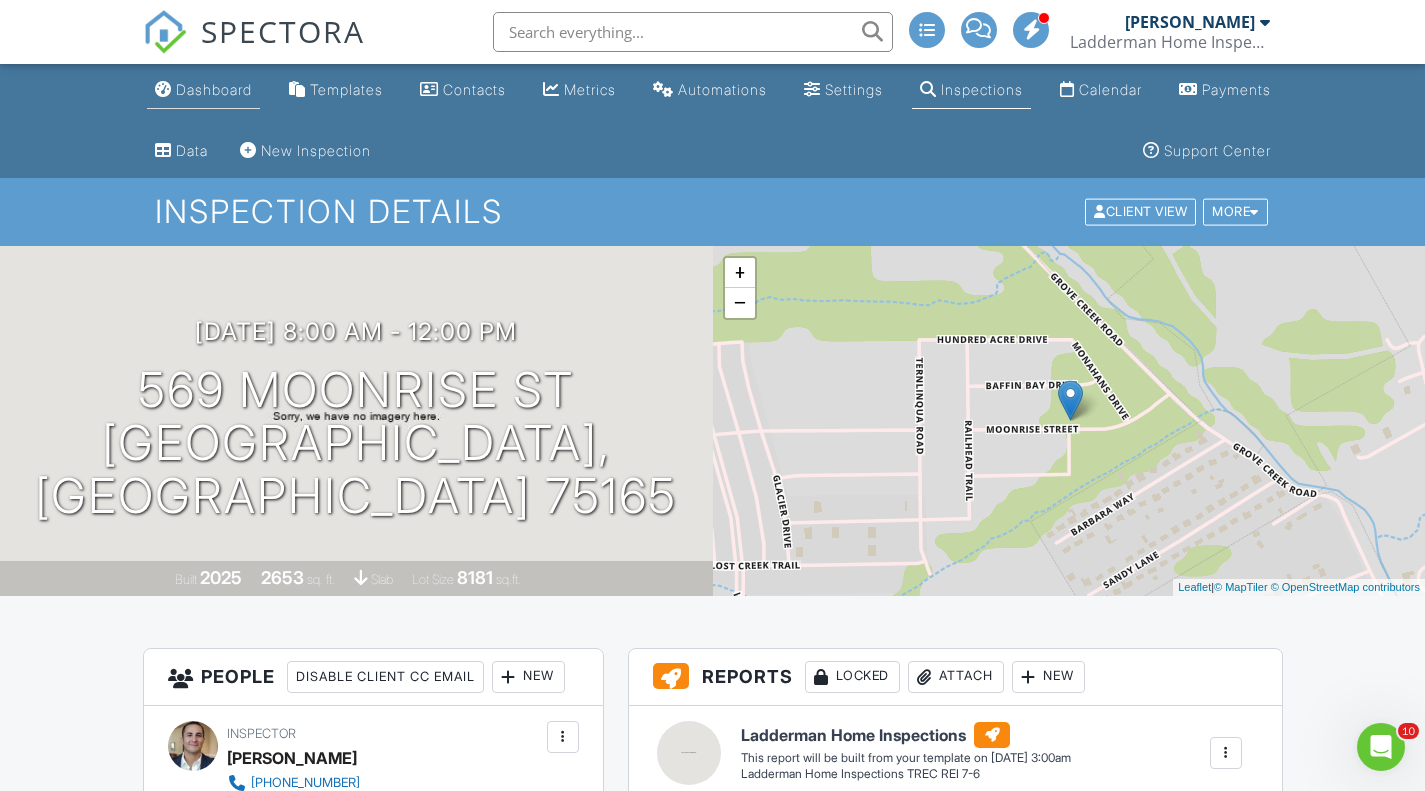 click on "Dashboard" at bounding box center [214, 89] 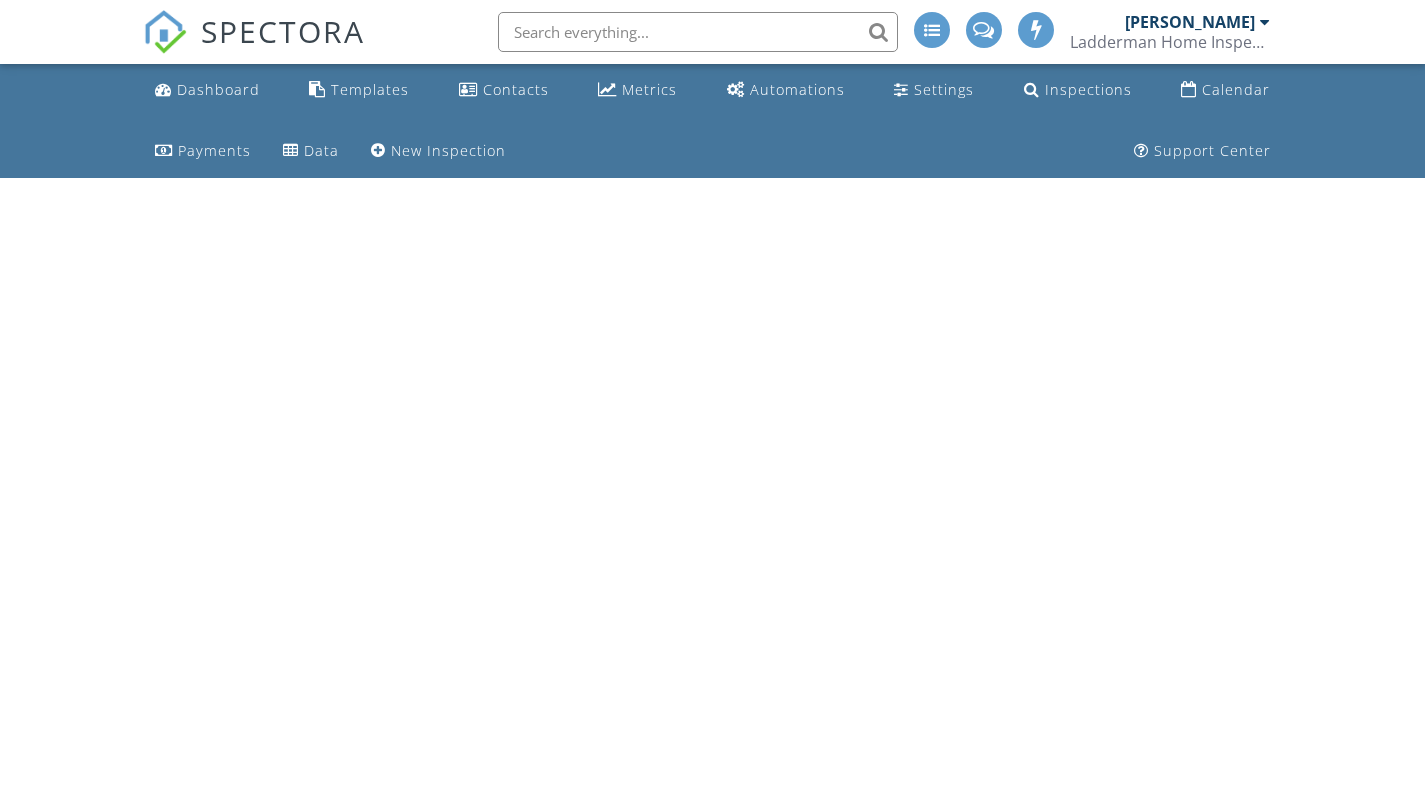 scroll, scrollTop: 0, scrollLeft: 0, axis: both 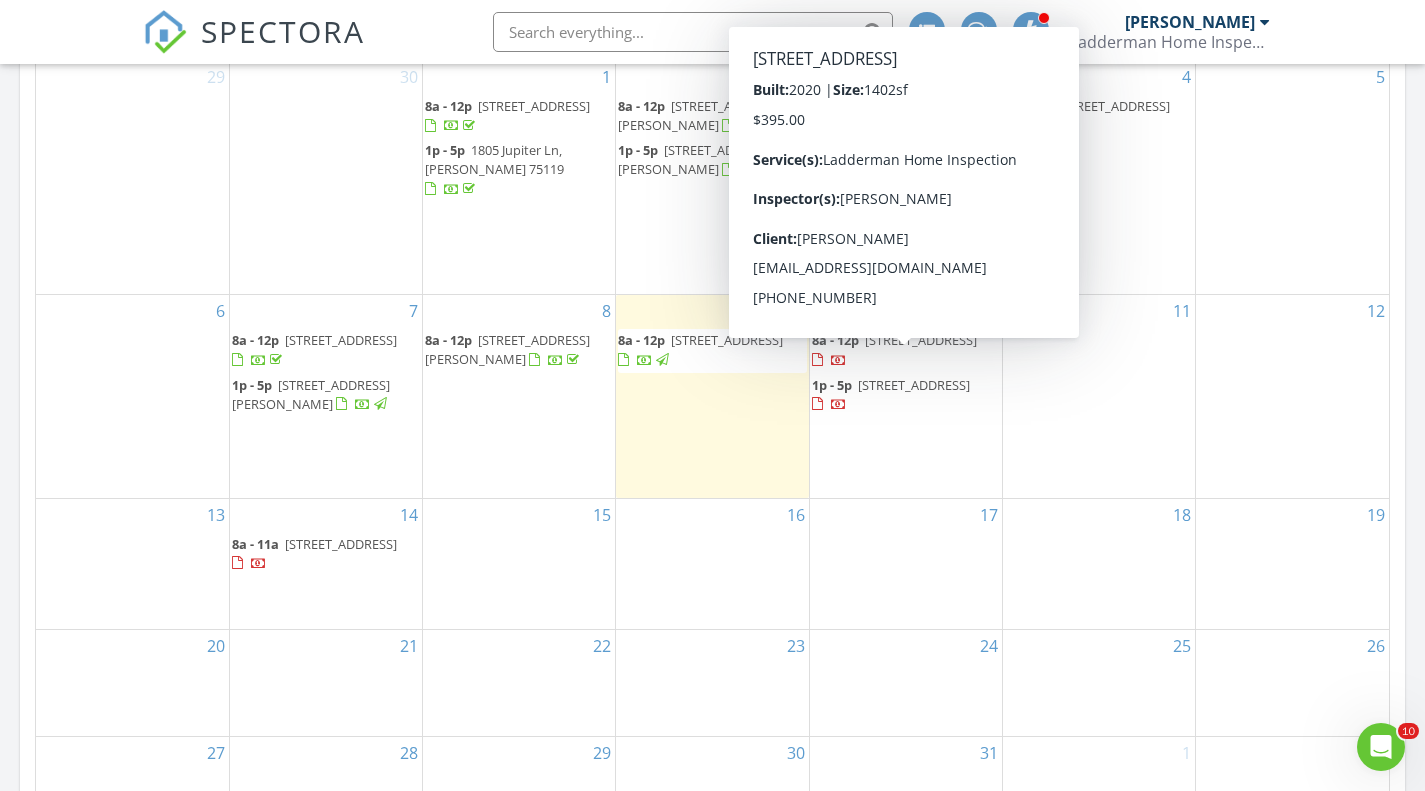 click on "191 Liberty Ln, Venus 76084" at bounding box center (914, 385) 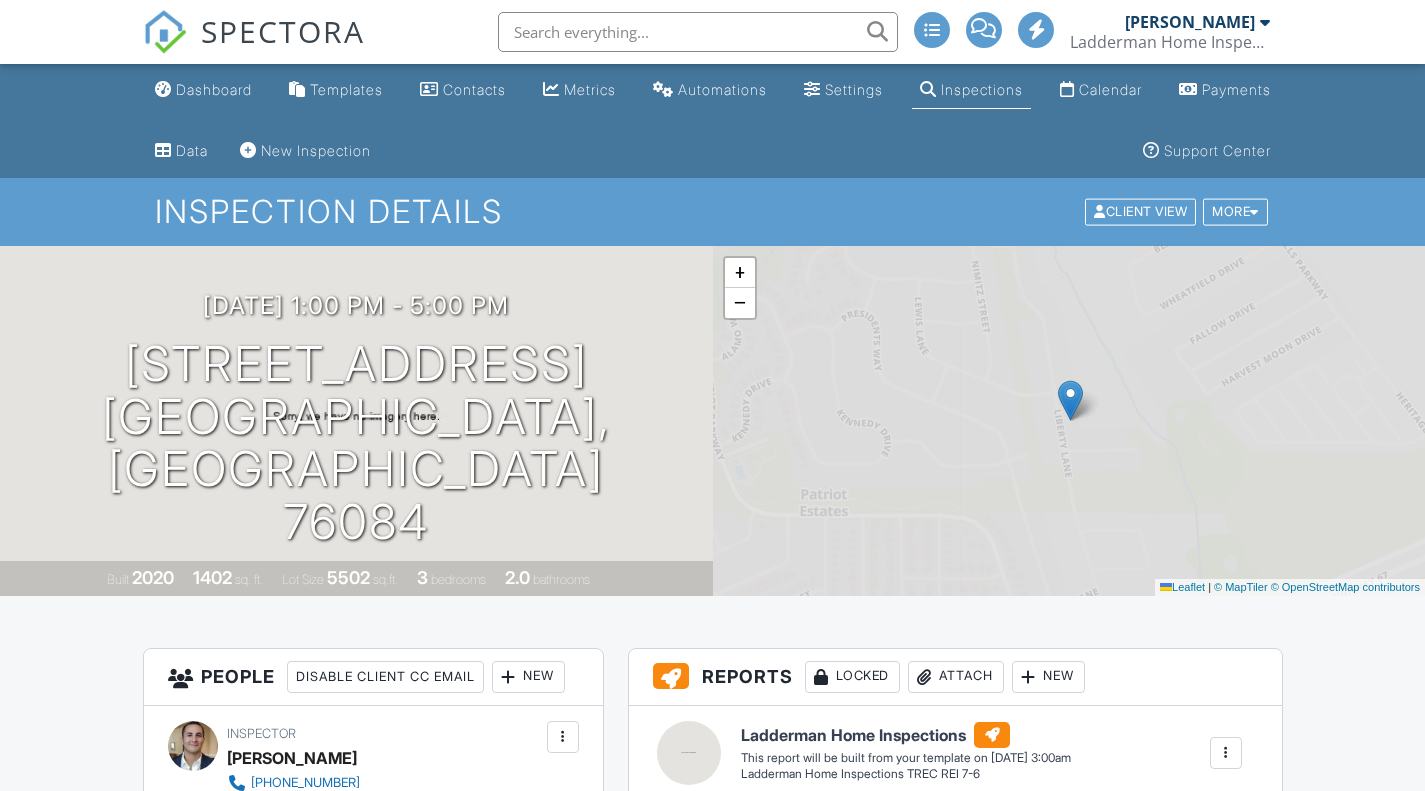 scroll, scrollTop: 0, scrollLeft: 0, axis: both 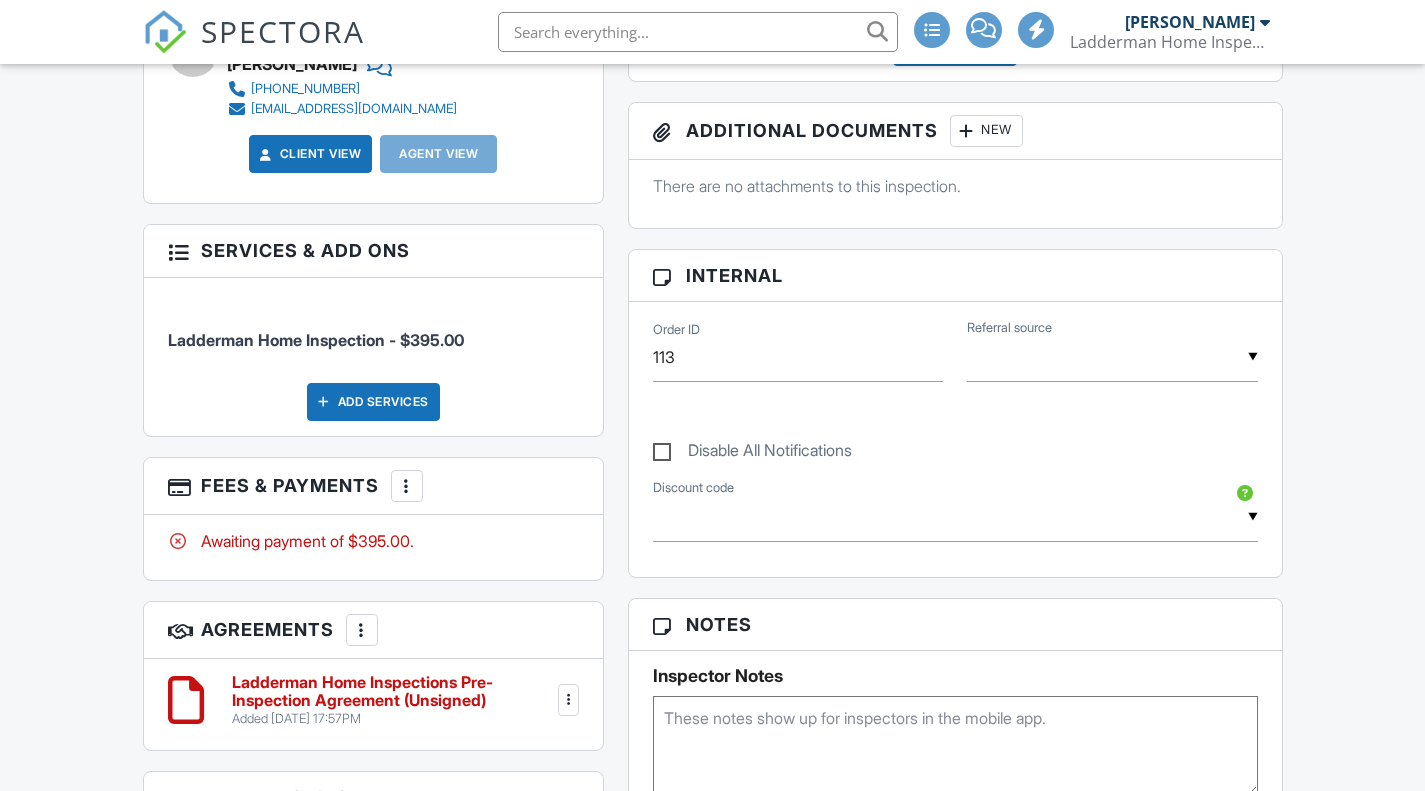 click on "Add Services" at bounding box center [373, 402] 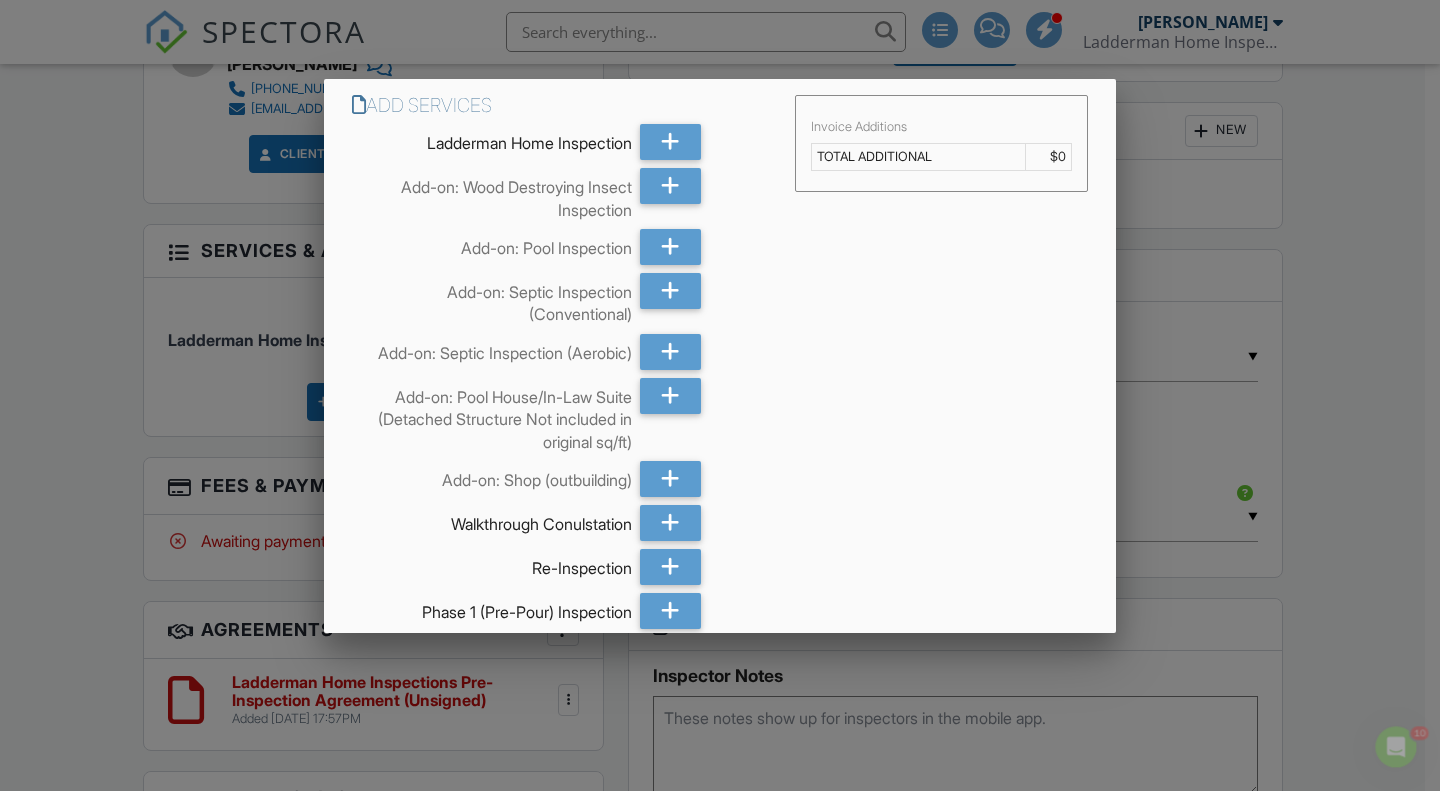 scroll, scrollTop: 0, scrollLeft: 0, axis: both 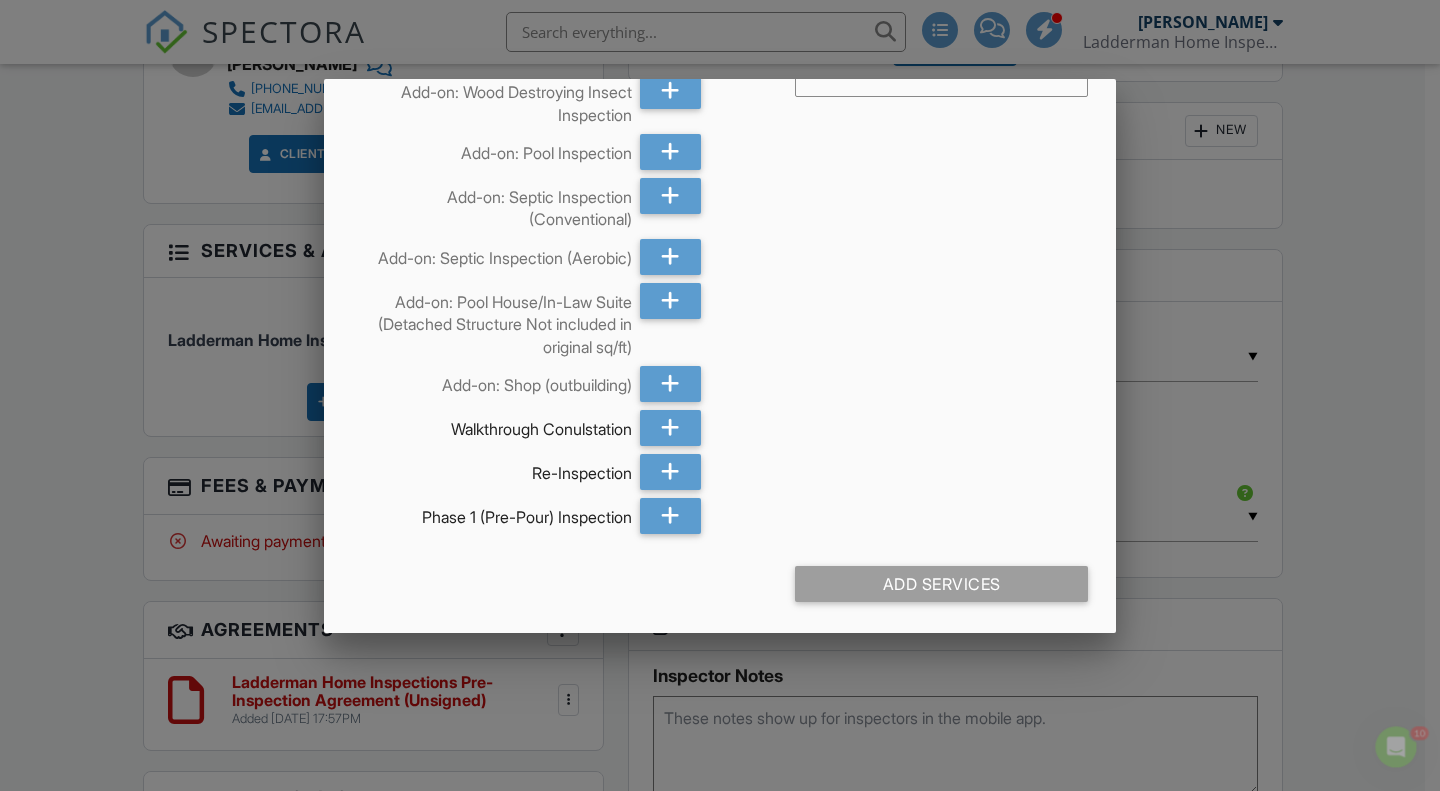 click at bounding box center [720, 394] 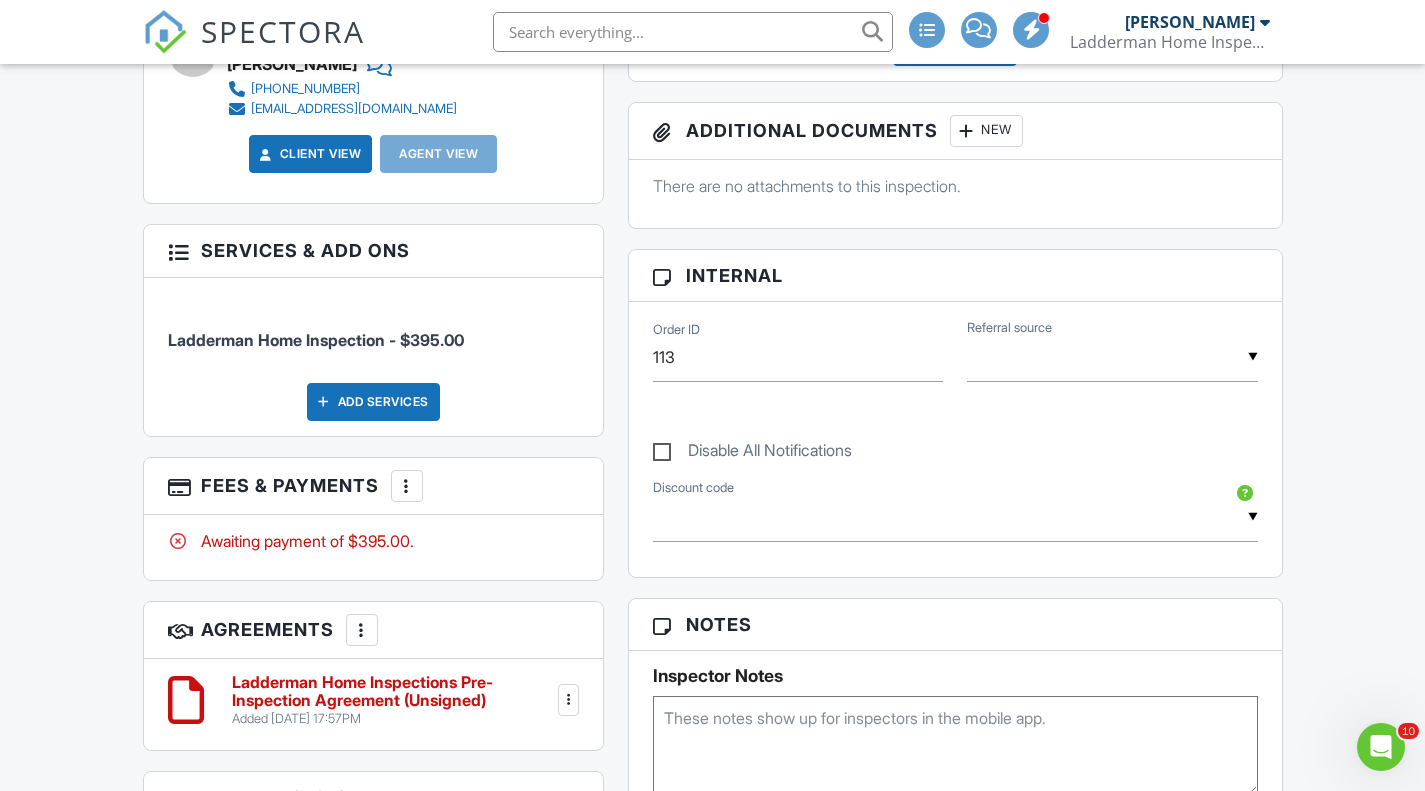 click at bounding box center (407, 486) 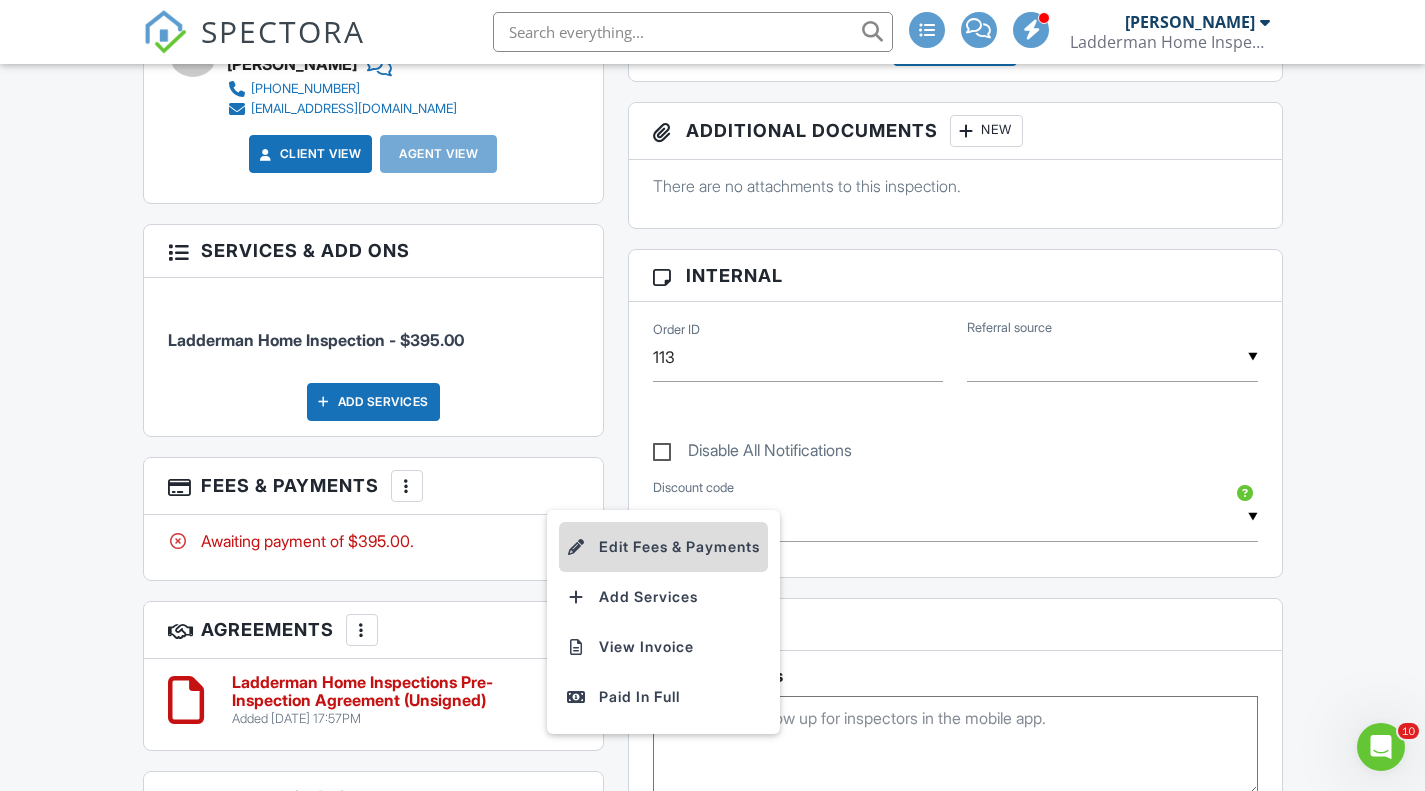 click on "Edit Fees & Payments" at bounding box center [663, 547] 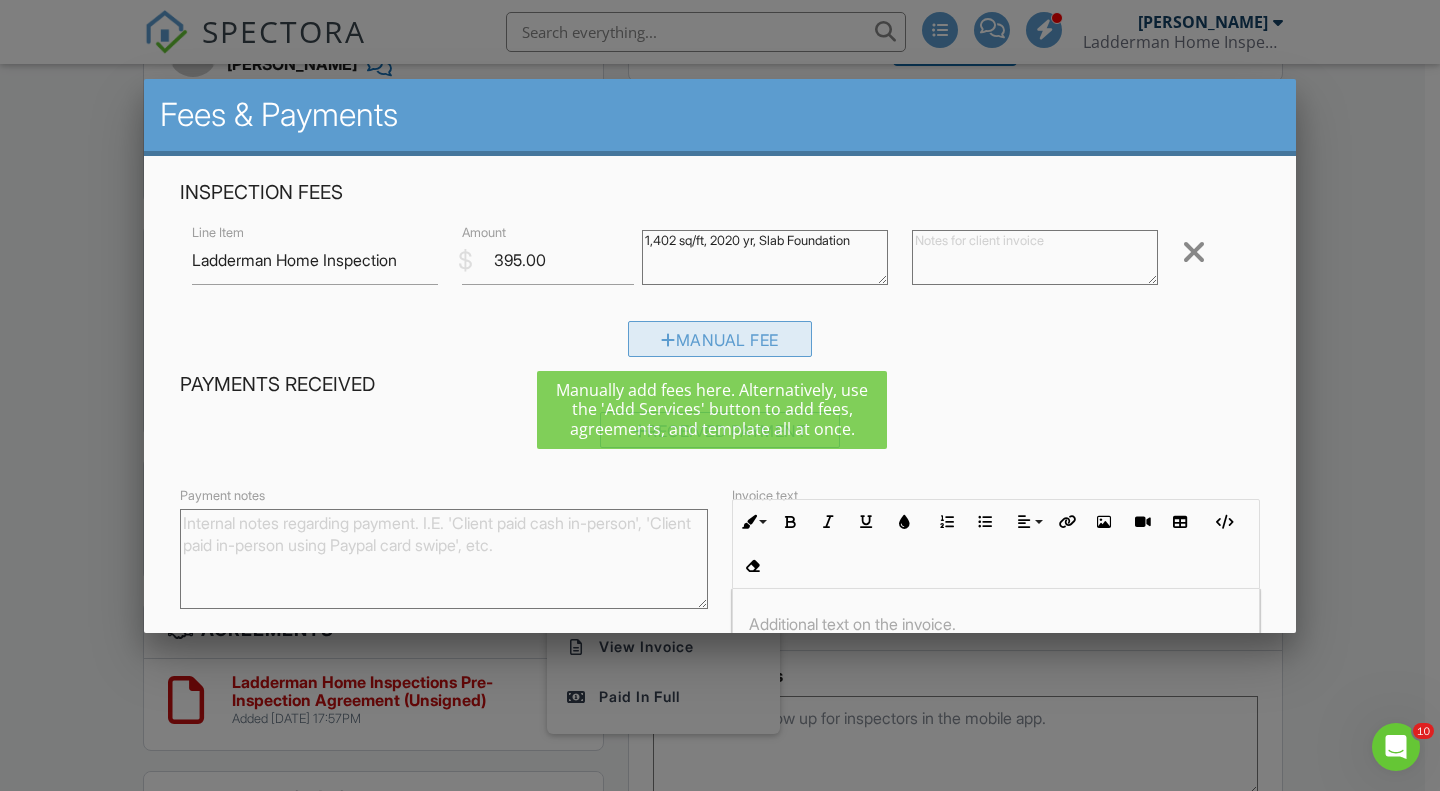 click on "Manual Fee" at bounding box center [720, 339] 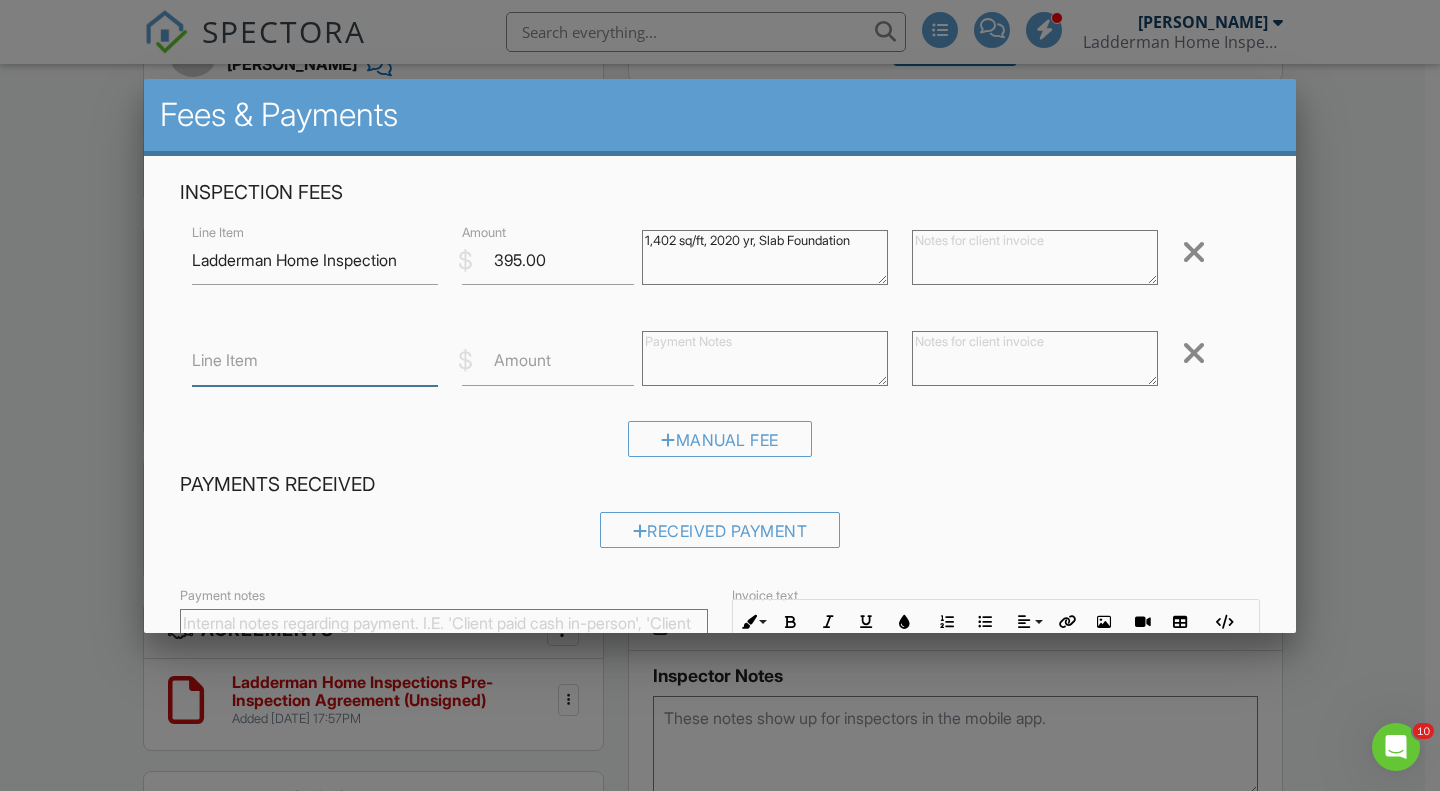 click on "Line Item" at bounding box center [315, 361] 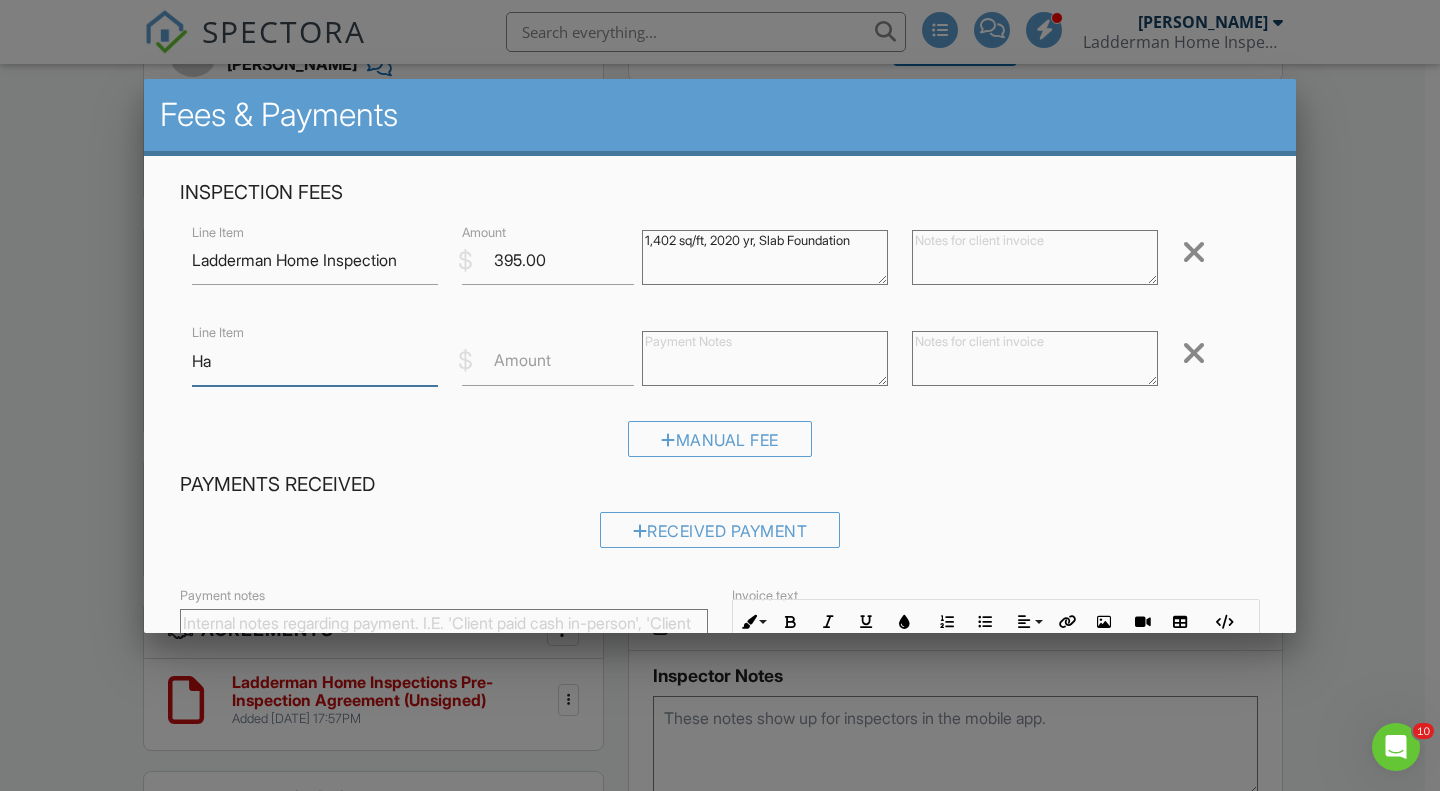 type on "H" 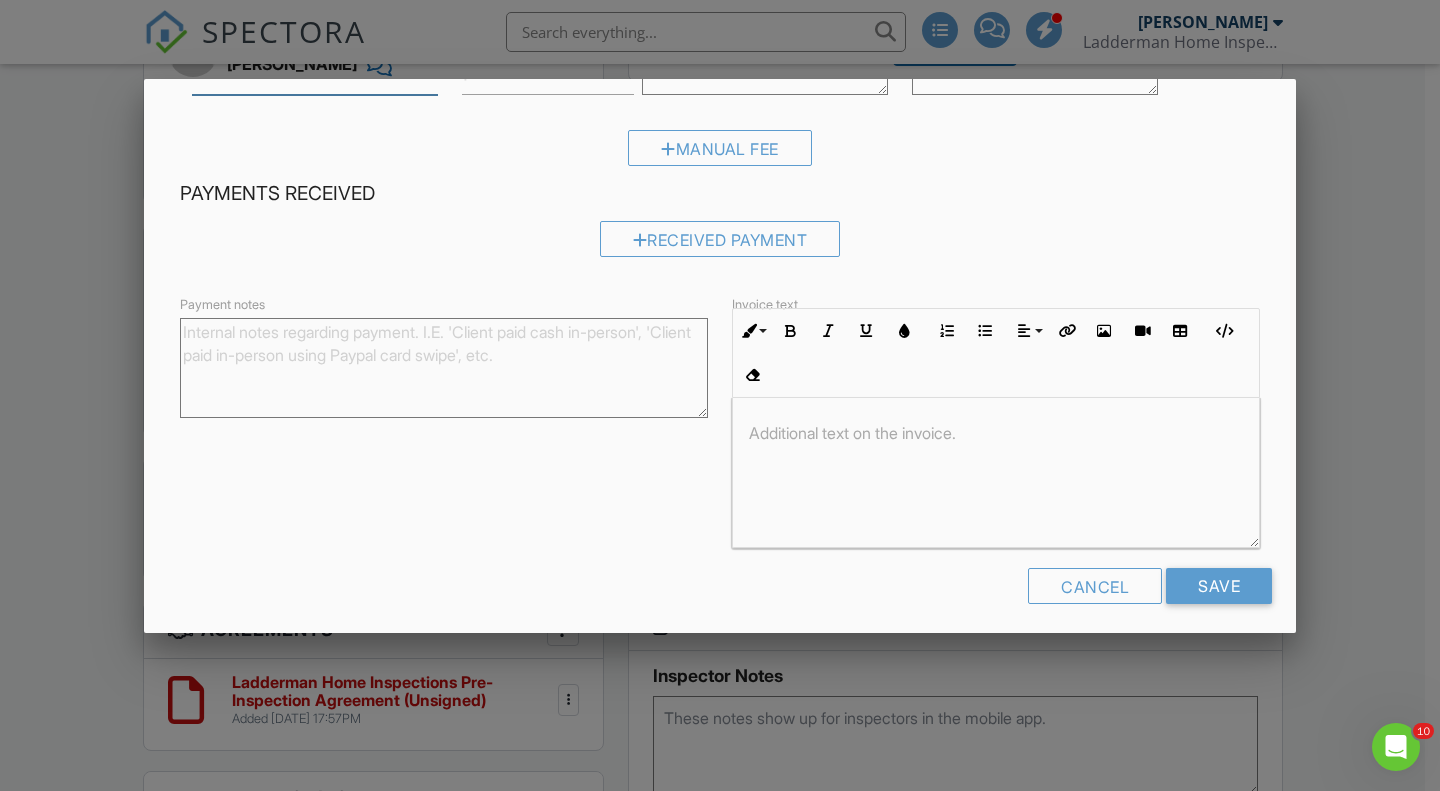 scroll, scrollTop: 302, scrollLeft: 0, axis: vertical 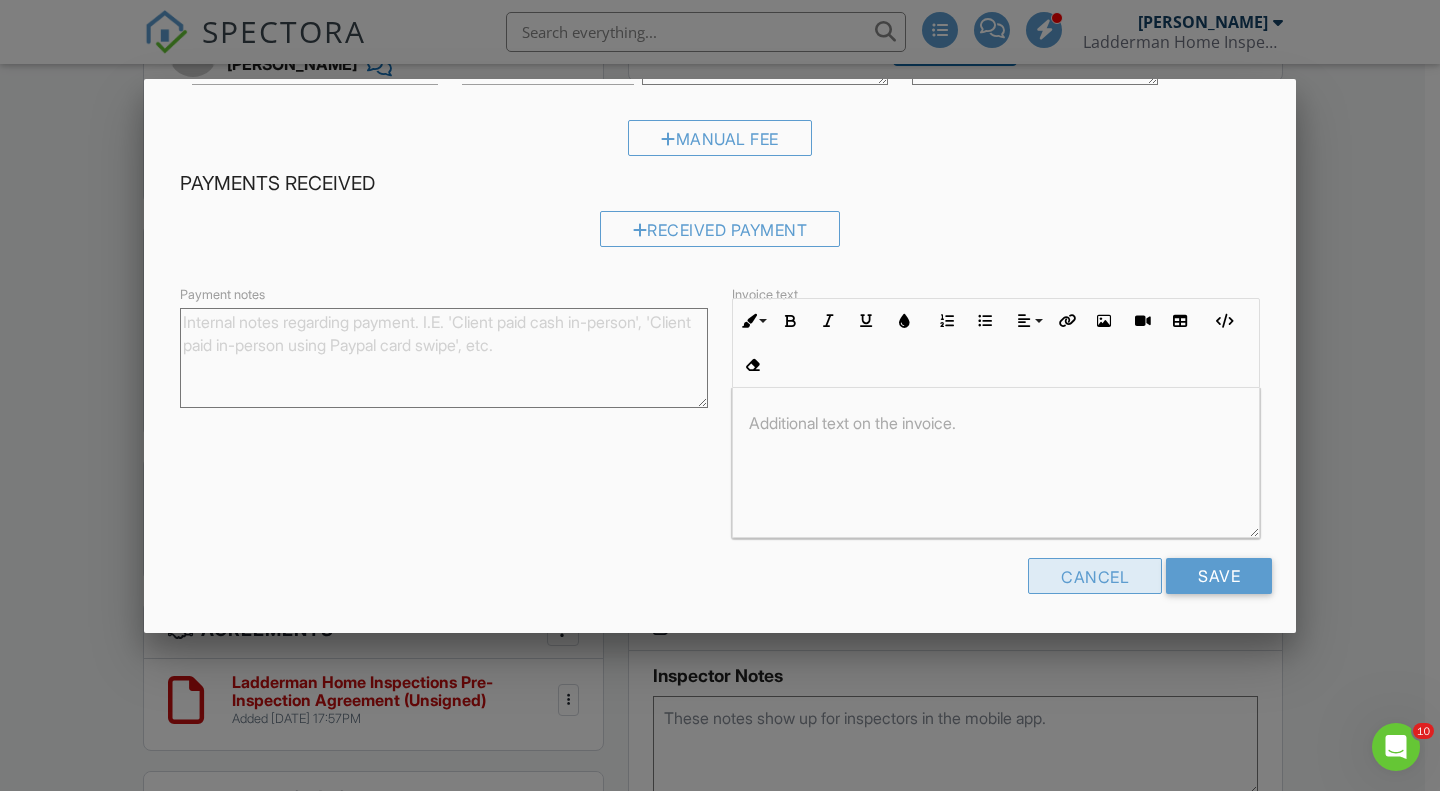 click on "Cancel" at bounding box center (1095, 576) 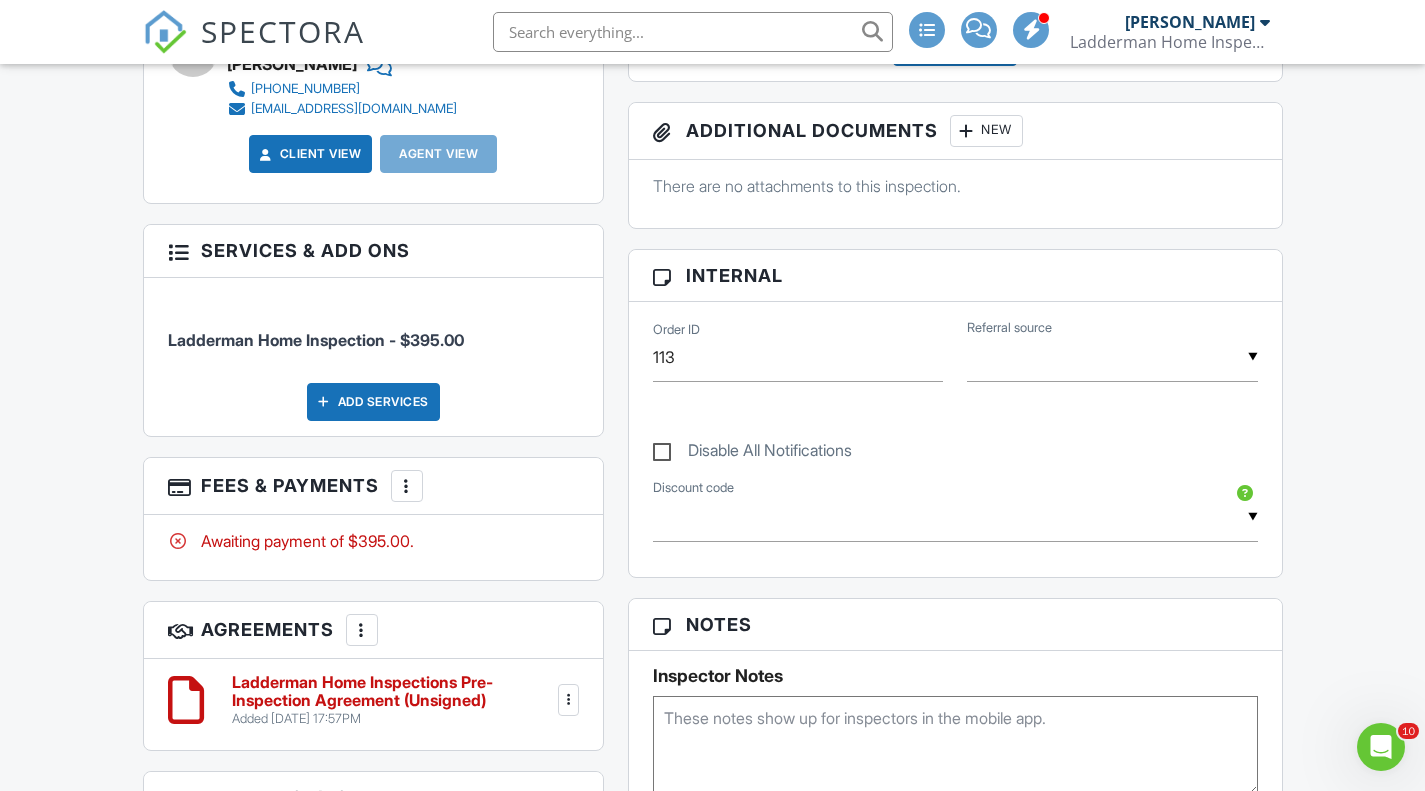 click at bounding box center (407, 486) 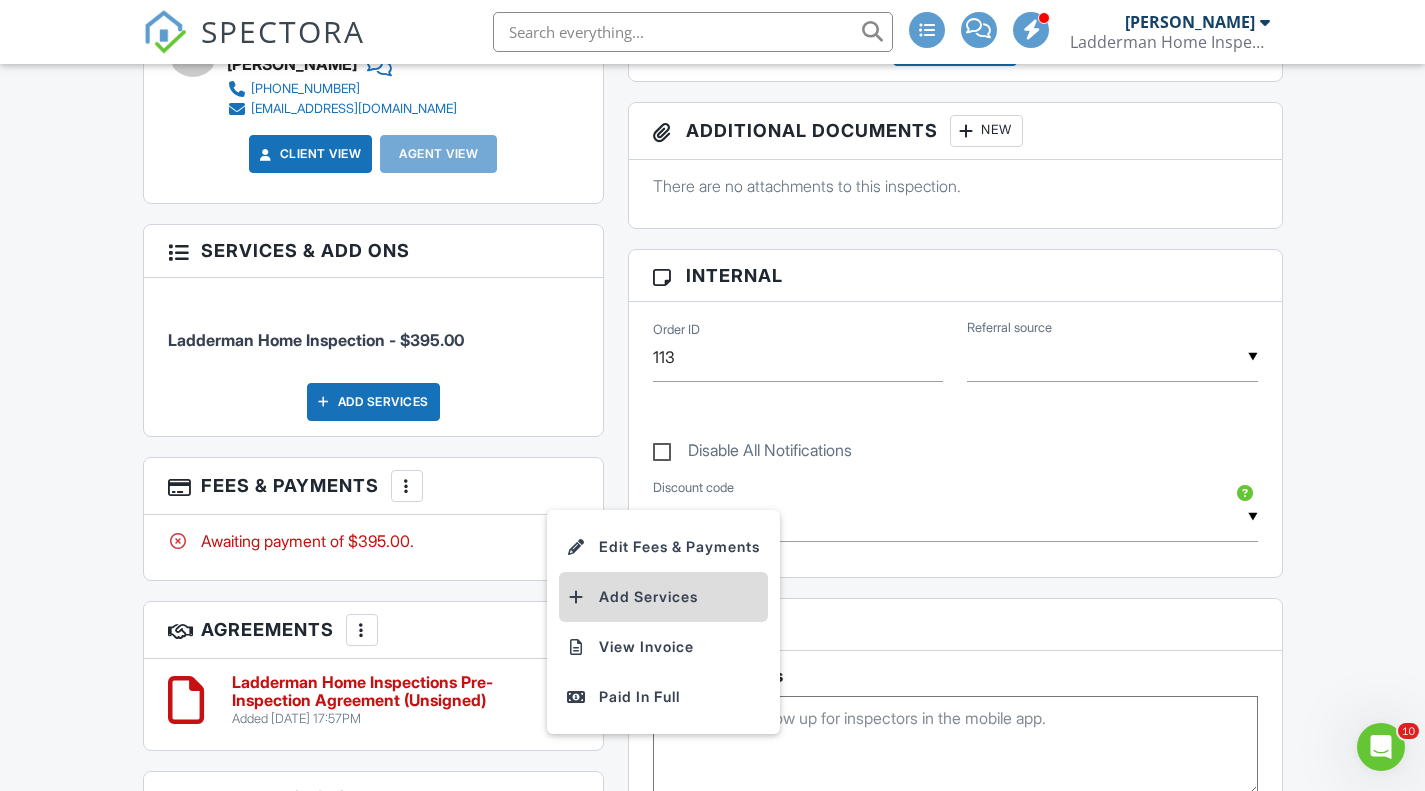 click on "Add Services" at bounding box center [663, 597] 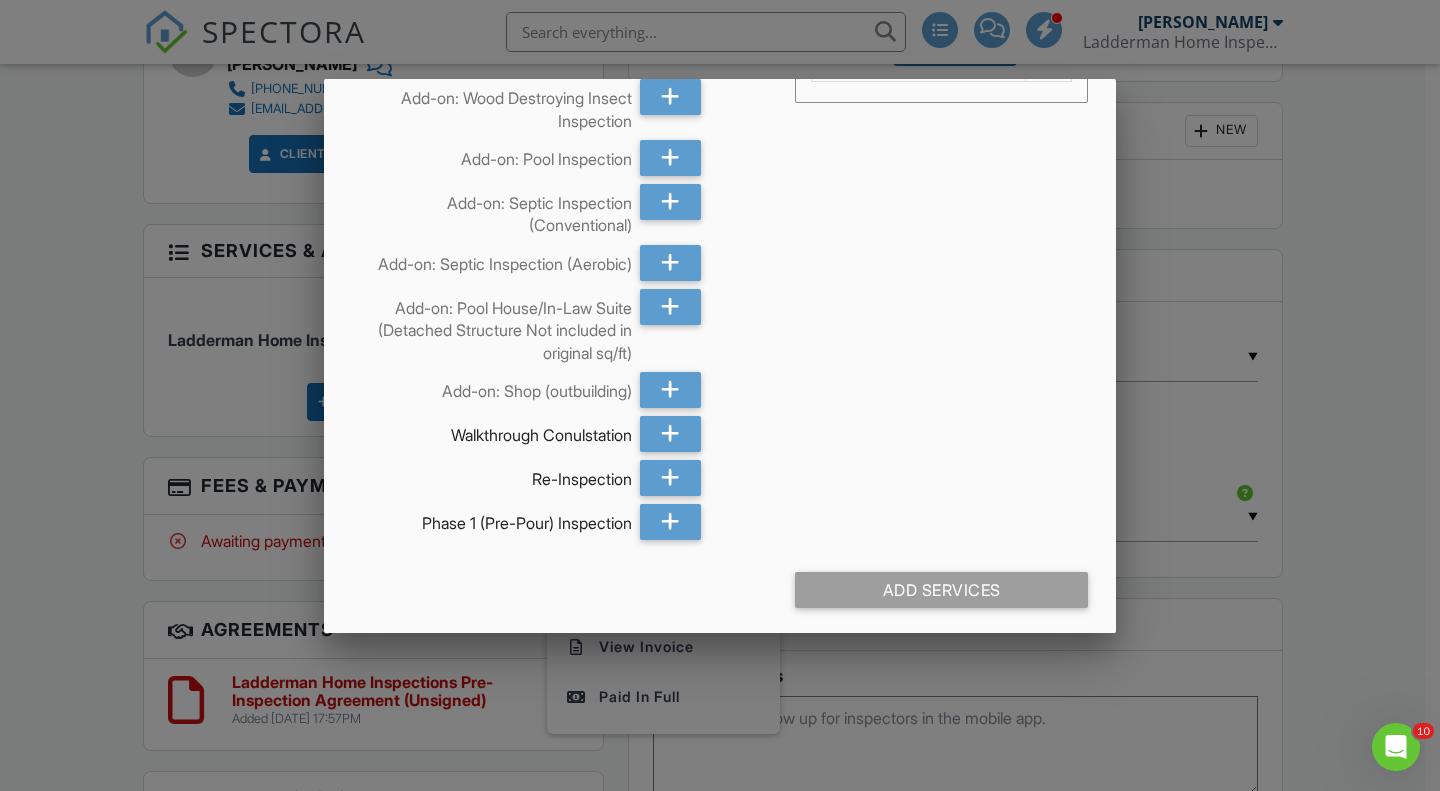 scroll, scrollTop: 95, scrollLeft: 0, axis: vertical 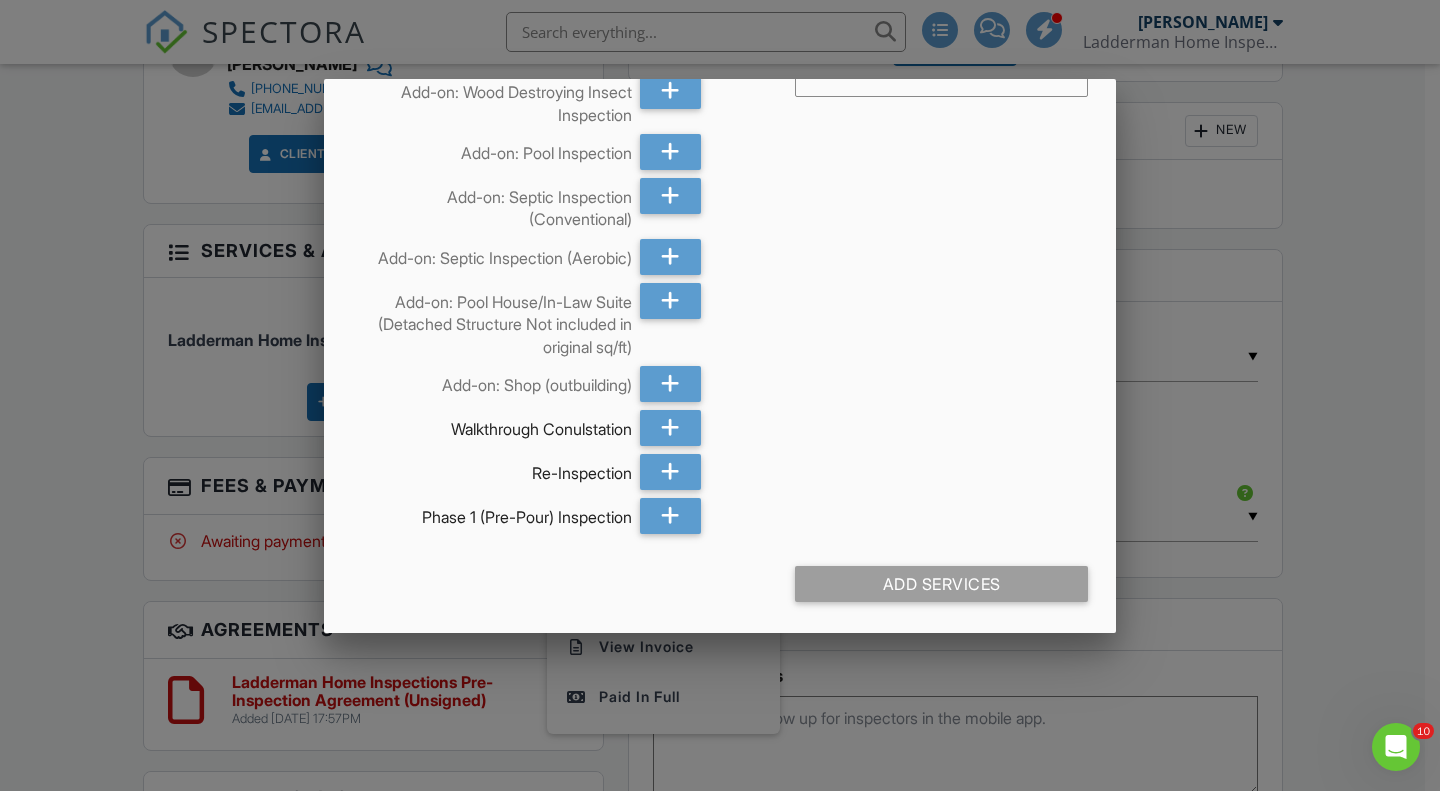 click at bounding box center [720, 394] 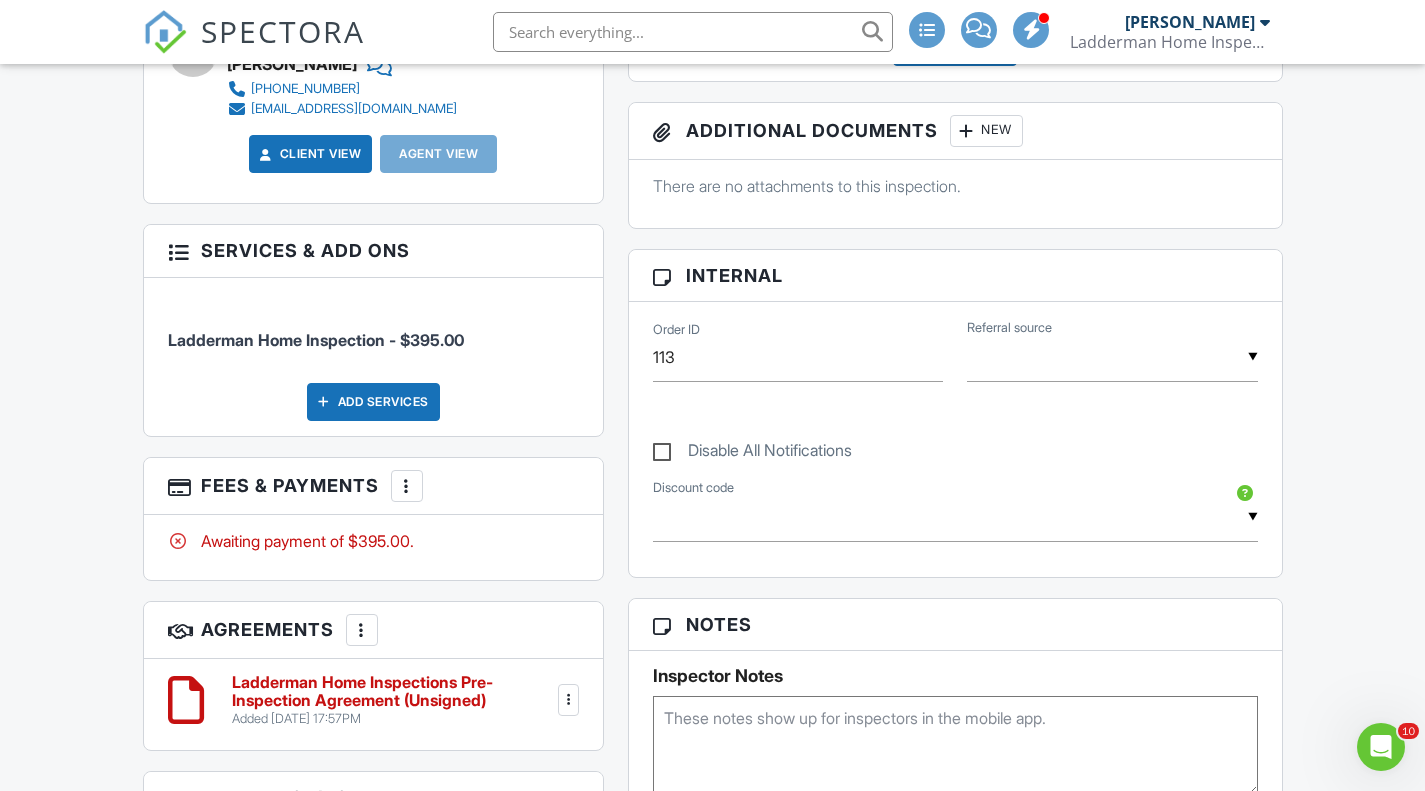 click at bounding box center (407, 486) 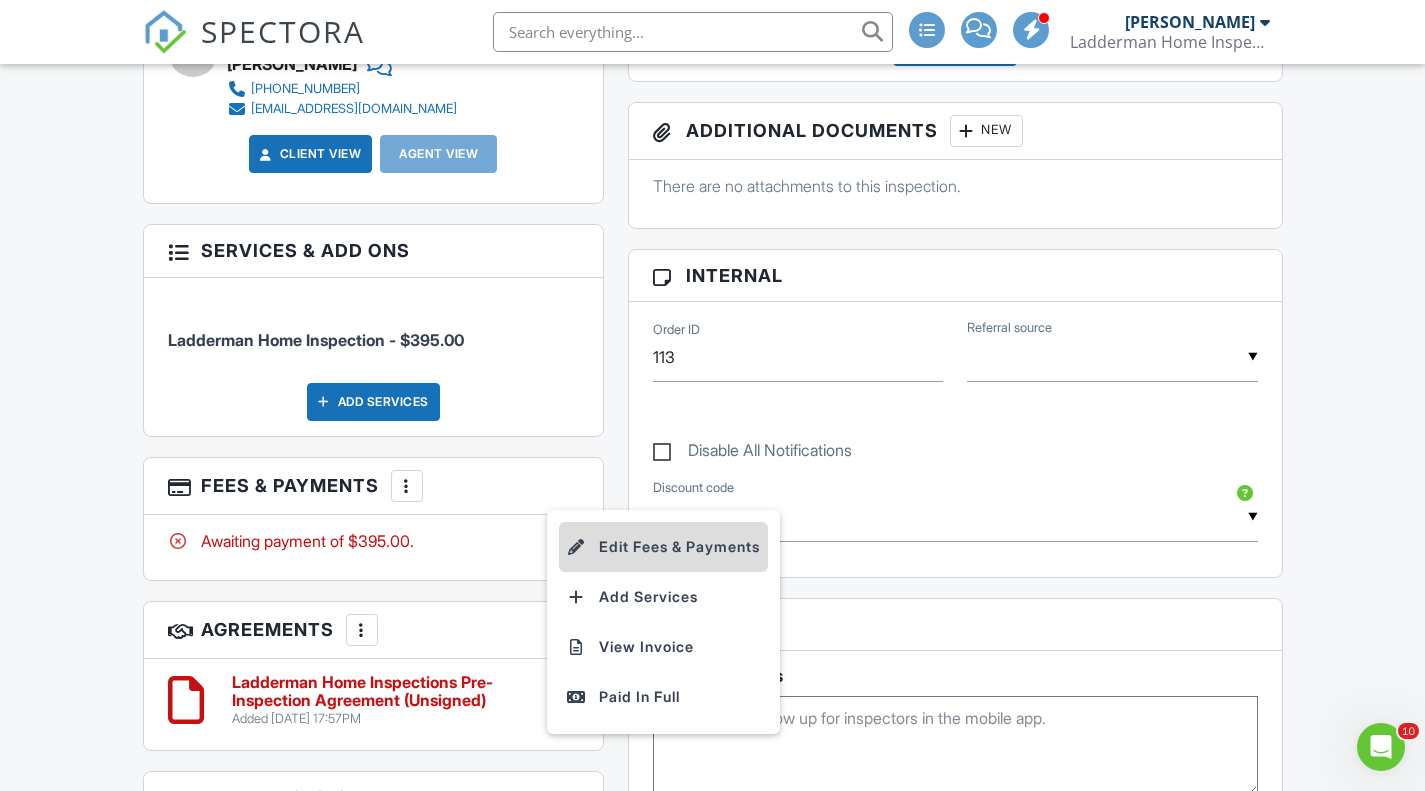 click on "Edit Fees & Payments" at bounding box center [663, 547] 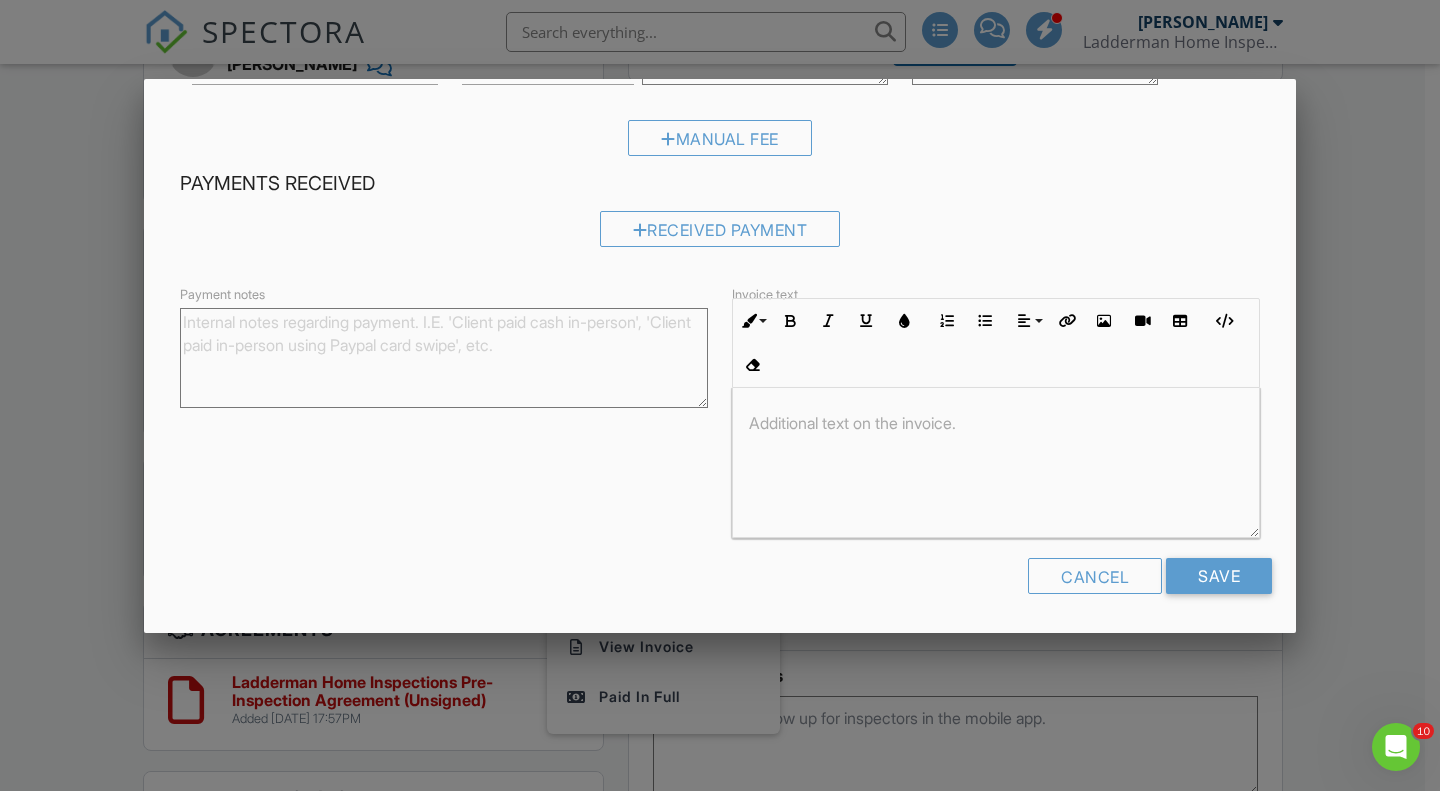 scroll, scrollTop: 0, scrollLeft: 0, axis: both 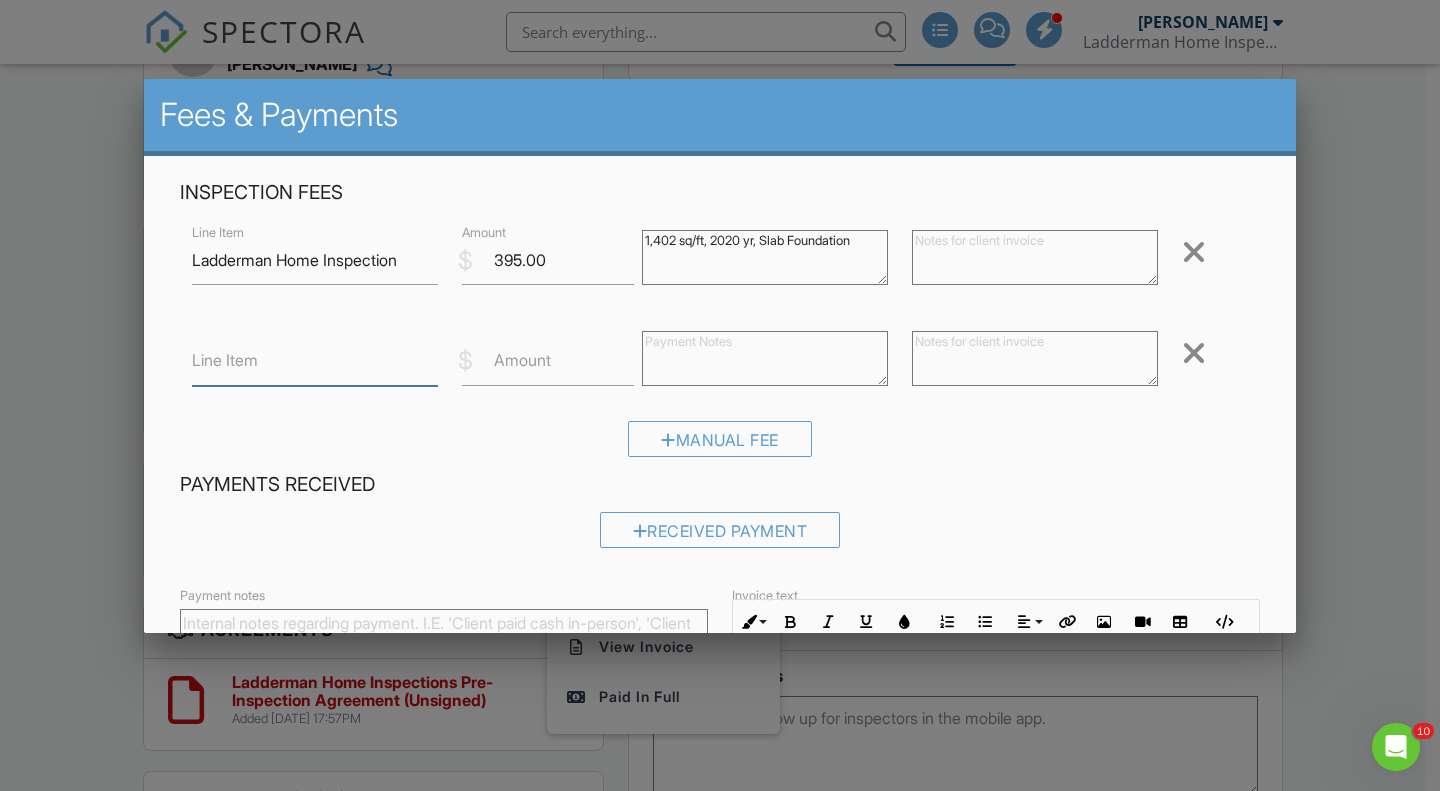 click on "Line Item" at bounding box center (315, 361) 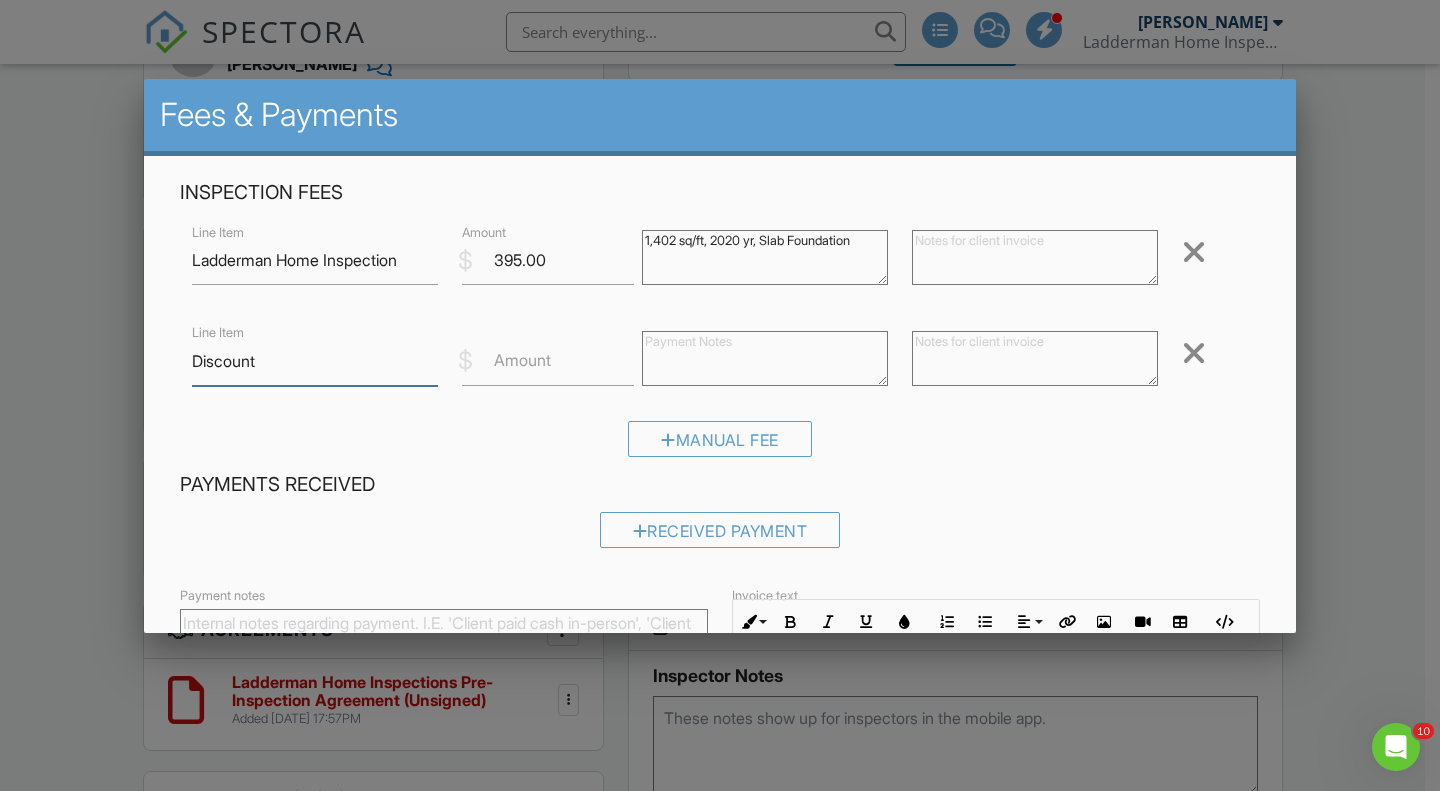 type on "Discount" 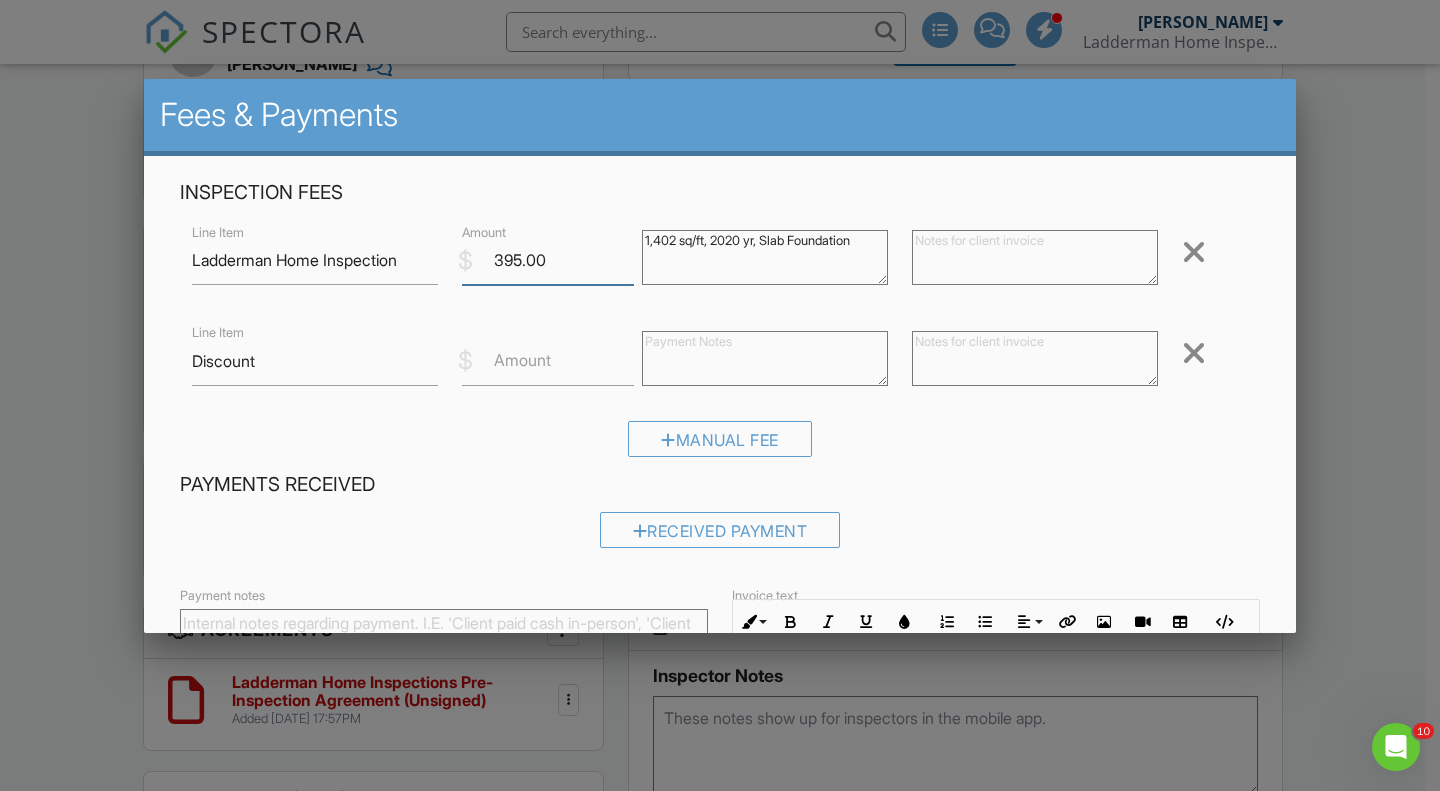 click on "395.00" at bounding box center [548, 260] 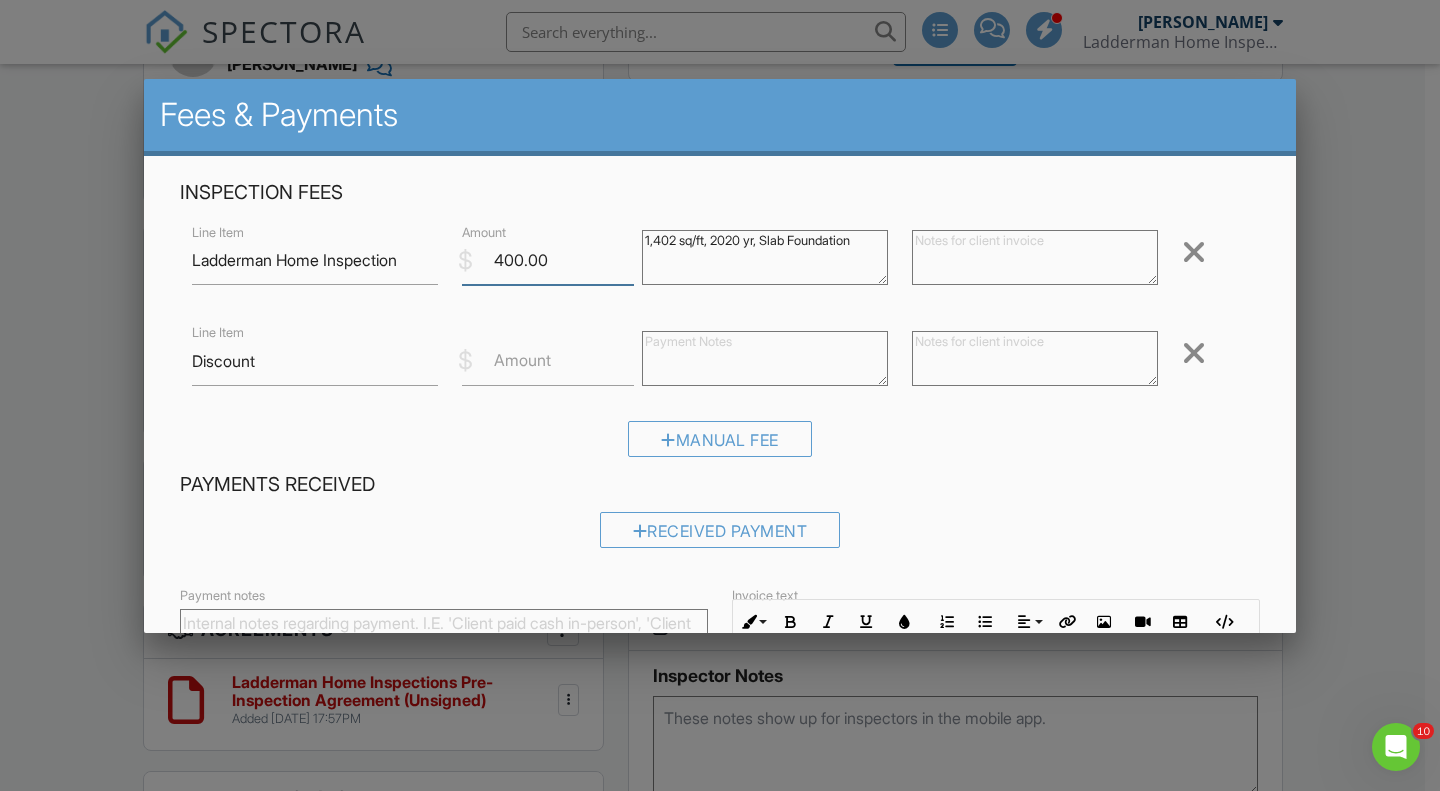 type on "400.00" 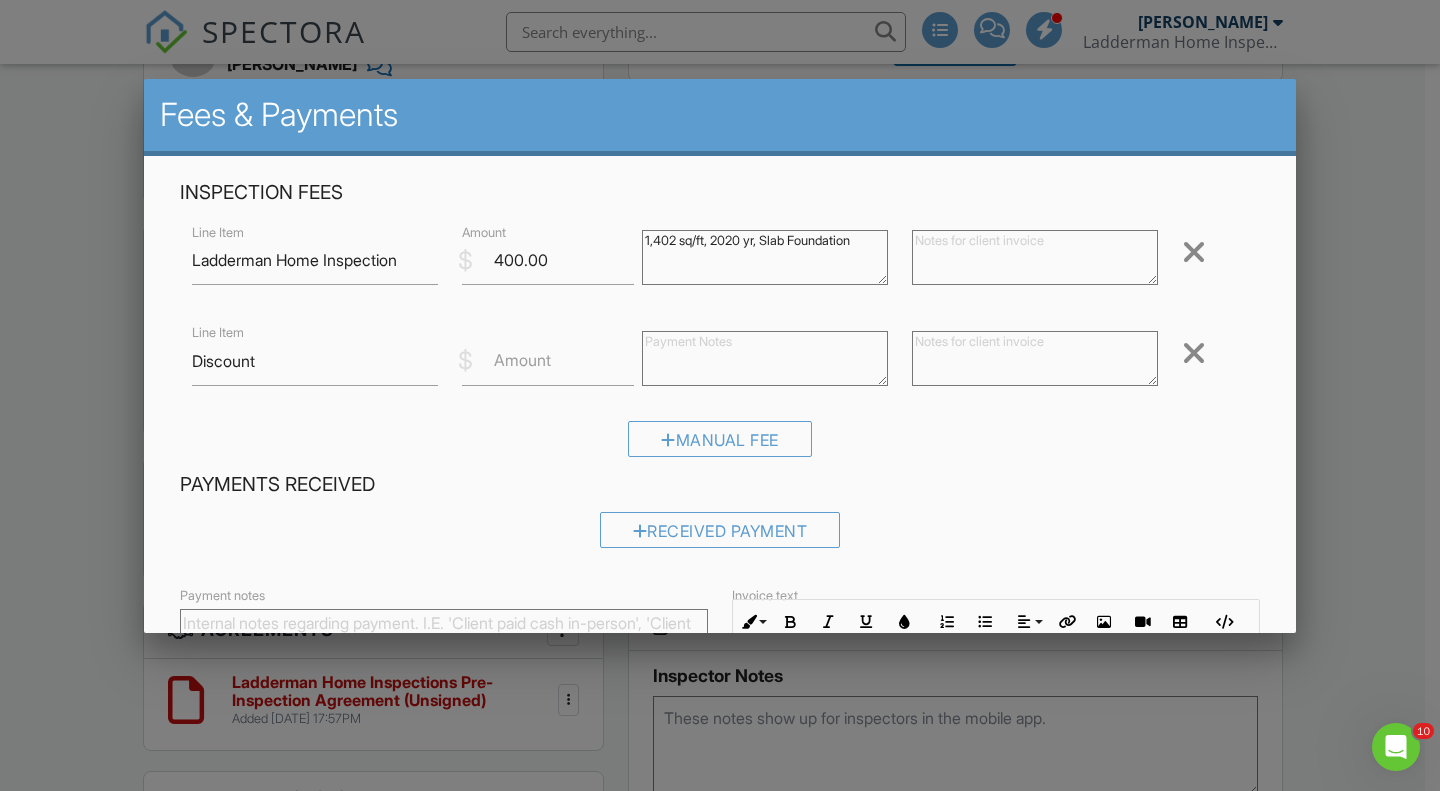 click on "Amount" at bounding box center (522, 360) 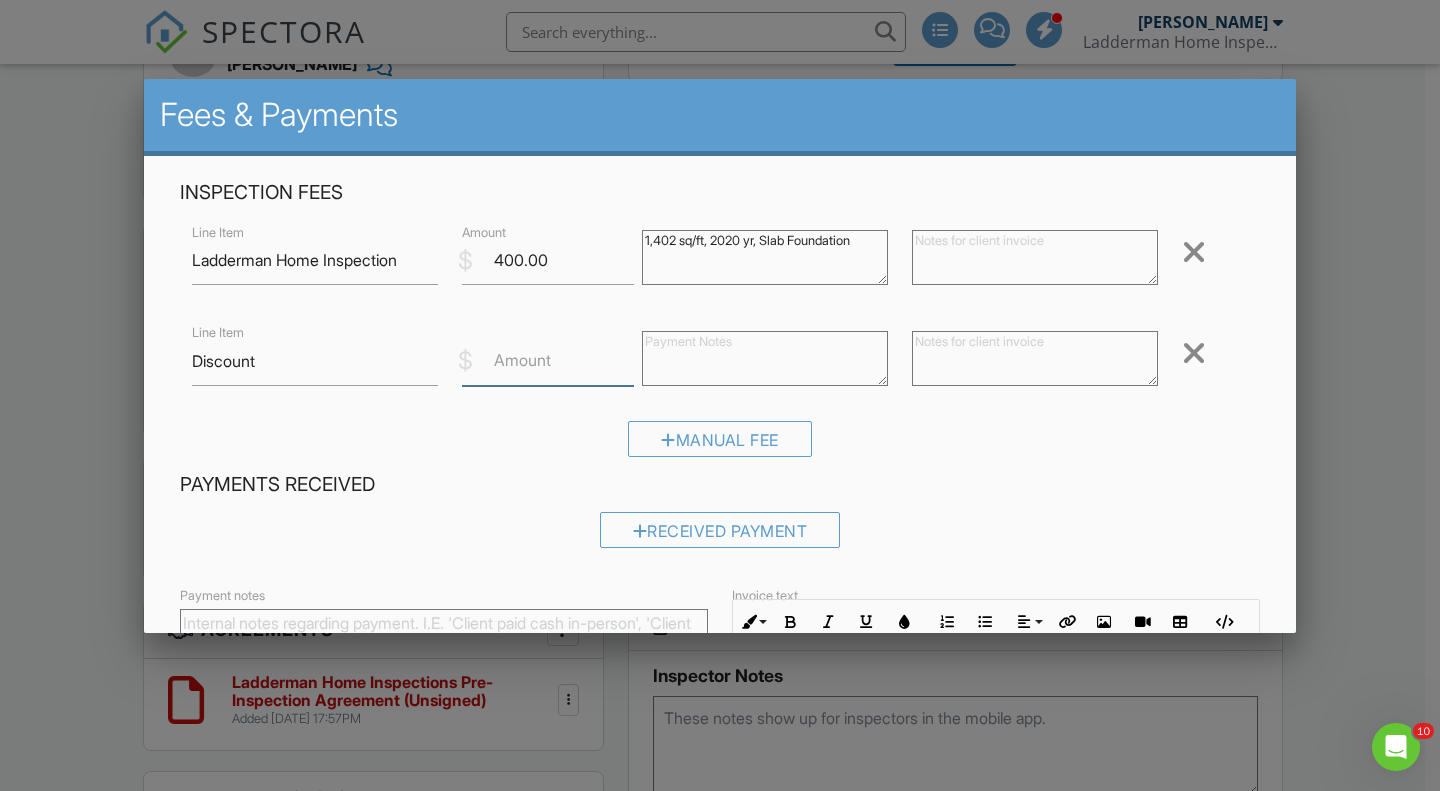 click on "Amount" at bounding box center [548, 361] 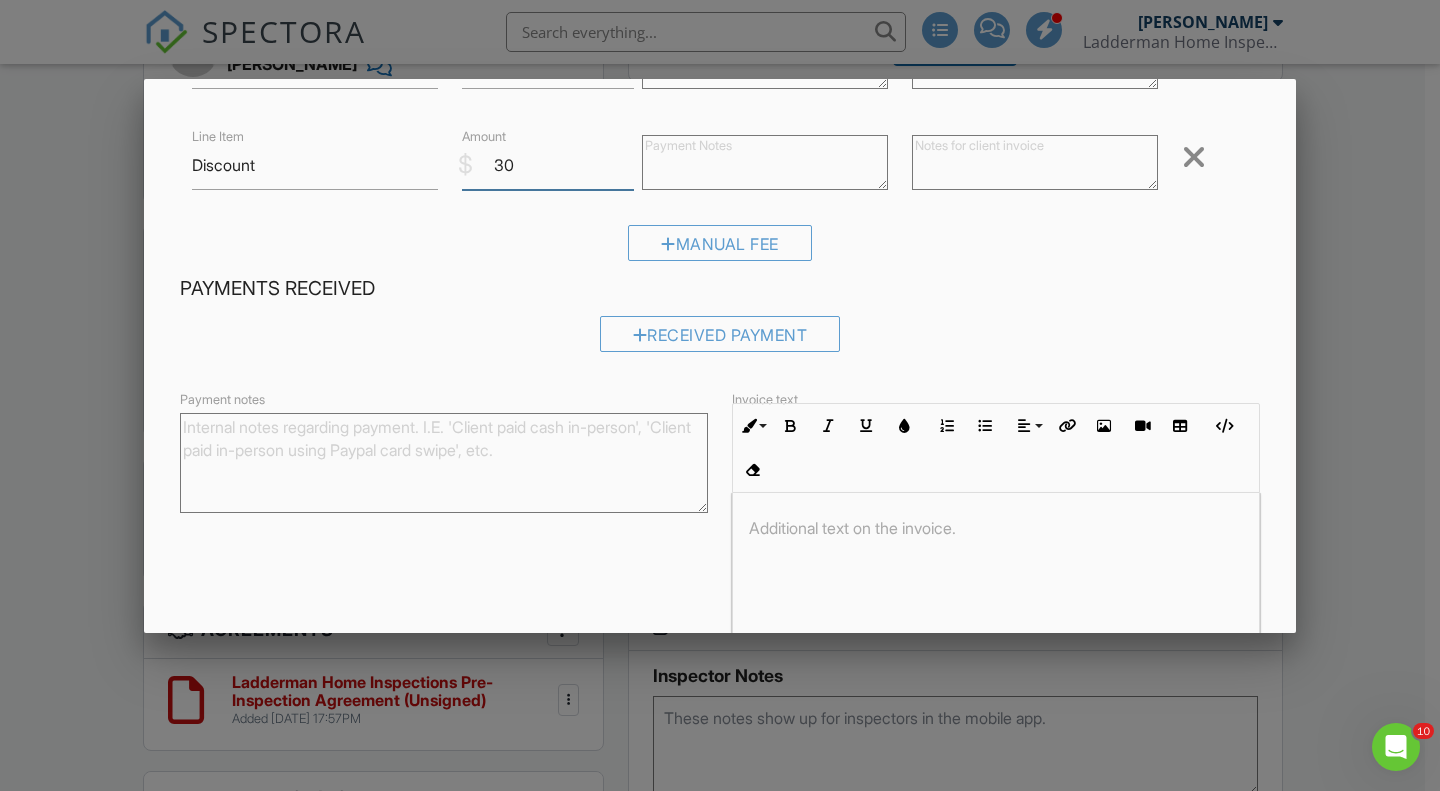 scroll, scrollTop: 302, scrollLeft: 0, axis: vertical 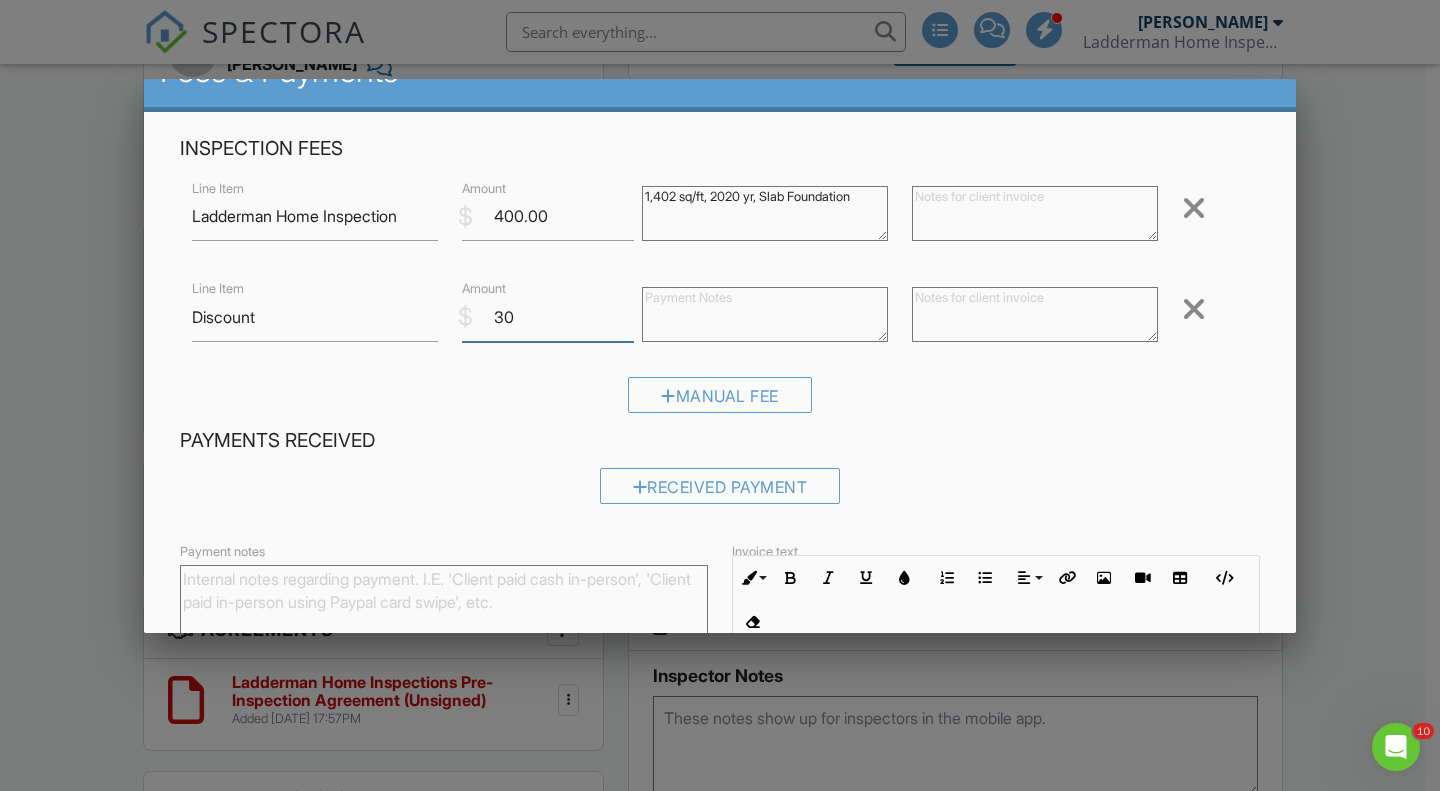 type on "3" 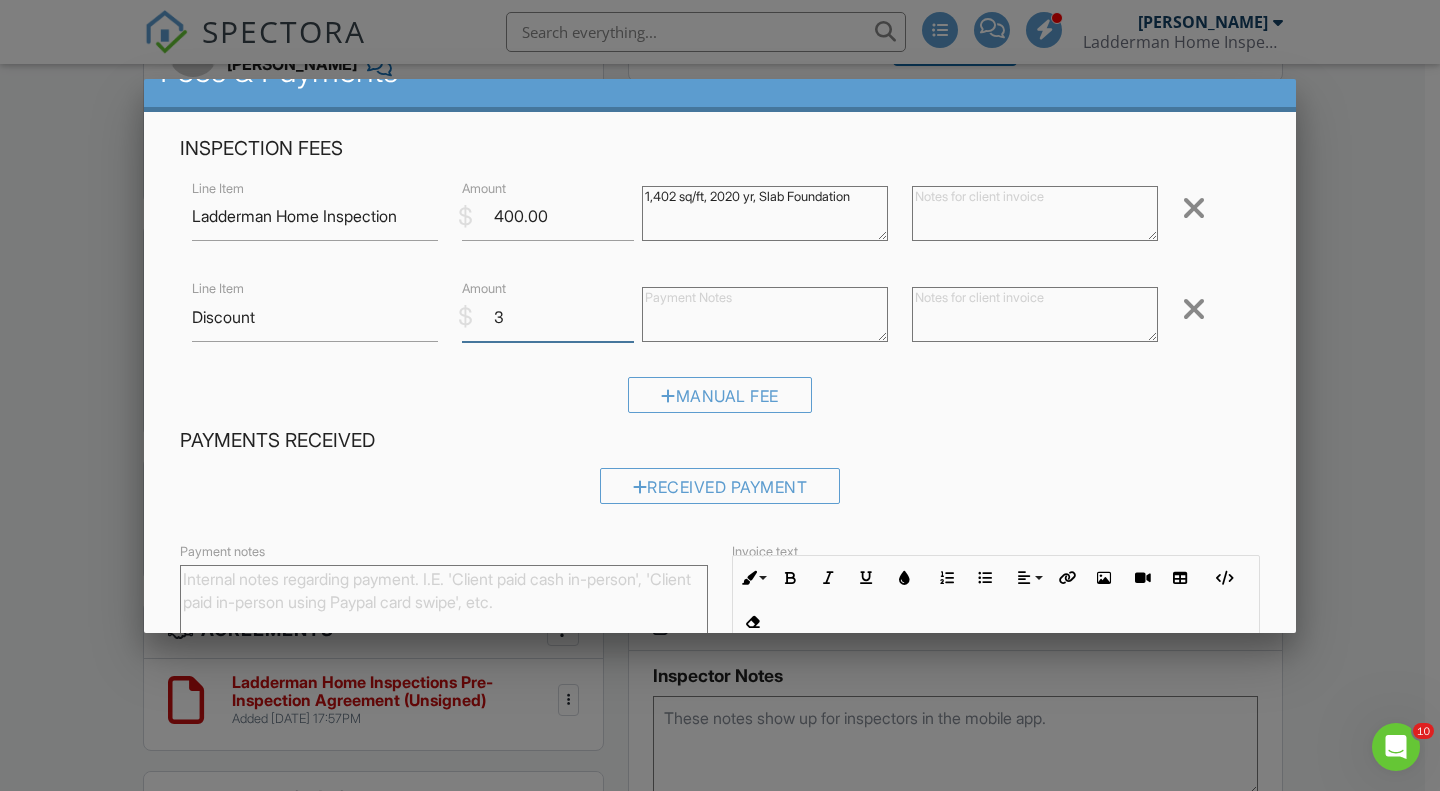type 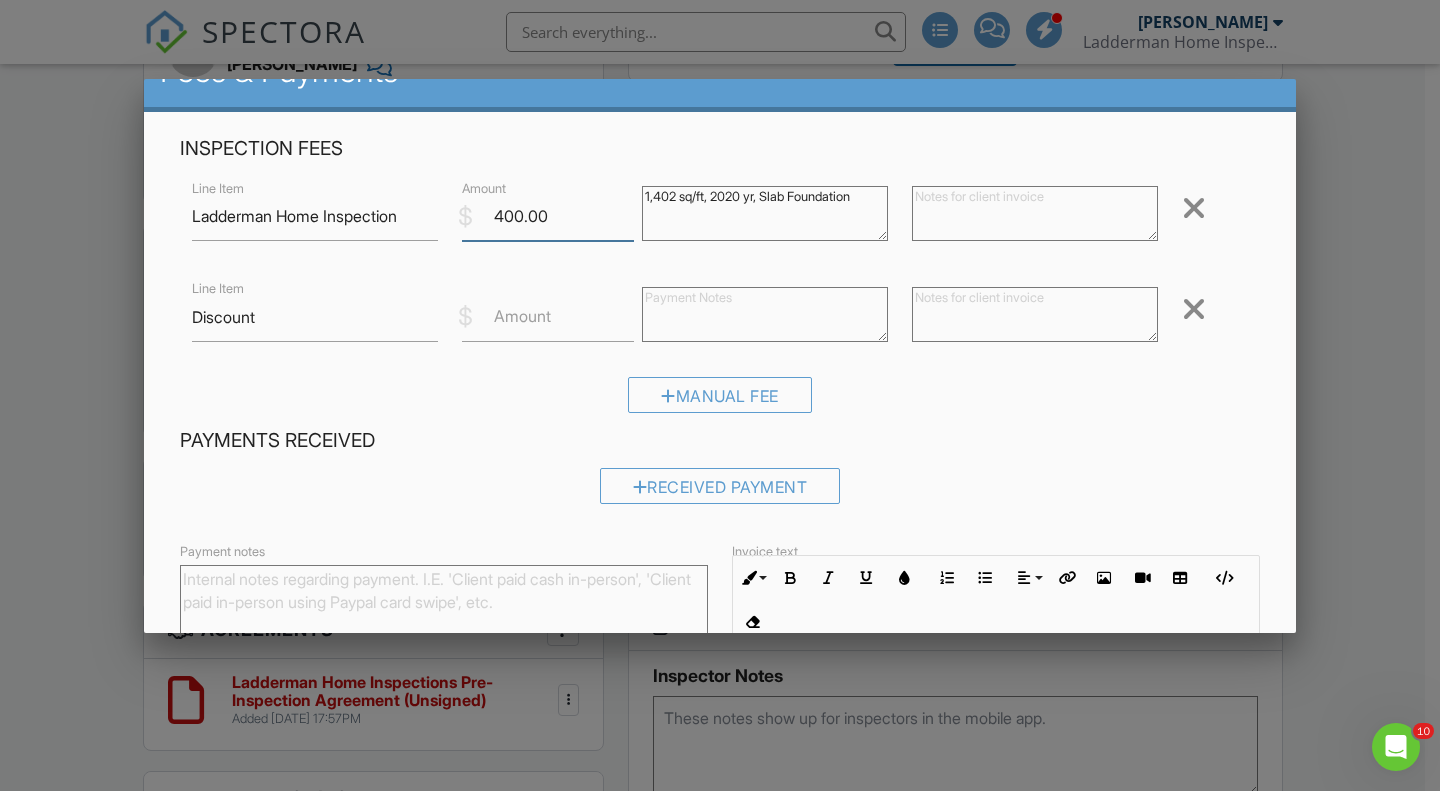 drag, startPoint x: 558, startPoint y: 219, endPoint x: 432, endPoint y: 224, distance: 126.09917 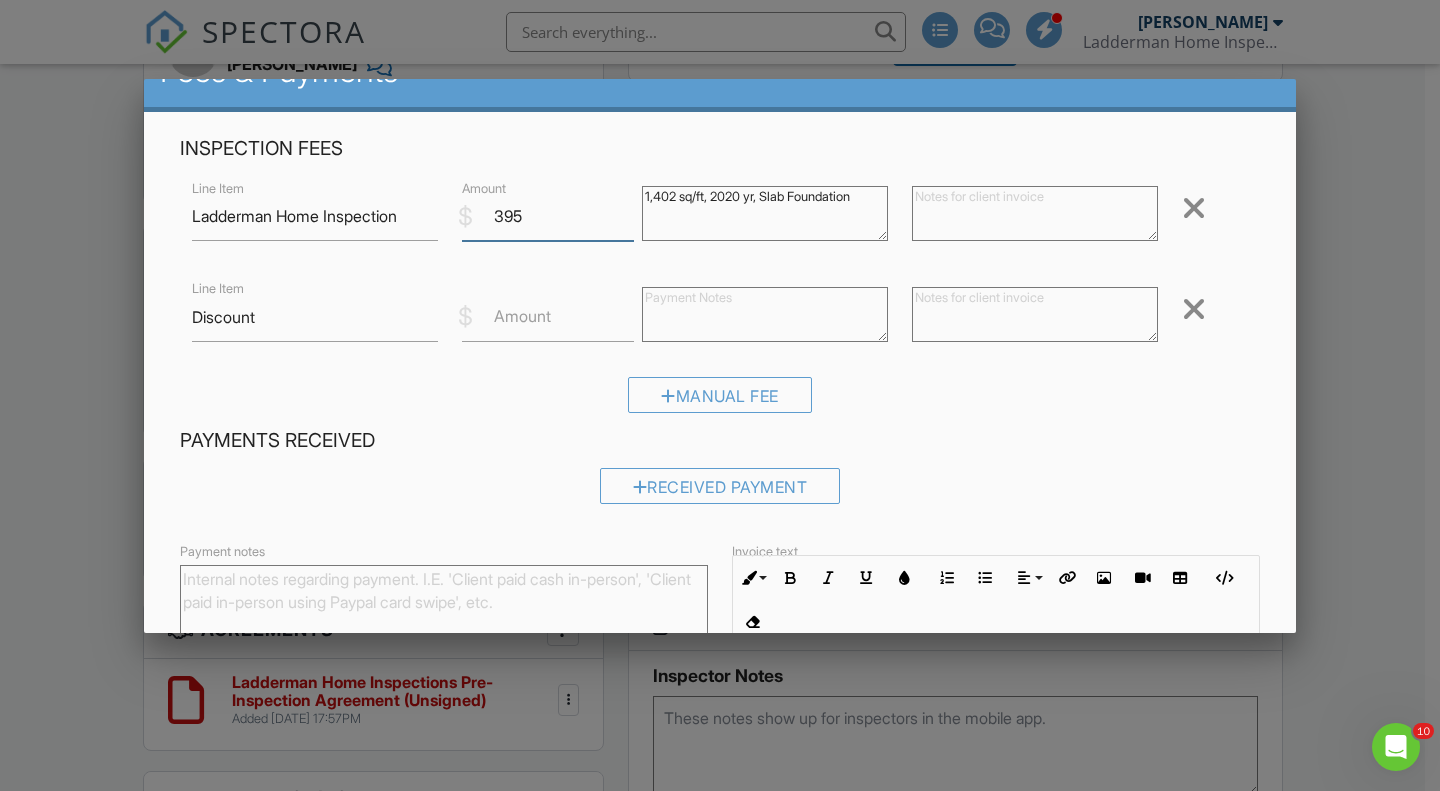 type on "395" 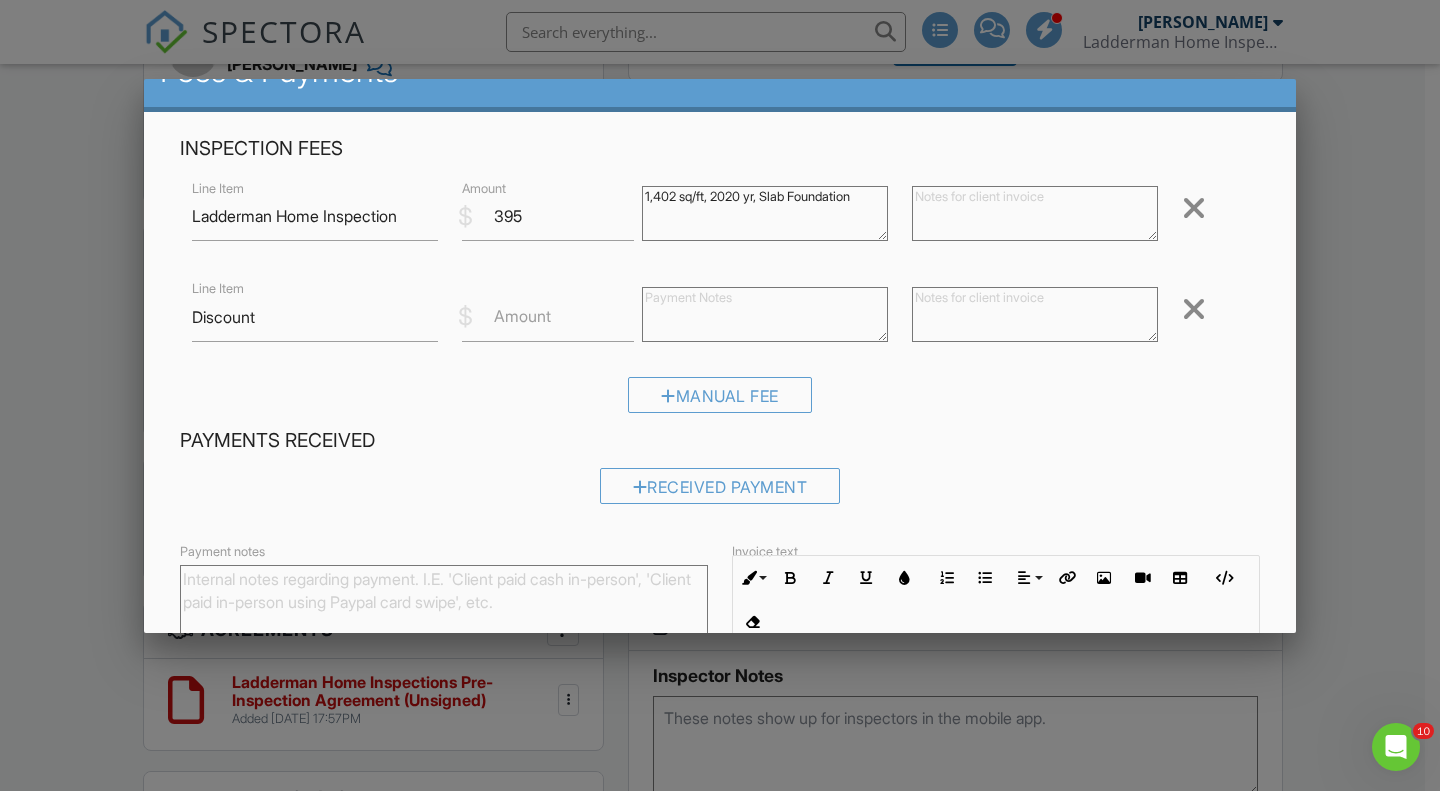 click at bounding box center (1194, 309) 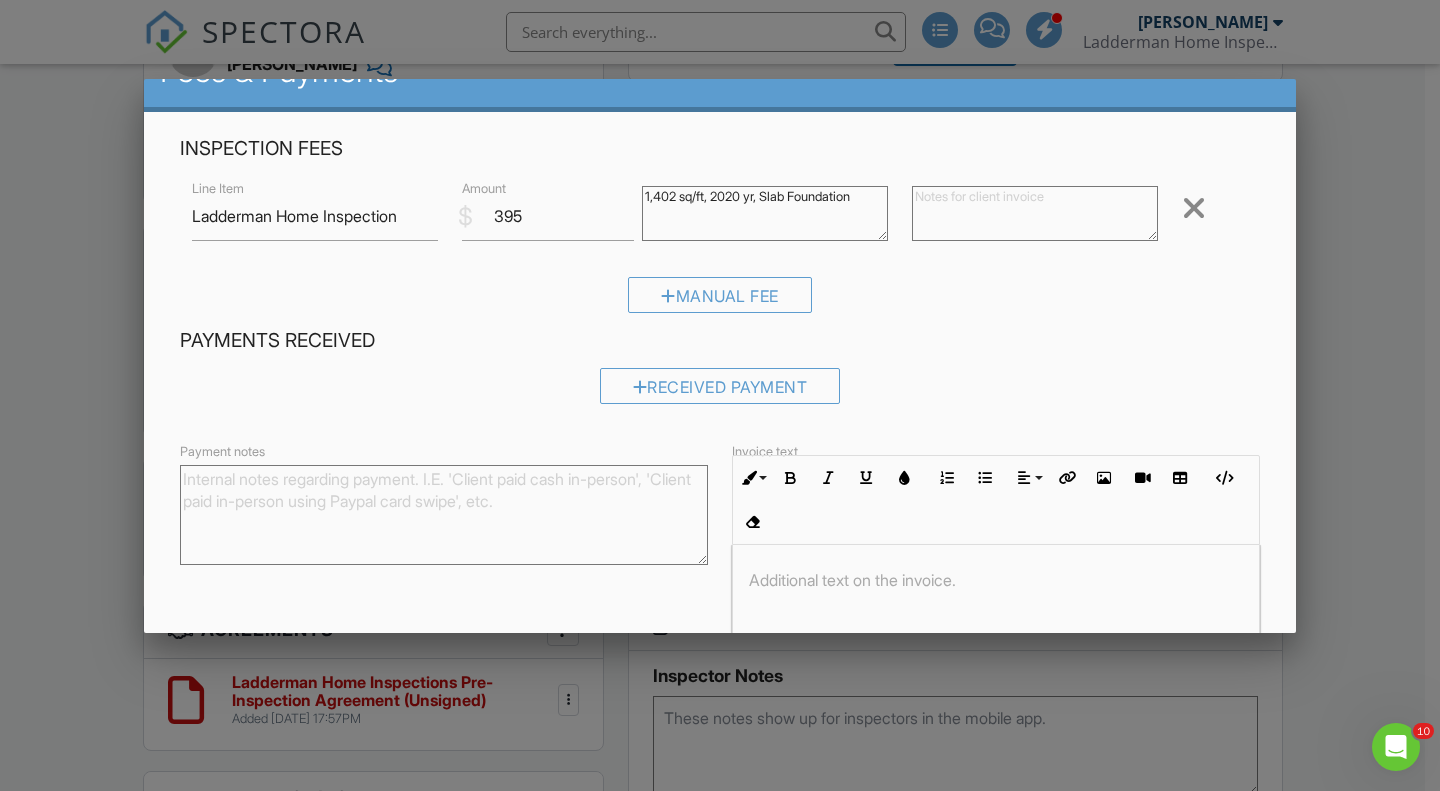 click at bounding box center [720, 394] 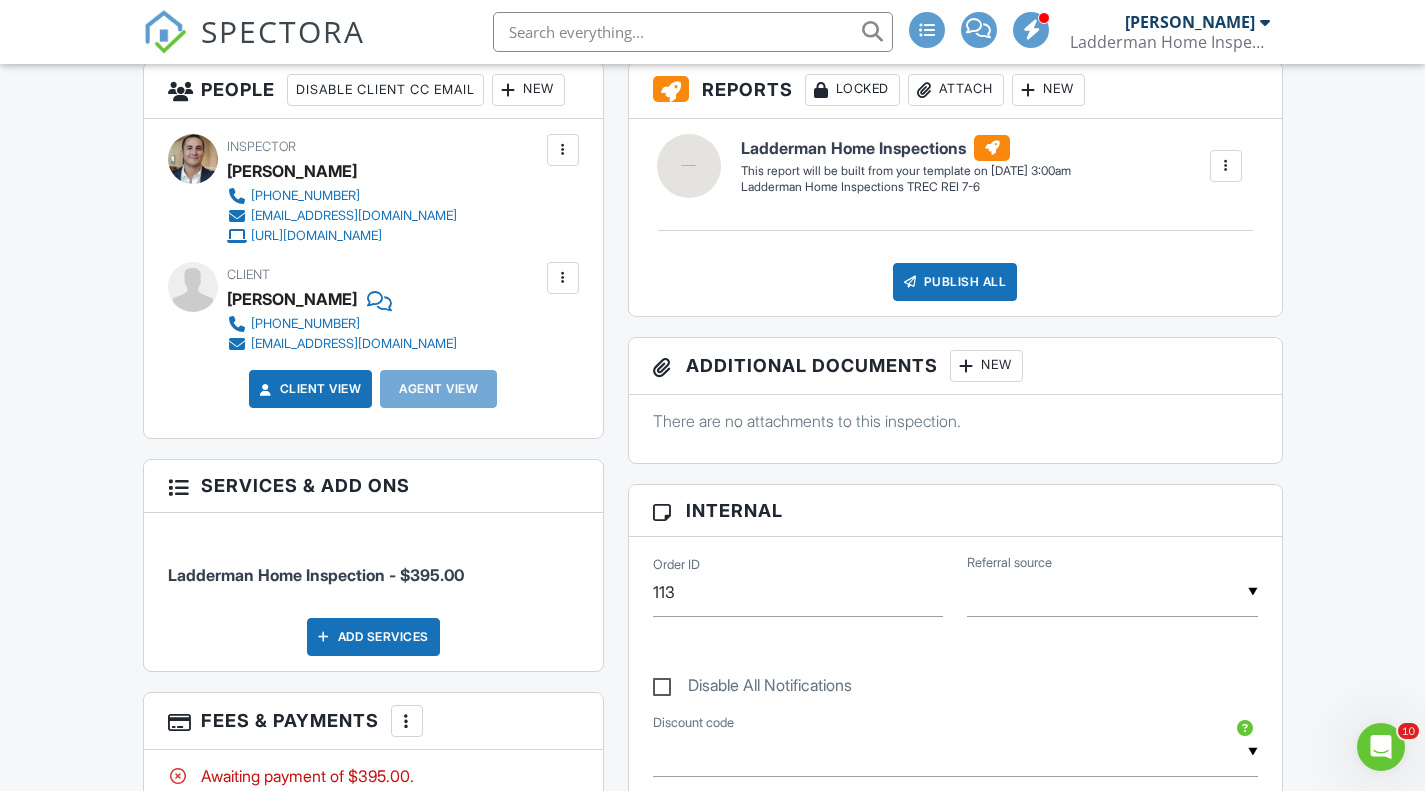 scroll, scrollTop: 594, scrollLeft: 0, axis: vertical 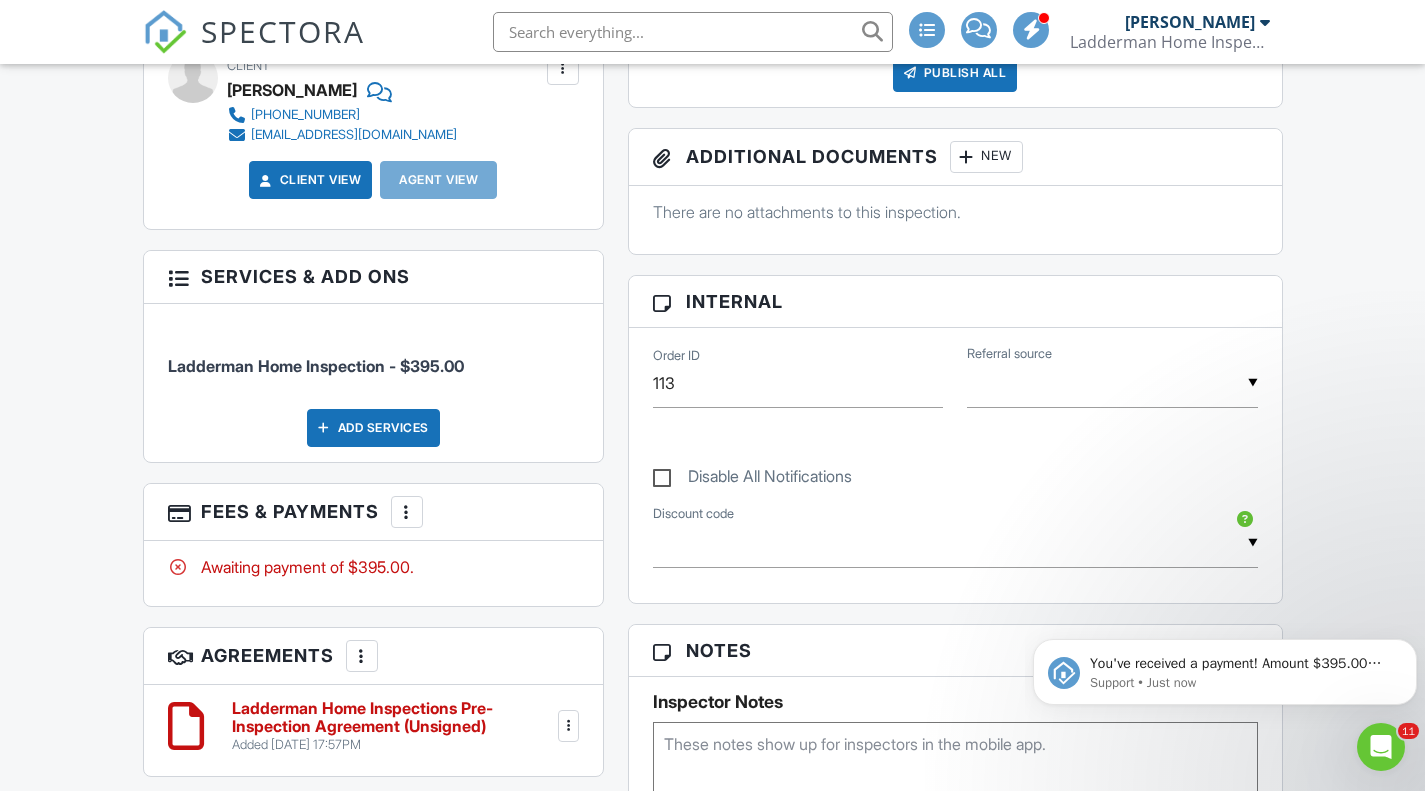 click at bounding box center (407, 512) 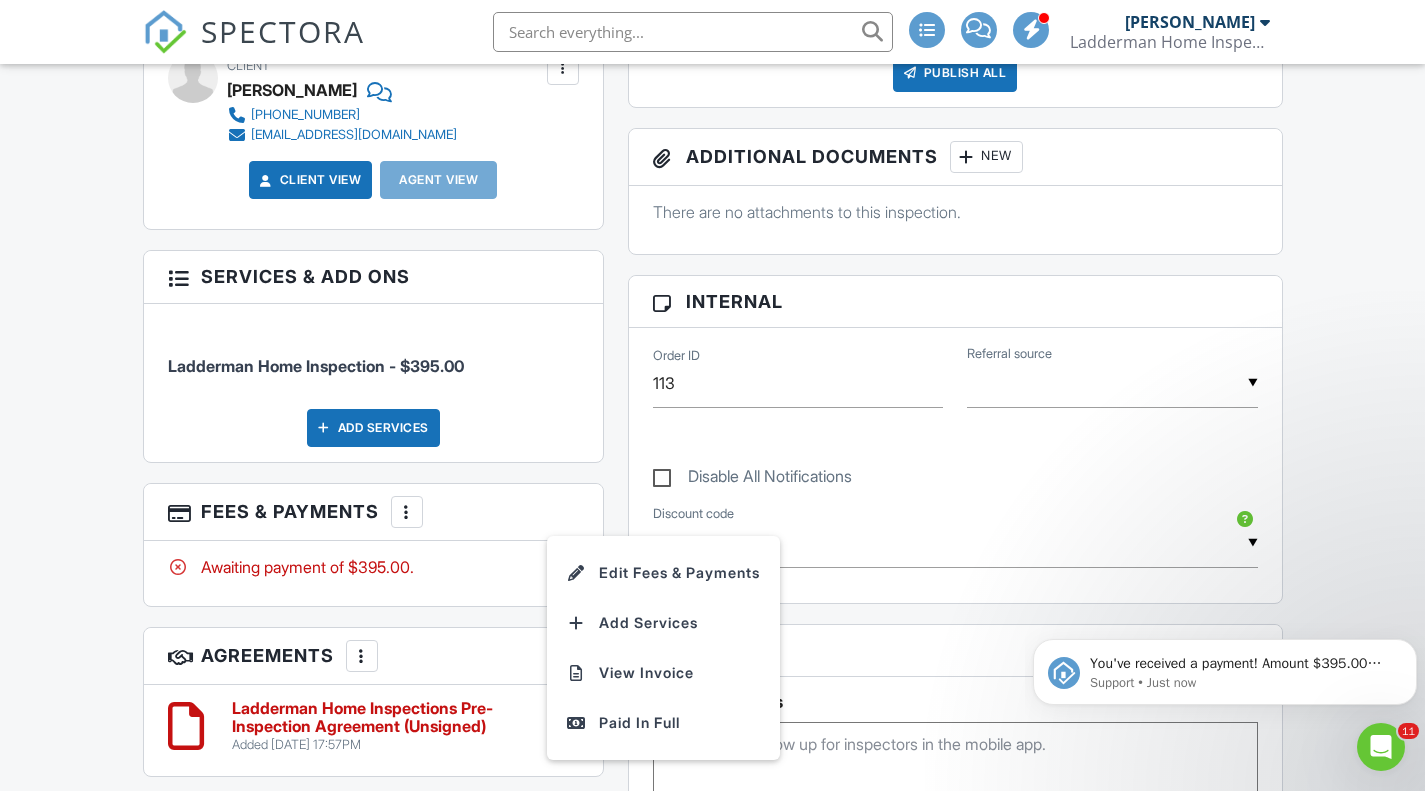 click on "Add Services" at bounding box center (373, 428) 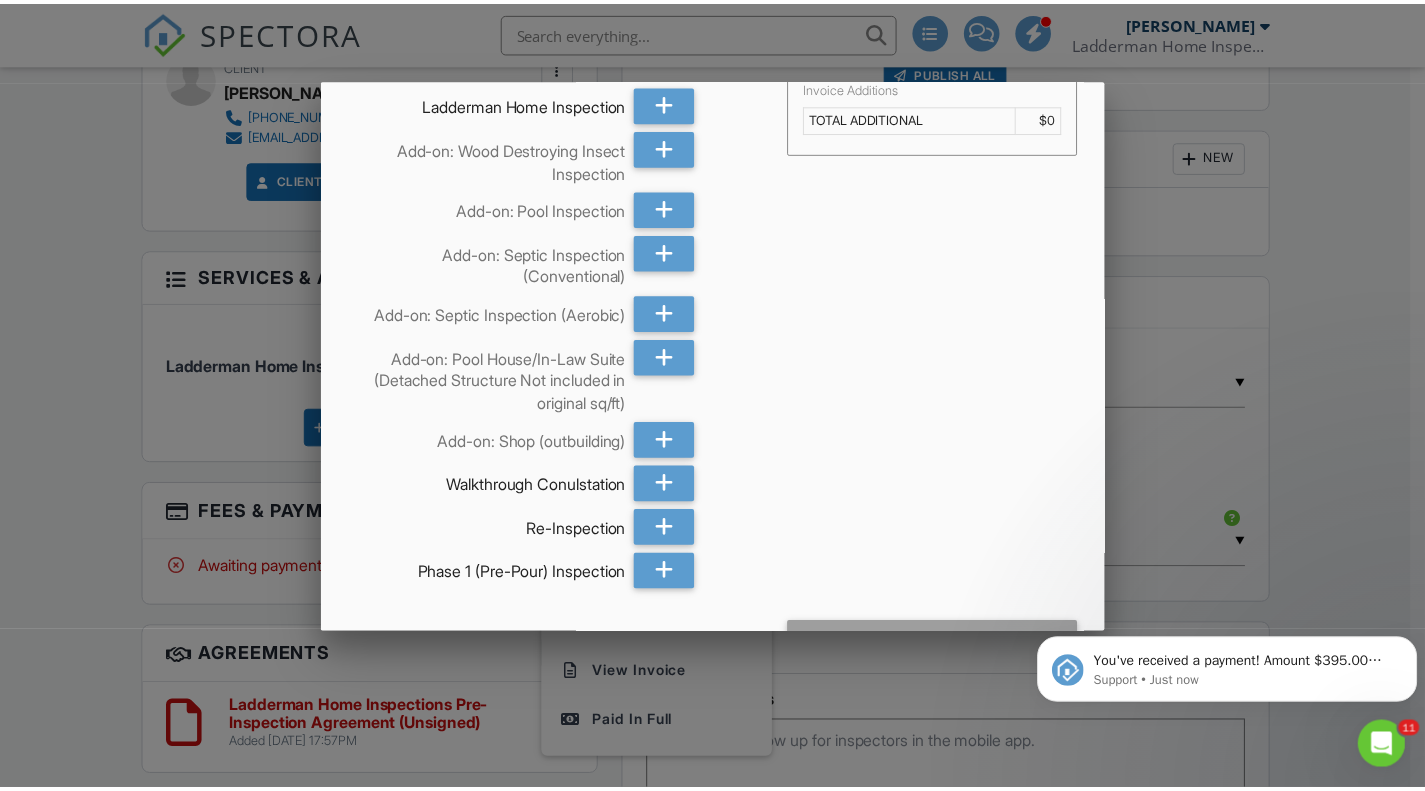 scroll, scrollTop: 0, scrollLeft: 0, axis: both 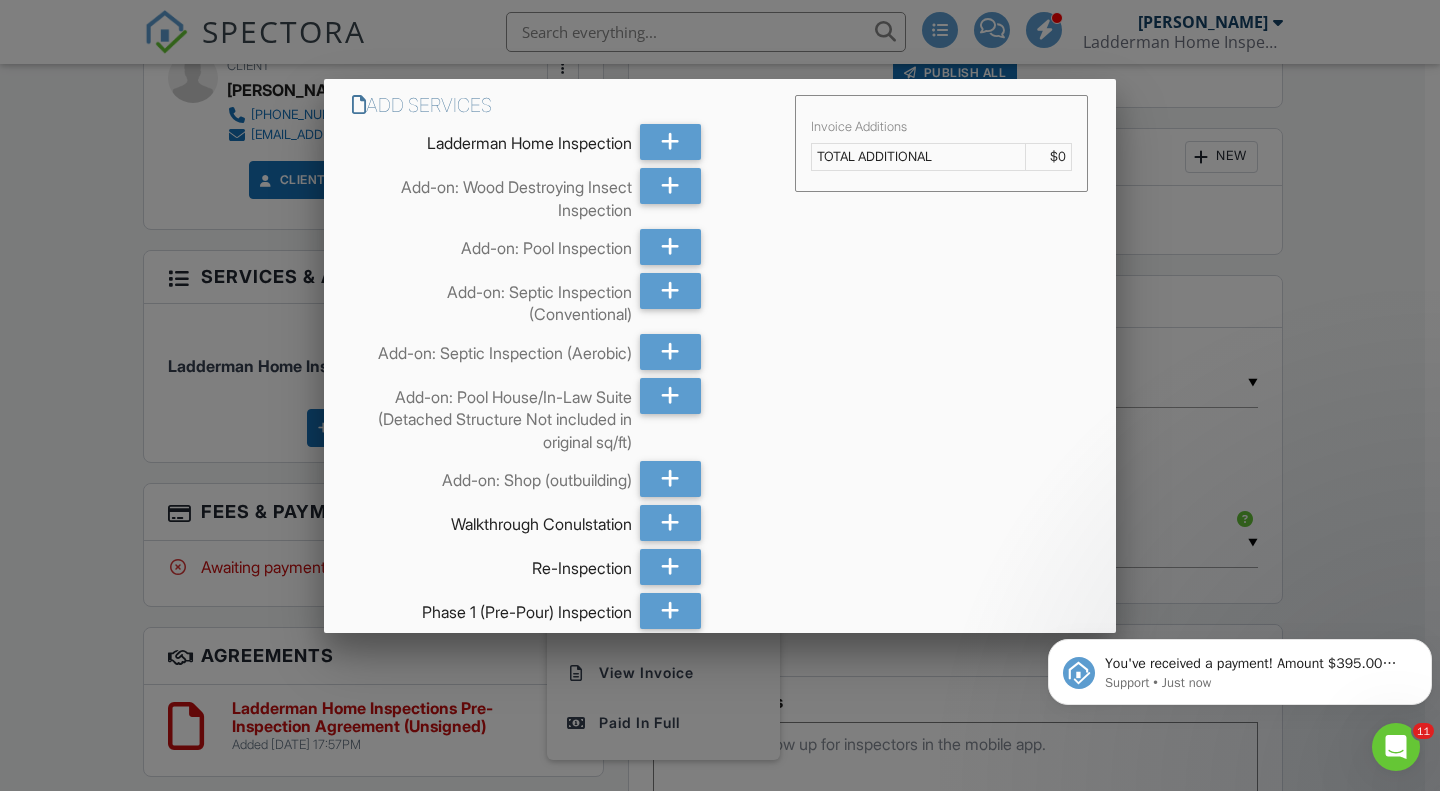 click at bounding box center (720, 394) 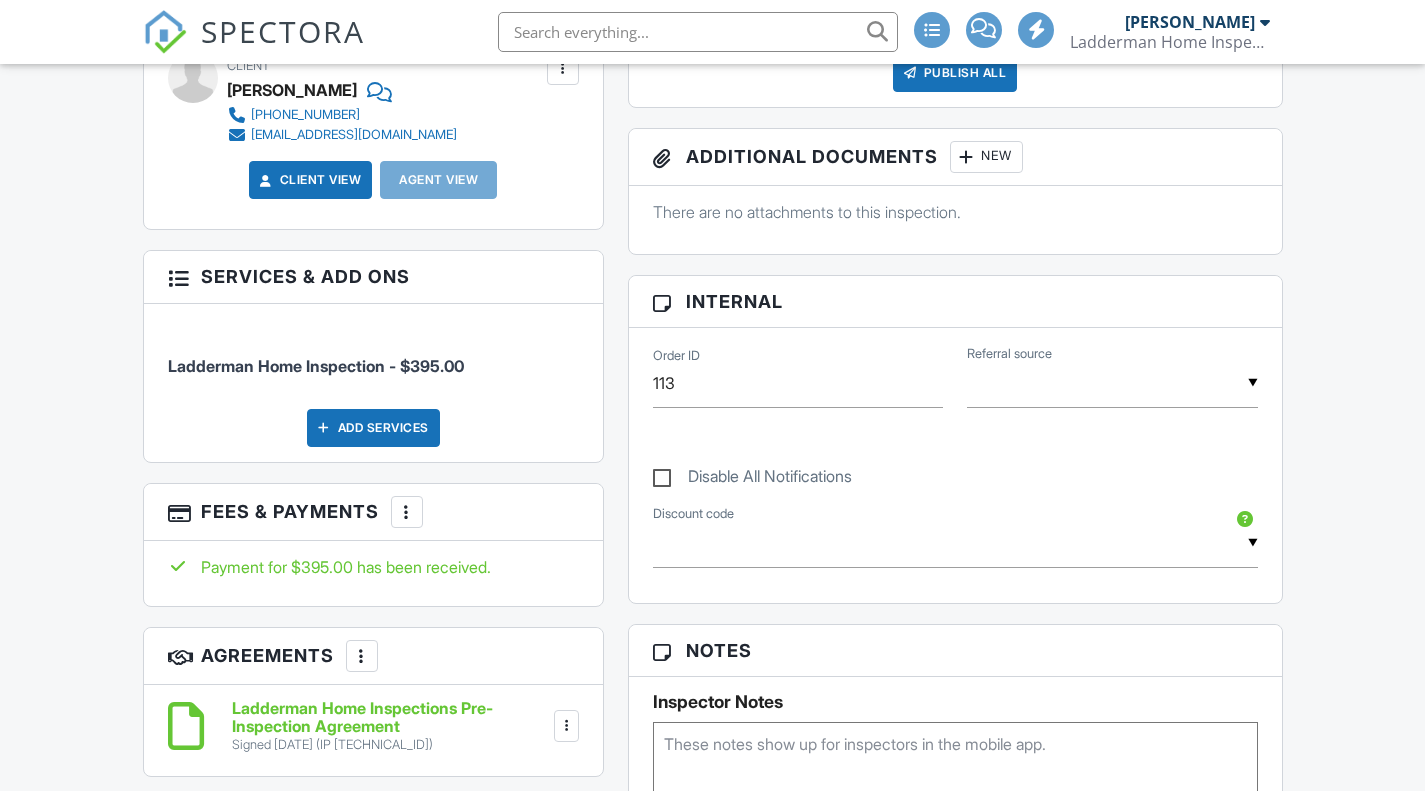 scroll, scrollTop: 796, scrollLeft: 0, axis: vertical 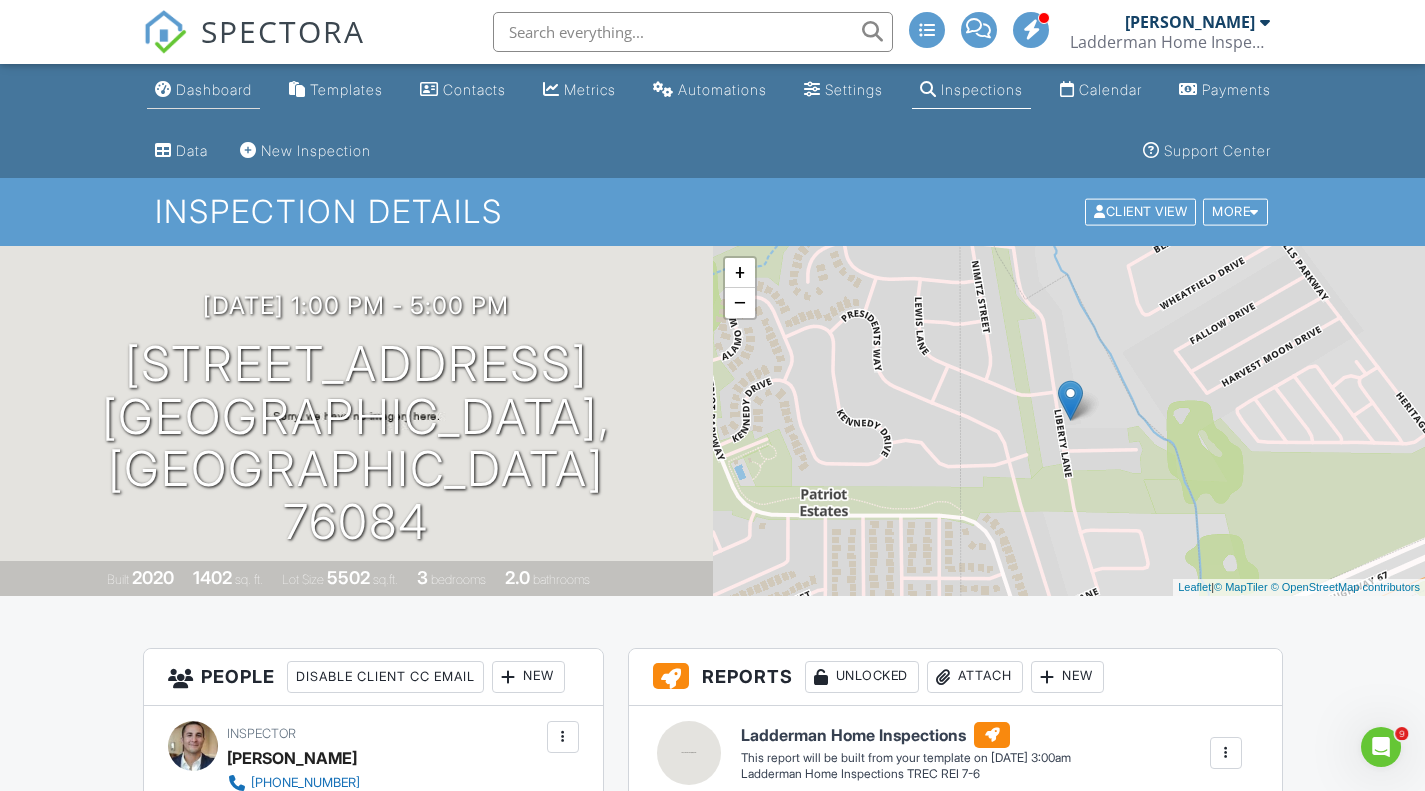 click on "Dashboard" at bounding box center [214, 89] 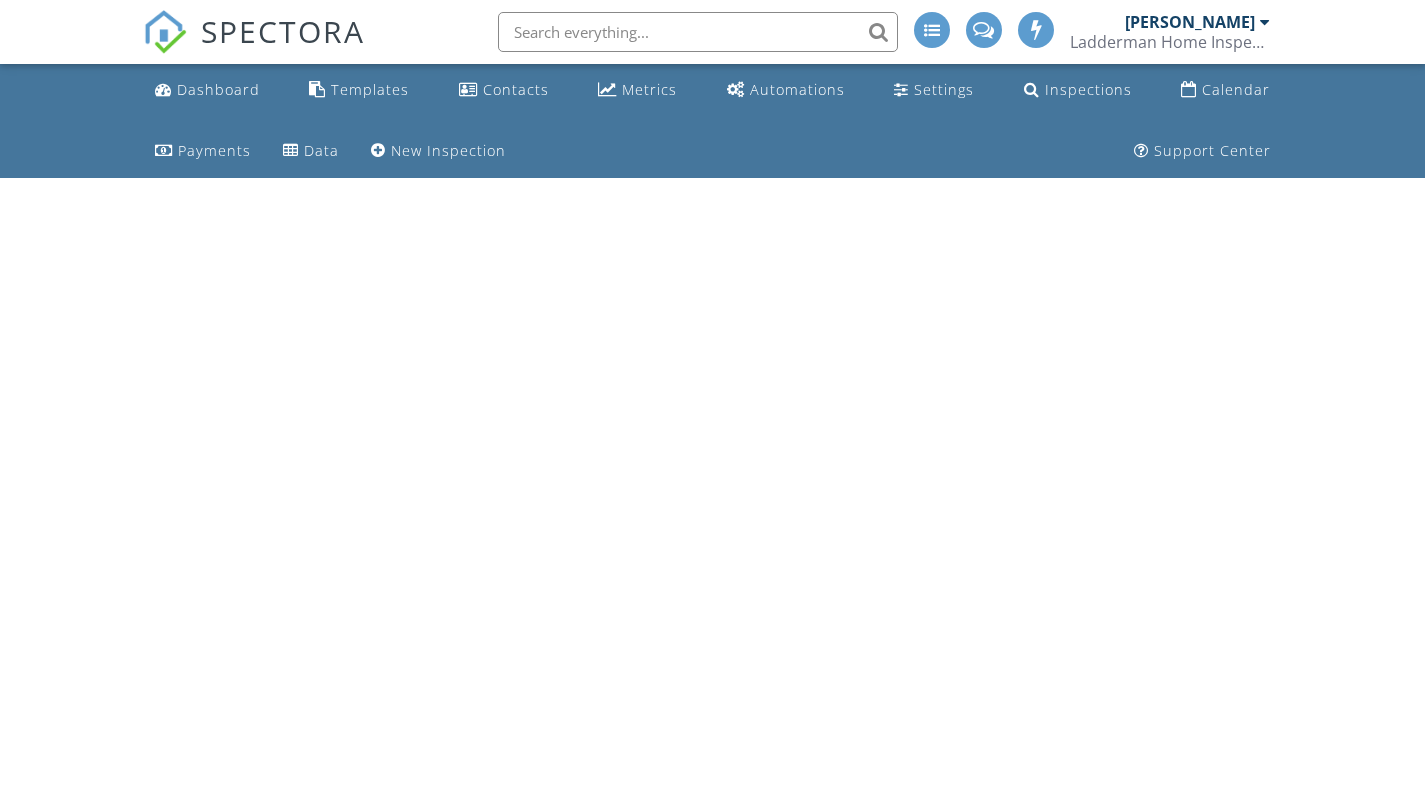scroll, scrollTop: 0, scrollLeft: 0, axis: both 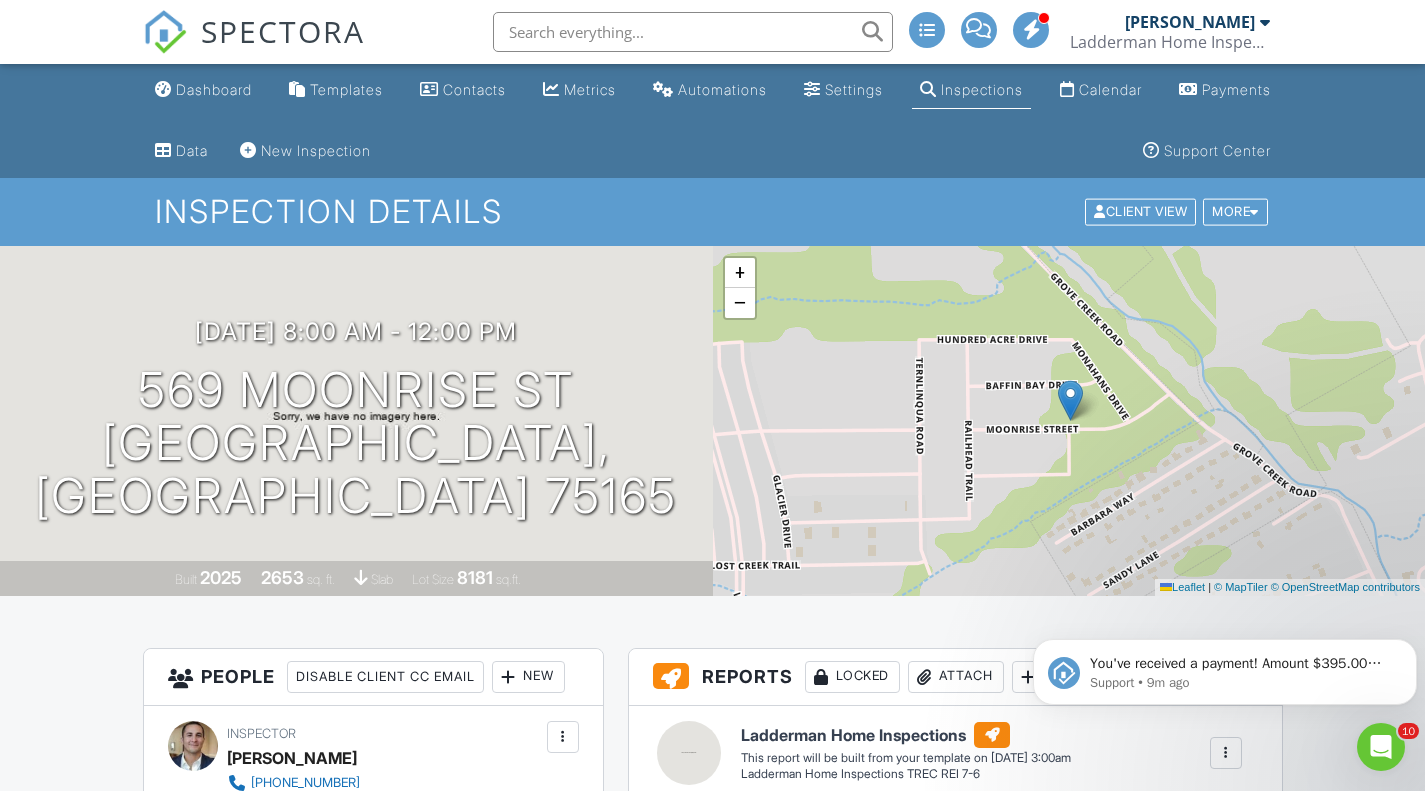 click on "SPECTORA
[PERSON_NAME]
Ladderman Home Inspections
Role:
Inspector
Change Role
Dashboard
New Inspection
Inspections
Calendar
Template Editor
Contacts
Automations
Team
Metrics
Payments
Data Exports
Billing
Conversations
Tasks
Reporting
Advanced
Equipment
Settings
What's New
Sign Out
Change Active Role
Your account has more than one possible role. Please choose how you'd like to view the site:
Company/Agency
City
Role
Dashboard
Templates
Contacts
Metrics
Automations
Settings
Inspections
Calendar
Payments
Data
New Inspection
Support Center" at bounding box center [712, 1673] 